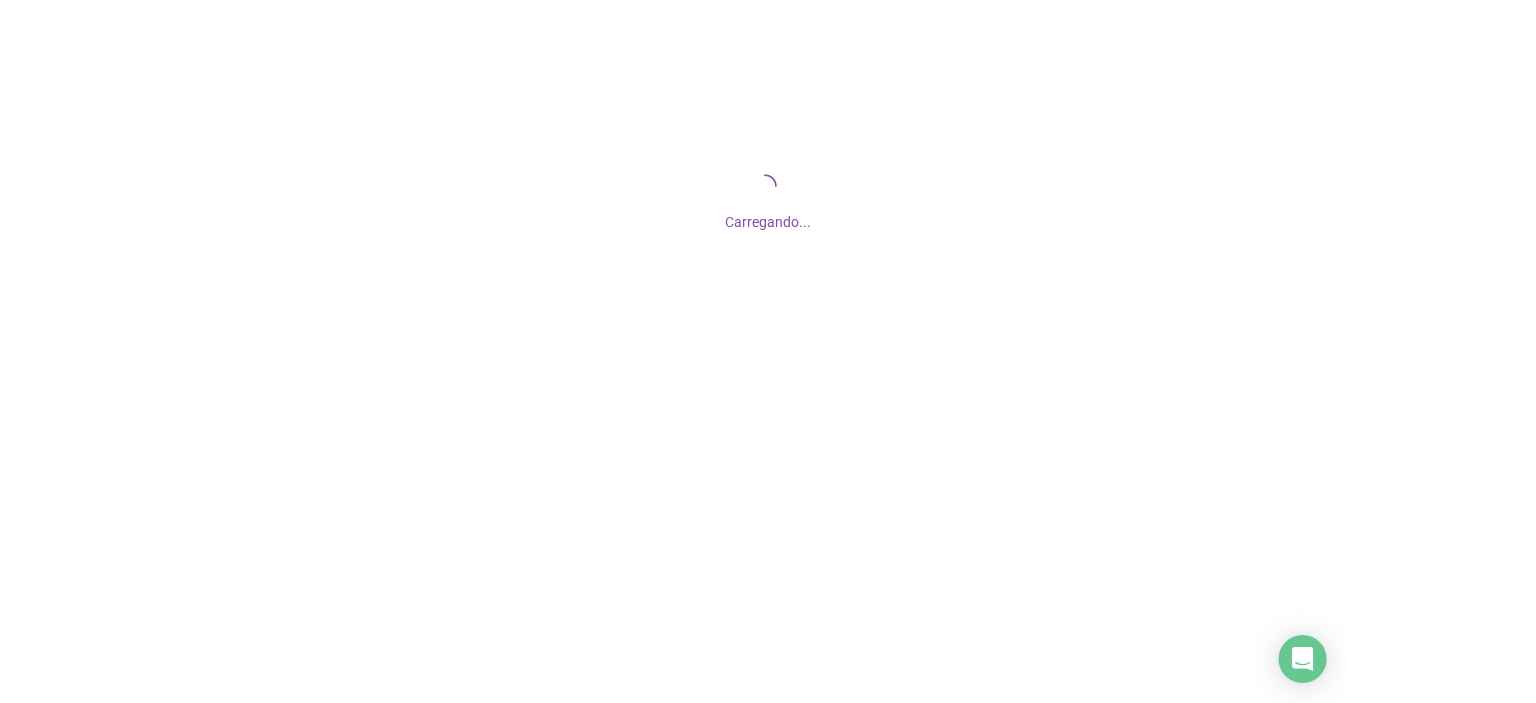 scroll, scrollTop: 0, scrollLeft: 0, axis: both 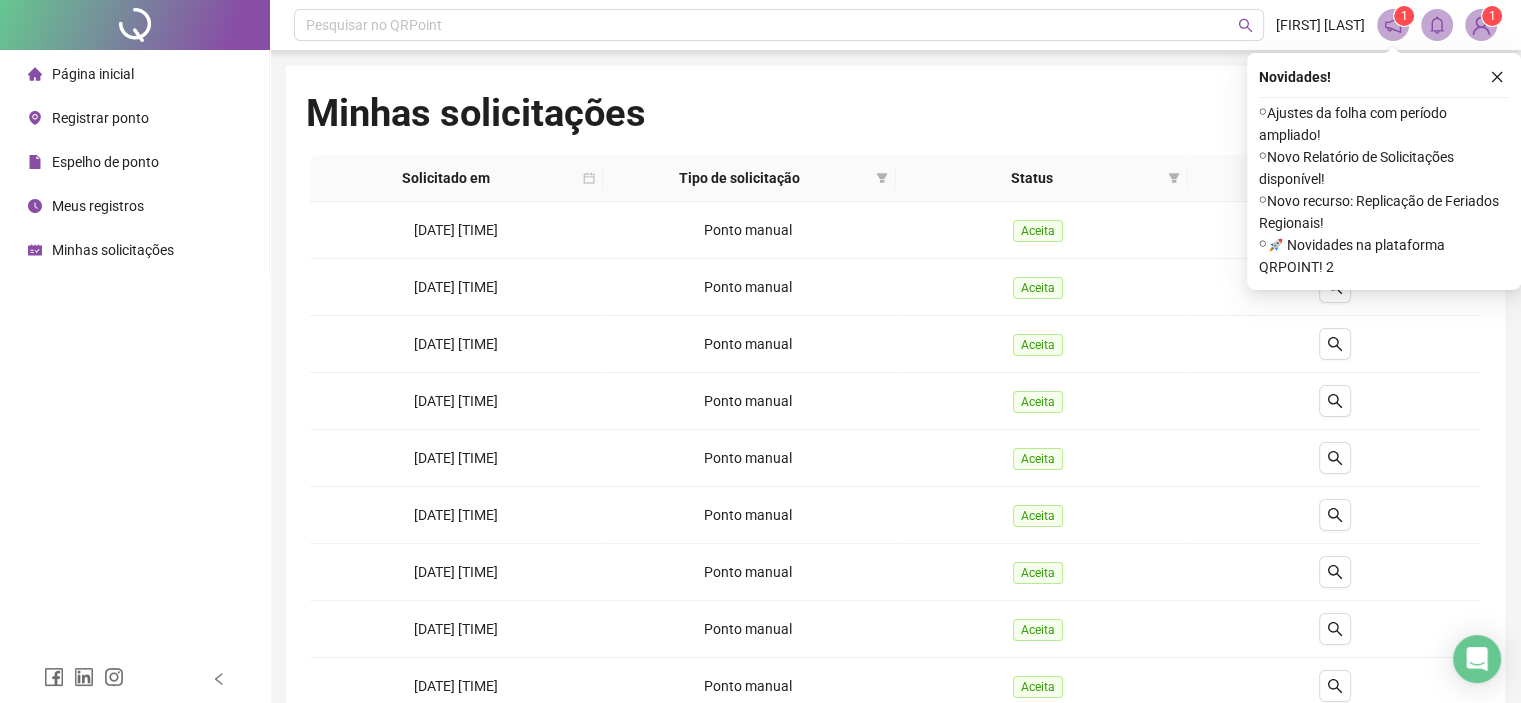 click on "Página inicial" at bounding box center (93, 74) 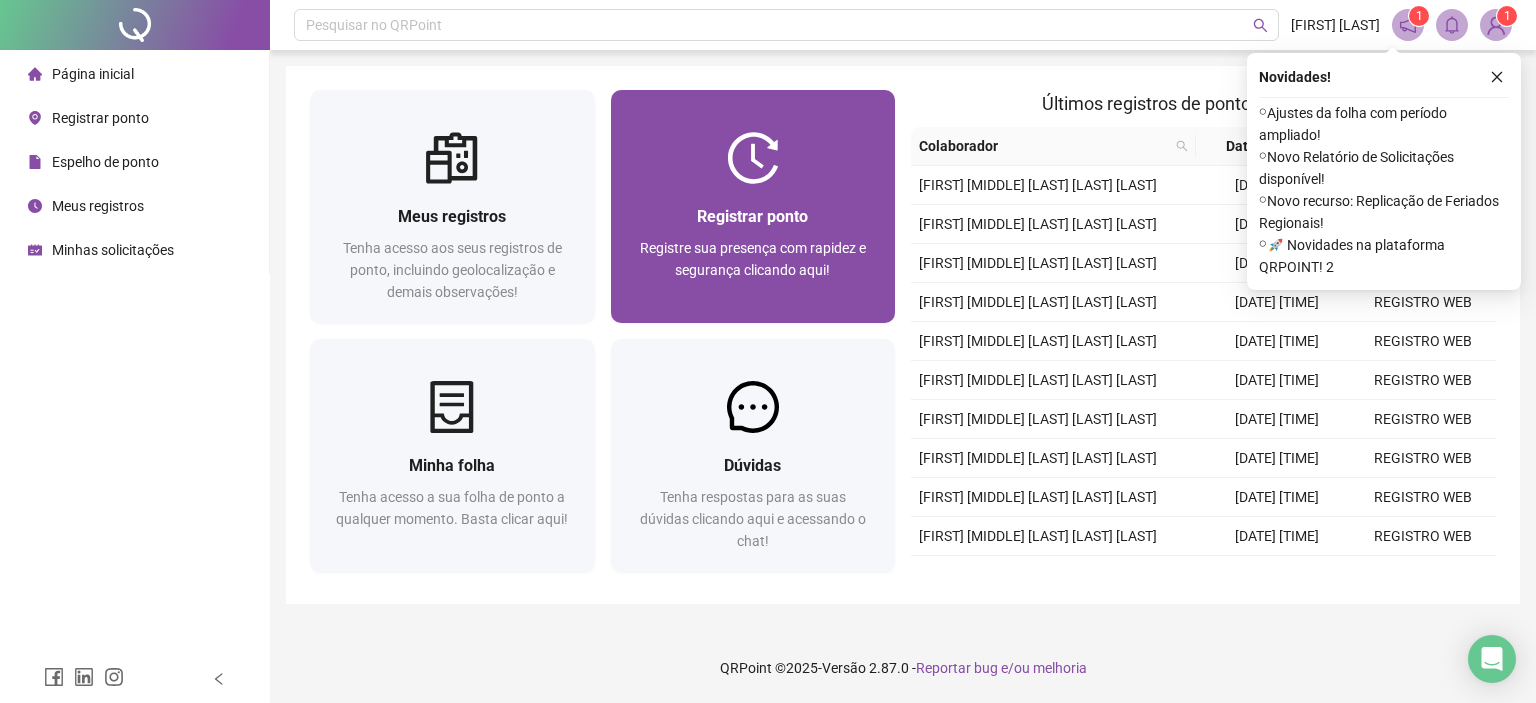 click on "Registrar ponto Registre sua presença com rapidez e segurança clicando aqui!" at bounding box center [753, 253] 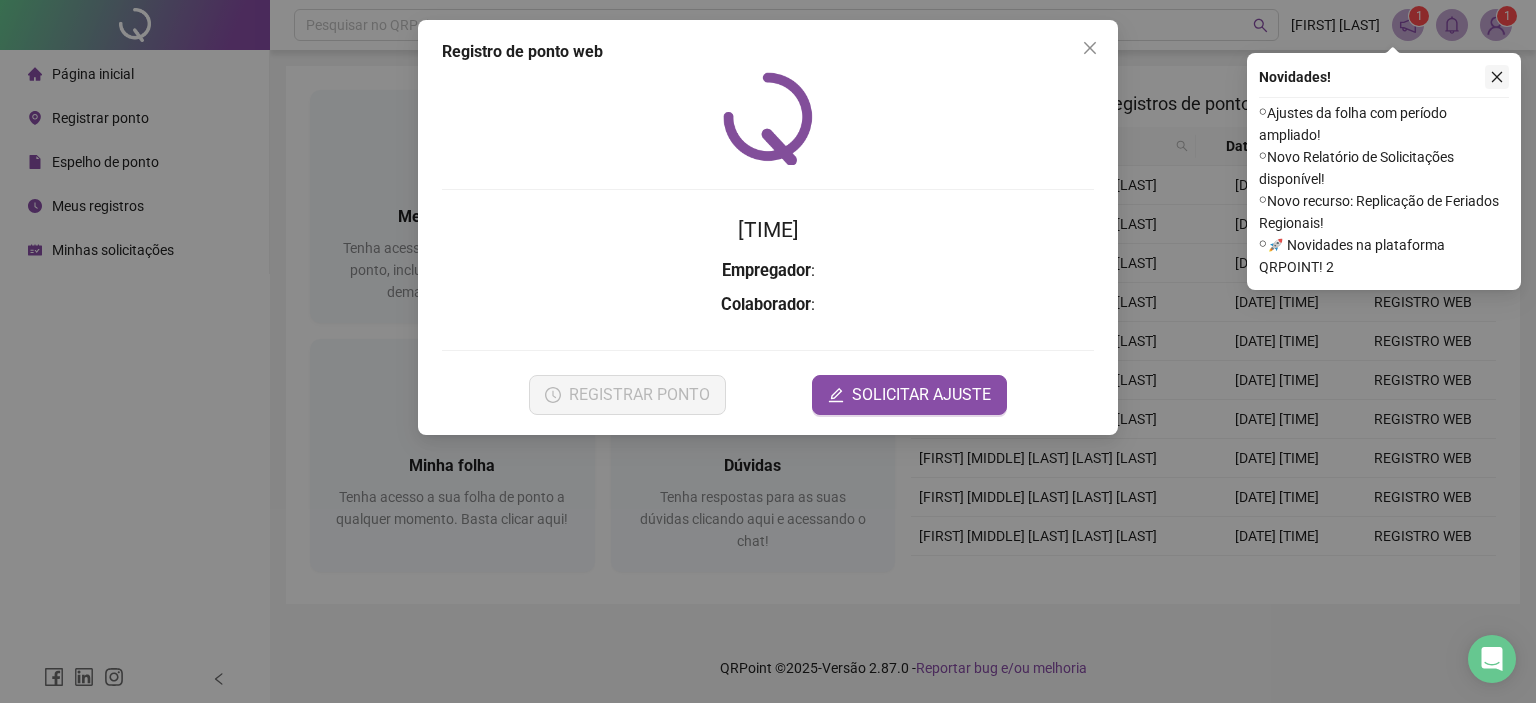 click 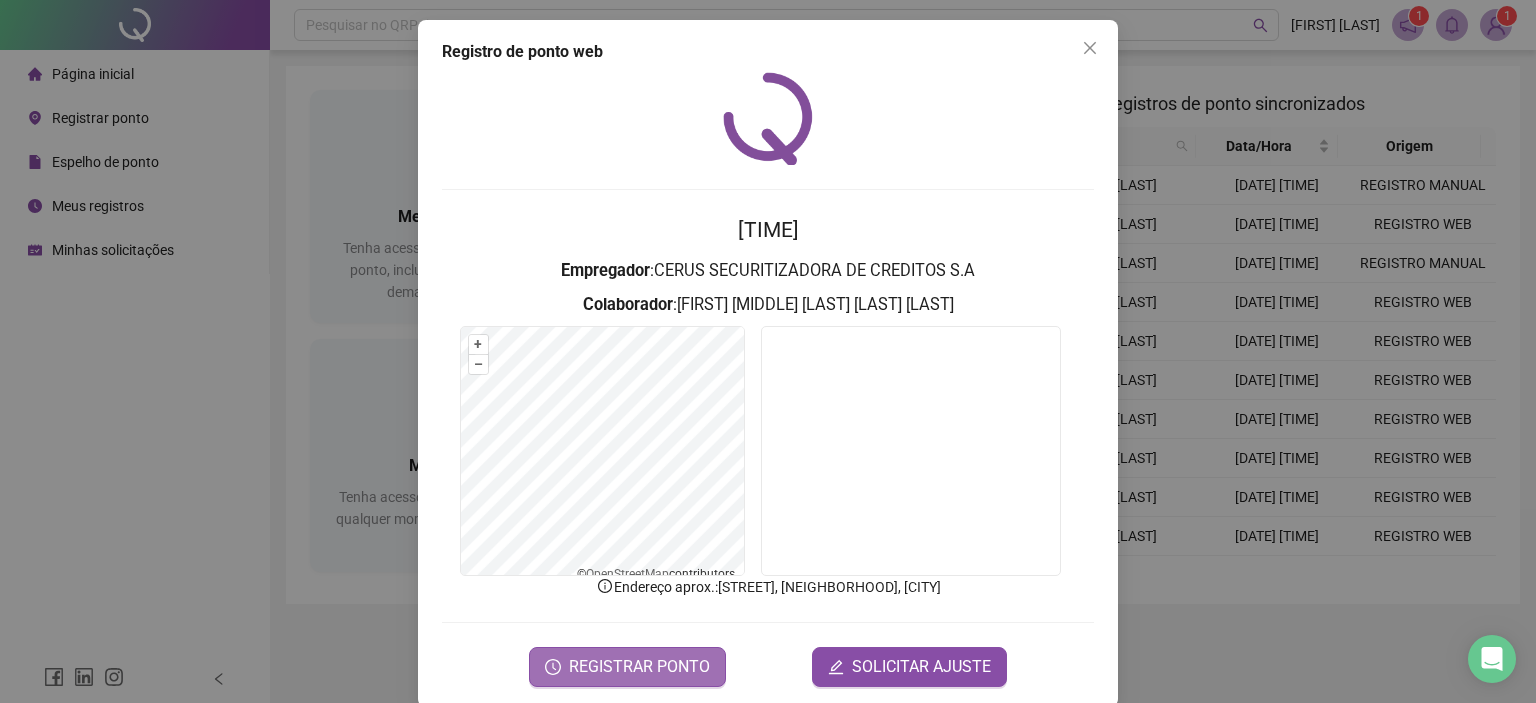 click on "REGISTRAR PONTO" at bounding box center [639, 667] 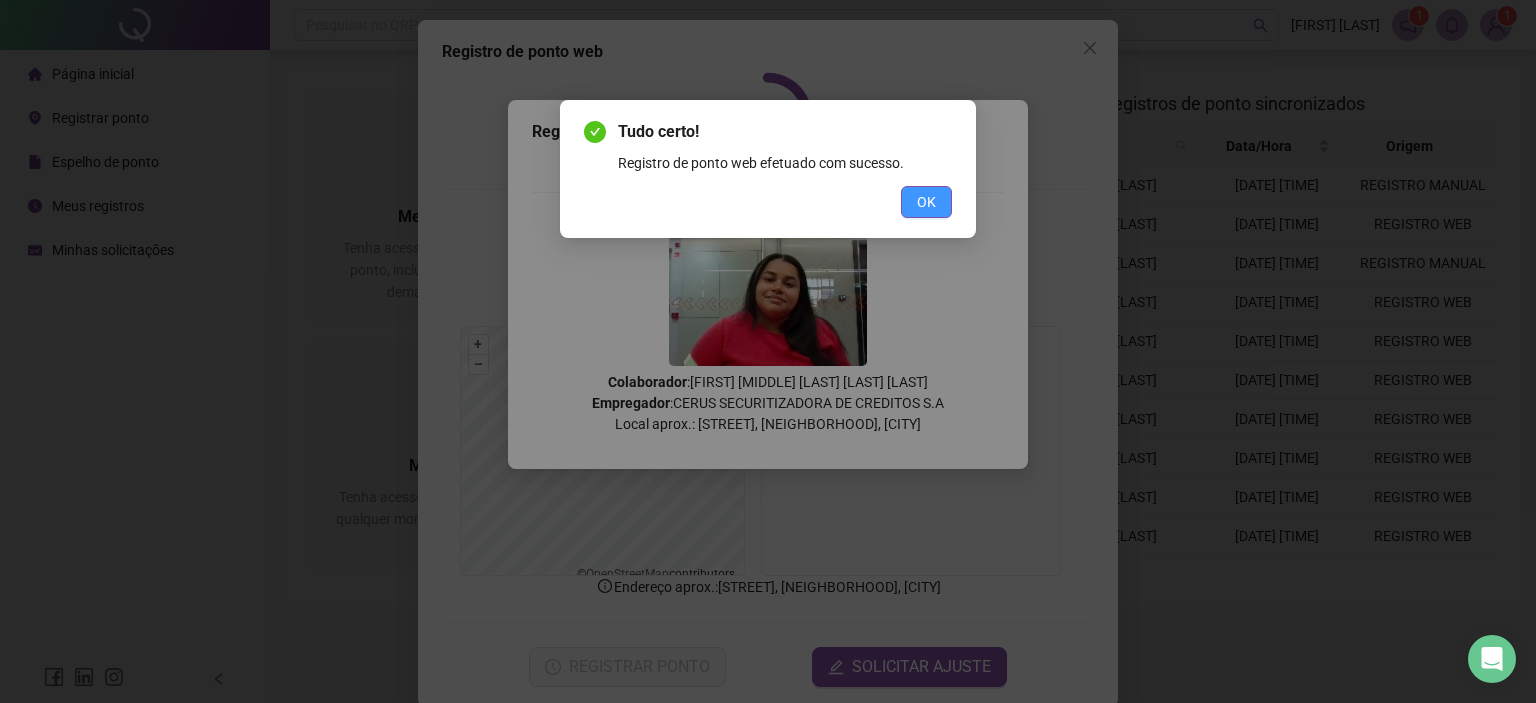 click on "OK" at bounding box center (926, 202) 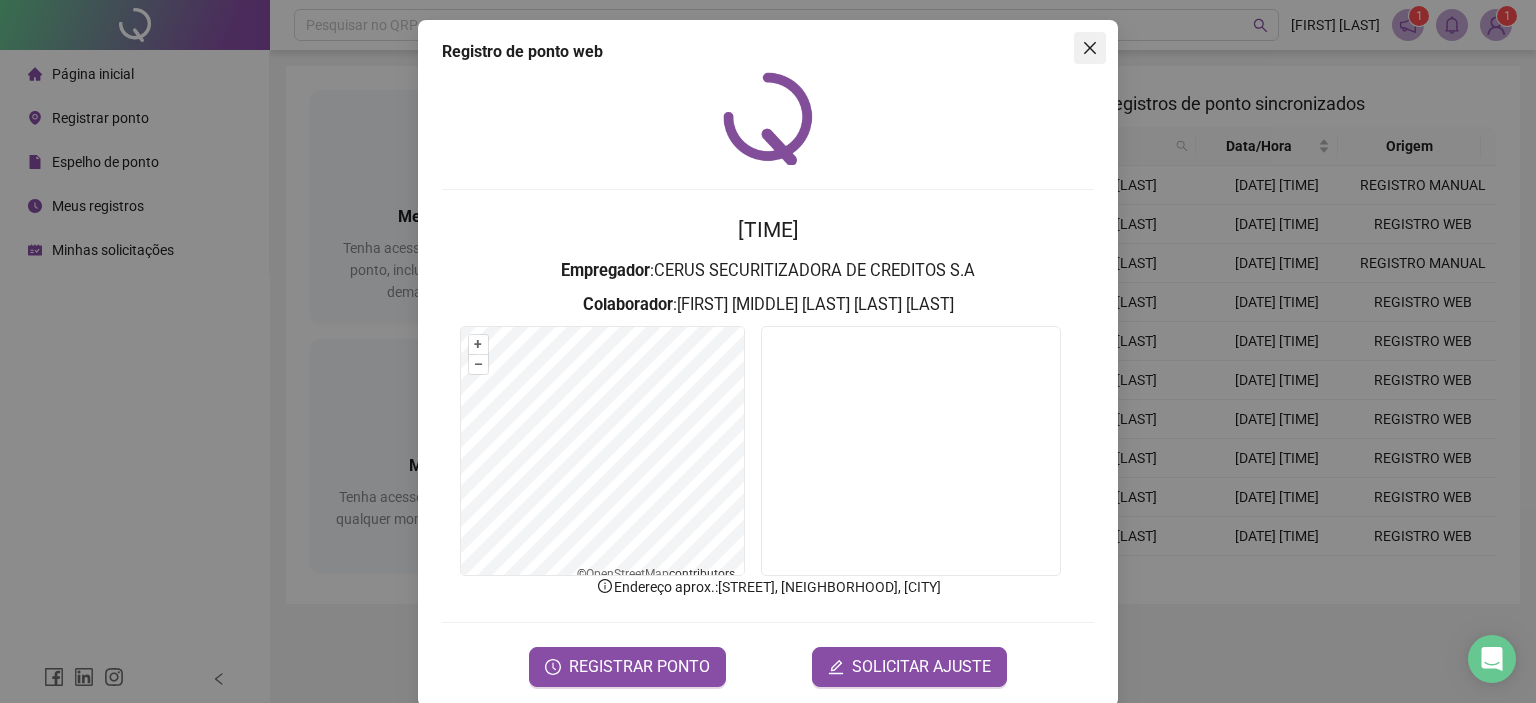 click 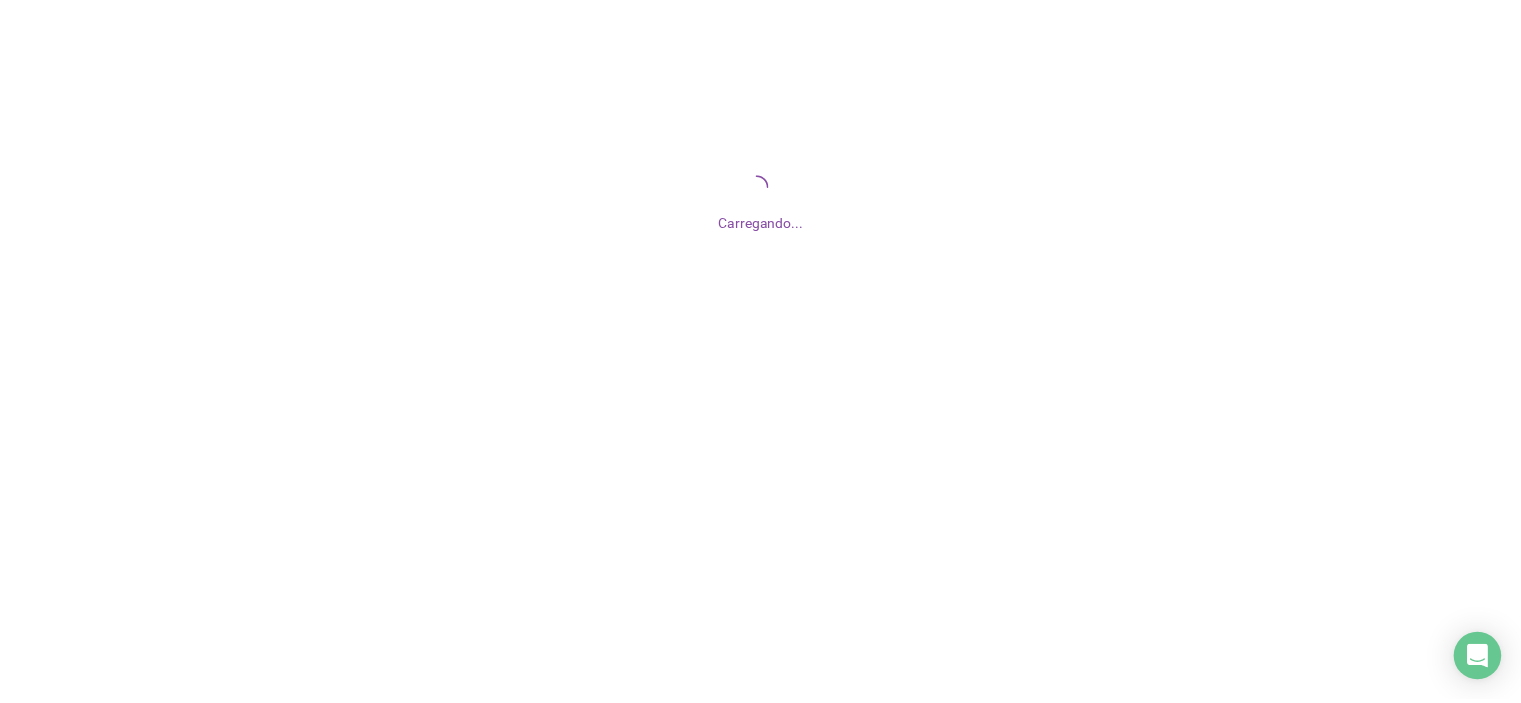 scroll, scrollTop: 0, scrollLeft: 0, axis: both 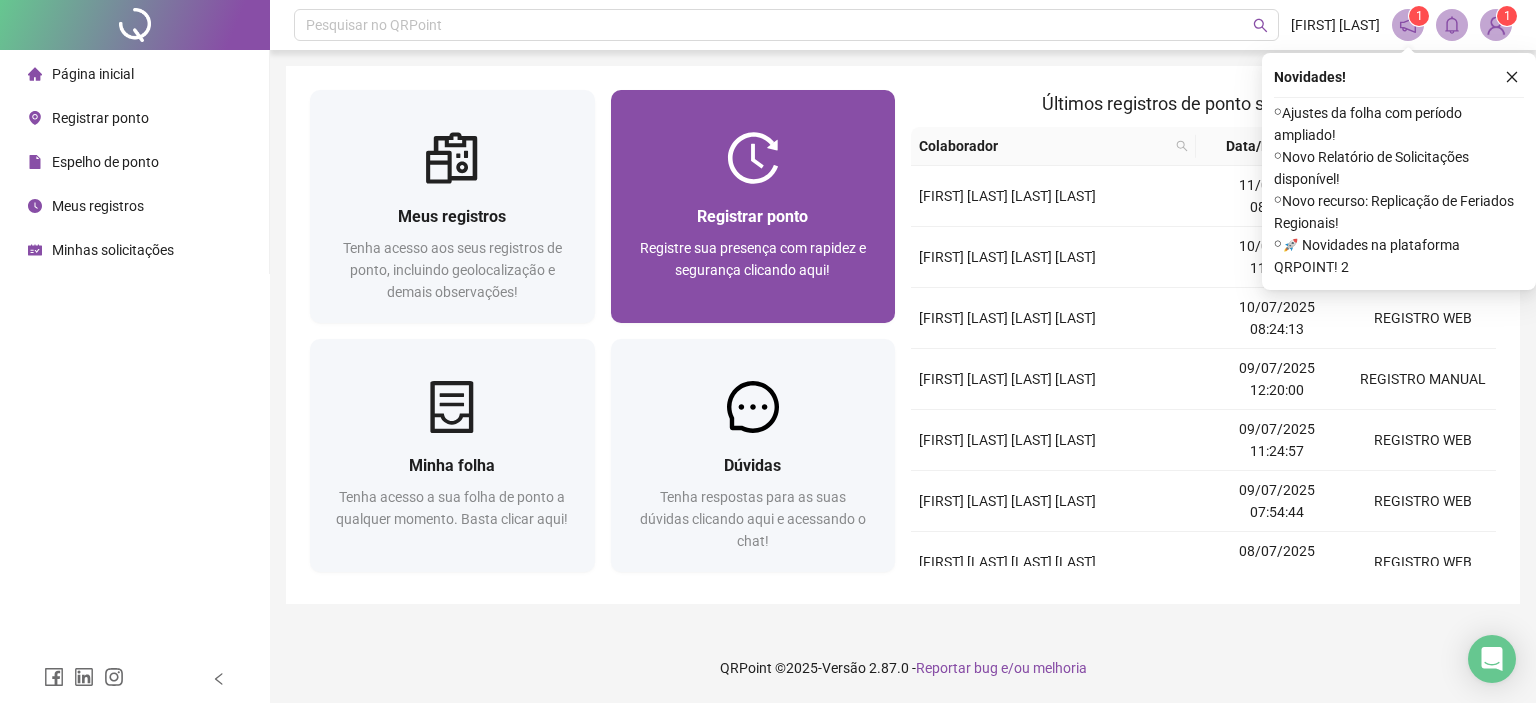 click on "Registrar ponto" at bounding box center (752, 216) 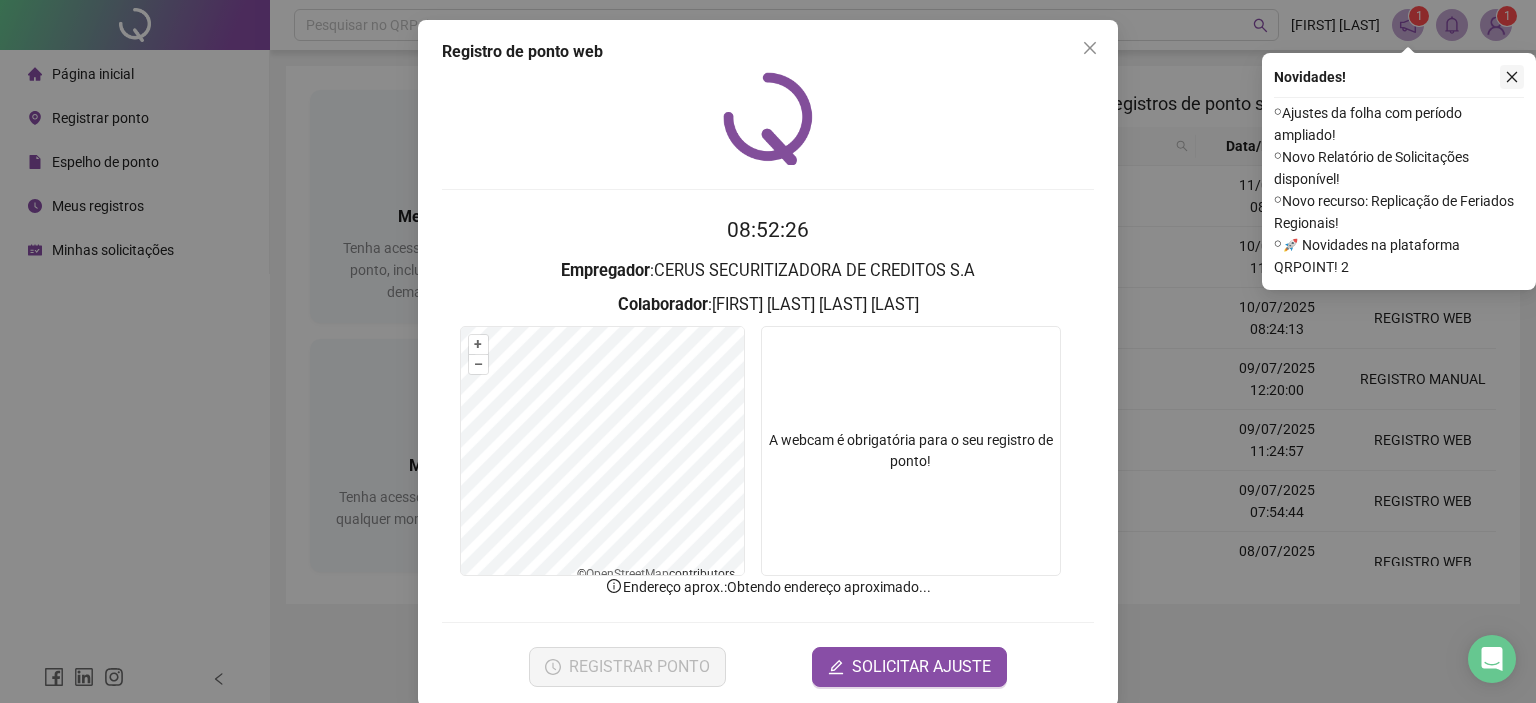 click 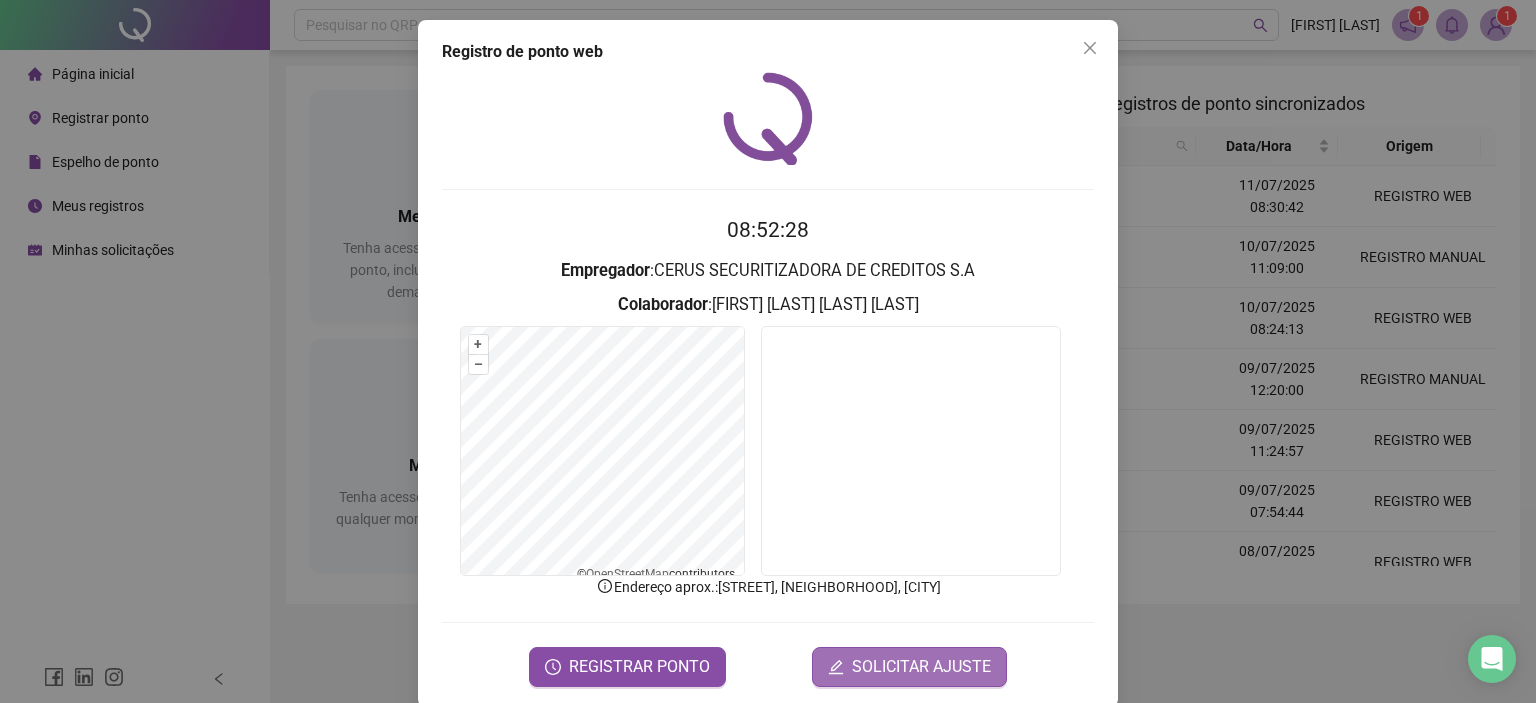 click on "SOLICITAR AJUSTE" at bounding box center (921, 667) 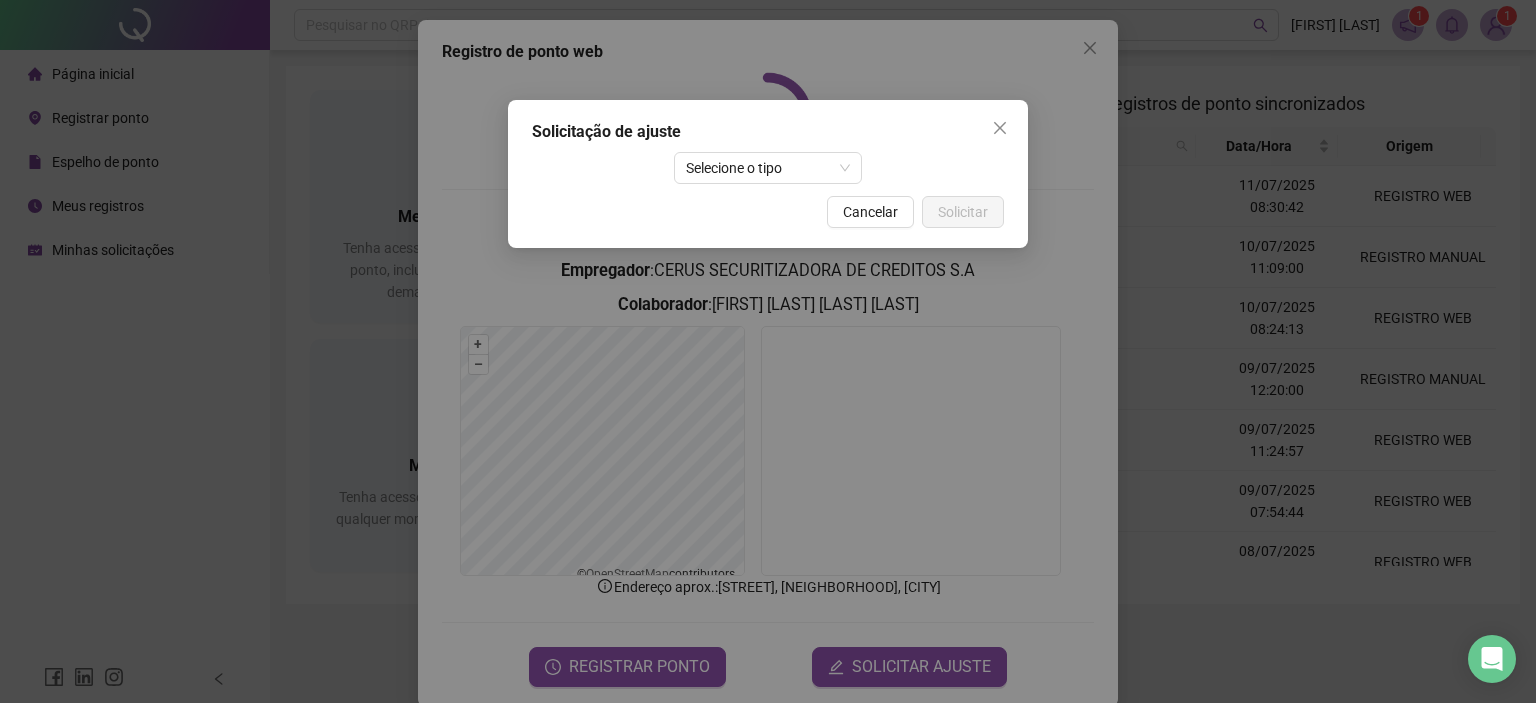 click on "Solicitação de ajuste Selecione o tipo Cancelar Solicitar" at bounding box center [768, 174] 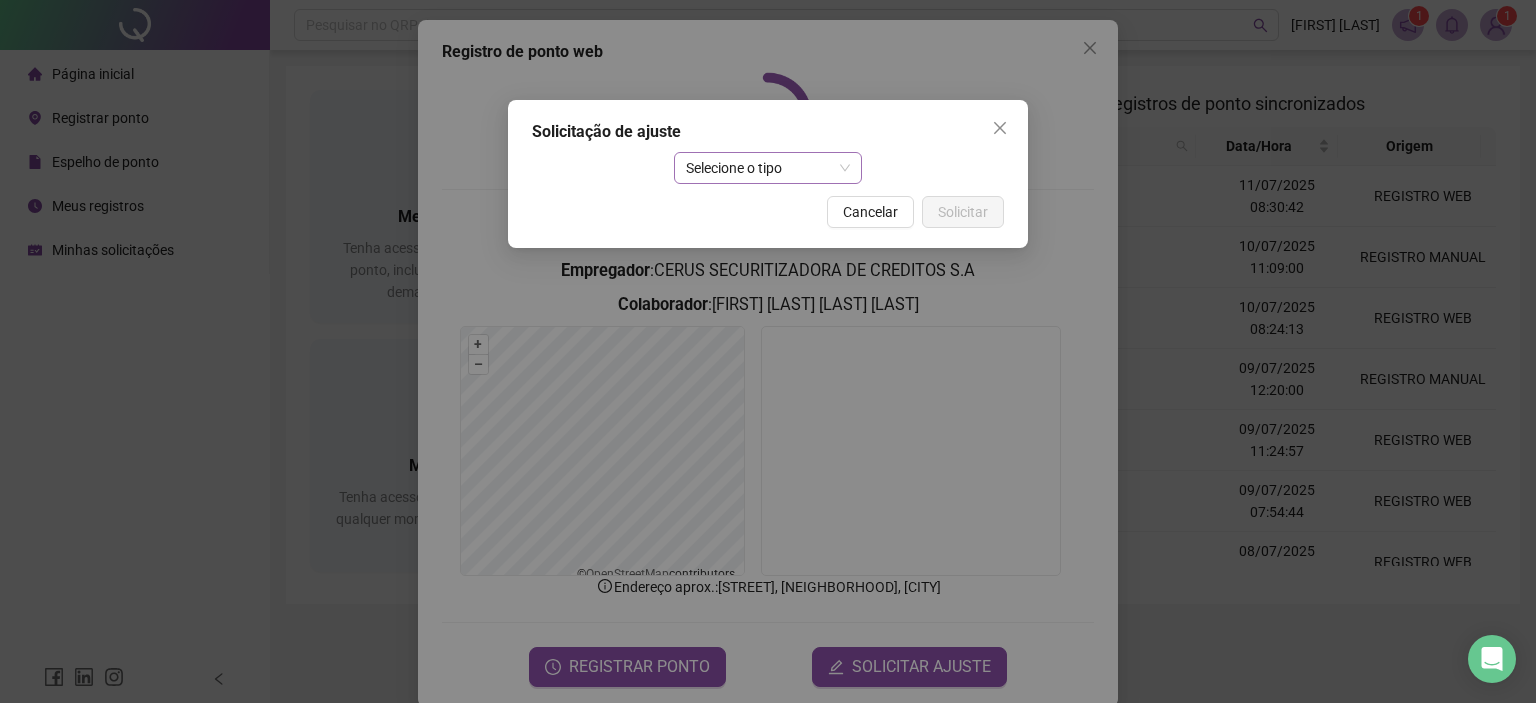 click on "Selecione o tipo" at bounding box center (768, 168) 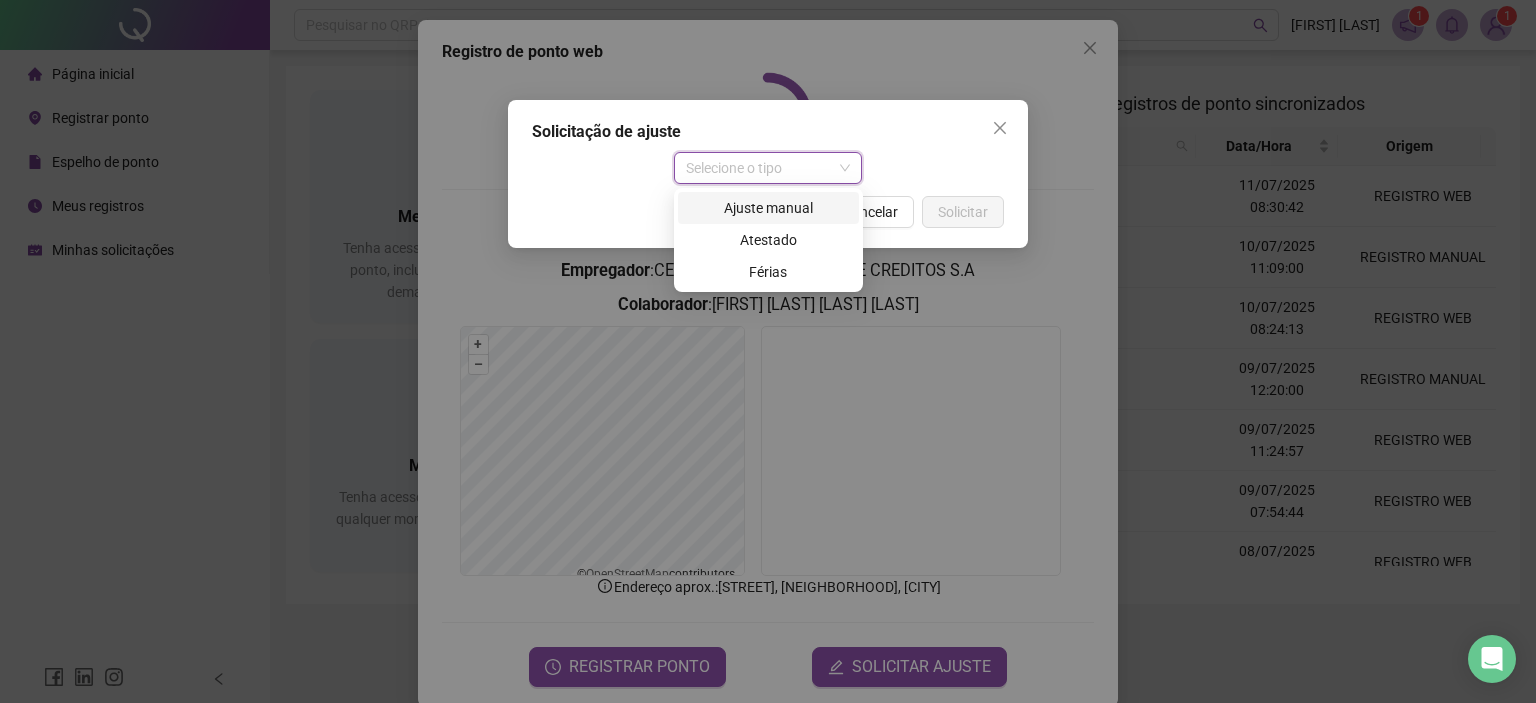 click on "Ajuste manual" at bounding box center [768, 208] 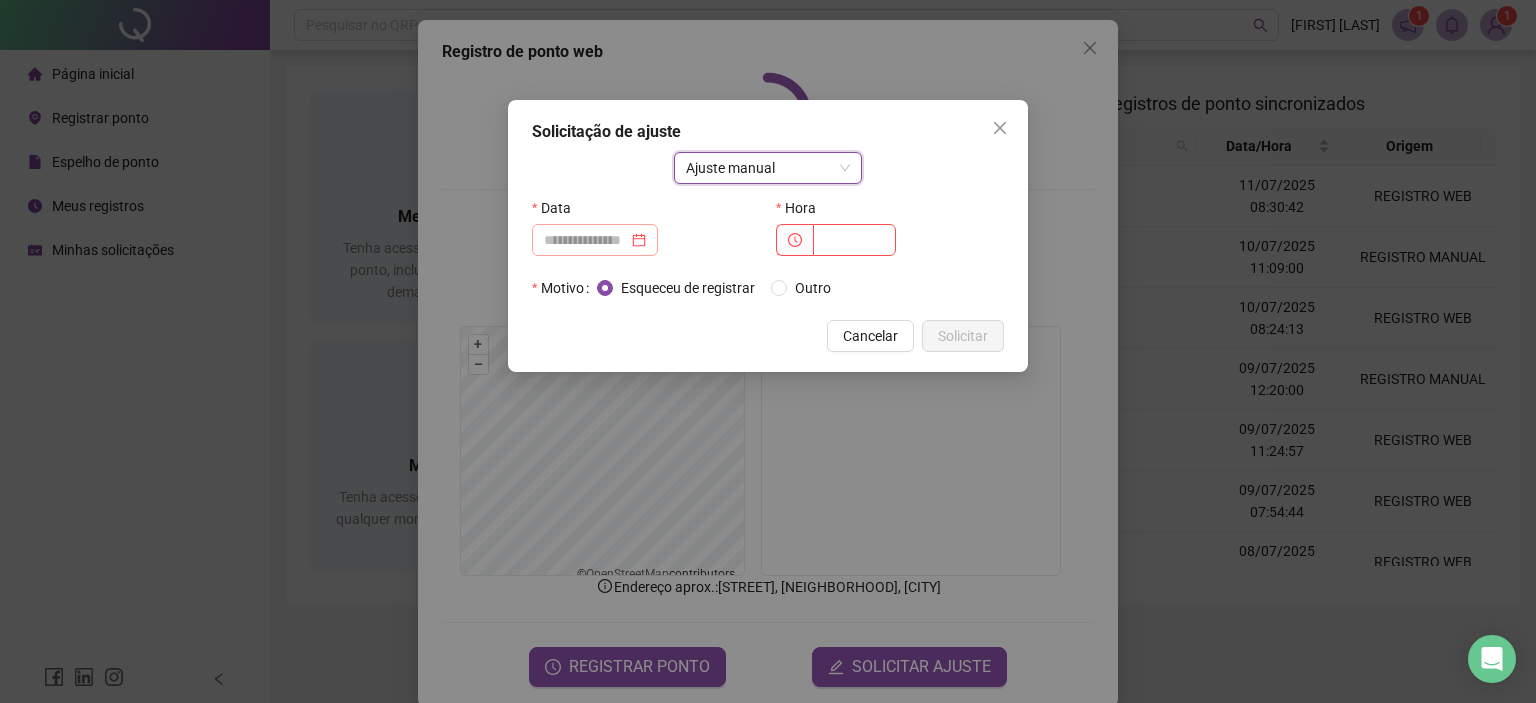 click at bounding box center (595, 240) 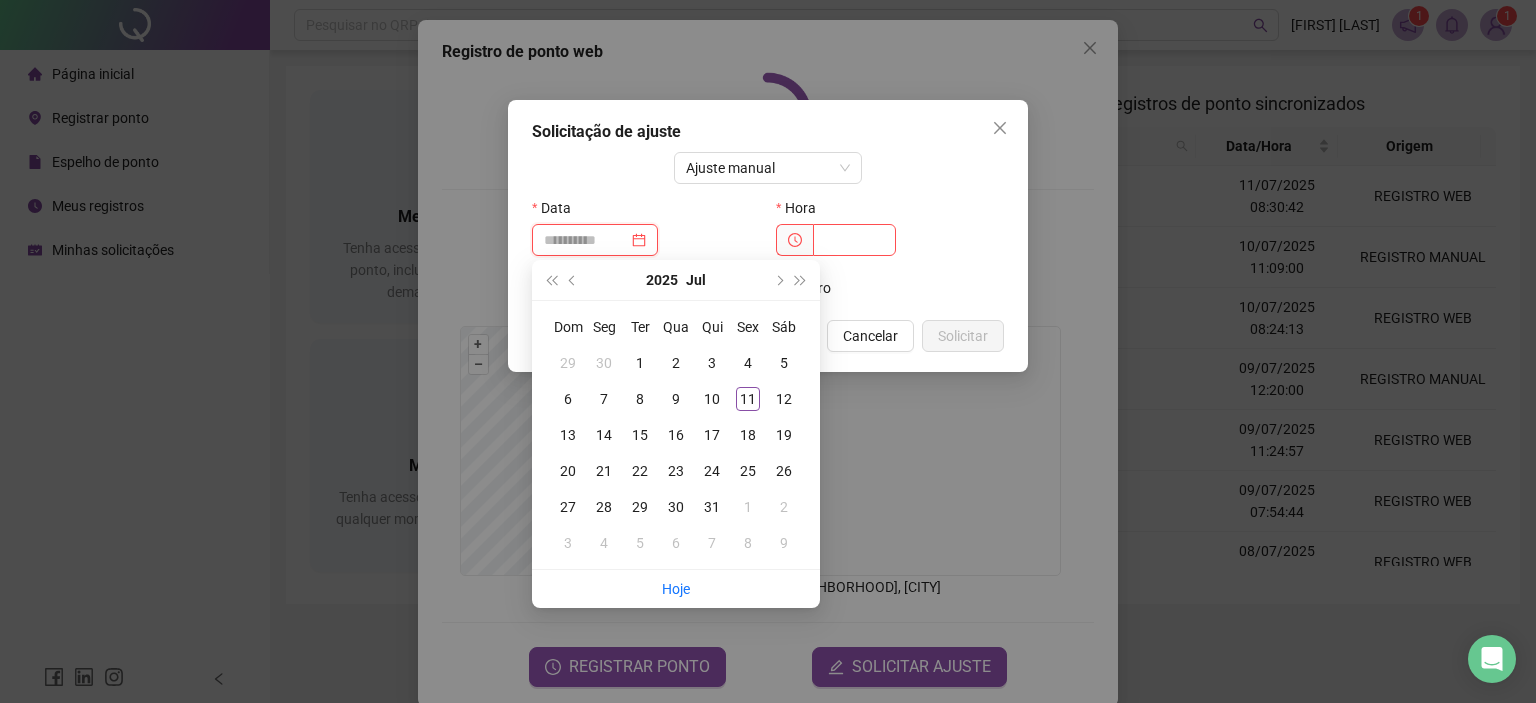type on "**********" 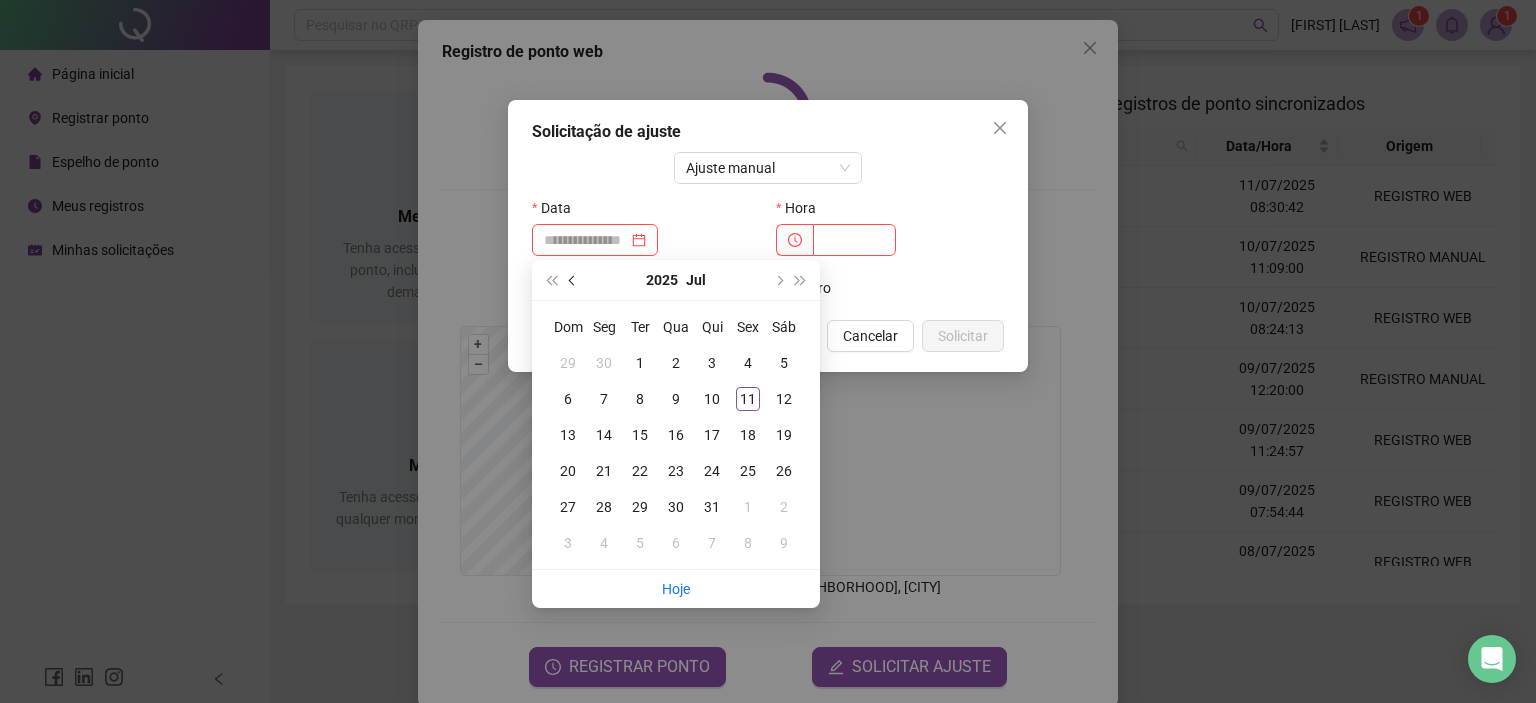 click at bounding box center (574, 280) 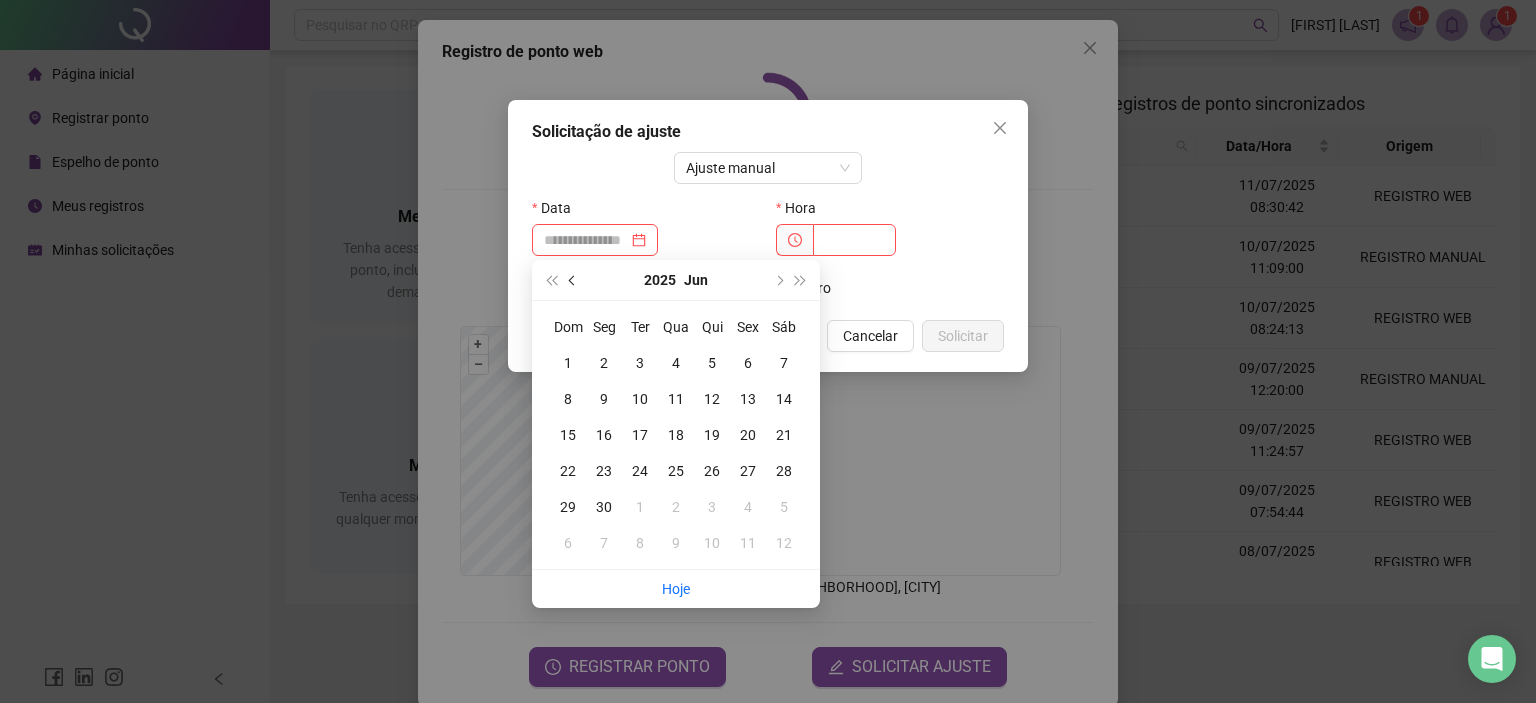 click at bounding box center (574, 280) 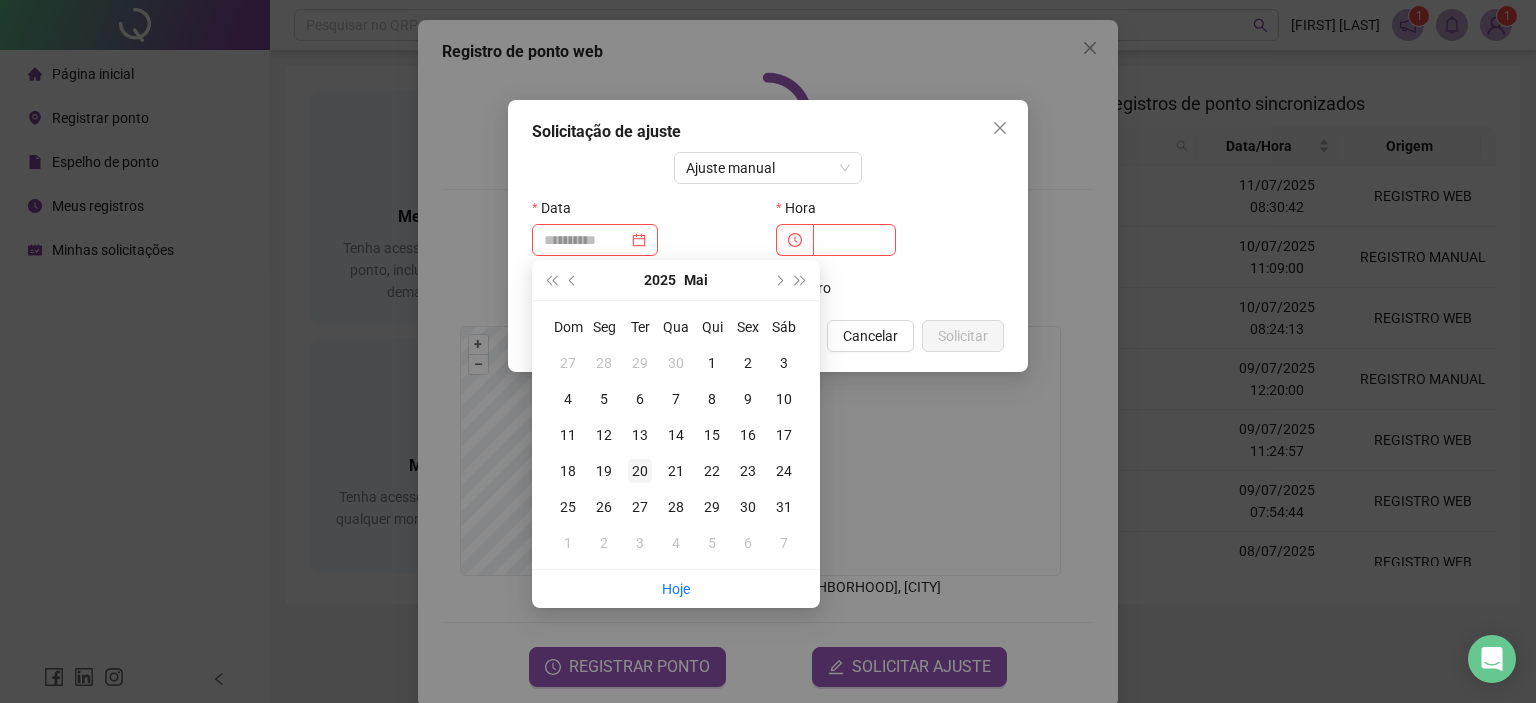 type on "**********" 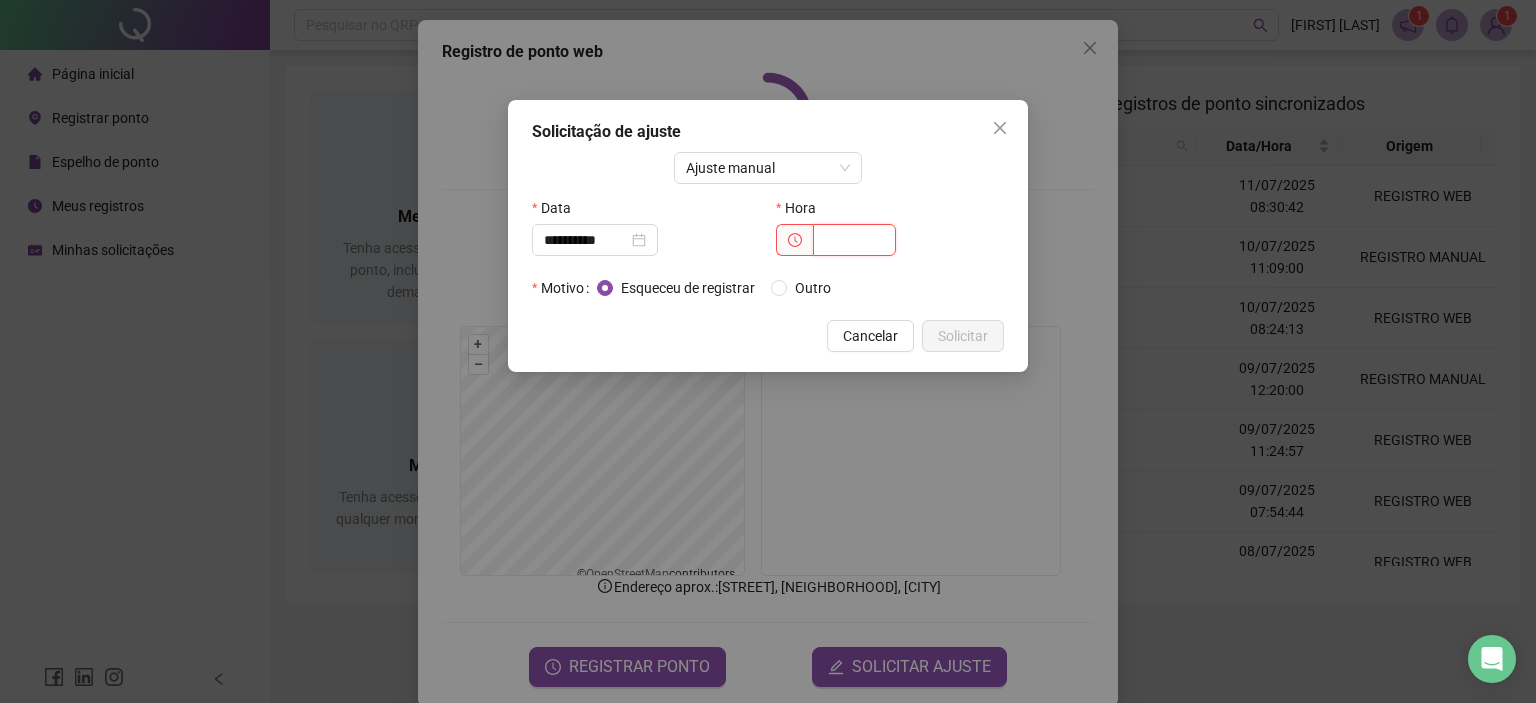 click at bounding box center (854, 240) 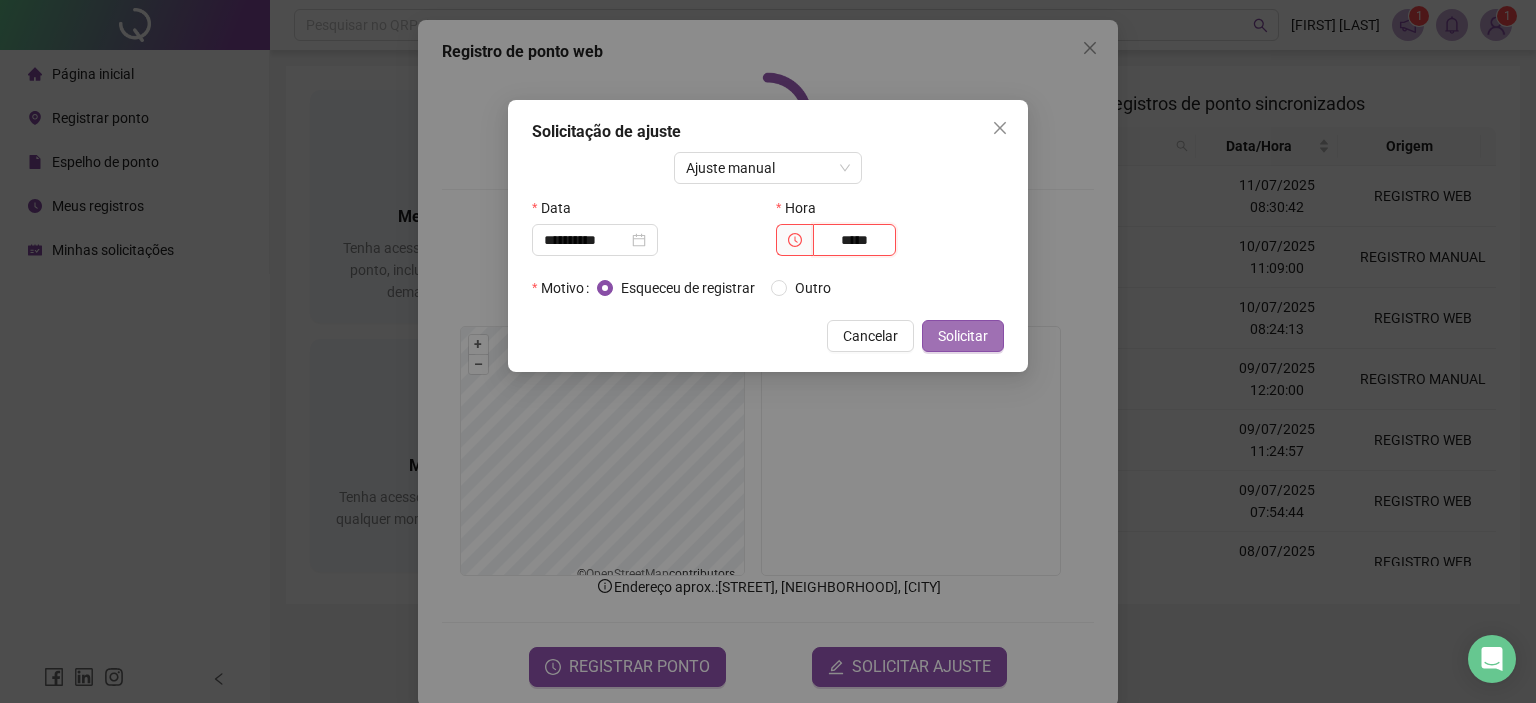 type on "*****" 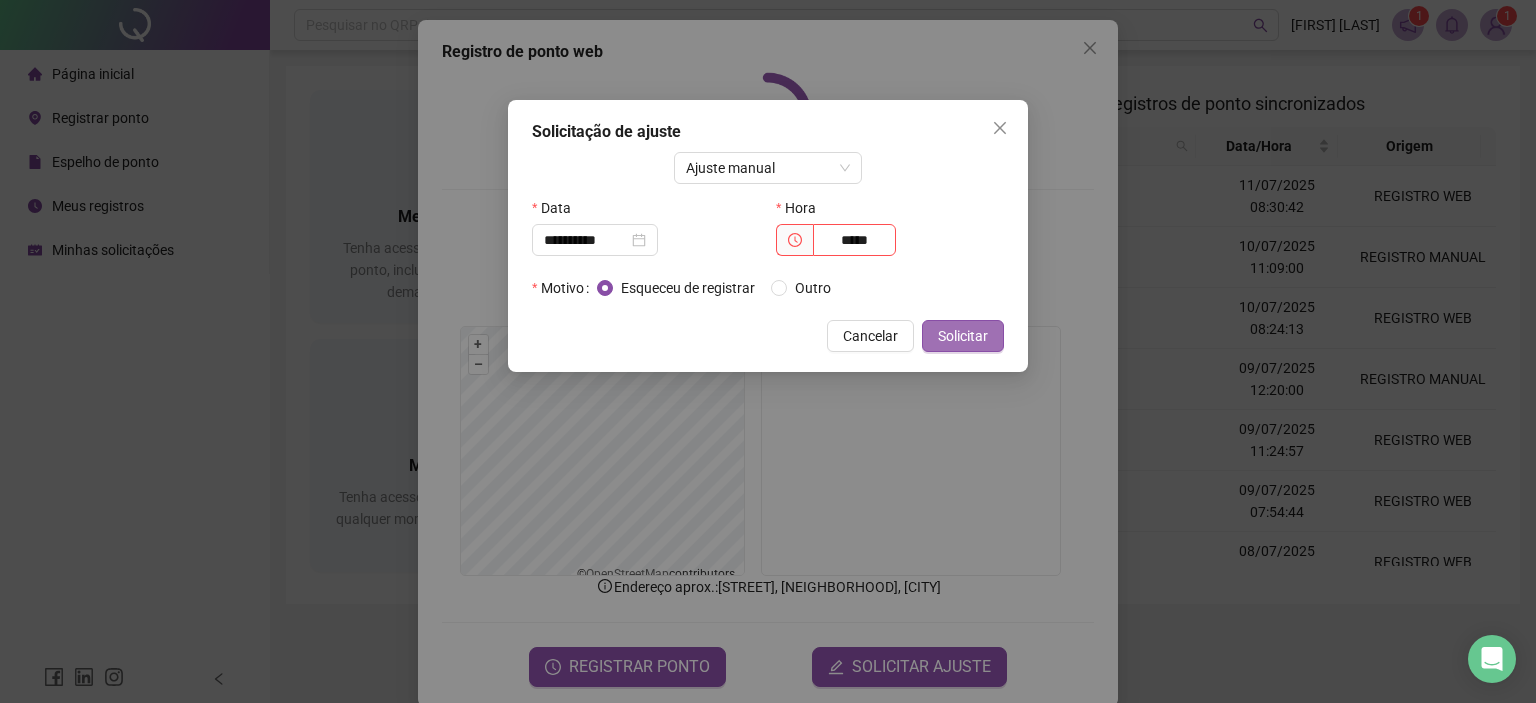 click on "Solicitar" at bounding box center (963, 336) 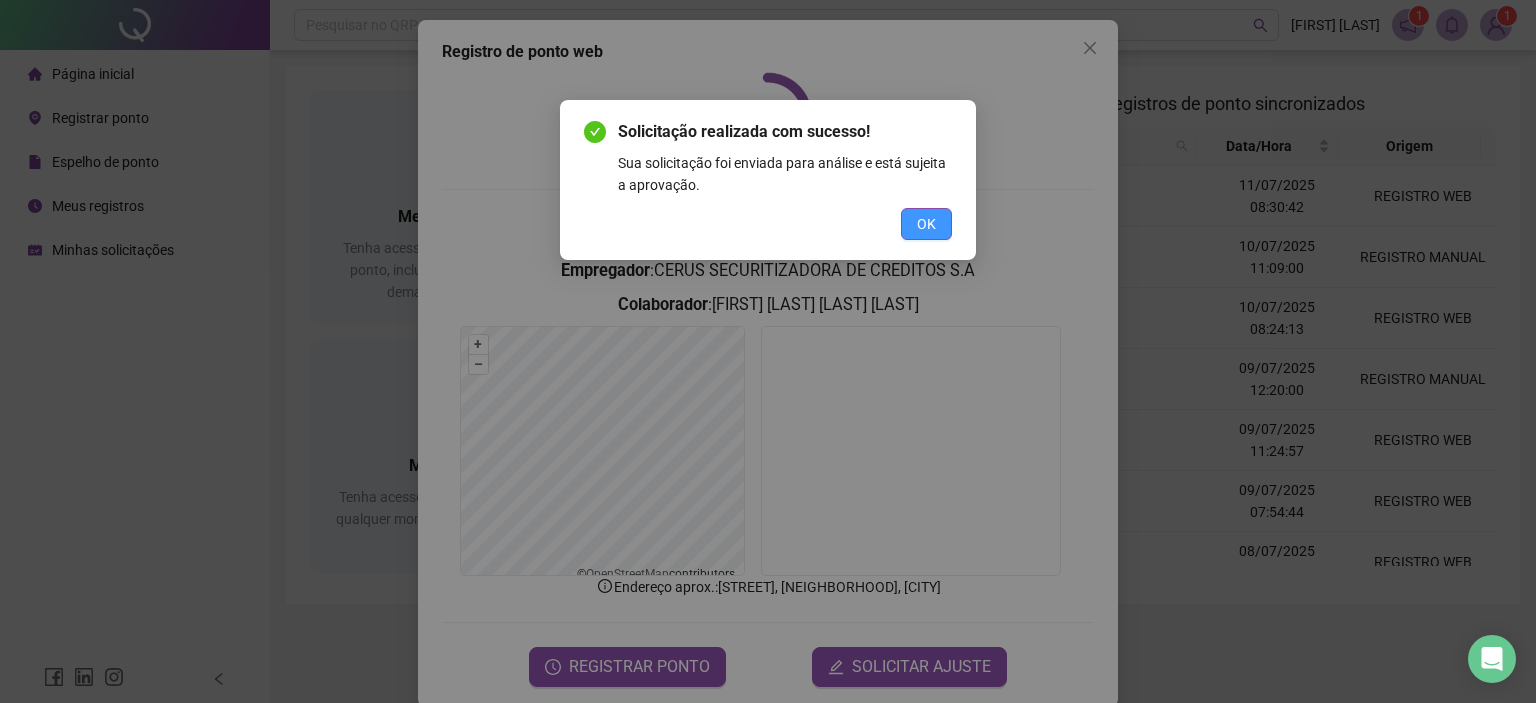 click on "OK" at bounding box center [926, 224] 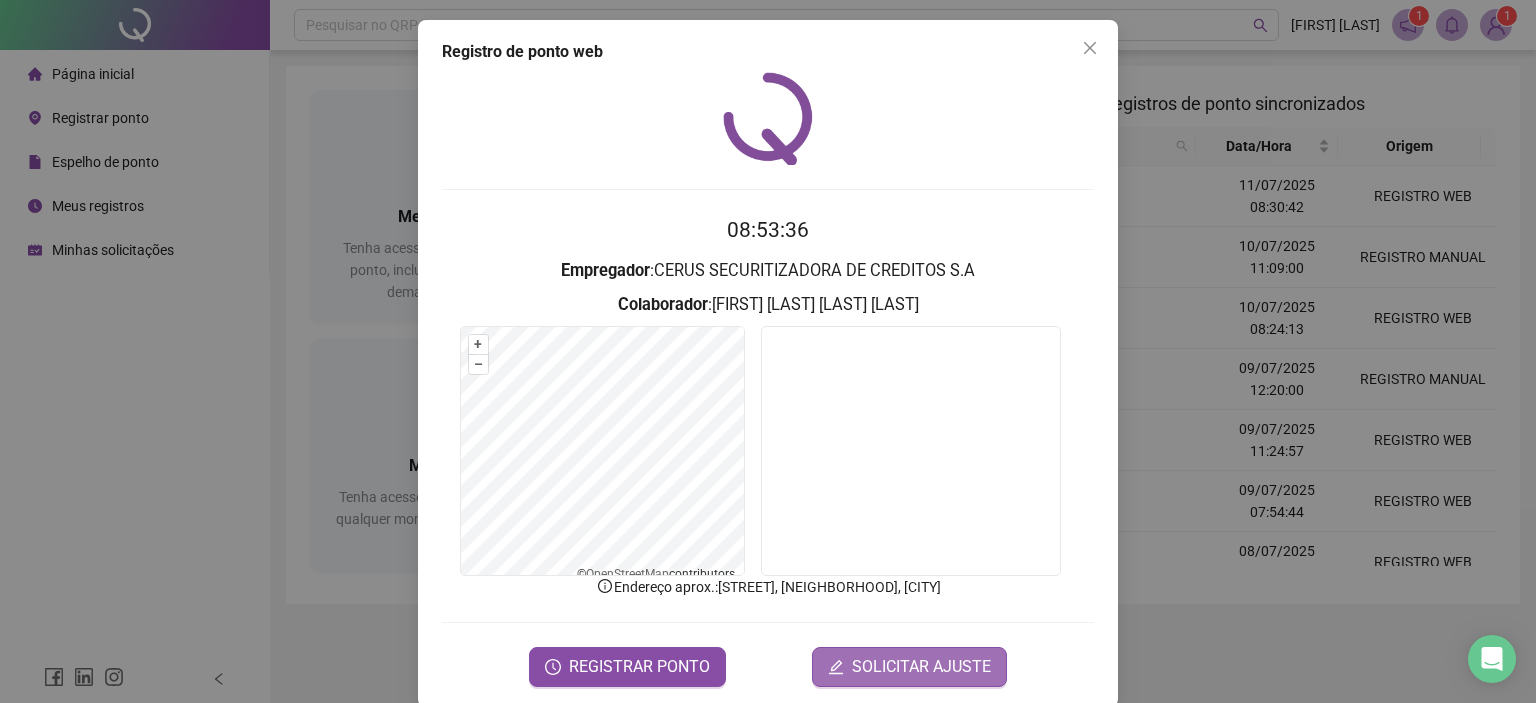 click on "SOLICITAR AJUSTE" at bounding box center (921, 667) 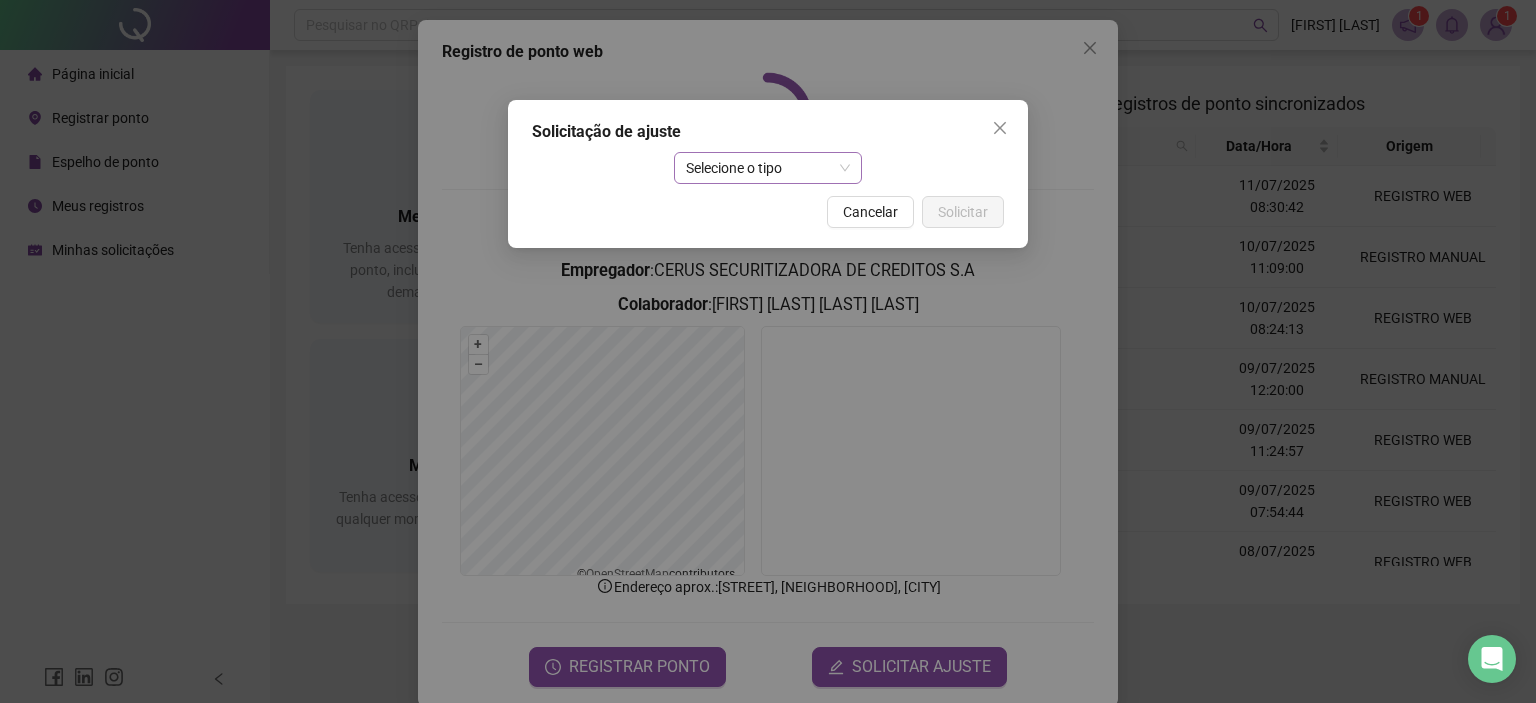click on "Selecione o tipo" at bounding box center (768, 168) 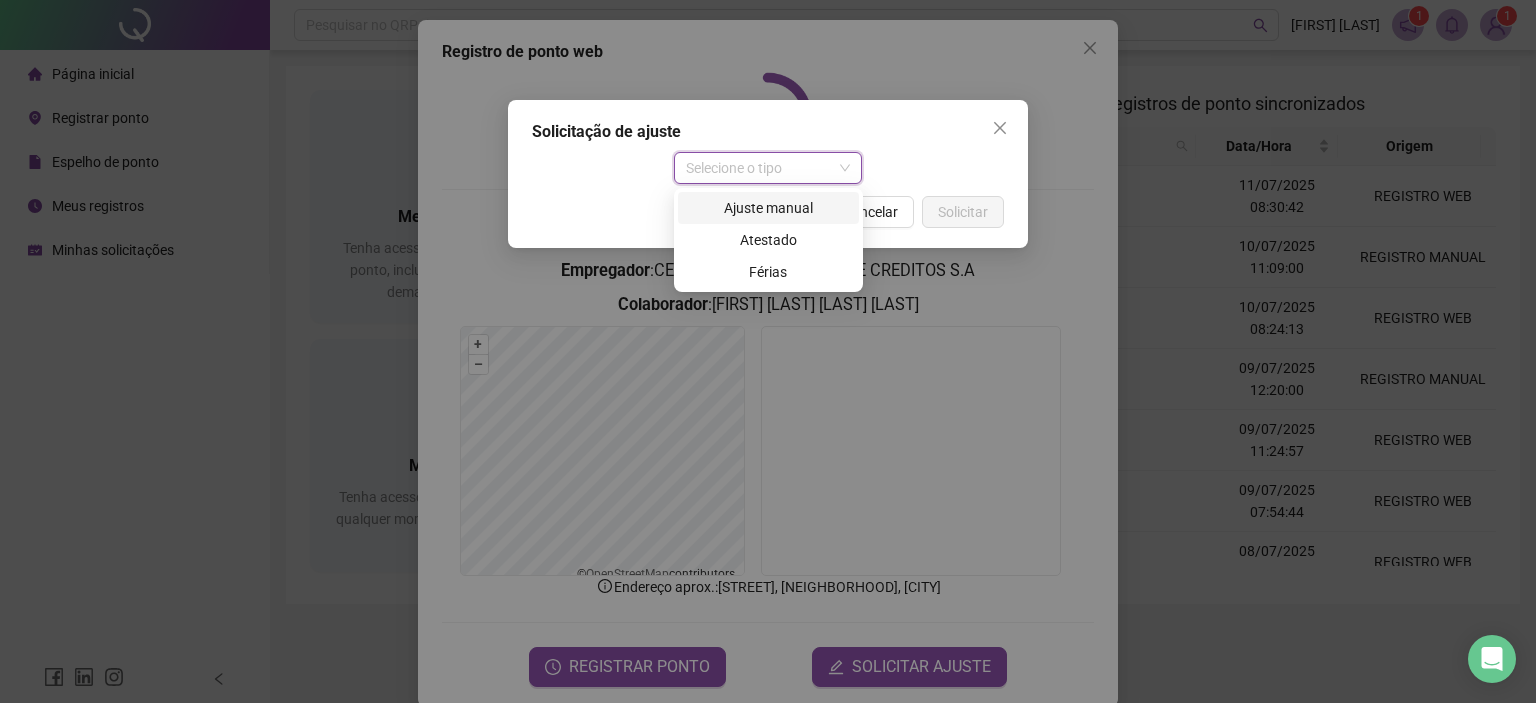 click on "Ajuste manual" at bounding box center (768, 208) 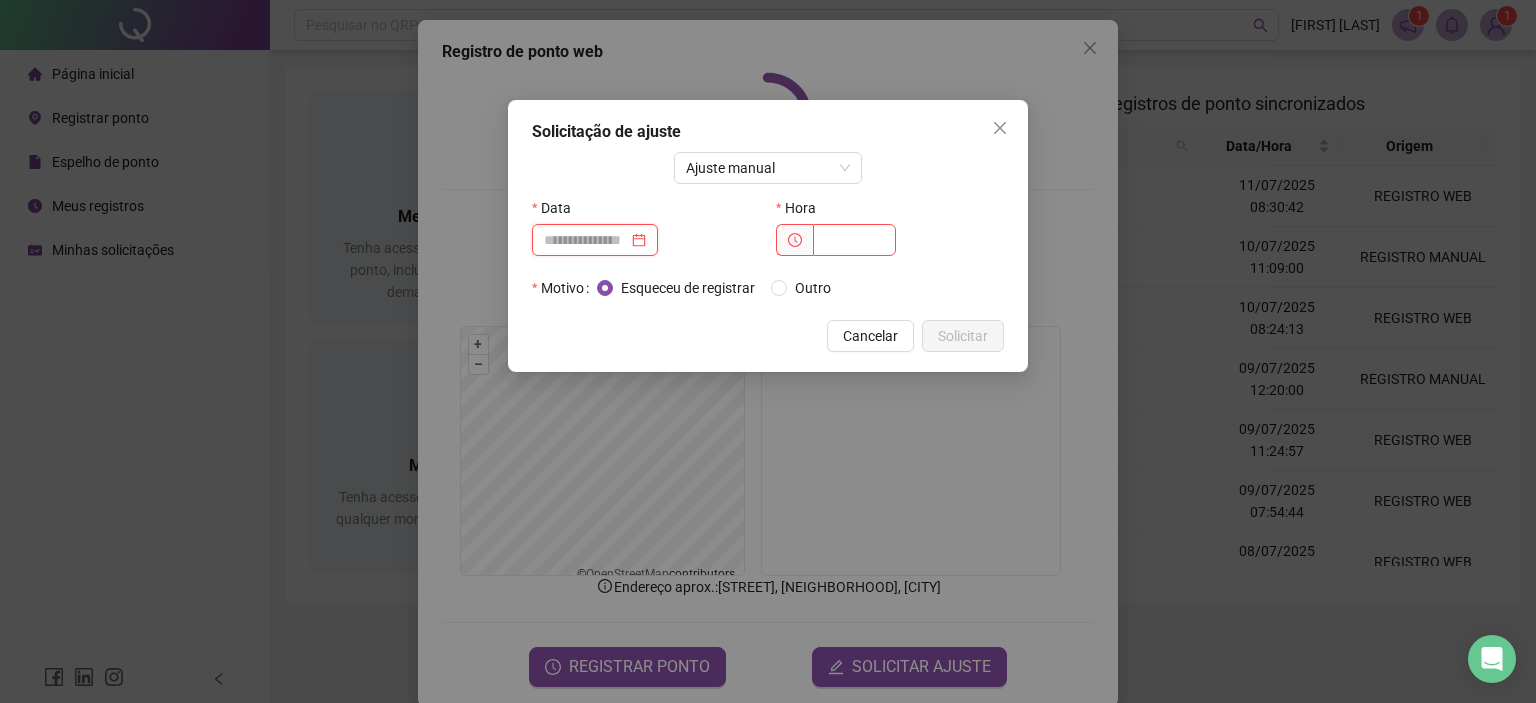 click at bounding box center (586, 240) 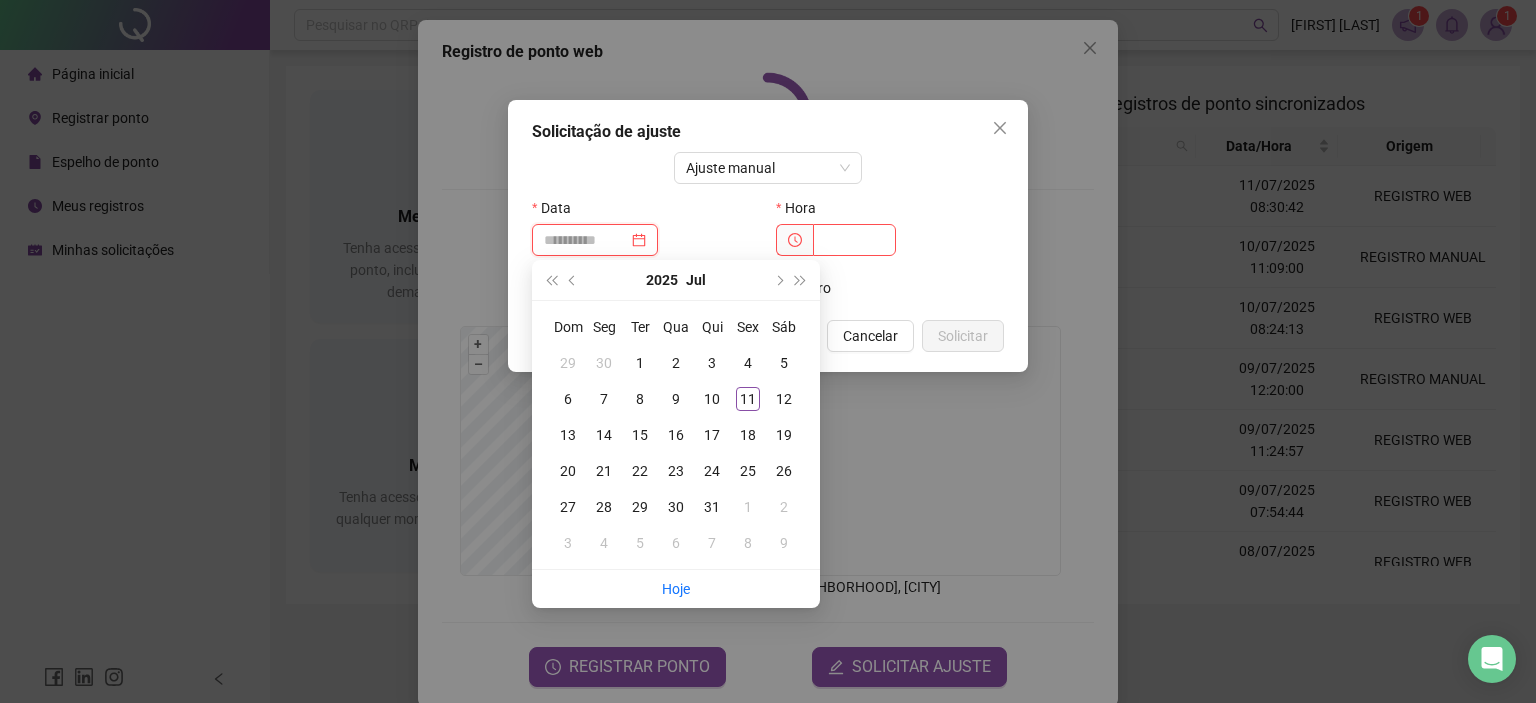 type on "**********" 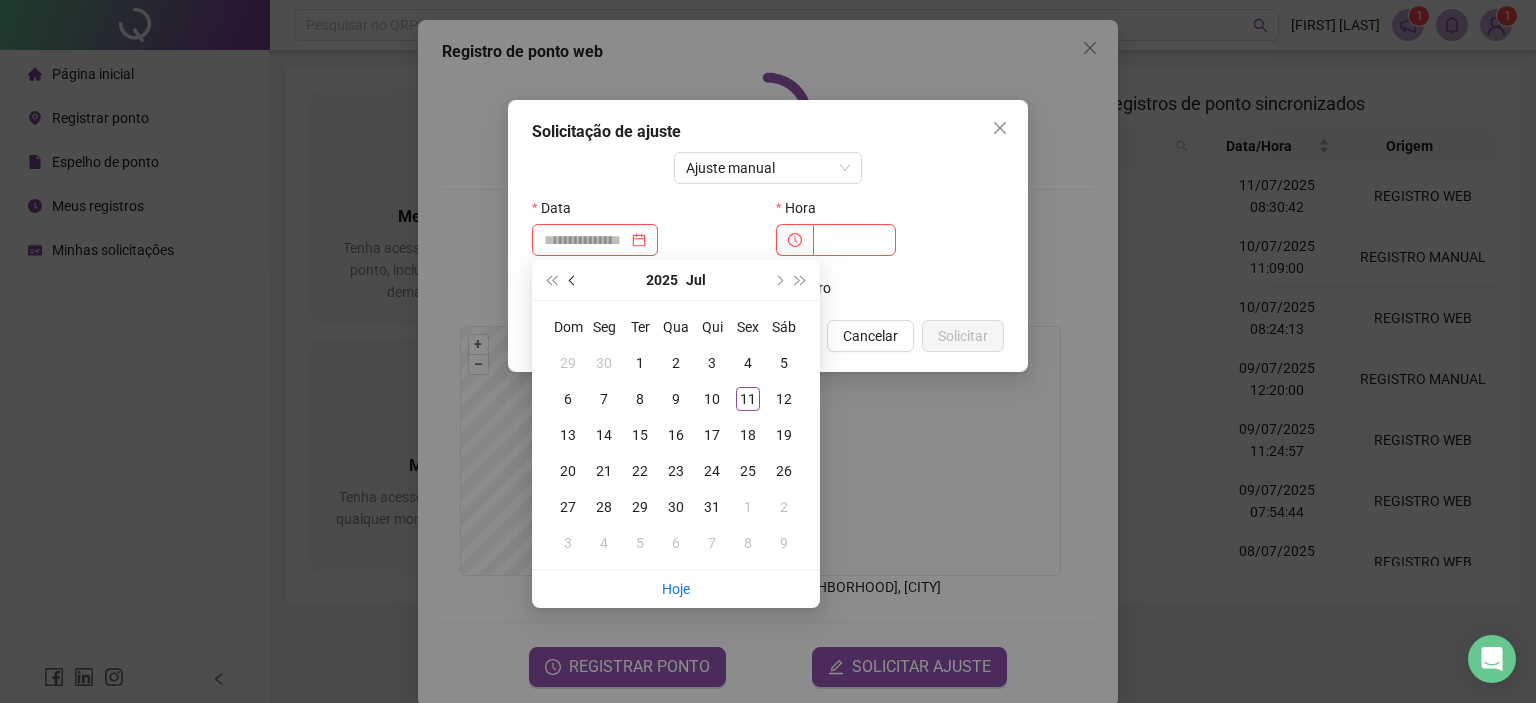 click at bounding box center (574, 280) 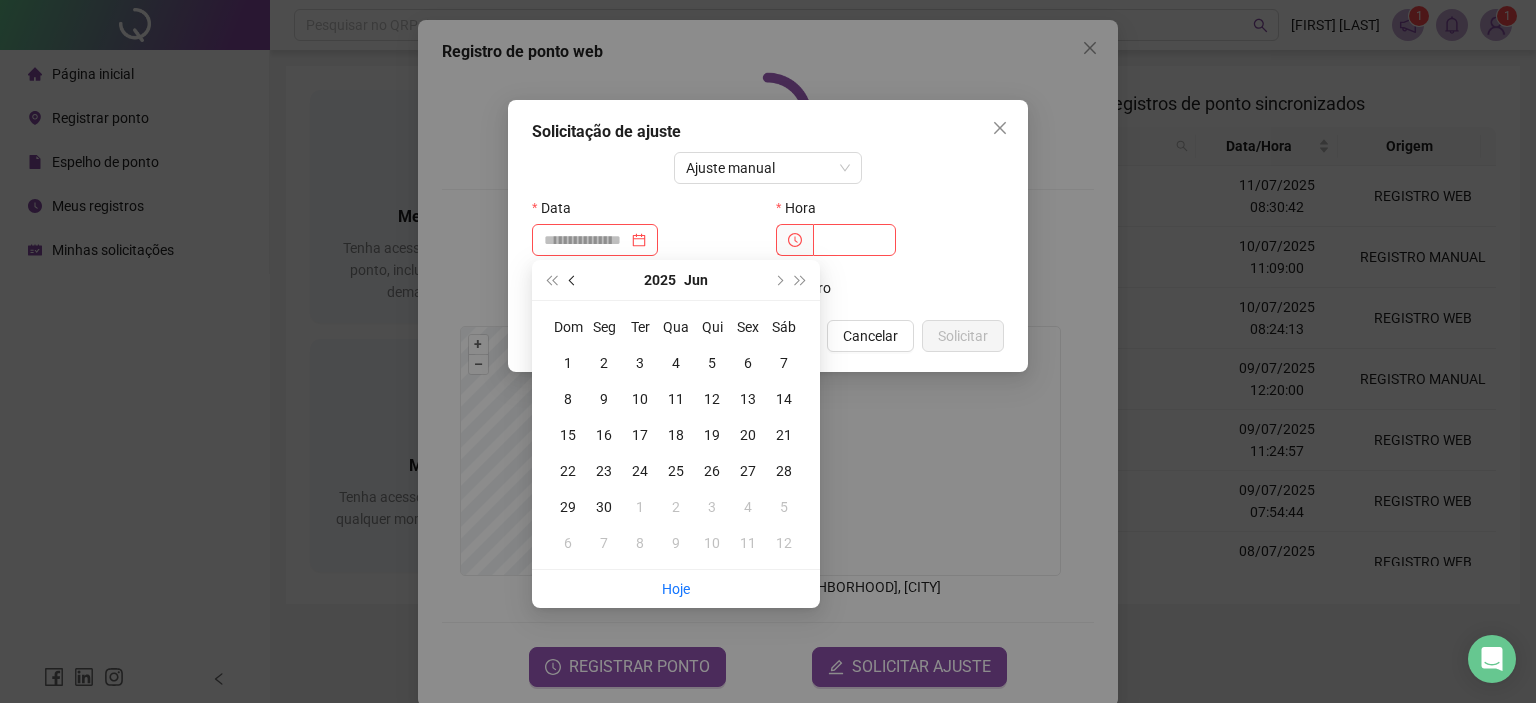 click at bounding box center [574, 280] 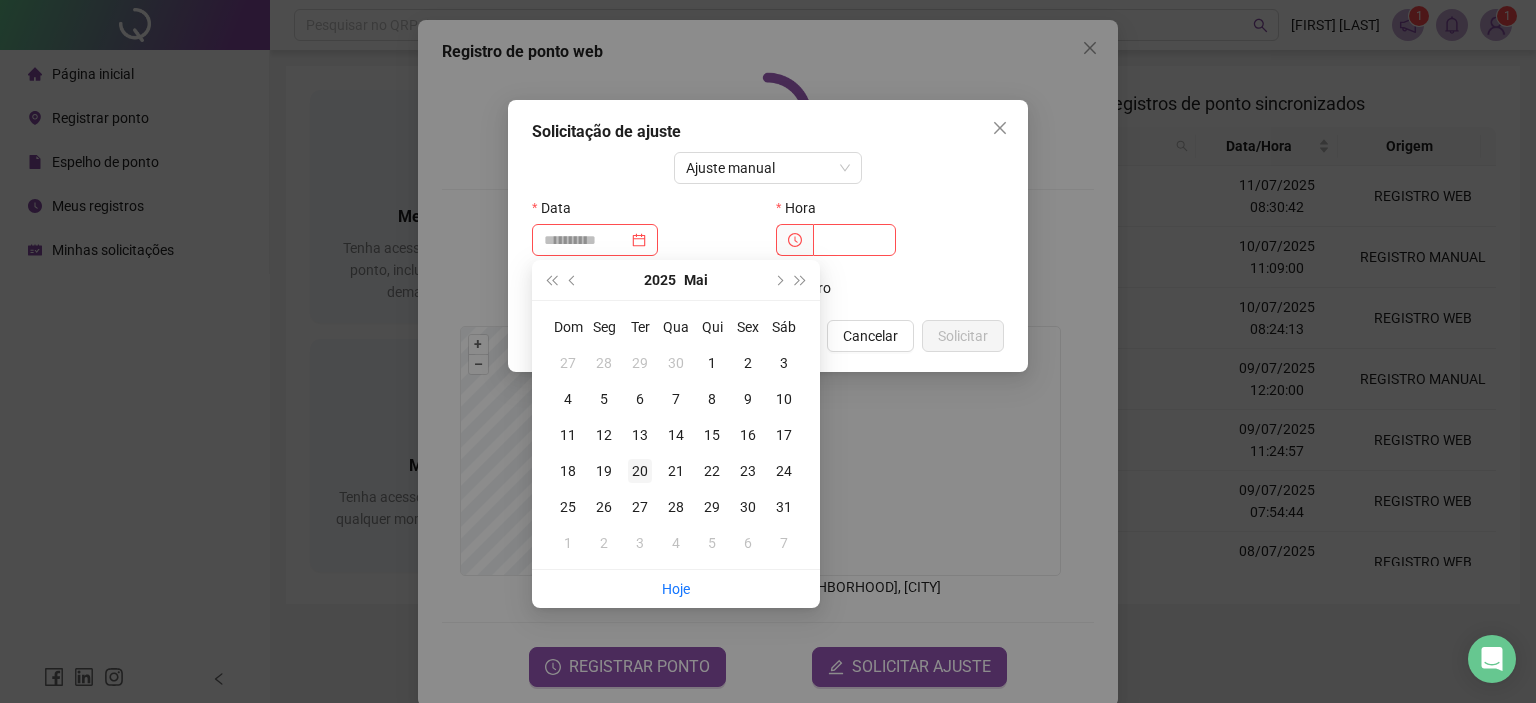 type on "**********" 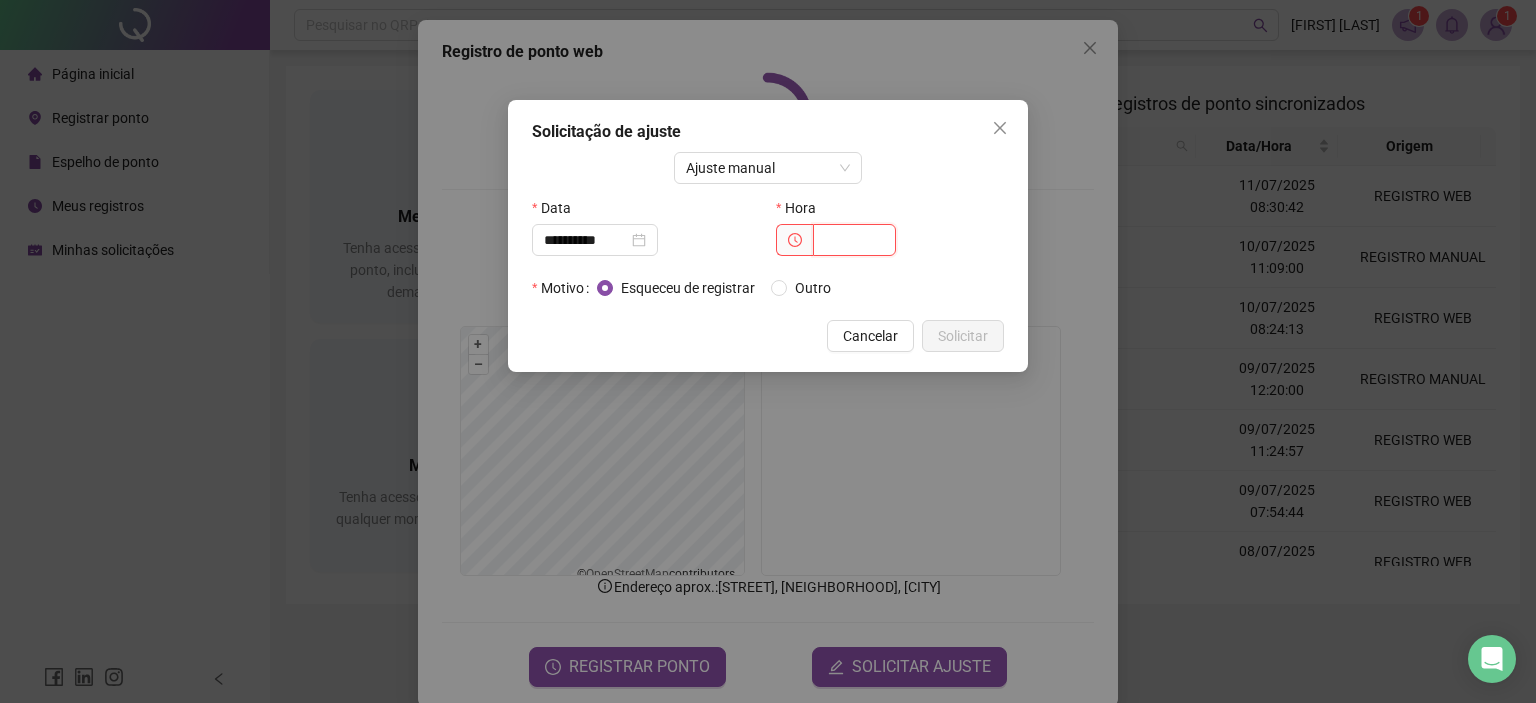 click at bounding box center (854, 240) 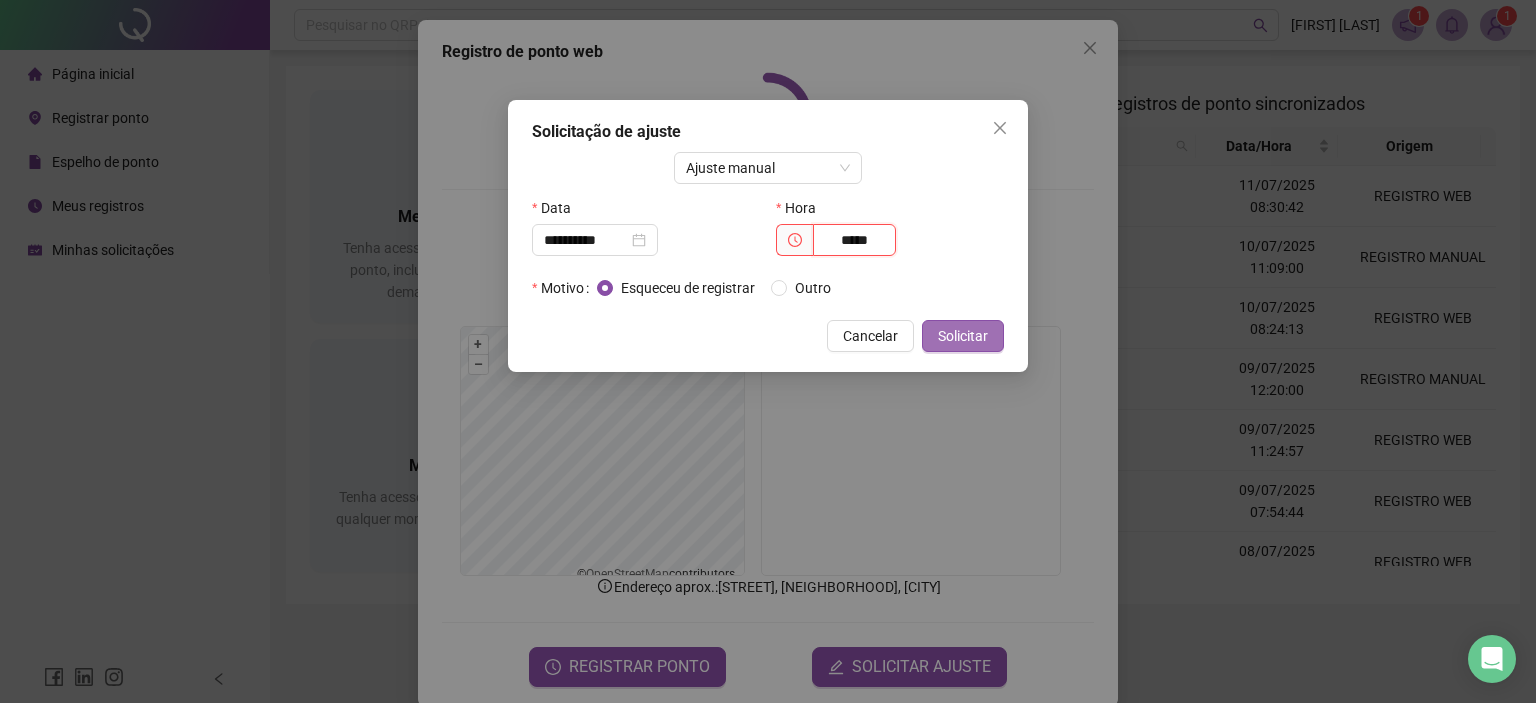 type on "*****" 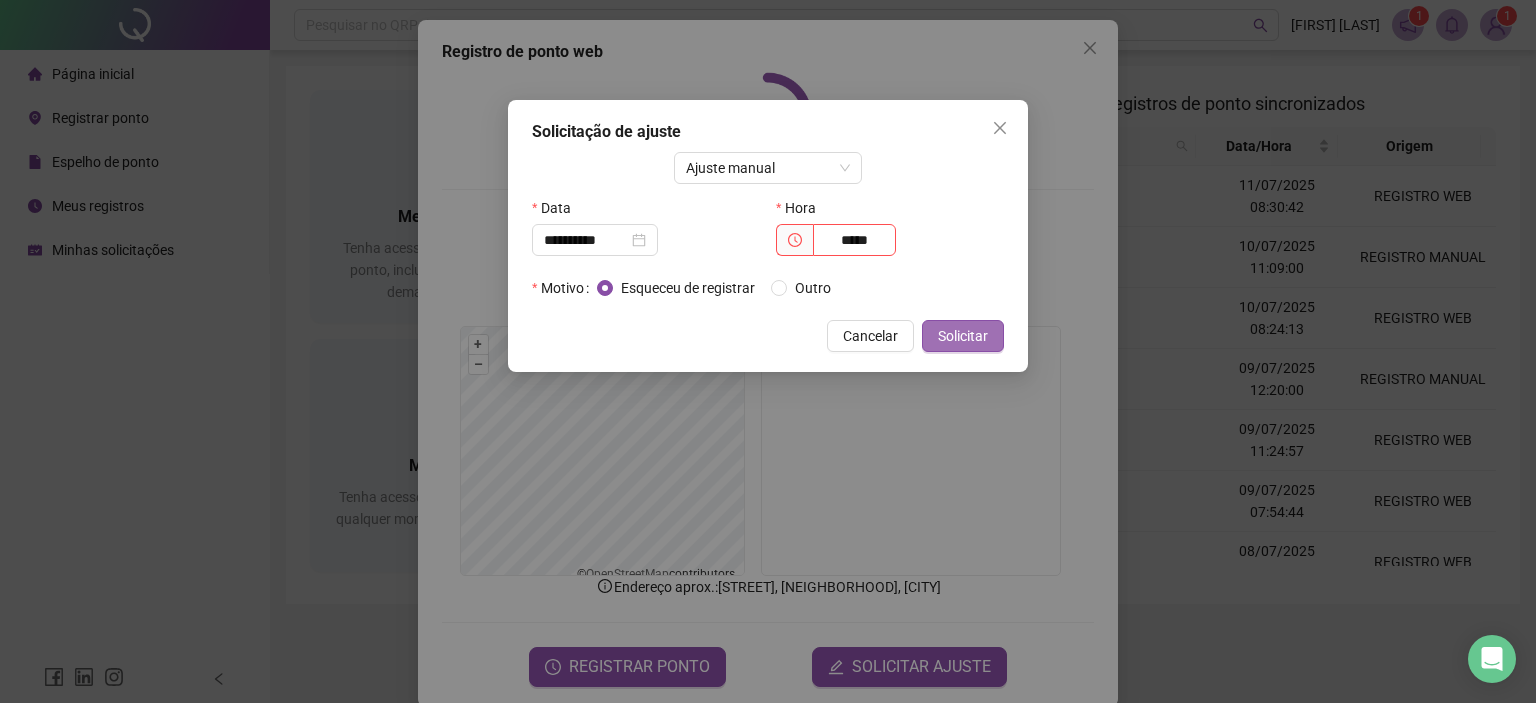 click on "Solicitar" at bounding box center [963, 336] 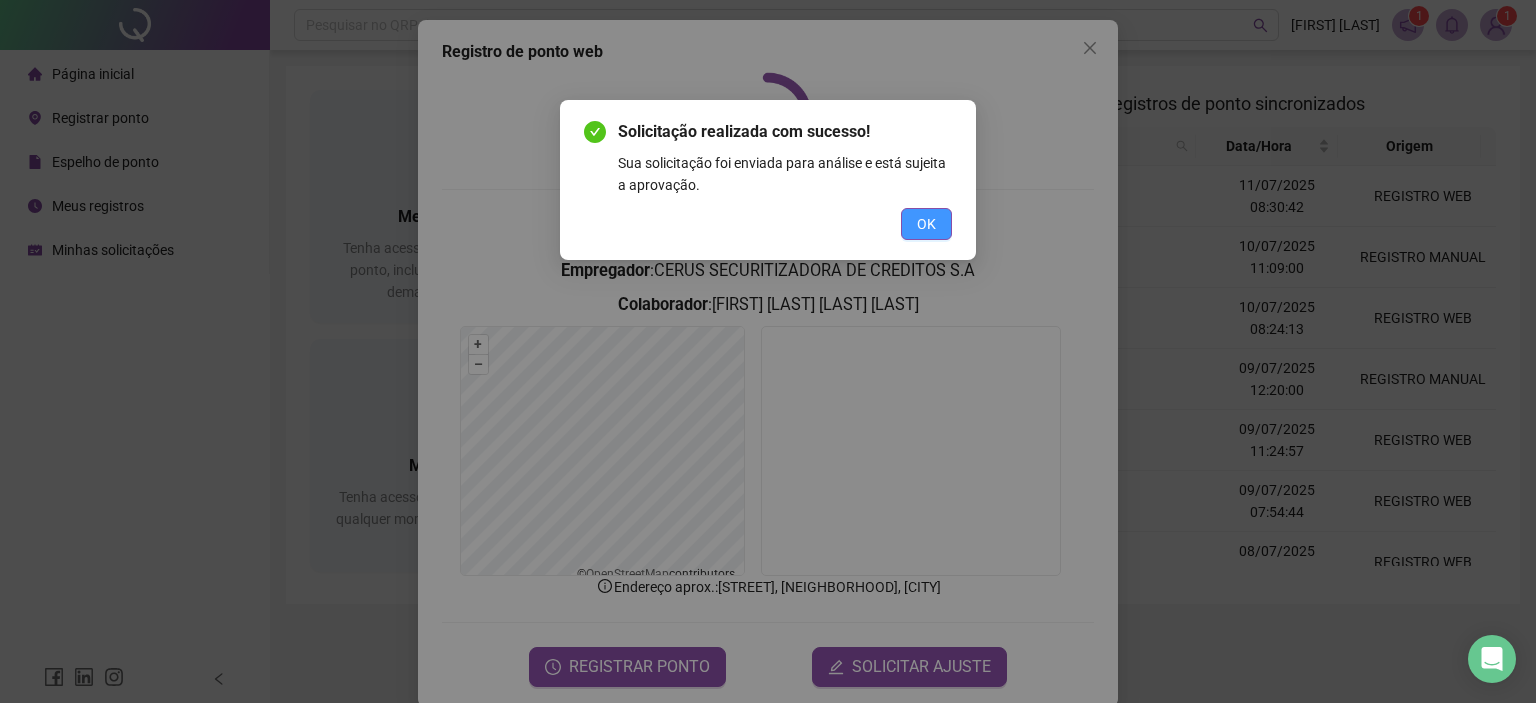 click on "OK" at bounding box center (926, 224) 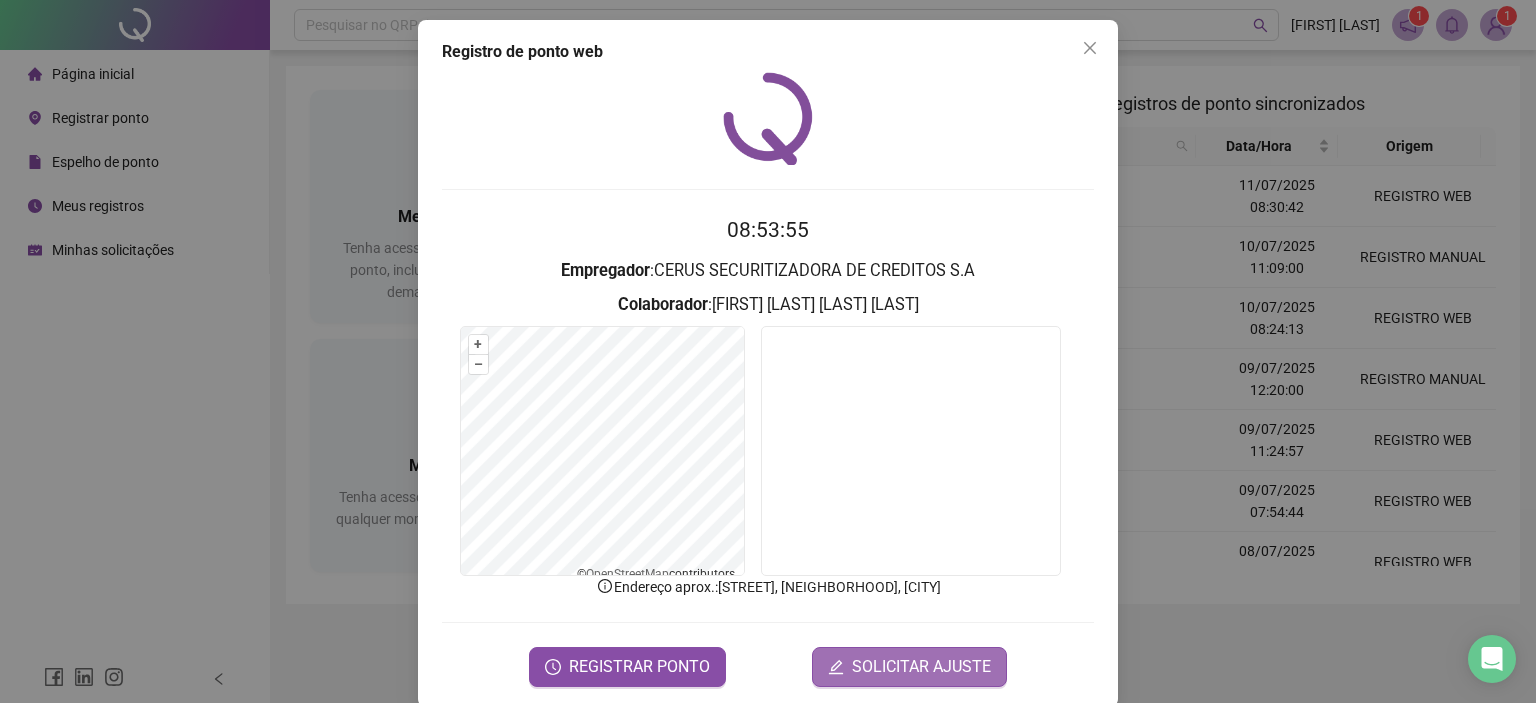 click on "SOLICITAR AJUSTE" at bounding box center (921, 667) 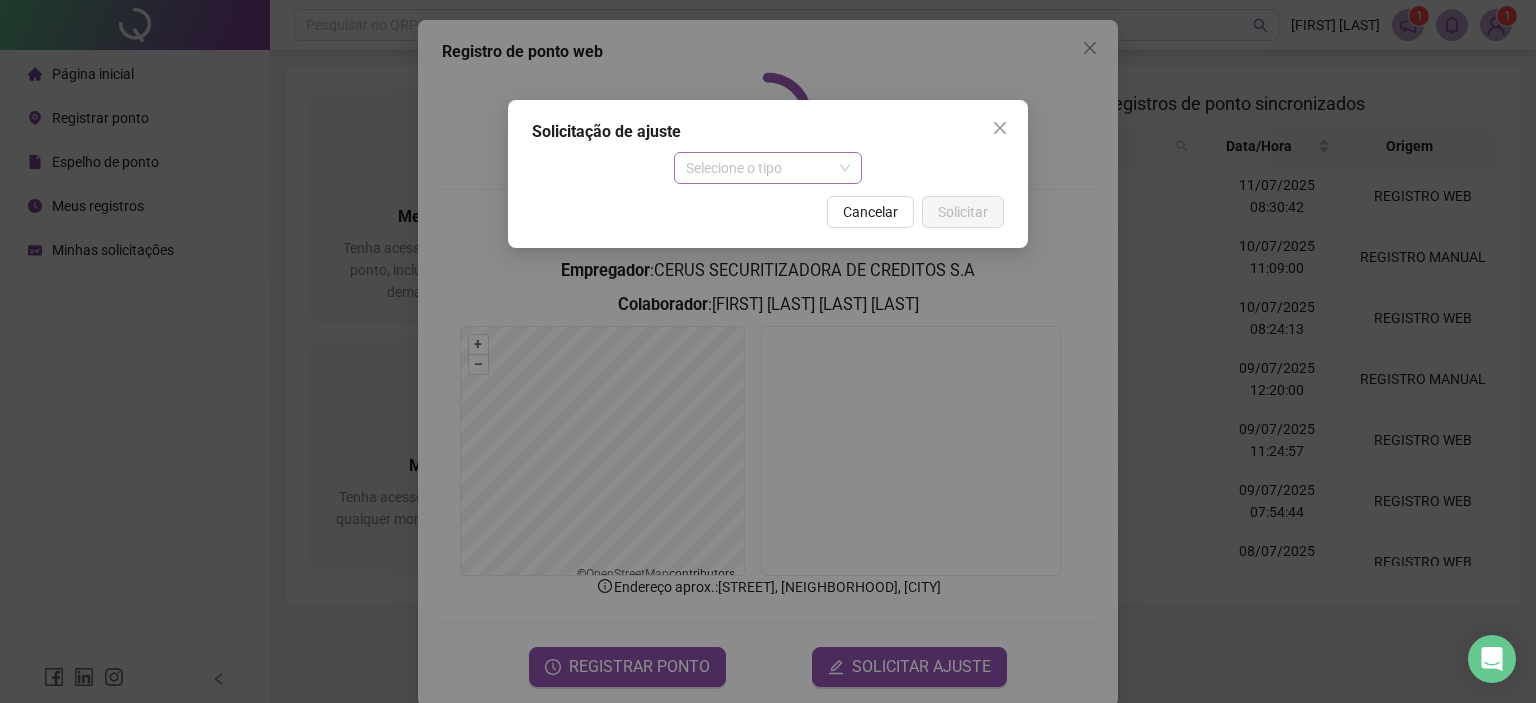 click on "Selecione o tipo" at bounding box center [768, 168] 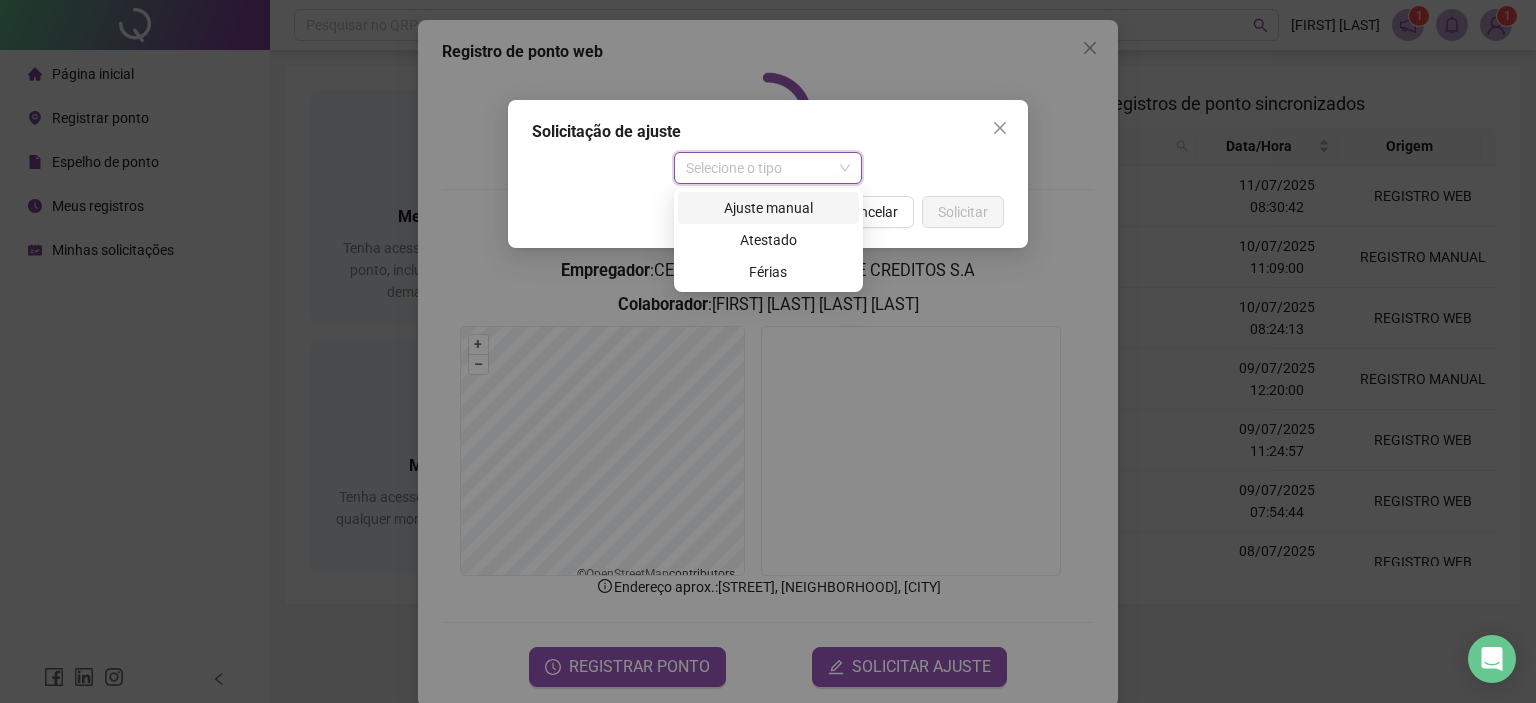 click on "Ajuste manual" at bounding box center (768, 208) 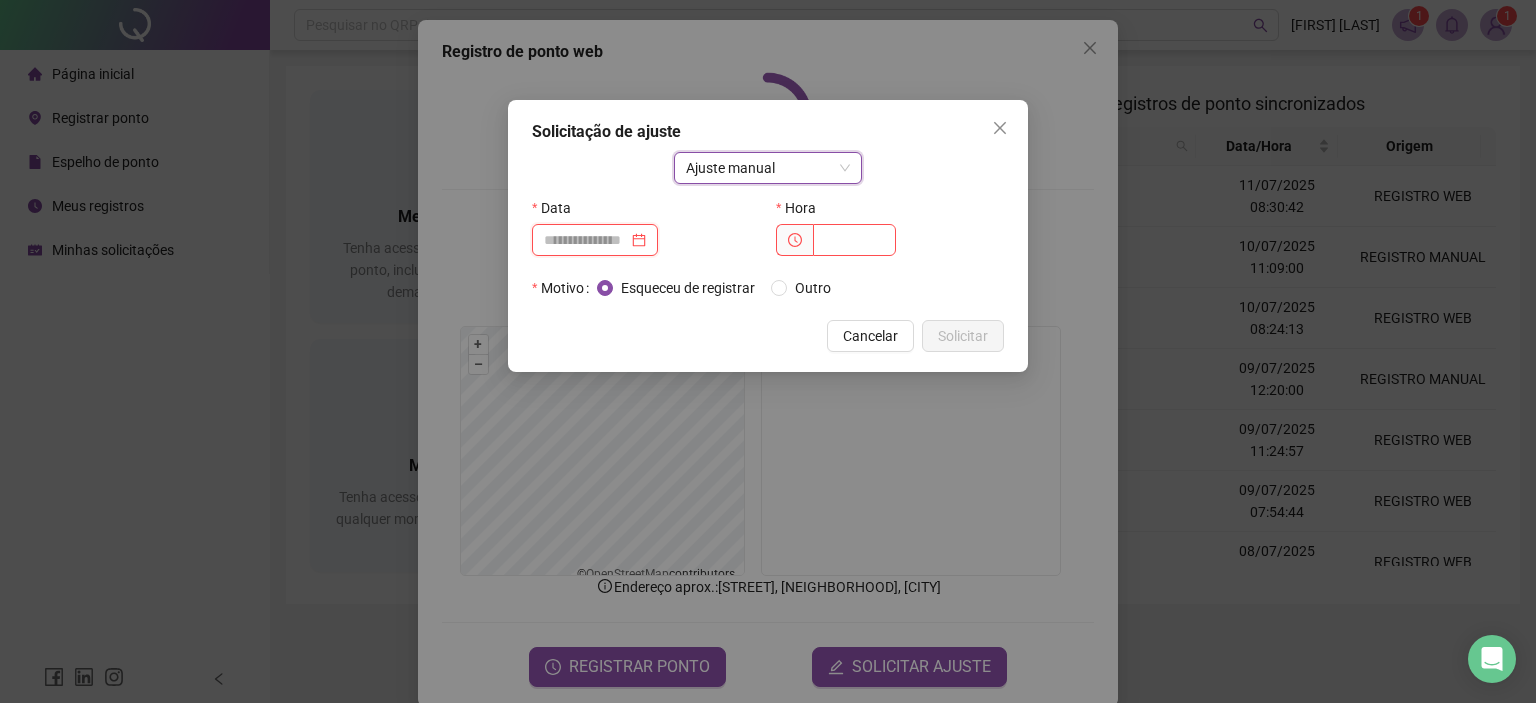 click at bounding box center [586, 240] 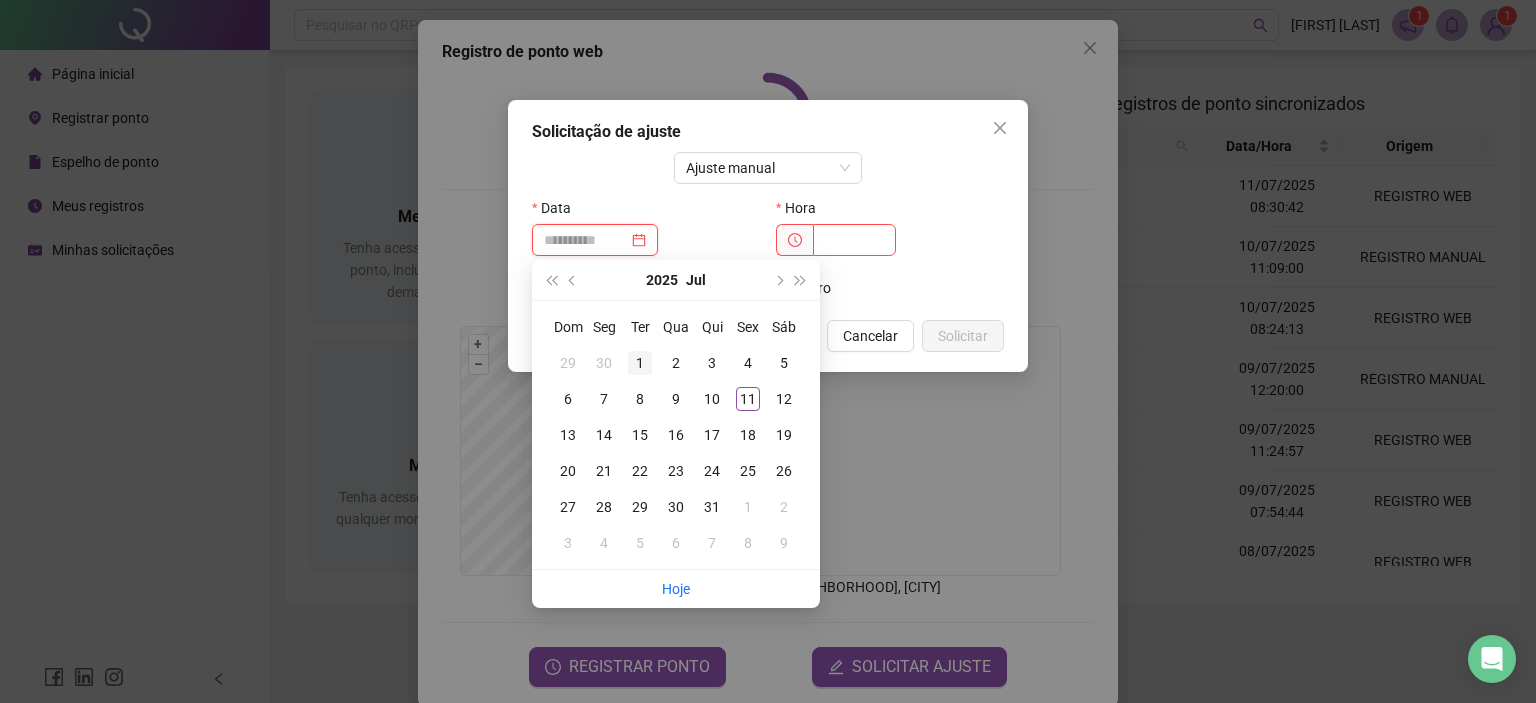 type on "**********" 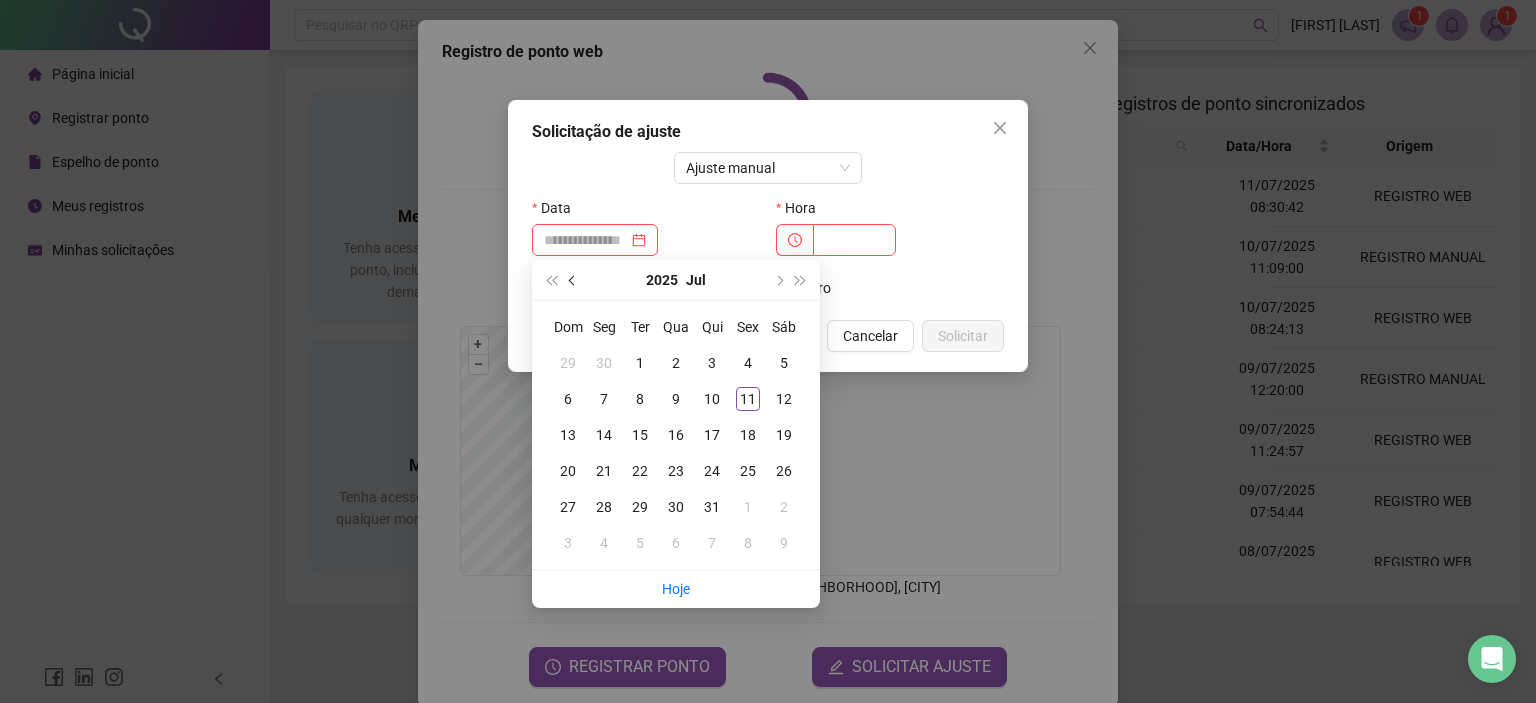 click at bounding box center (574, 280) 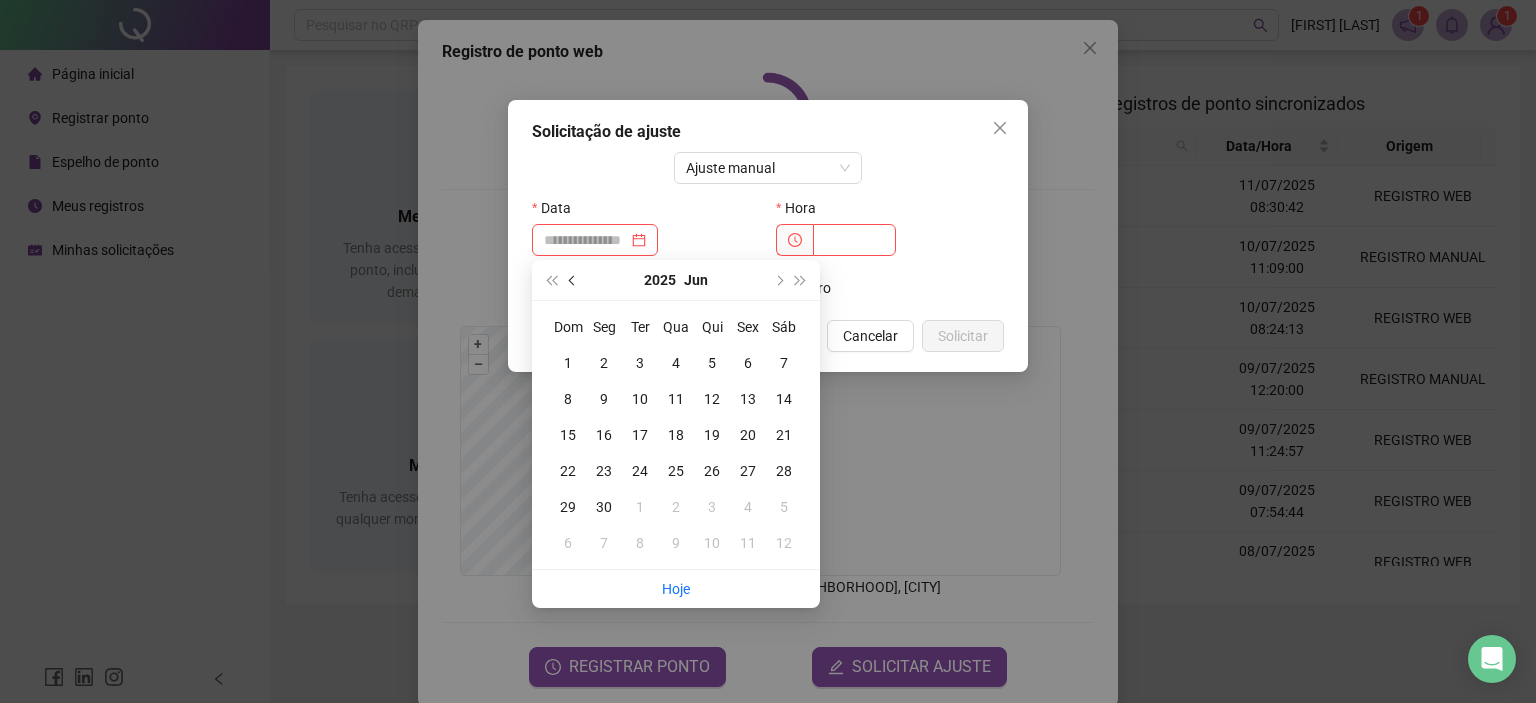 click at bounding box center (574, 280) 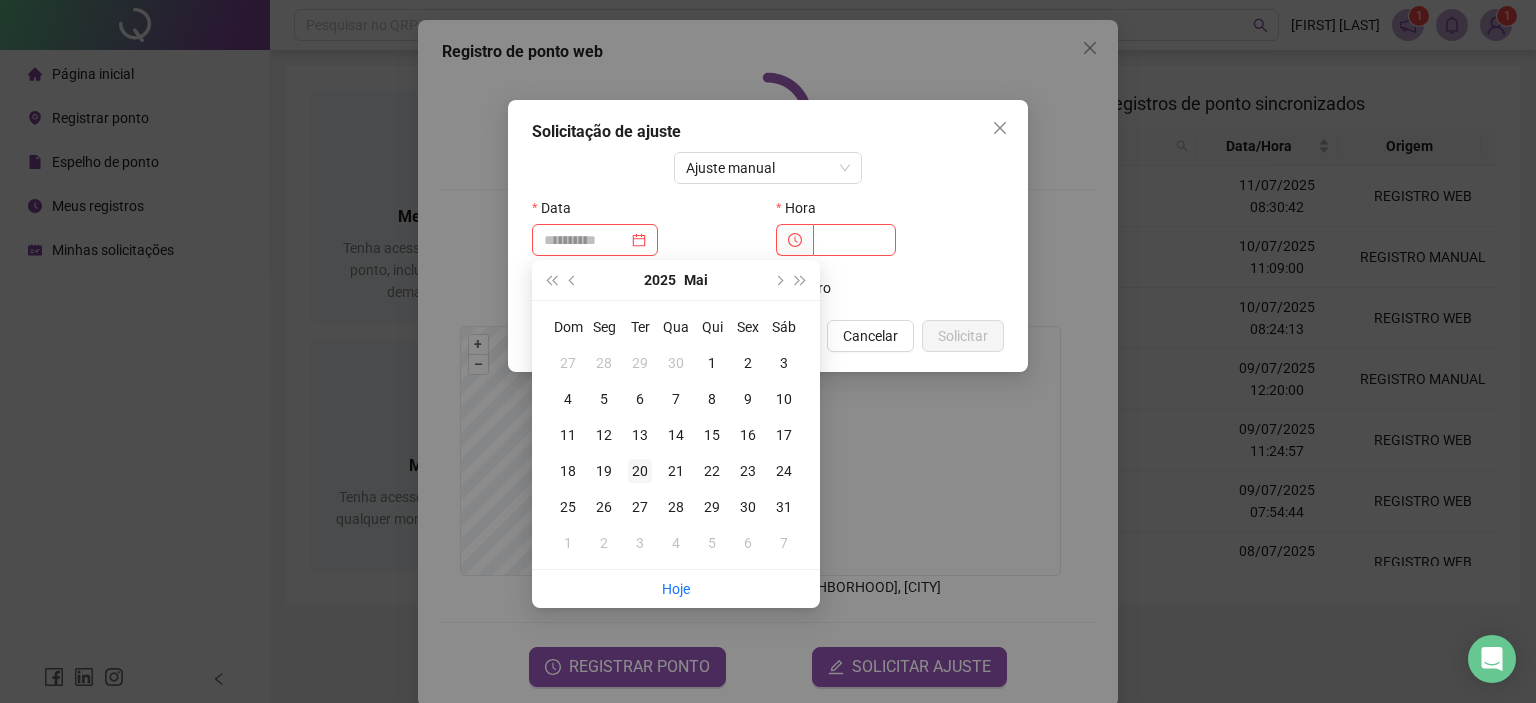 type on "**********" 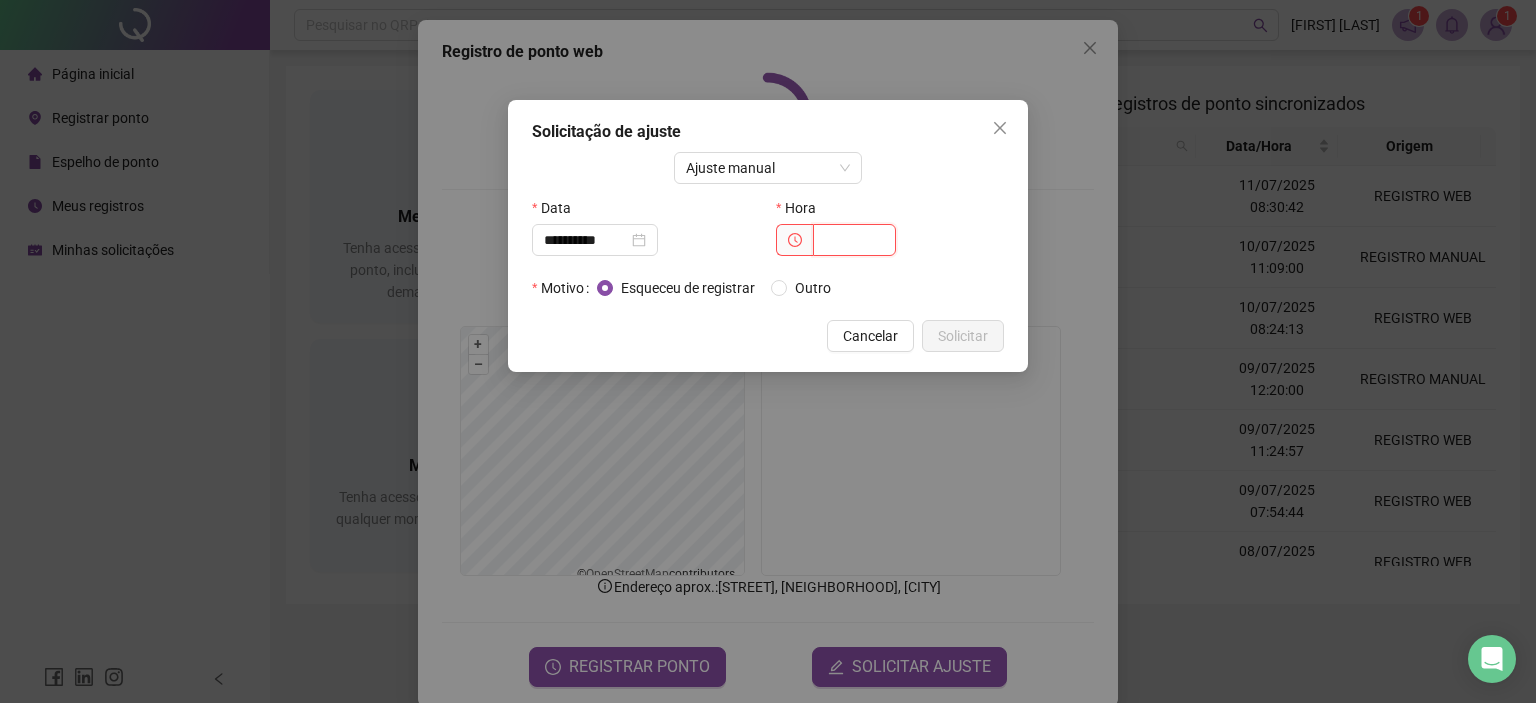 click at bounding box center (854, 240) 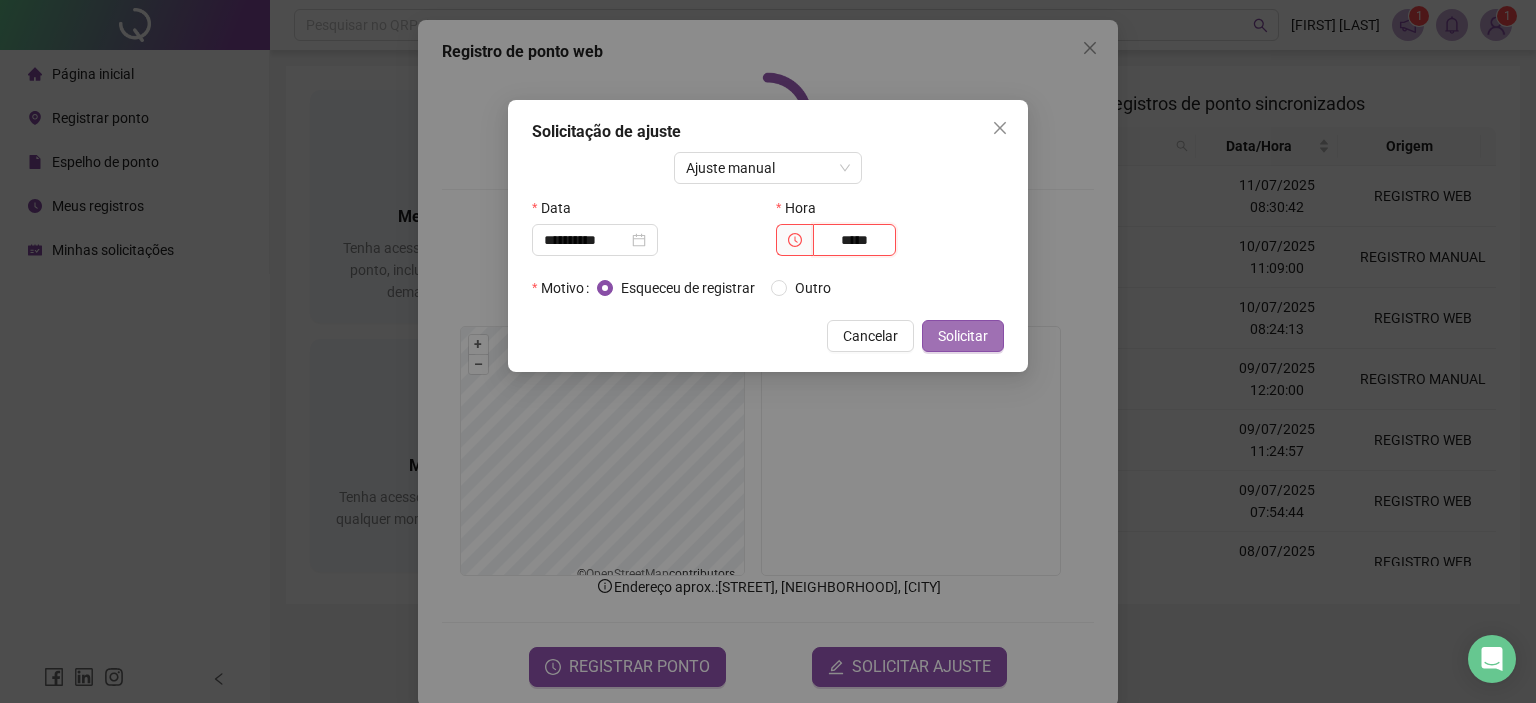 type on "*****" 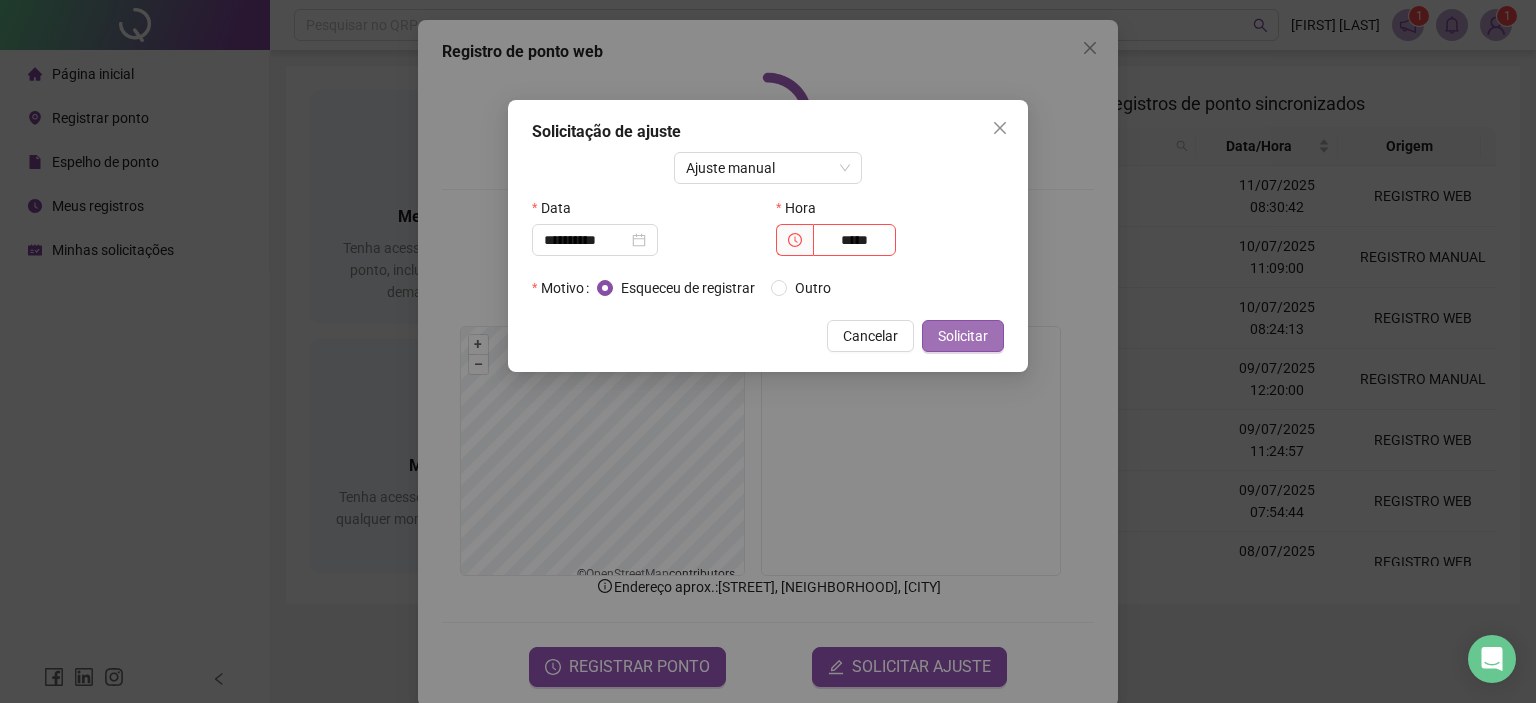 click on "Solicitar" at bounding box center (963, 336) 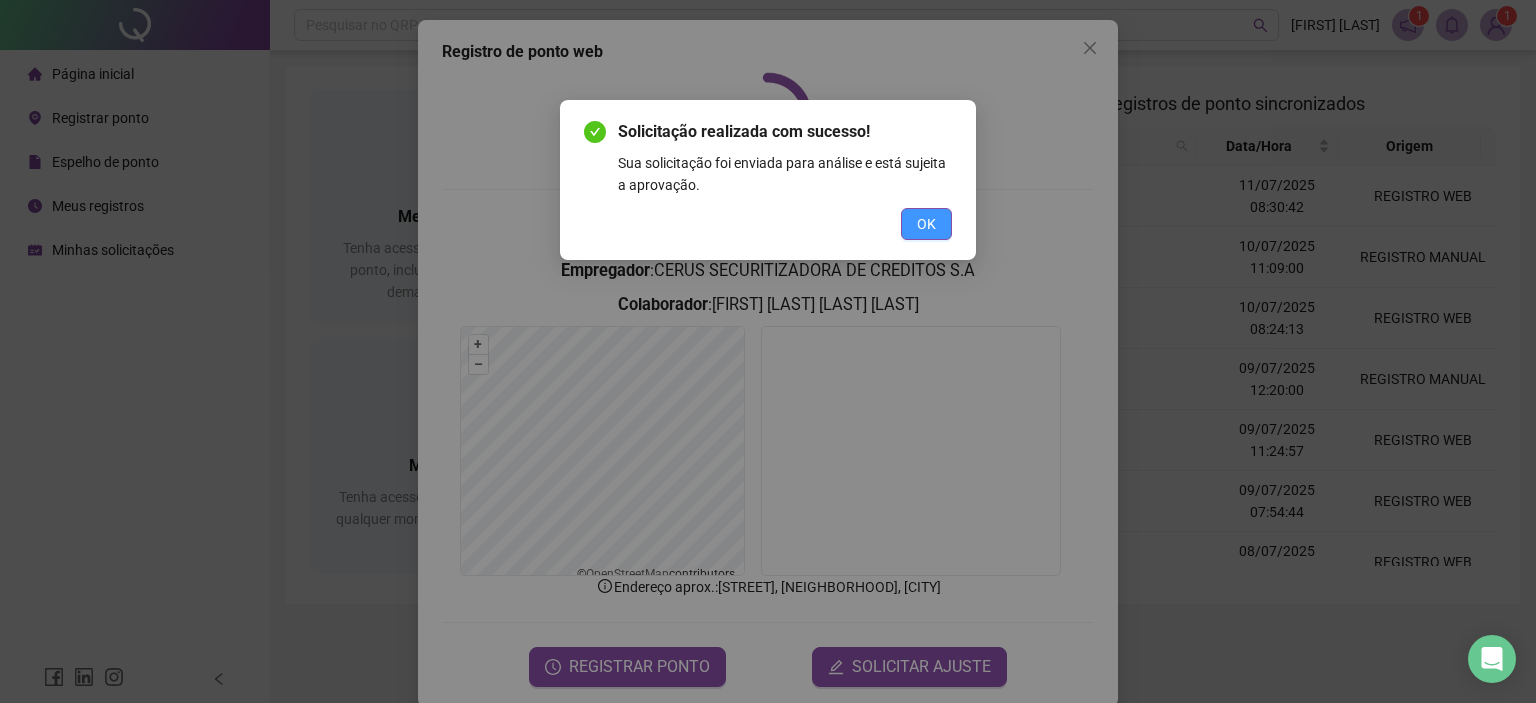 click on "OK" at bounding box center [926, 224] 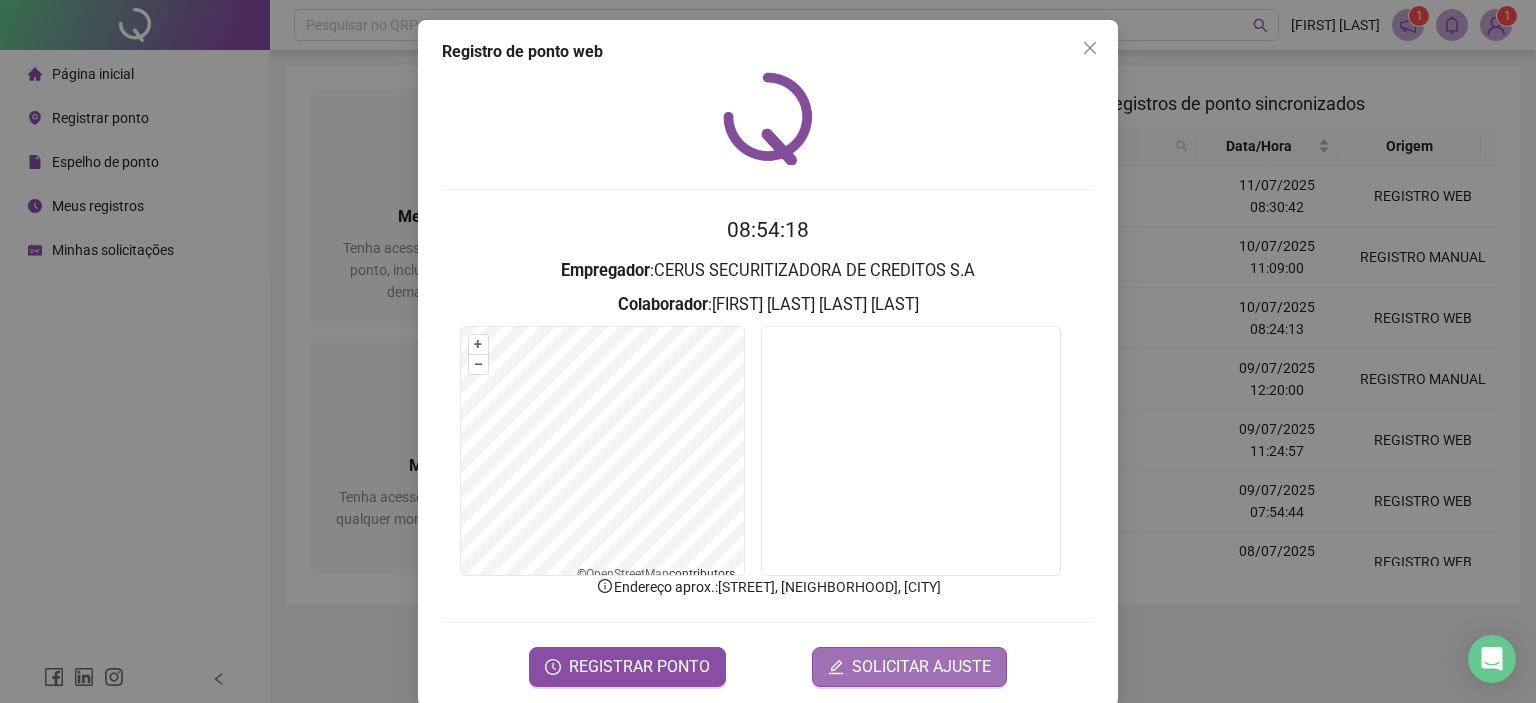 click on "SOLICITAR AJUSTE" at bounding box center (921, 667) 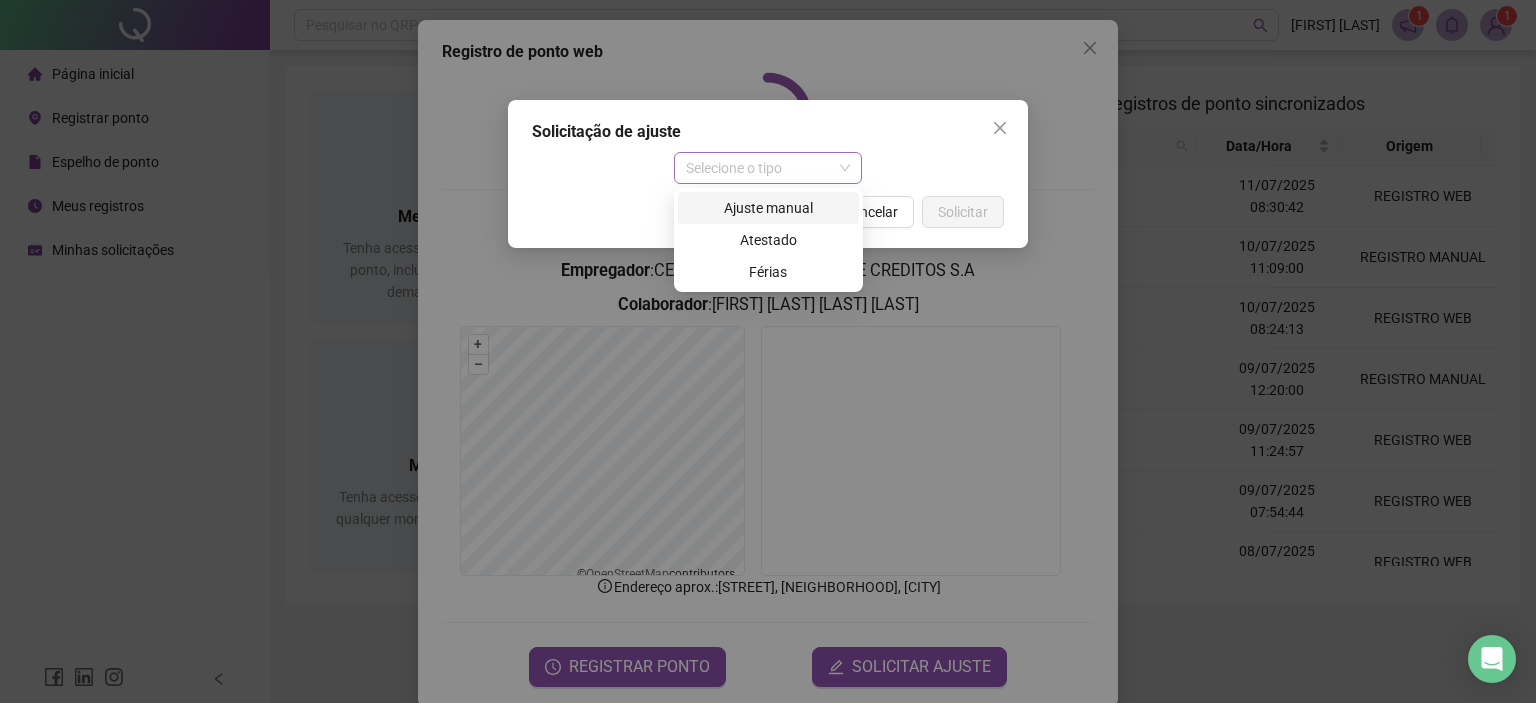 click on "Selecione o tipo" at bounding box center [768, 168] 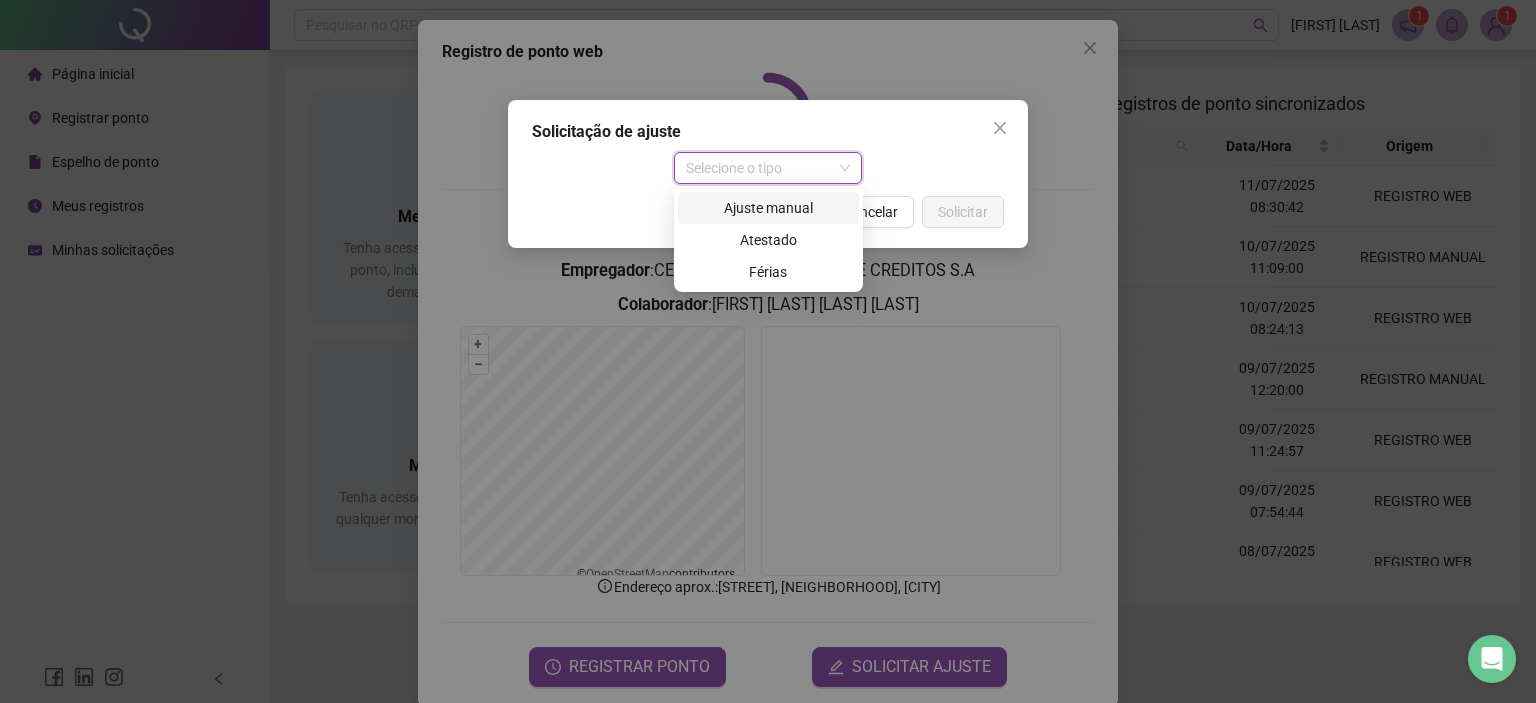 click on "Ajuste manual" at bounding box center (768, 208) 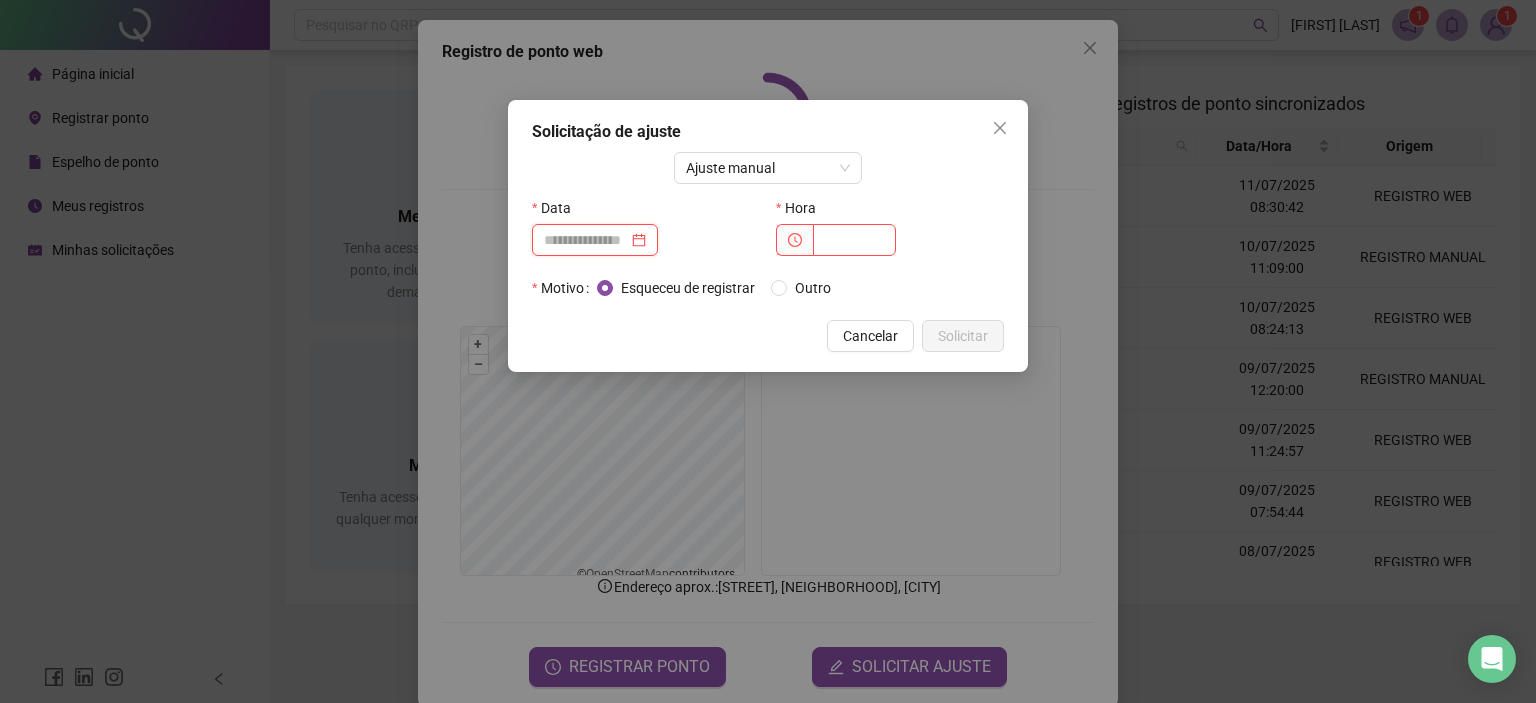 click at bounding box center (586, 240) 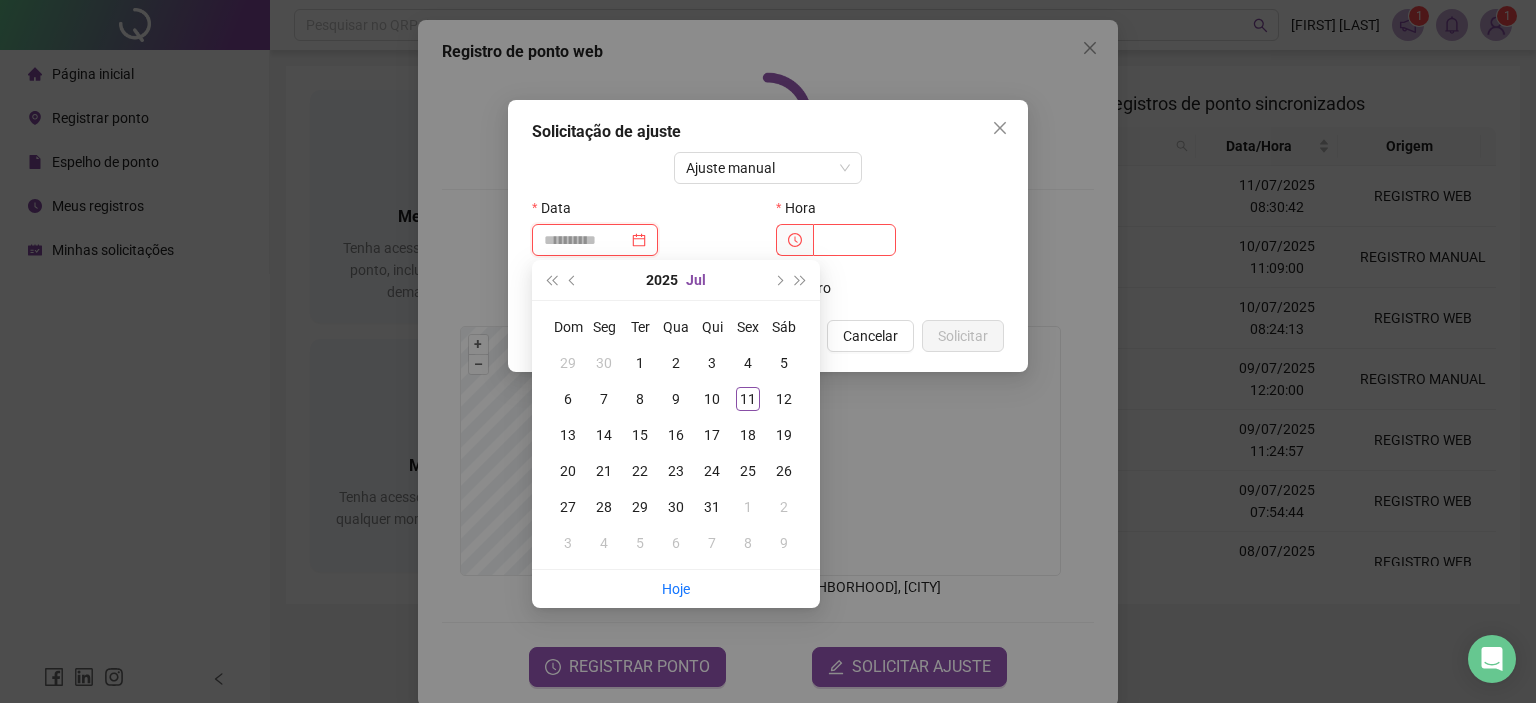 type on "**********" 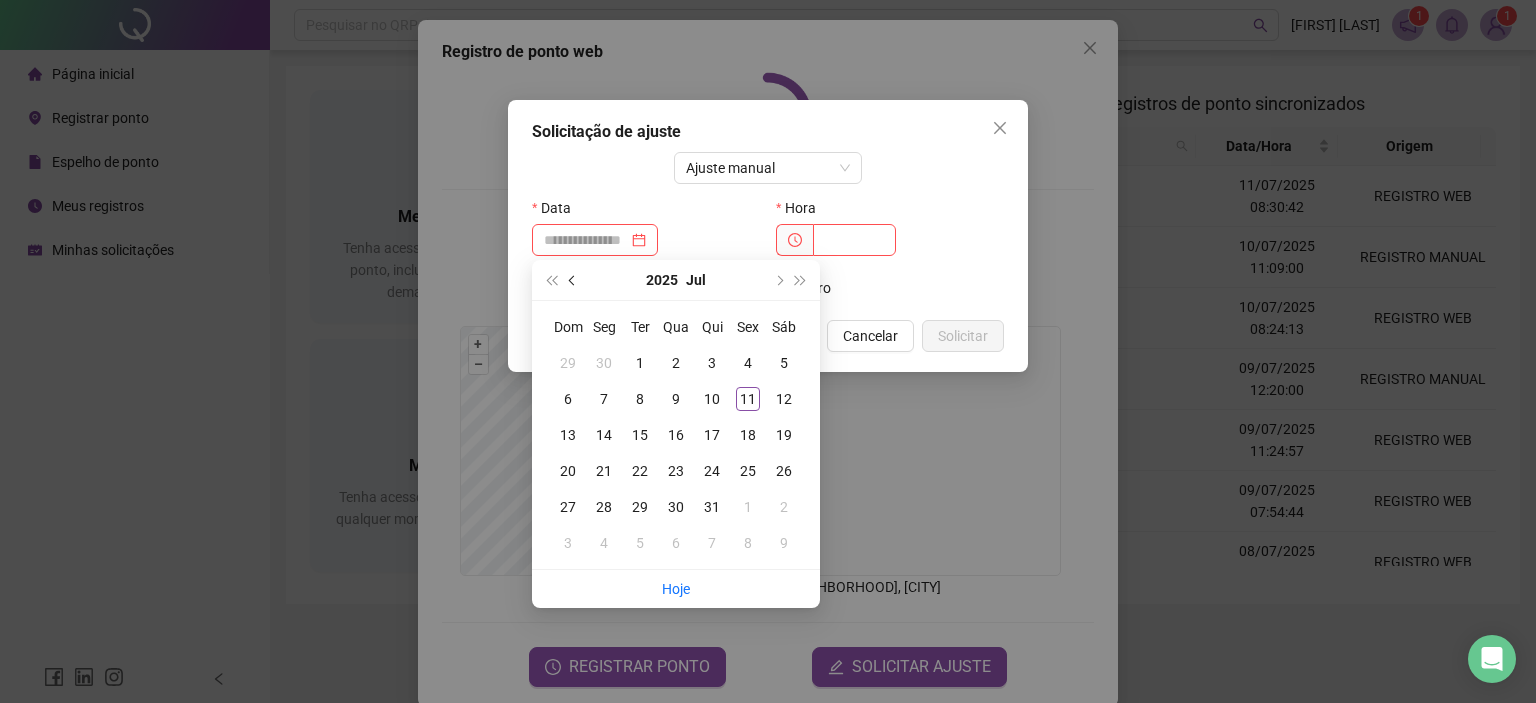 click at bounding box center [574, 280] 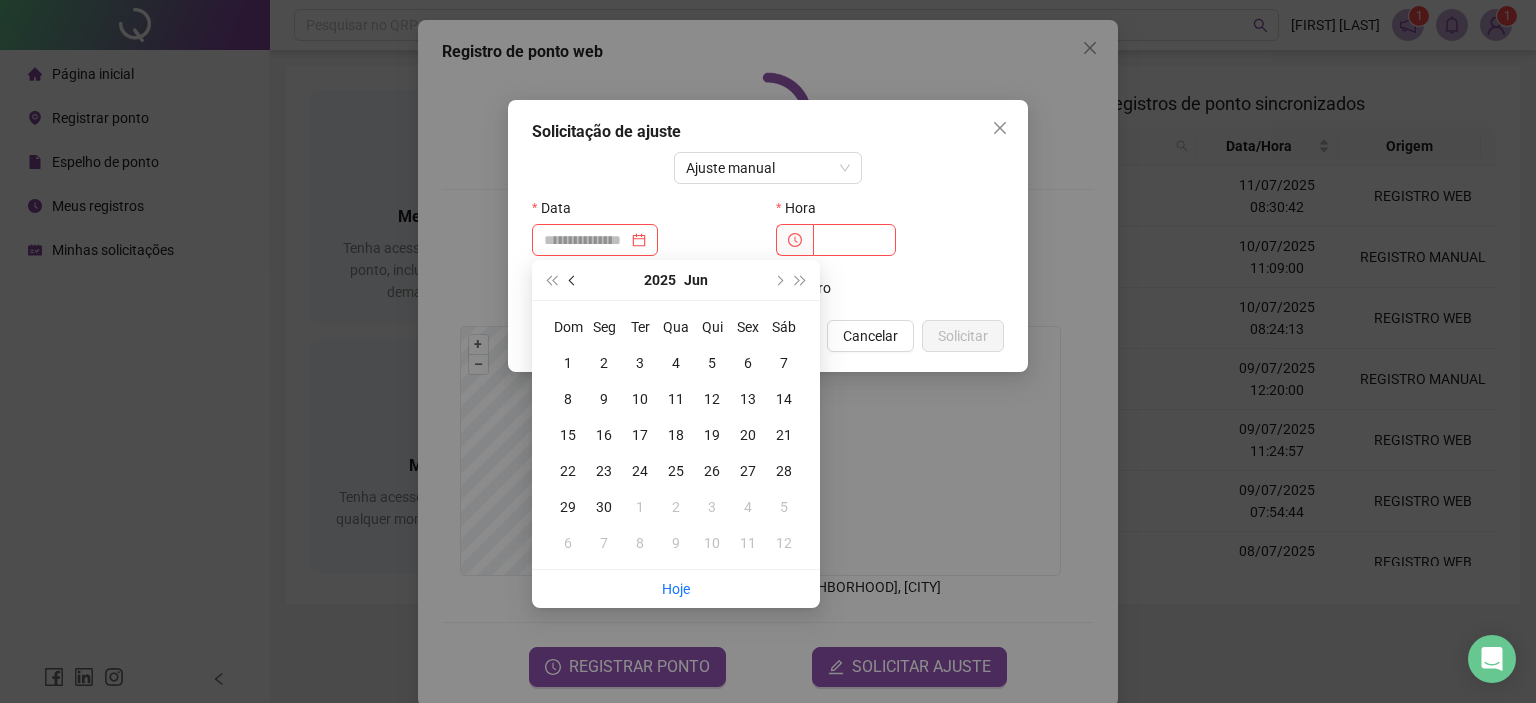 click at bounding box center (574, 280) 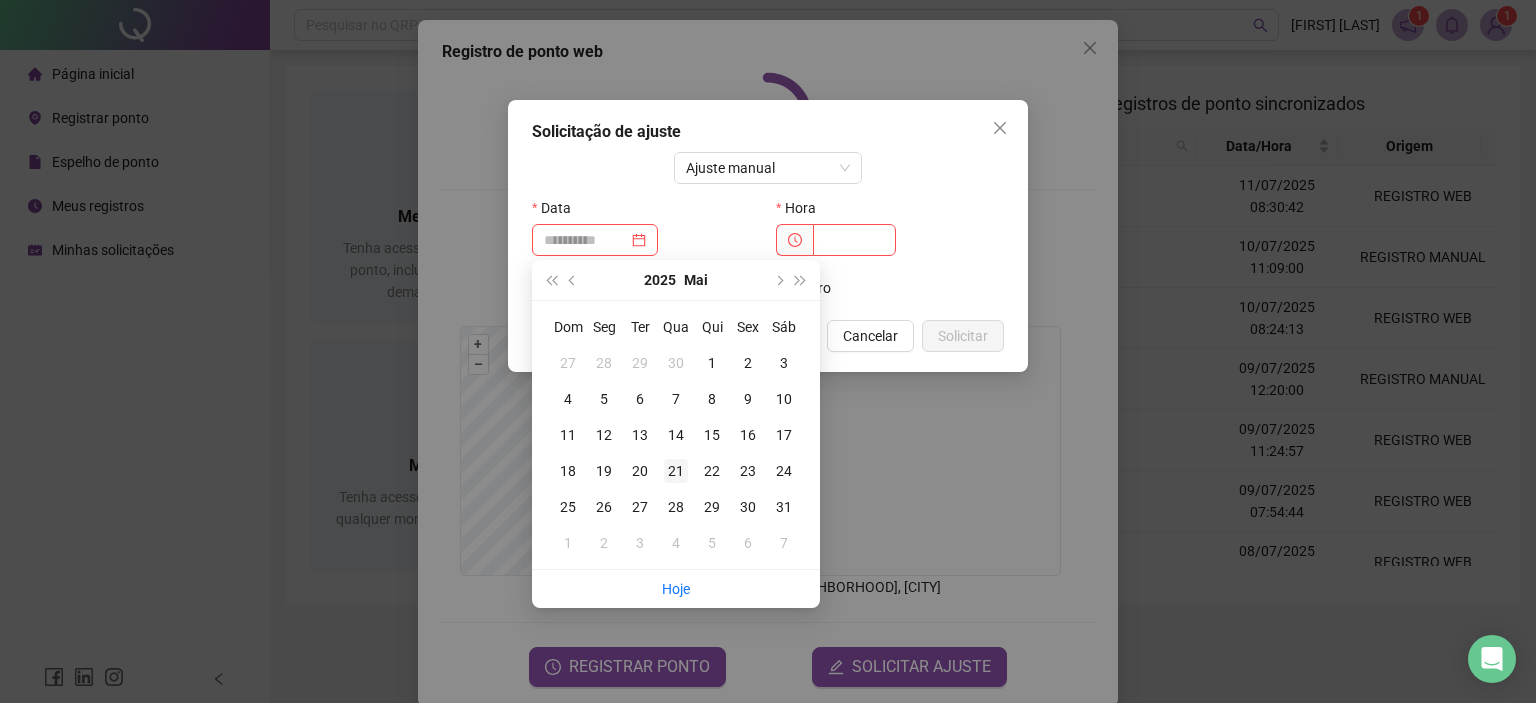 type on "**********" 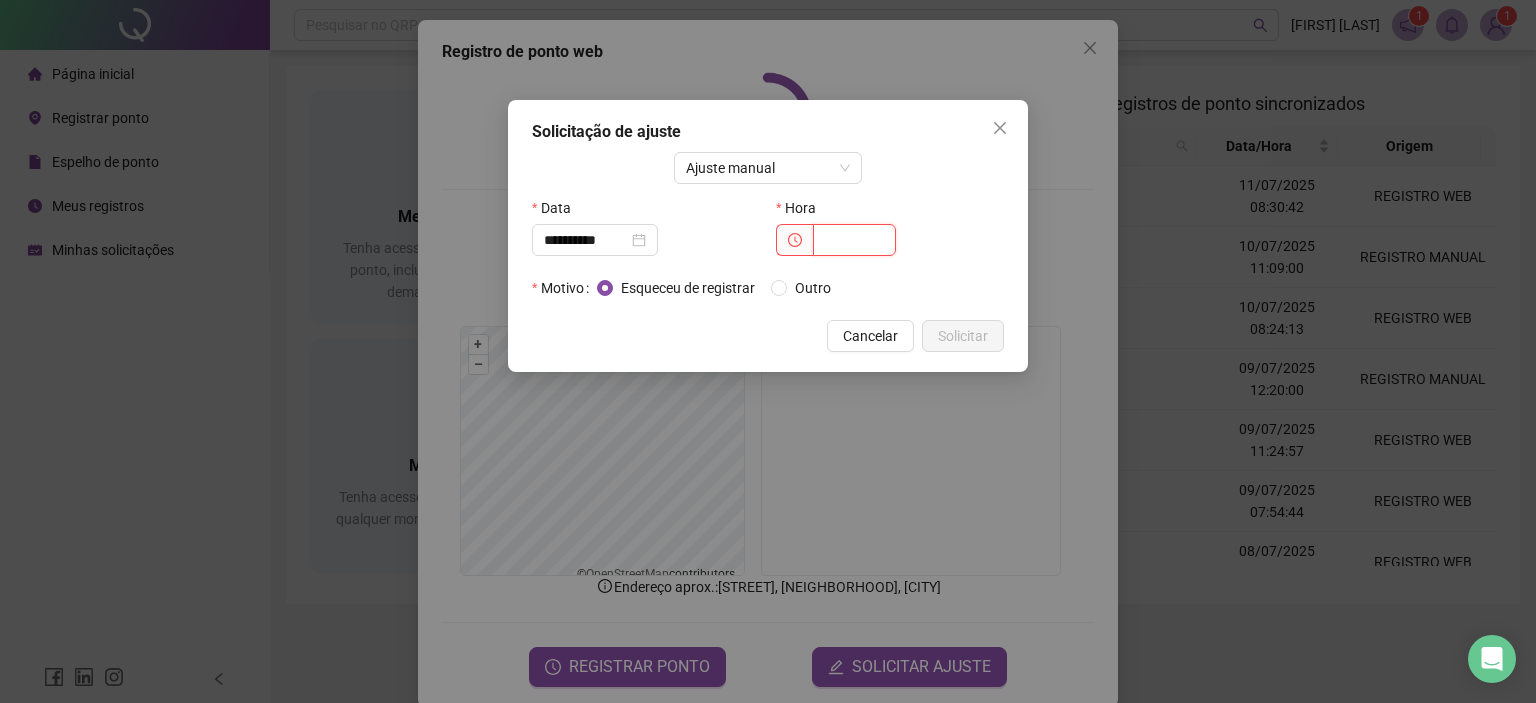 click at bounding box center (854, 240) 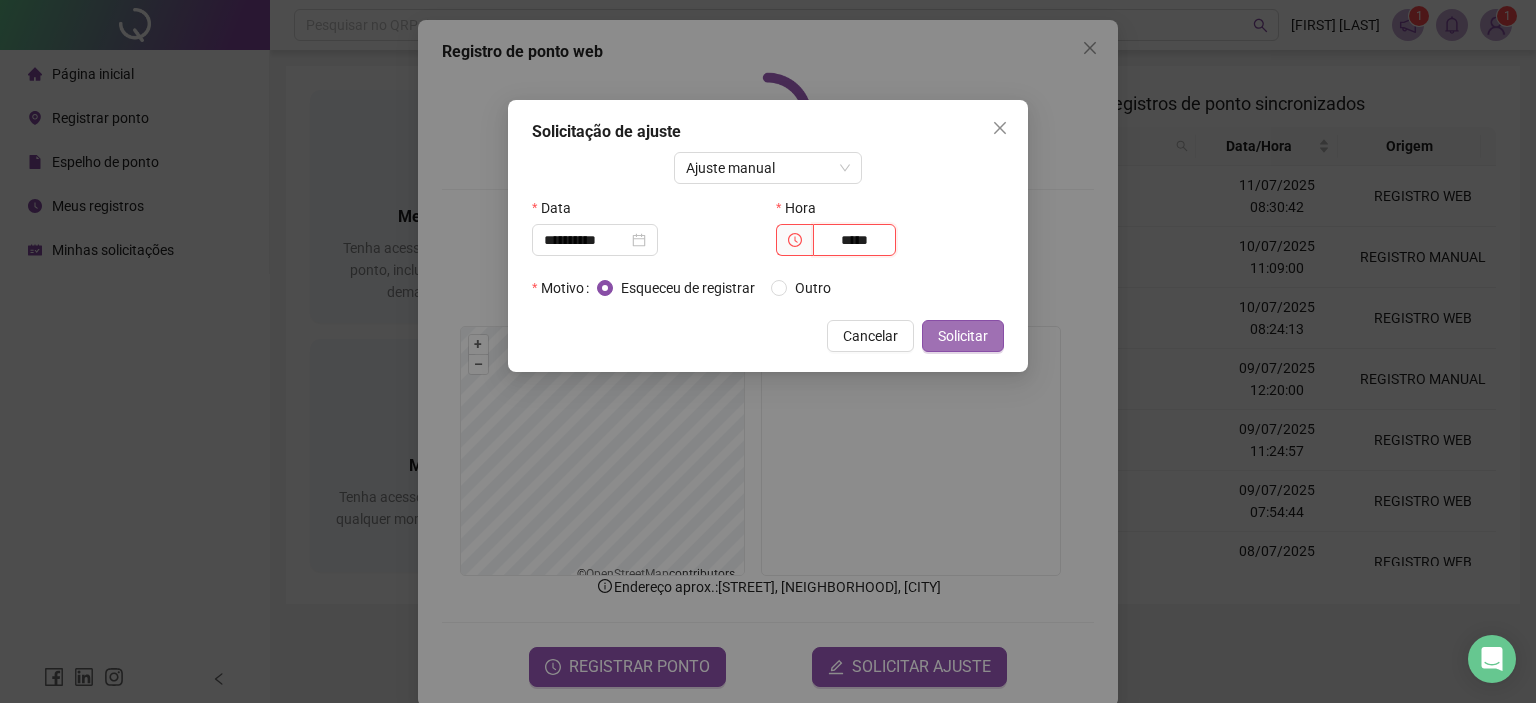 type on "*****" 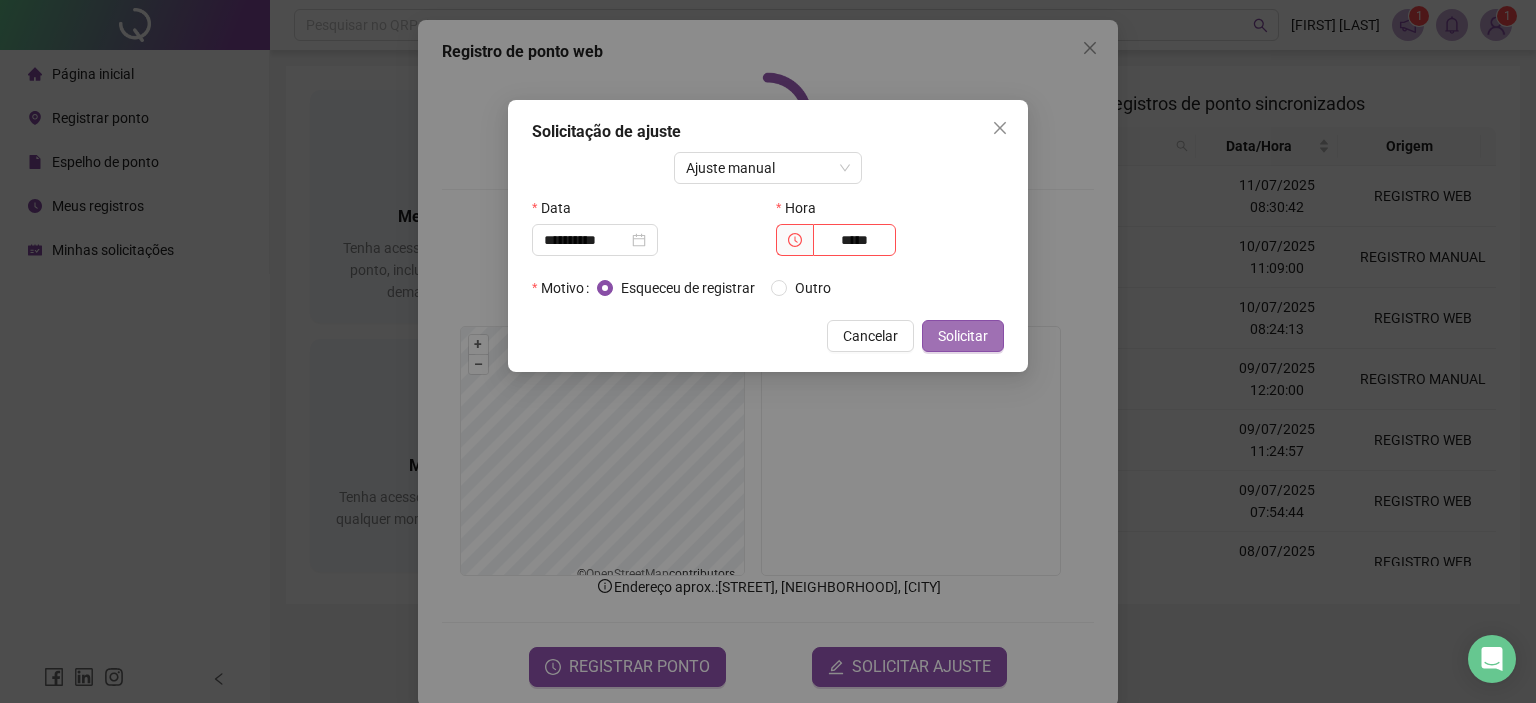 click on "Solicitar" at bounding box center (963, 336) 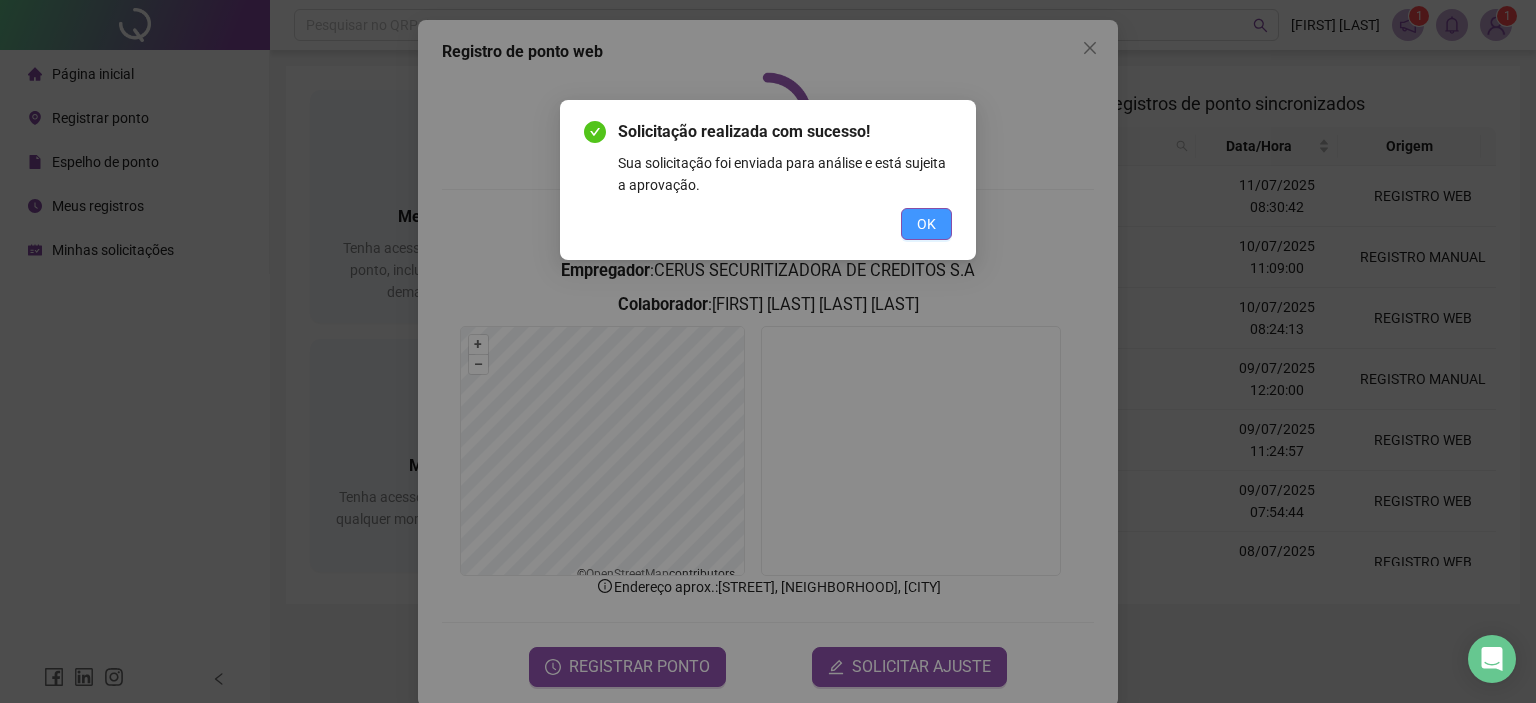 click on "OK" at bounding box center [926, 224] 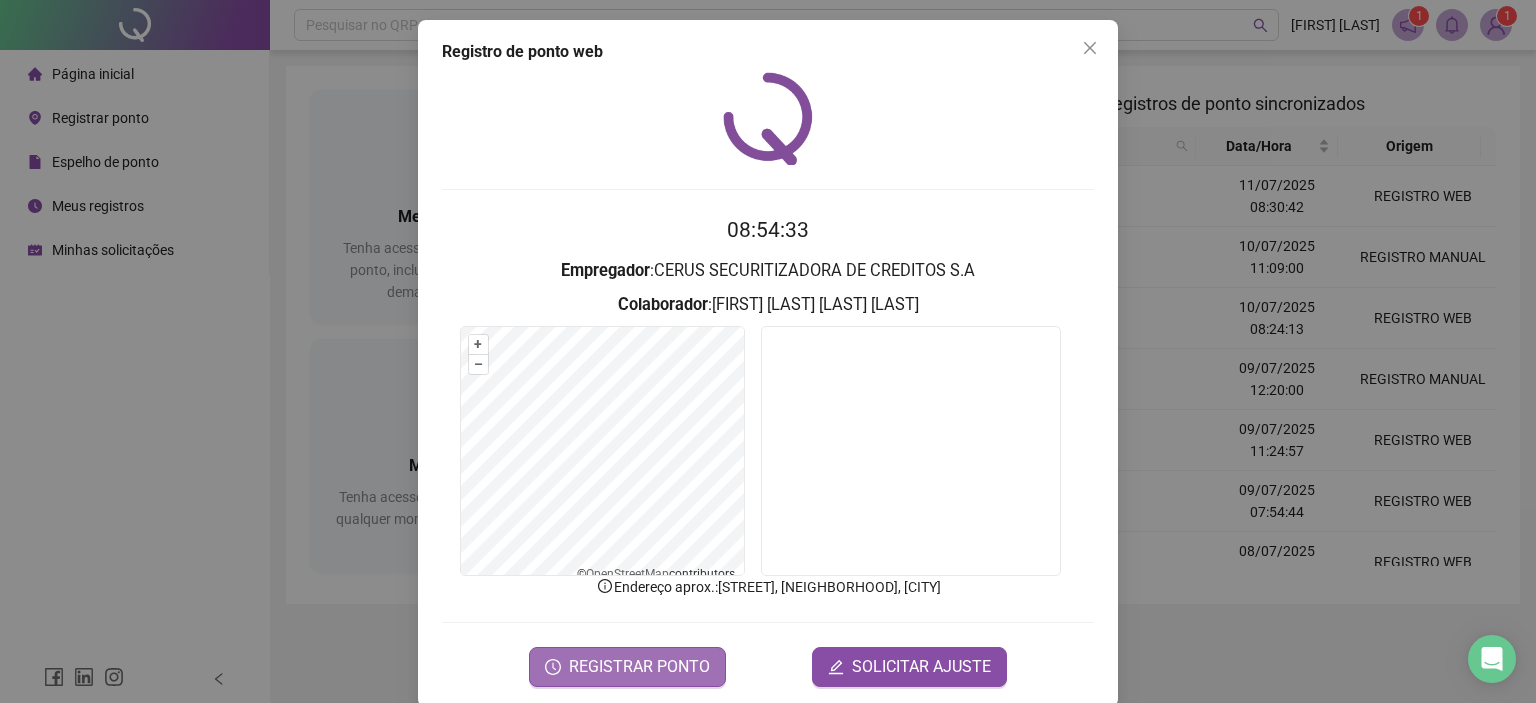 click on "REGISTRAR PONTO" at bounding box center [627, 667] 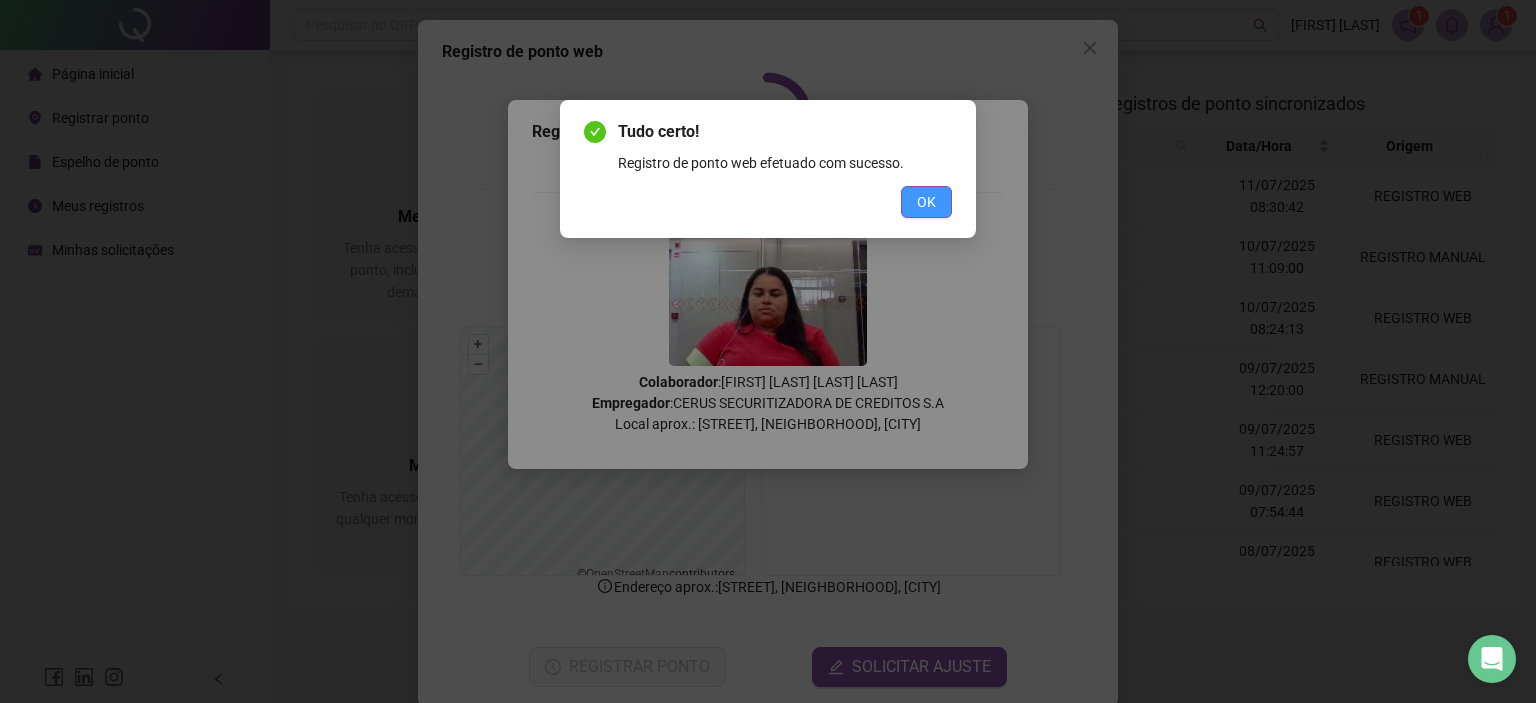 click on "OK" at bounding box center (926, 202) 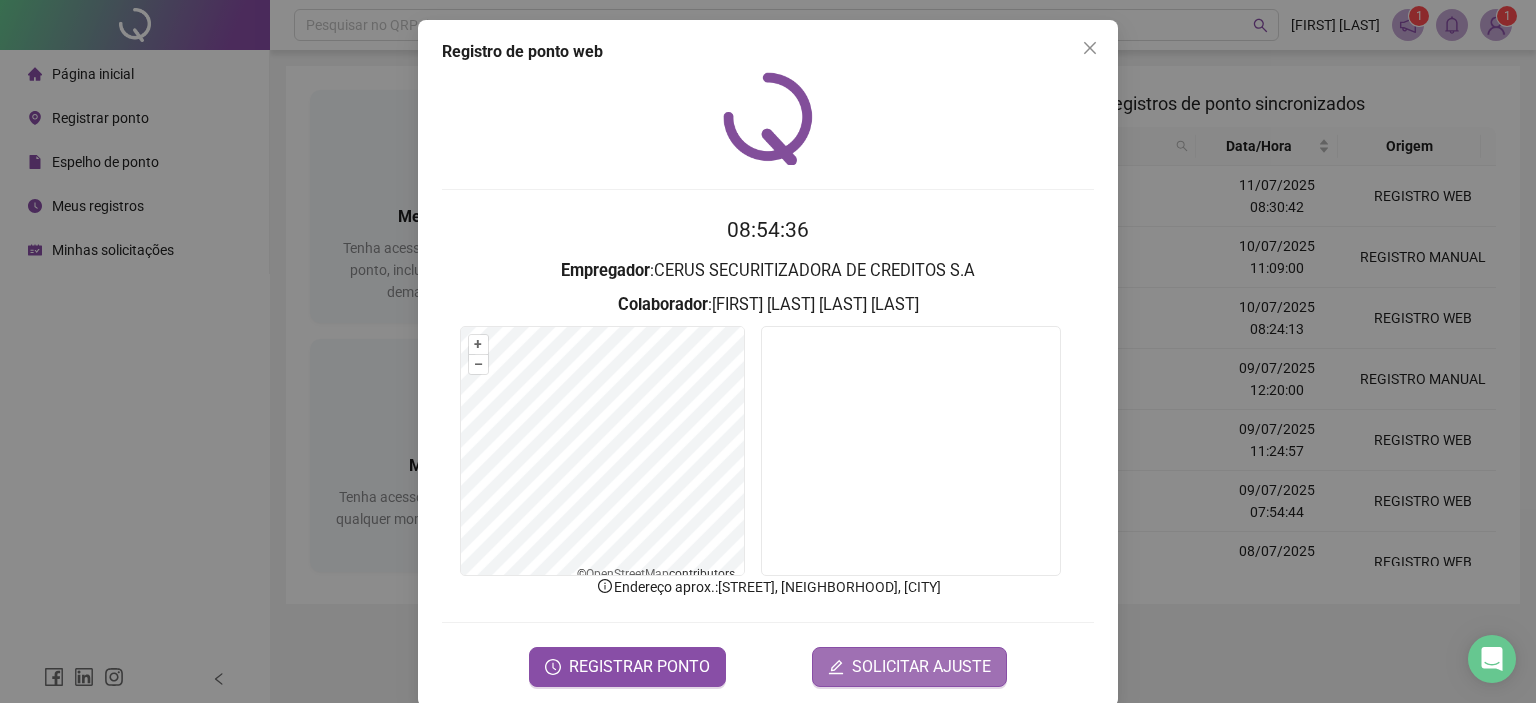 click on "SOLICITAR AJUSTE" at bounding box center [921, 667] 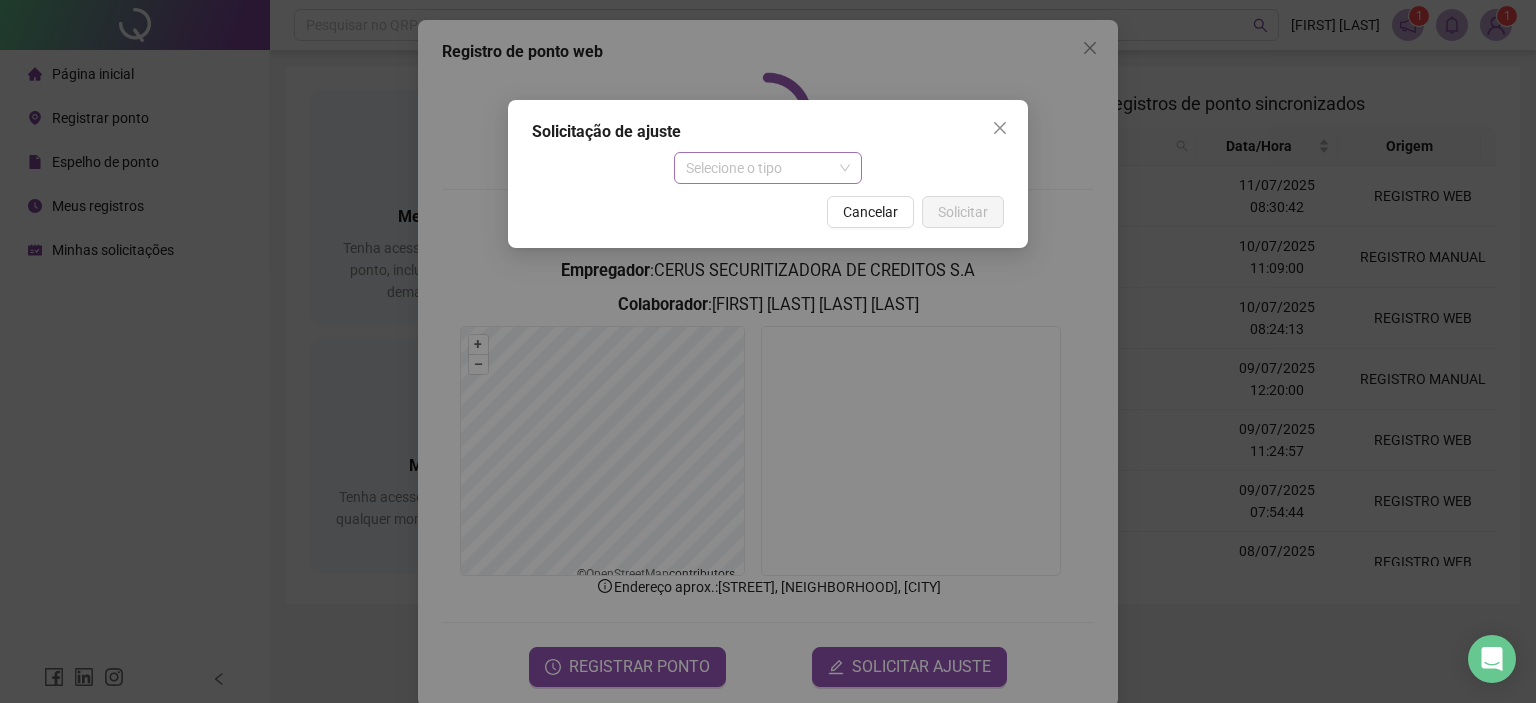 click on "Selecione o tipo" at bounding box center [768, 168] 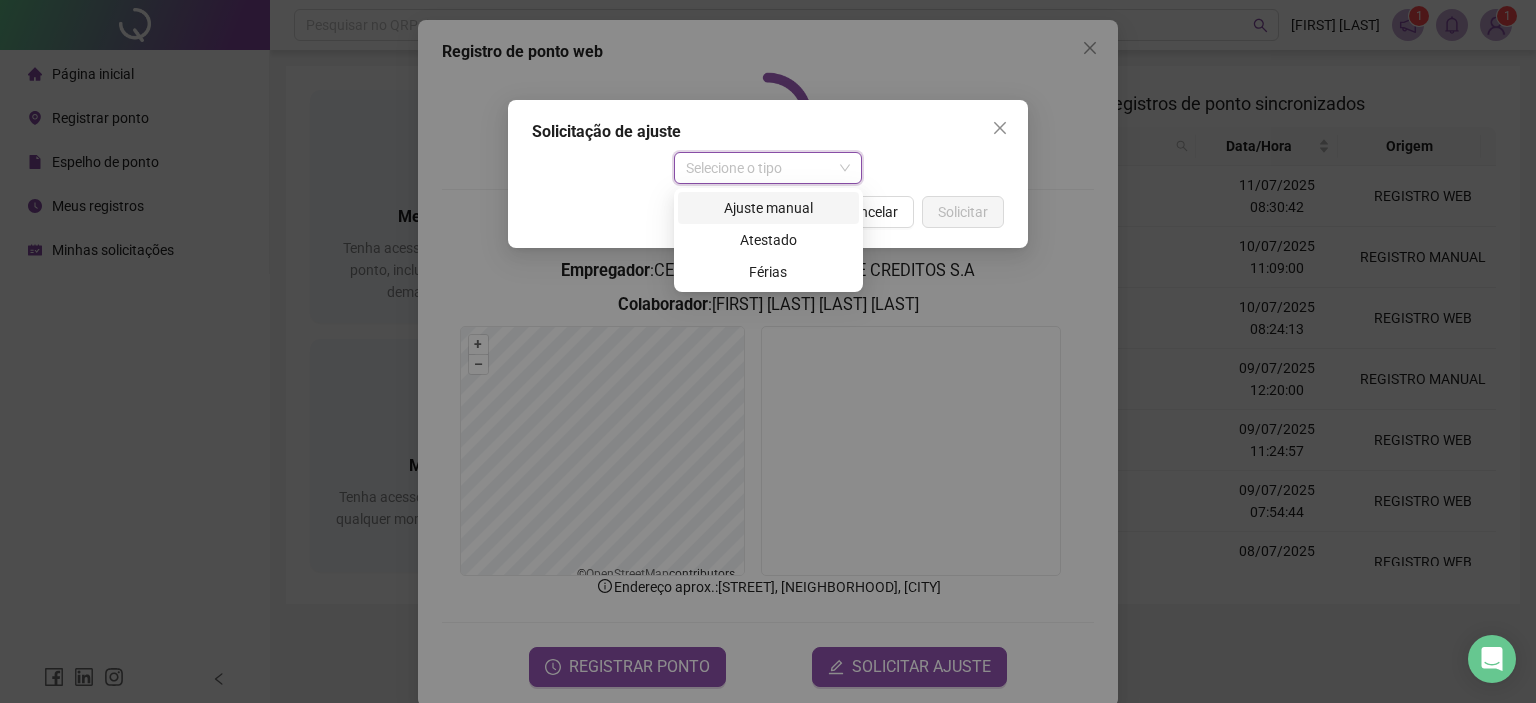 click on "Ajuste manual" at bounding box center [768, 208] 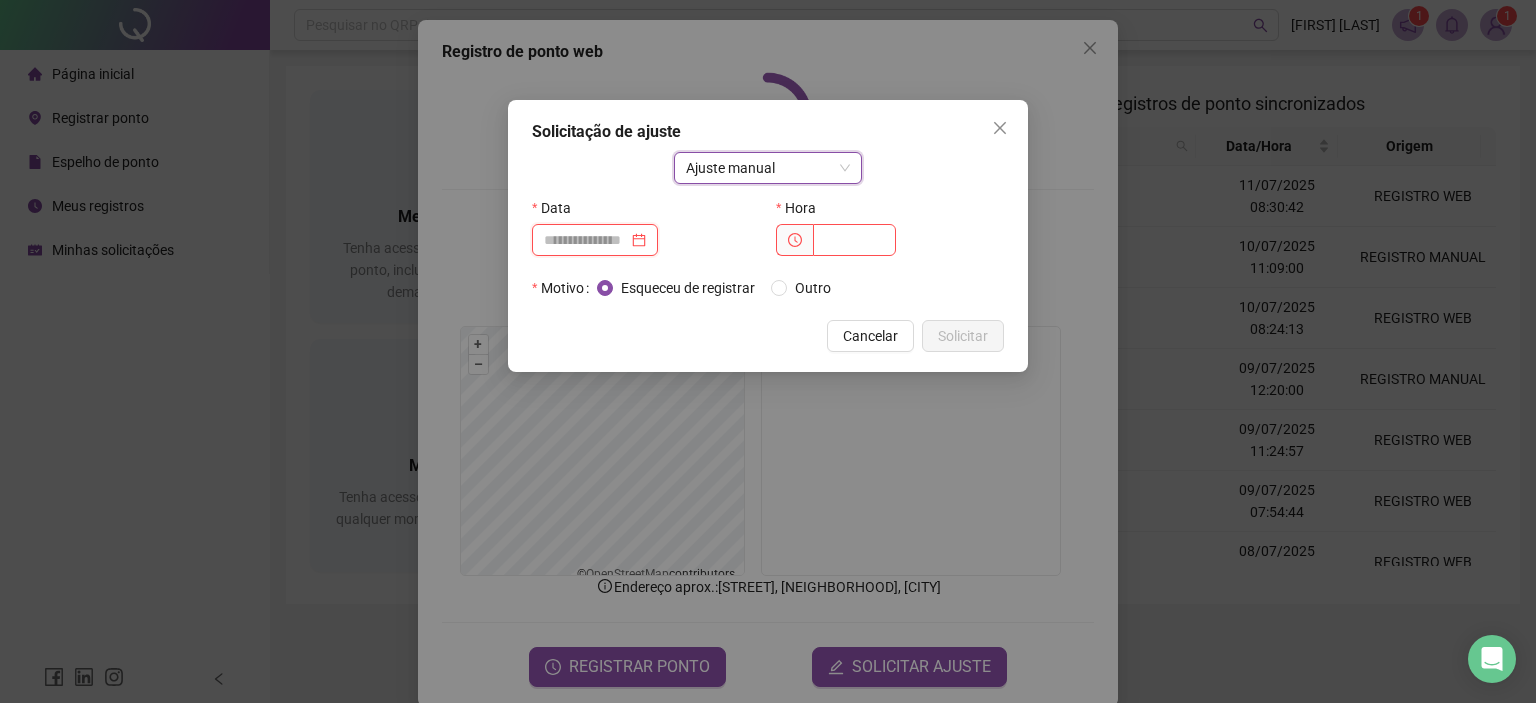 click at bounding box center [586, 240] 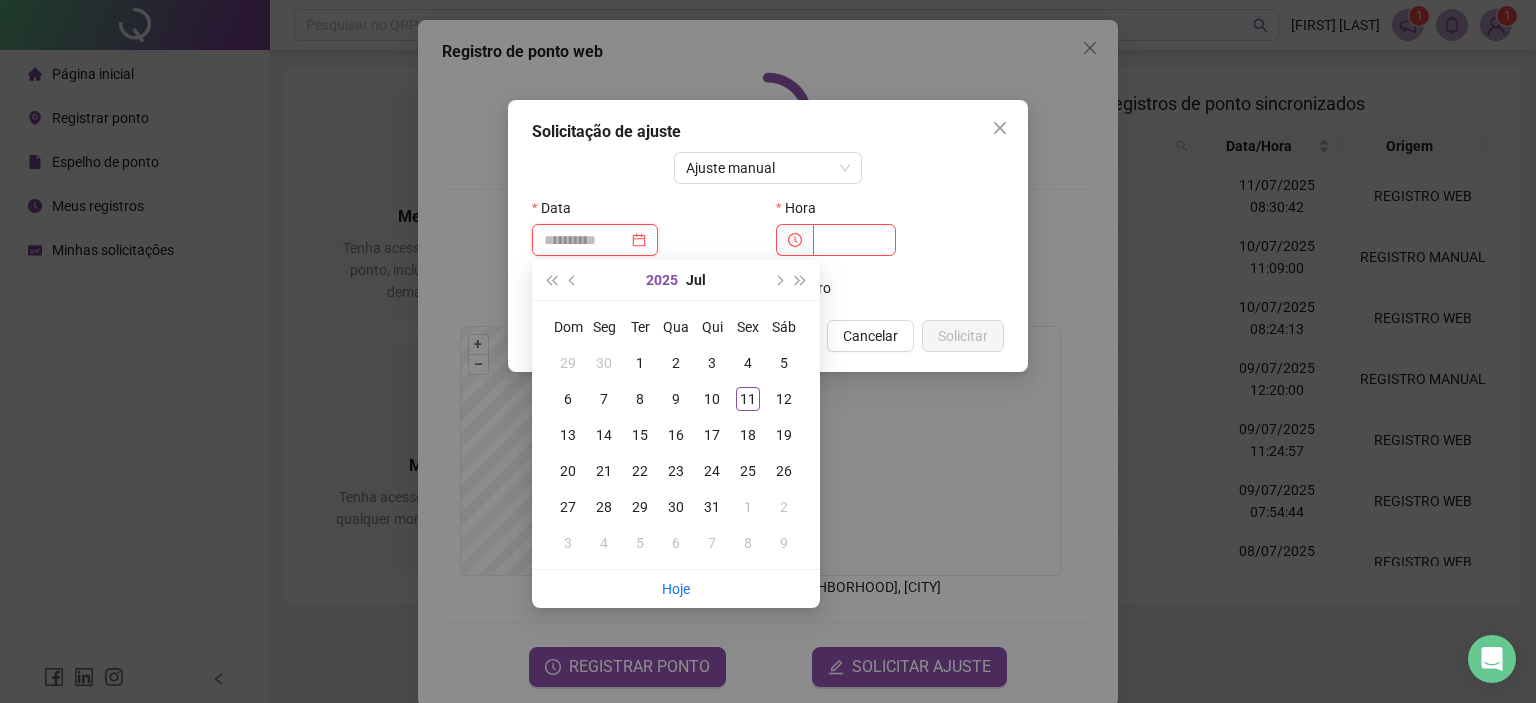 type on "**********" 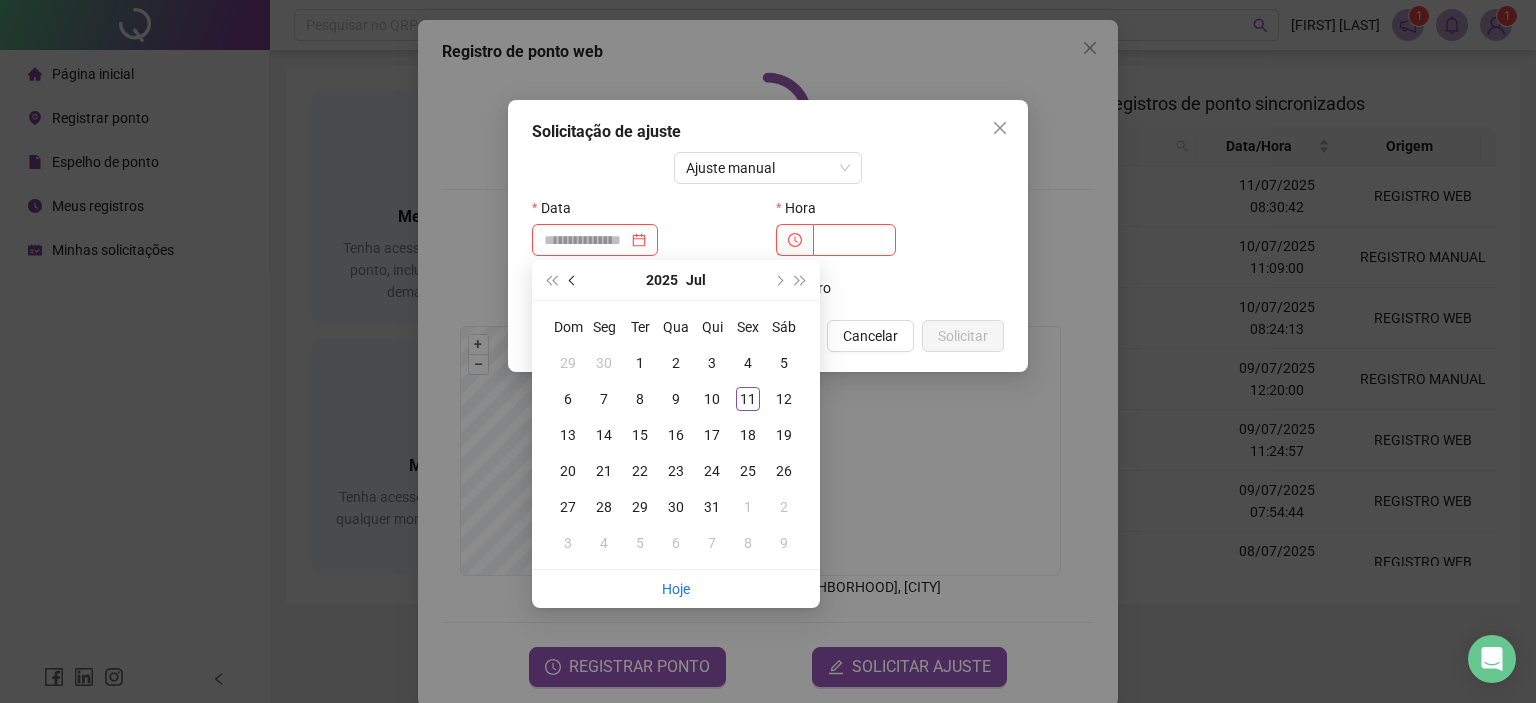 click at bounding box center (574, 280) 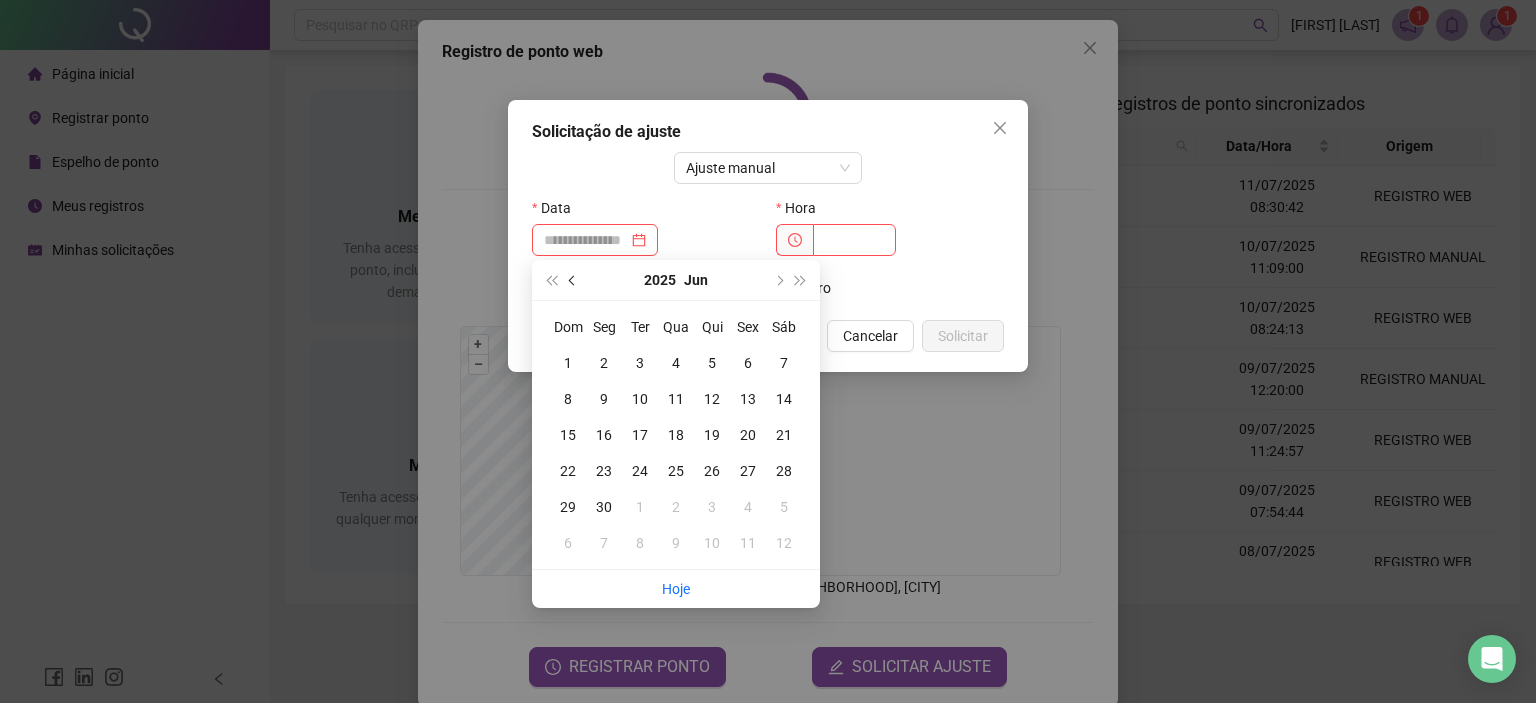 click at bounding box center [574, 280] 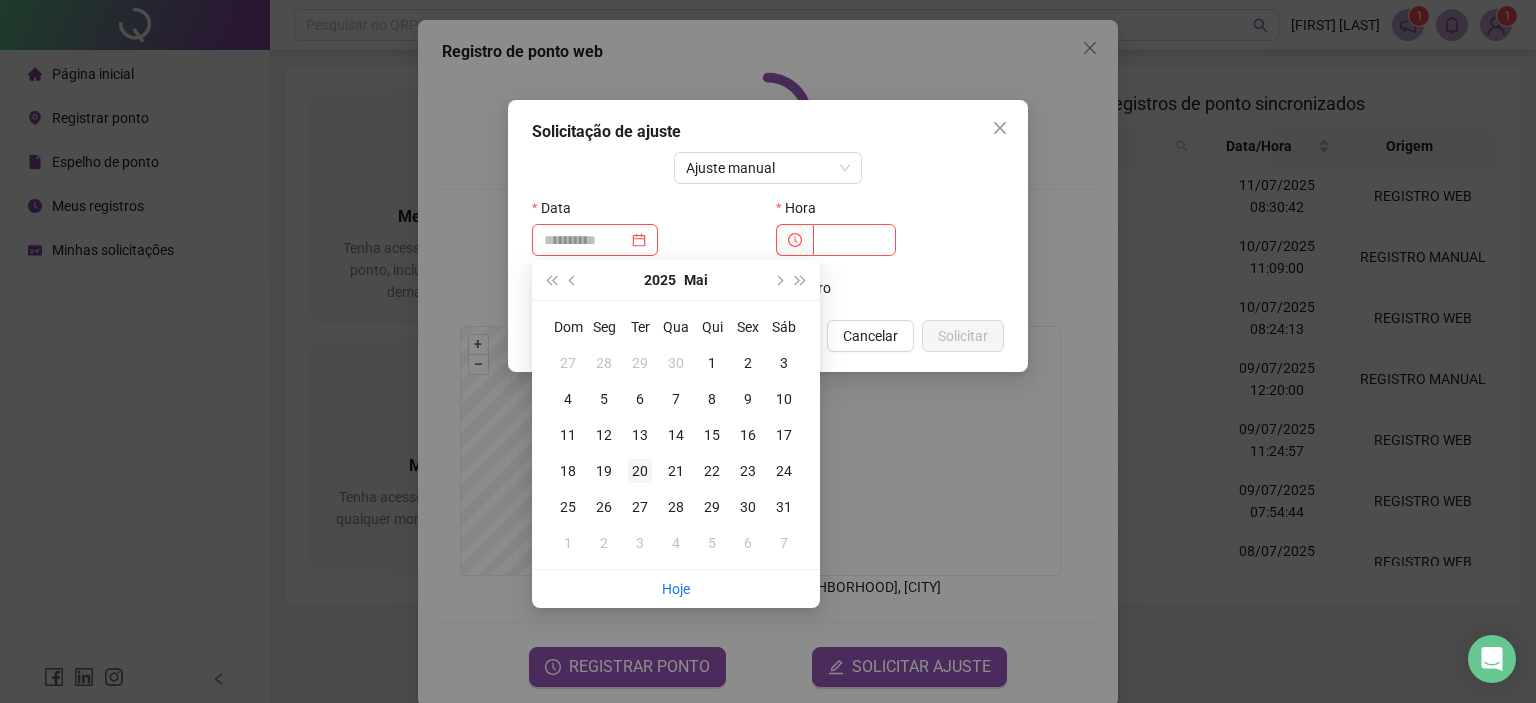type on "**********" 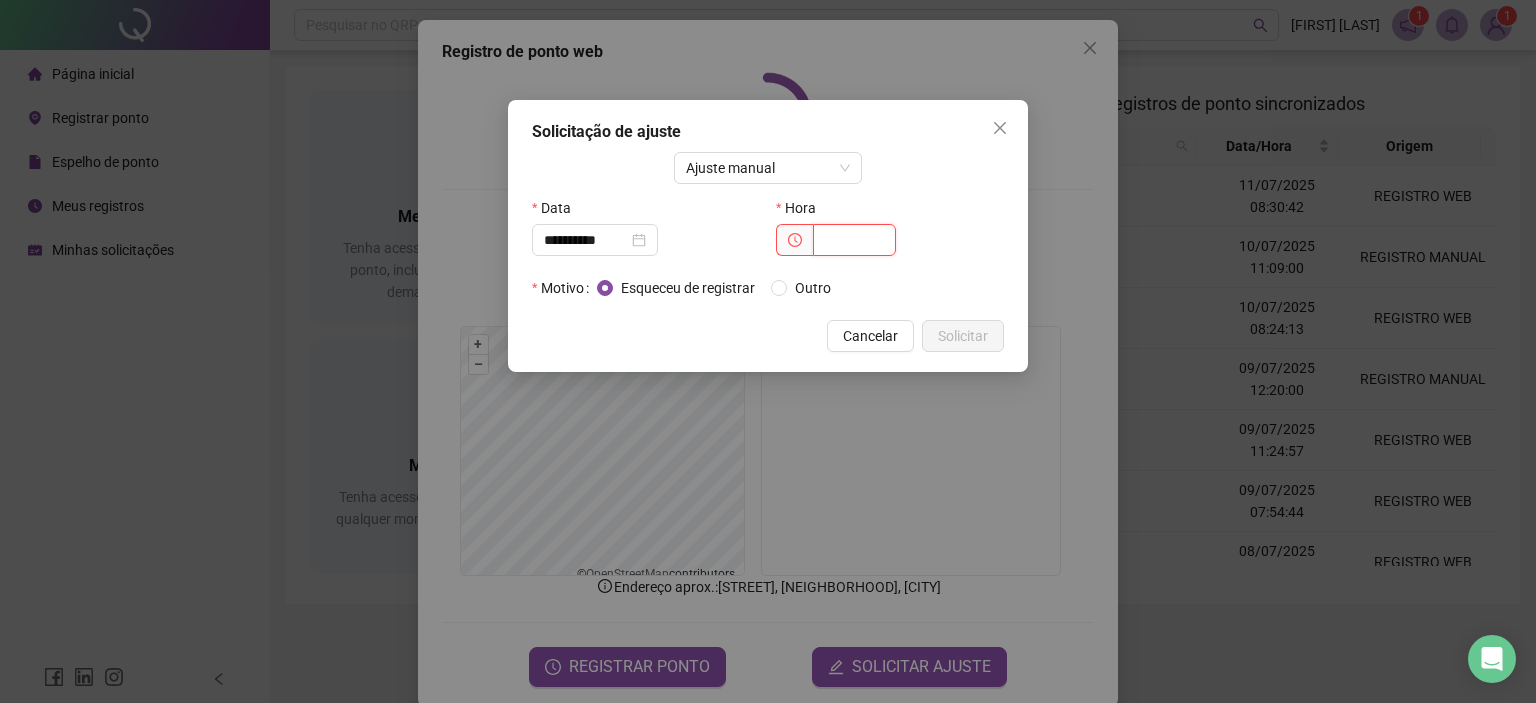 click at bounding box center [854, 240] 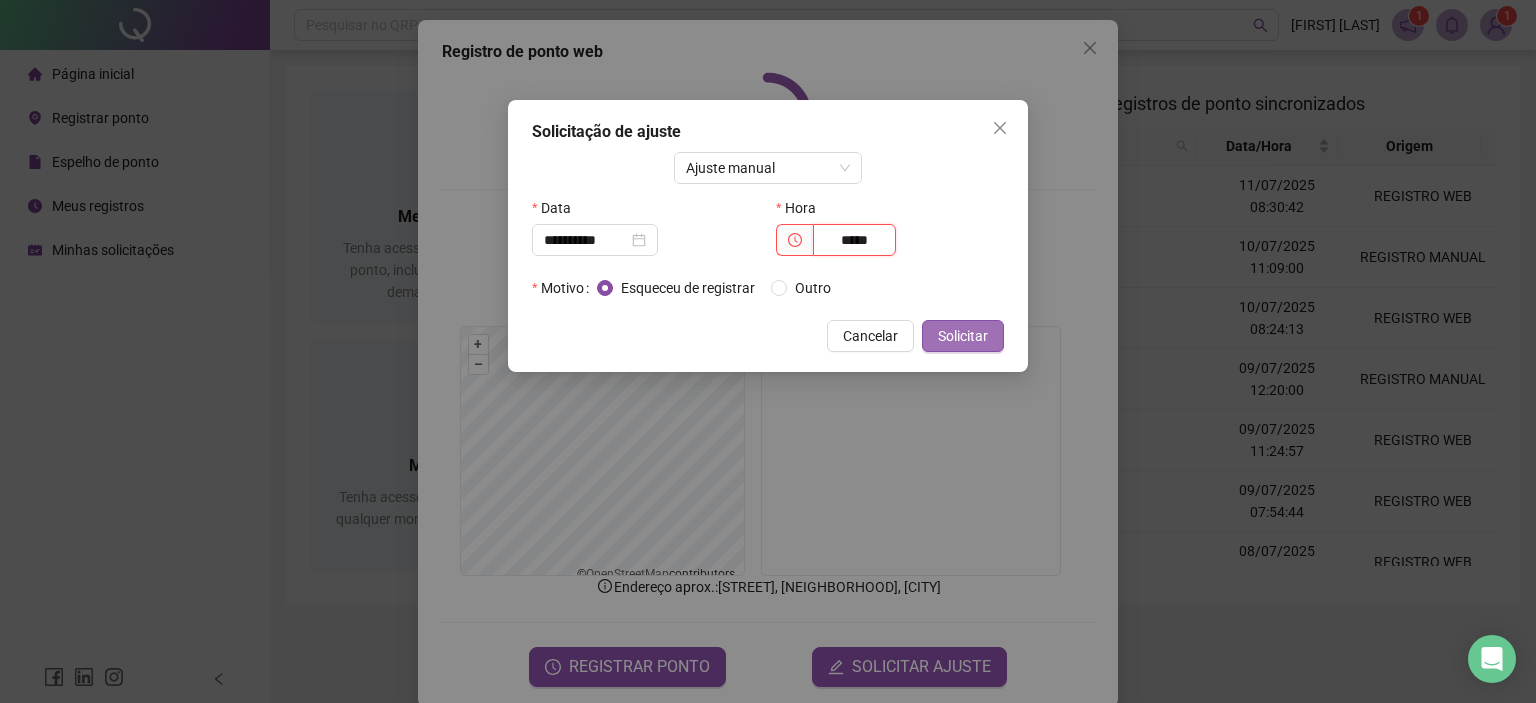 type on "*****" 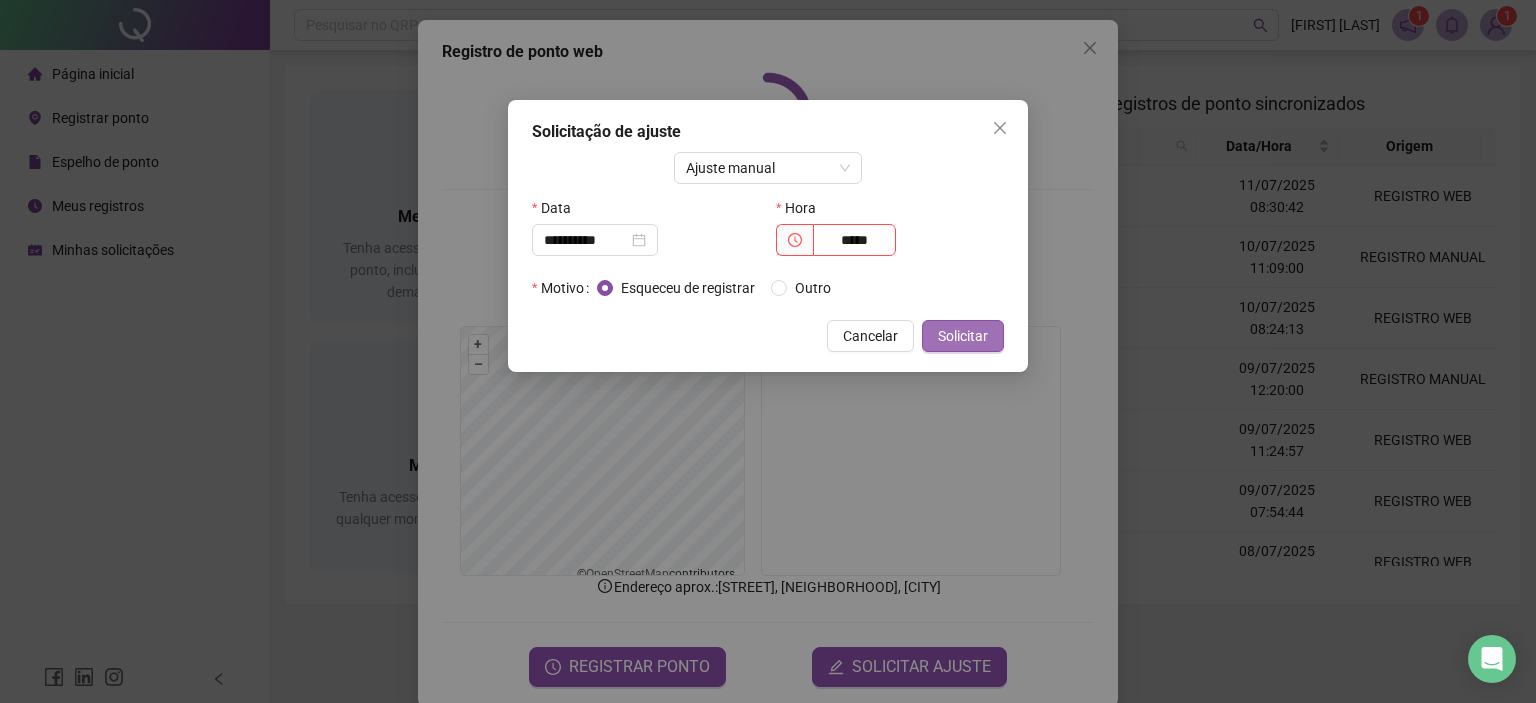 click on "Solicitar" at bounding box center [963, 336] 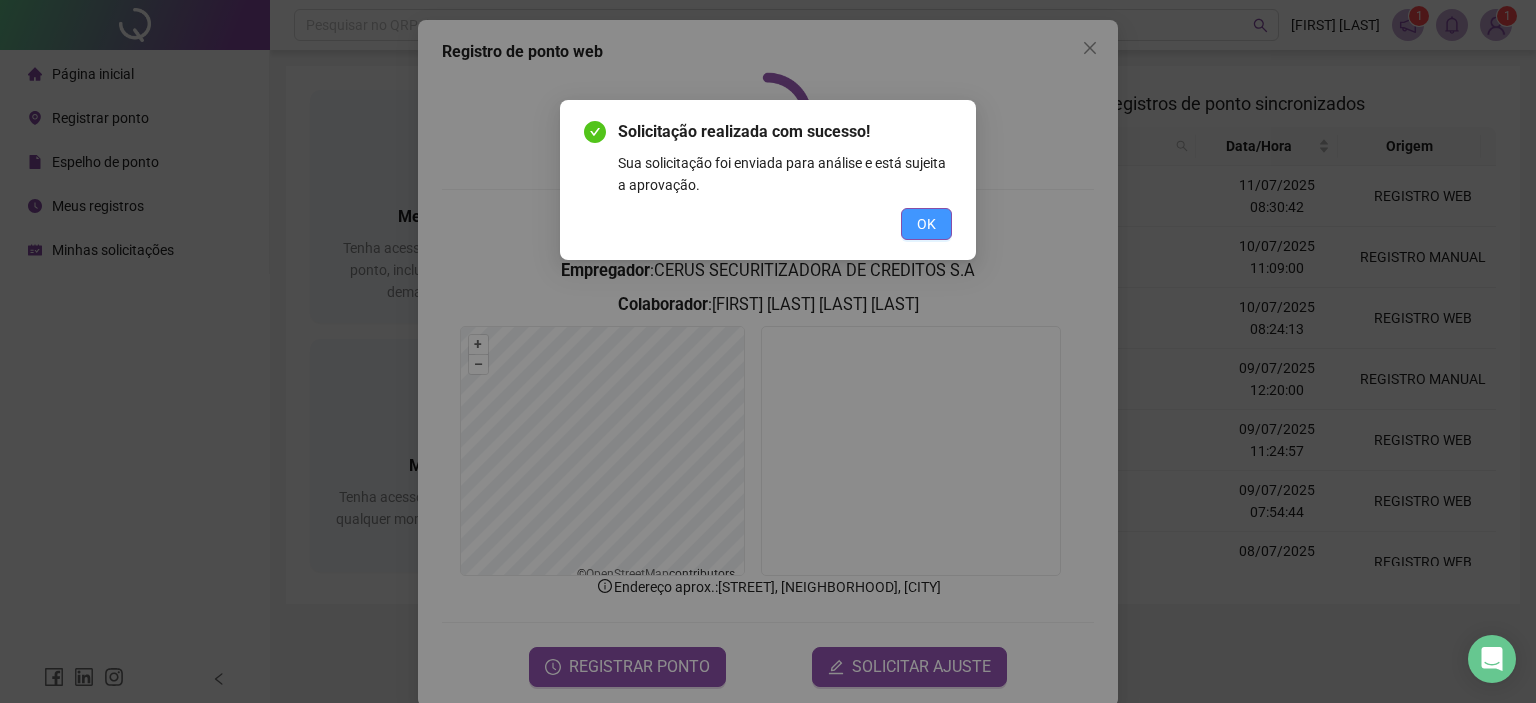 click on "OK" at bounding box center [926, 224] 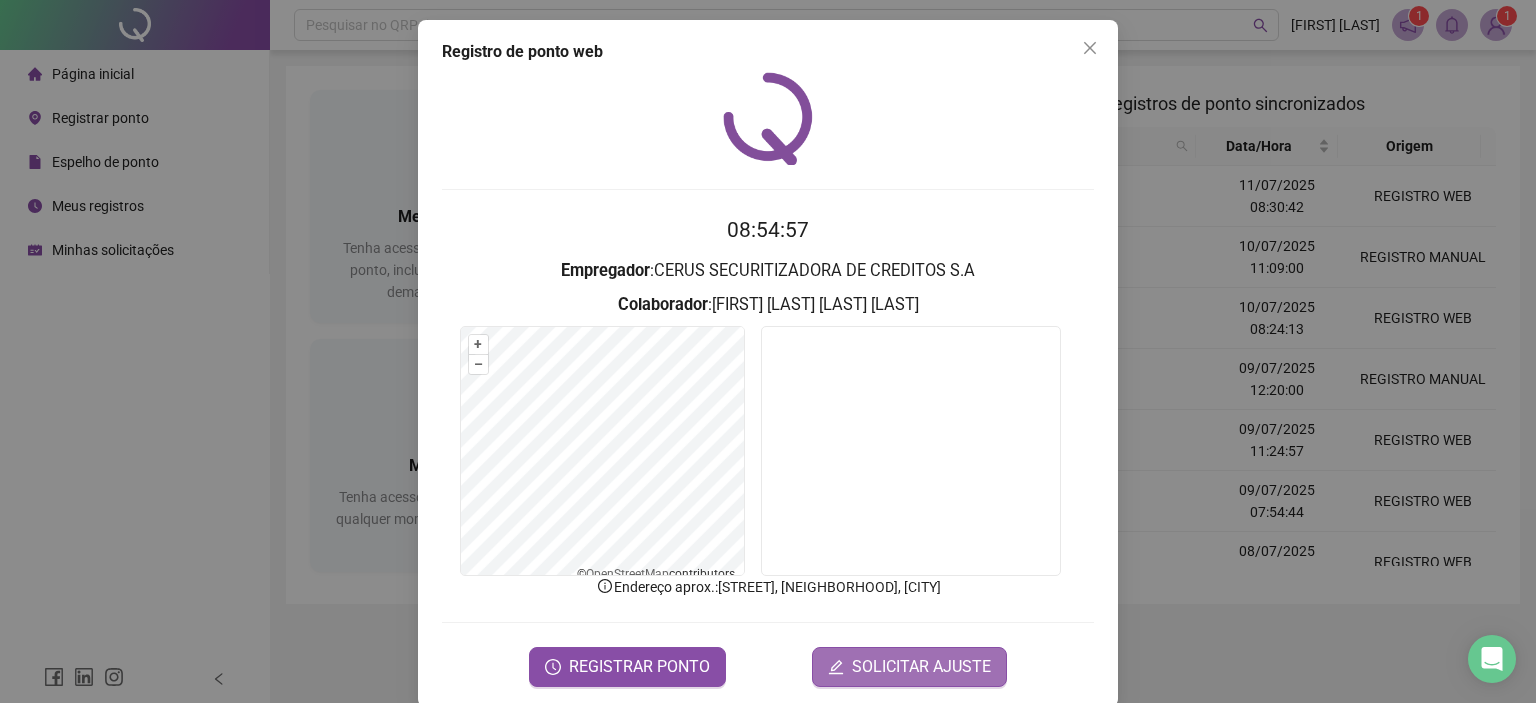 click on "SOLICITAR AJUSTE" at bounding box center (921, 667) 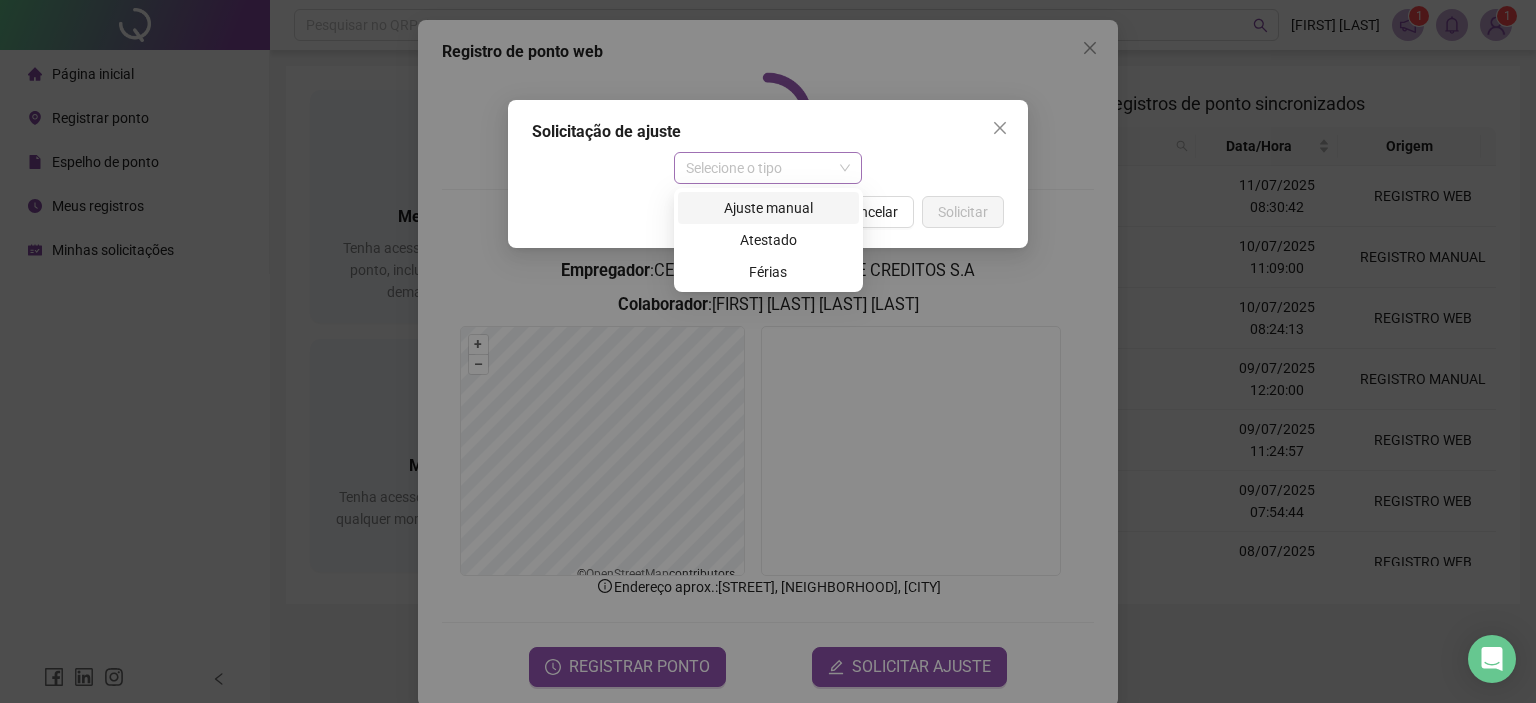 click on "Selecione o tipo" at bounding box center [768, 168] 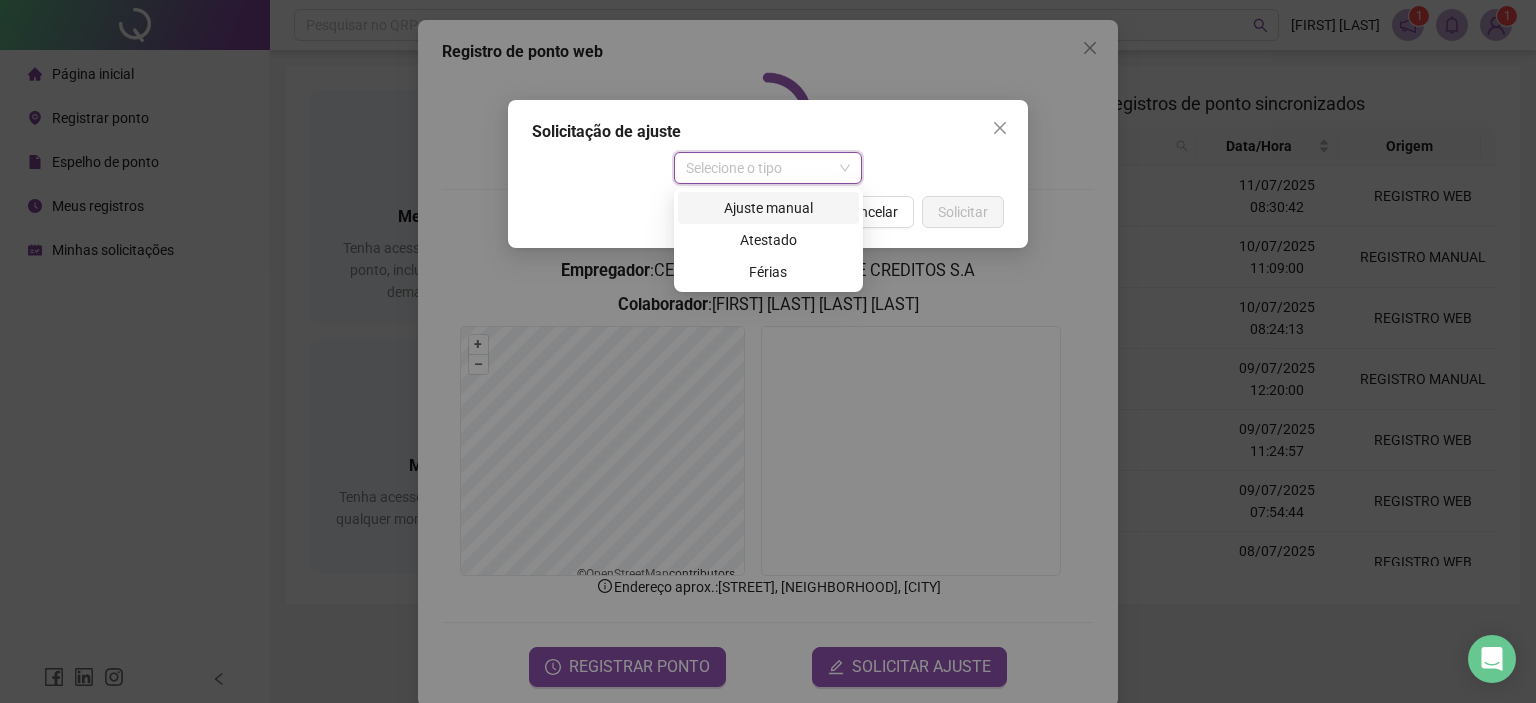 click on "Ajuste manual" at bounding box center [768, 208] 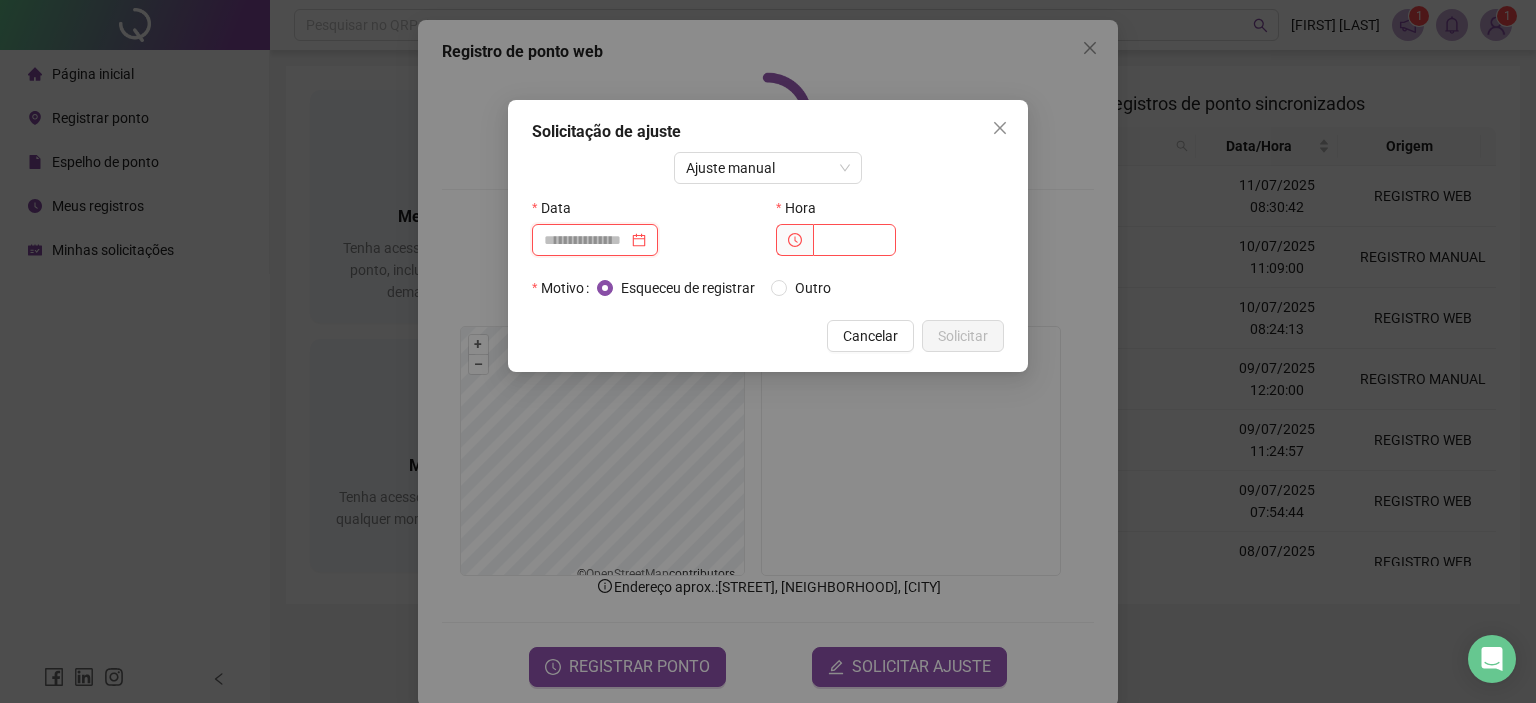 click at bounding box center (586, 240) 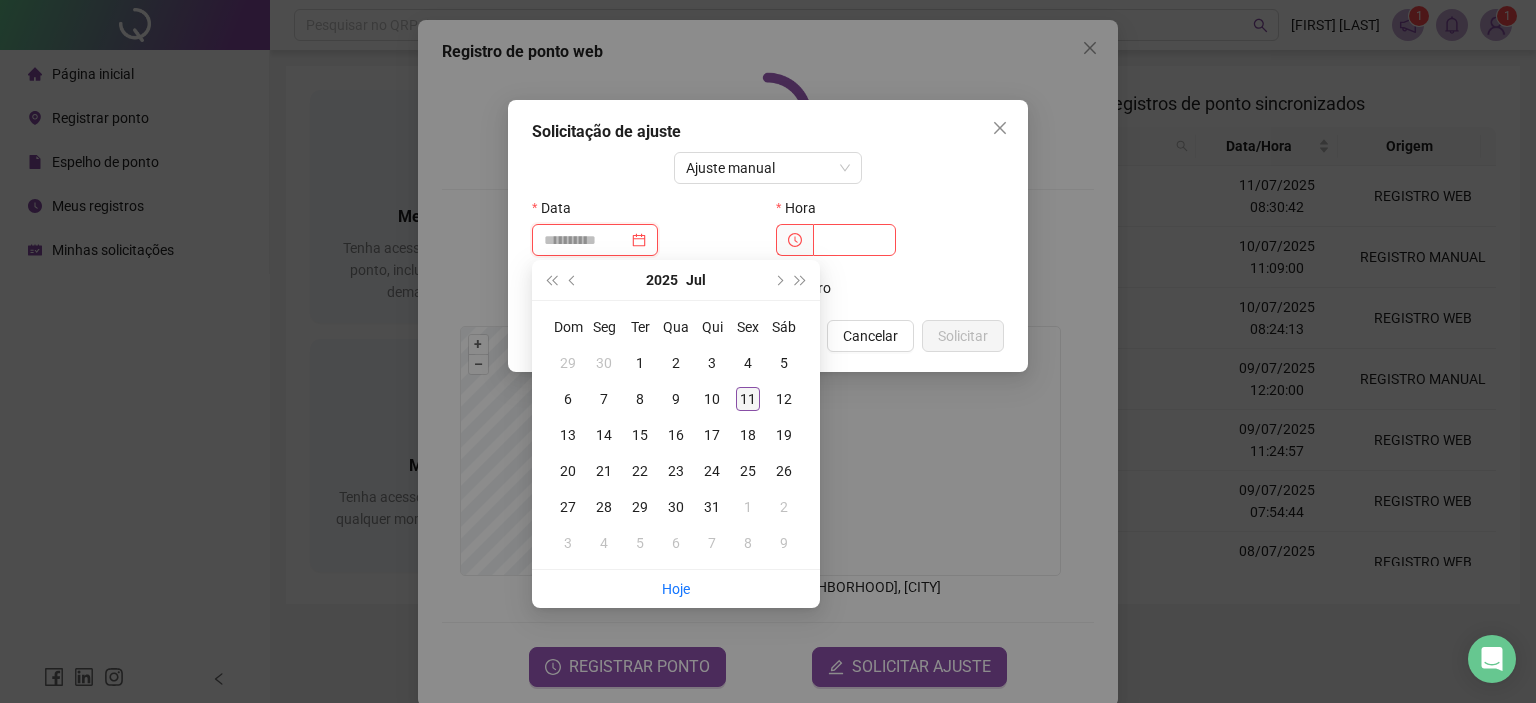type on "**********" 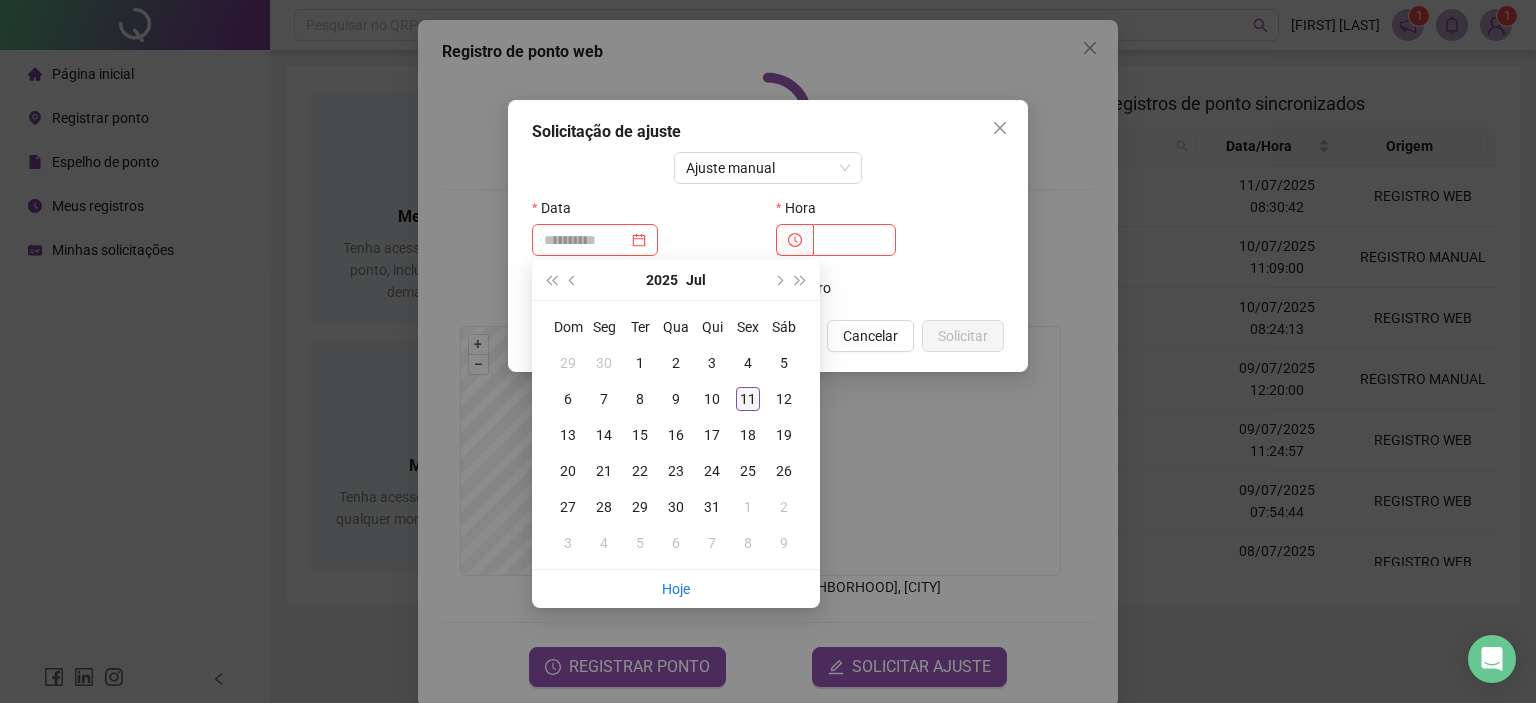 click on "11" at bounding box center (748, 399) 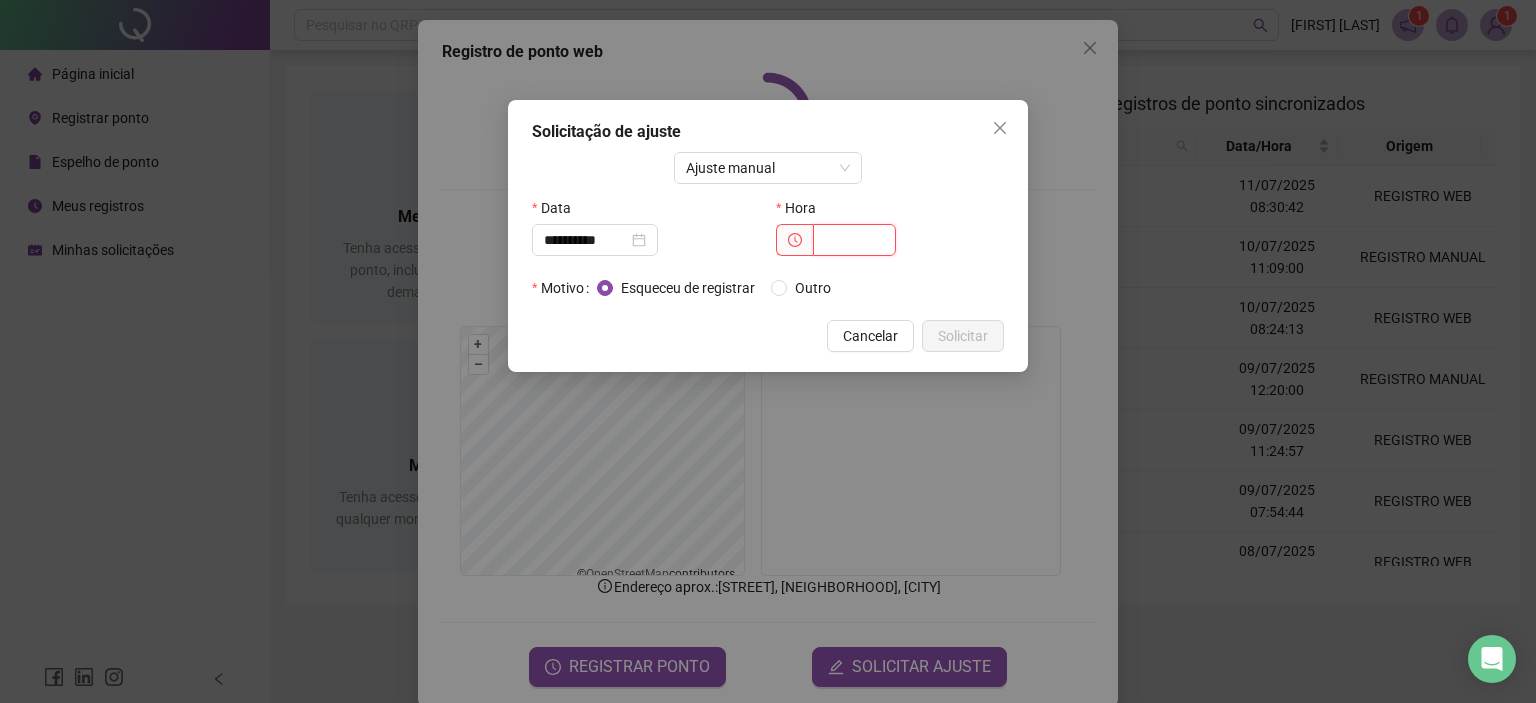 click at bounding box center [854, 240] 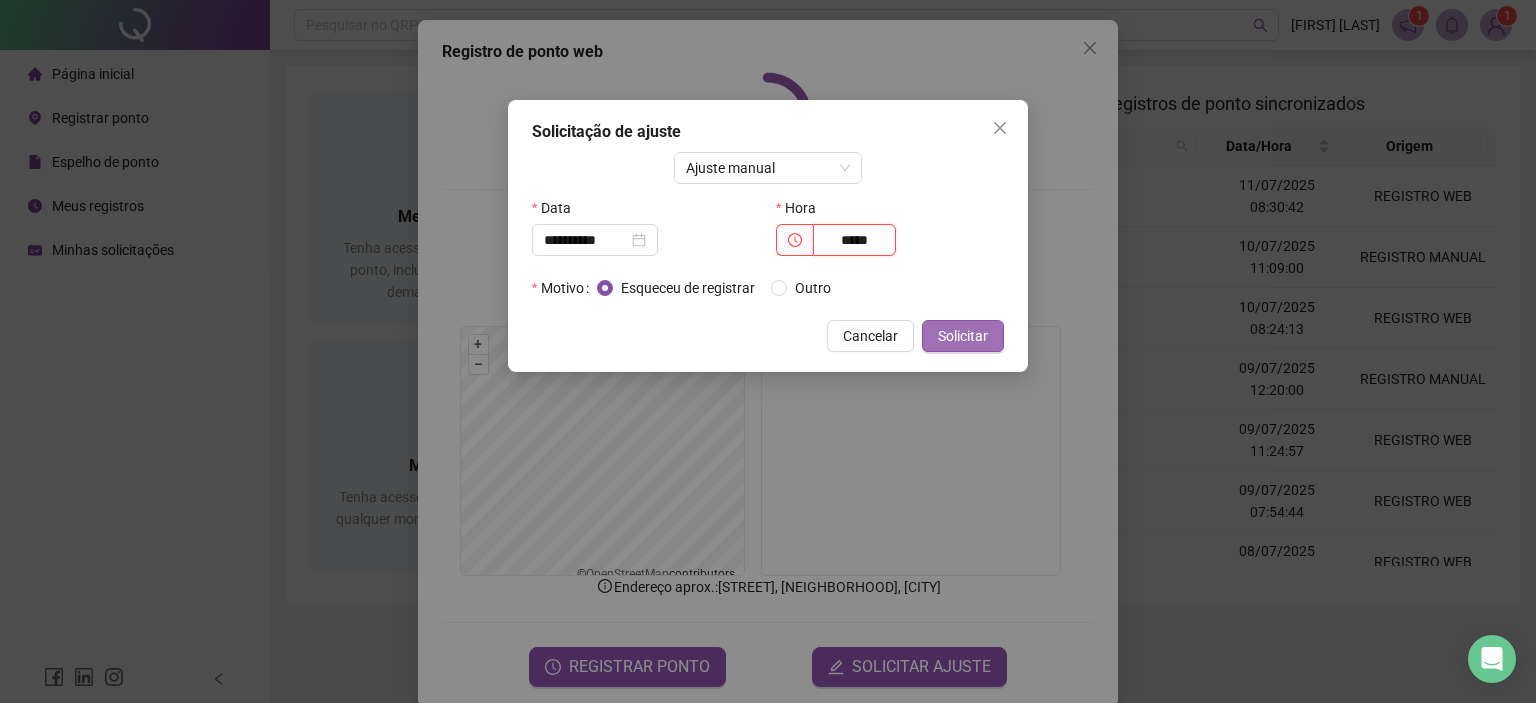 type on "*****" 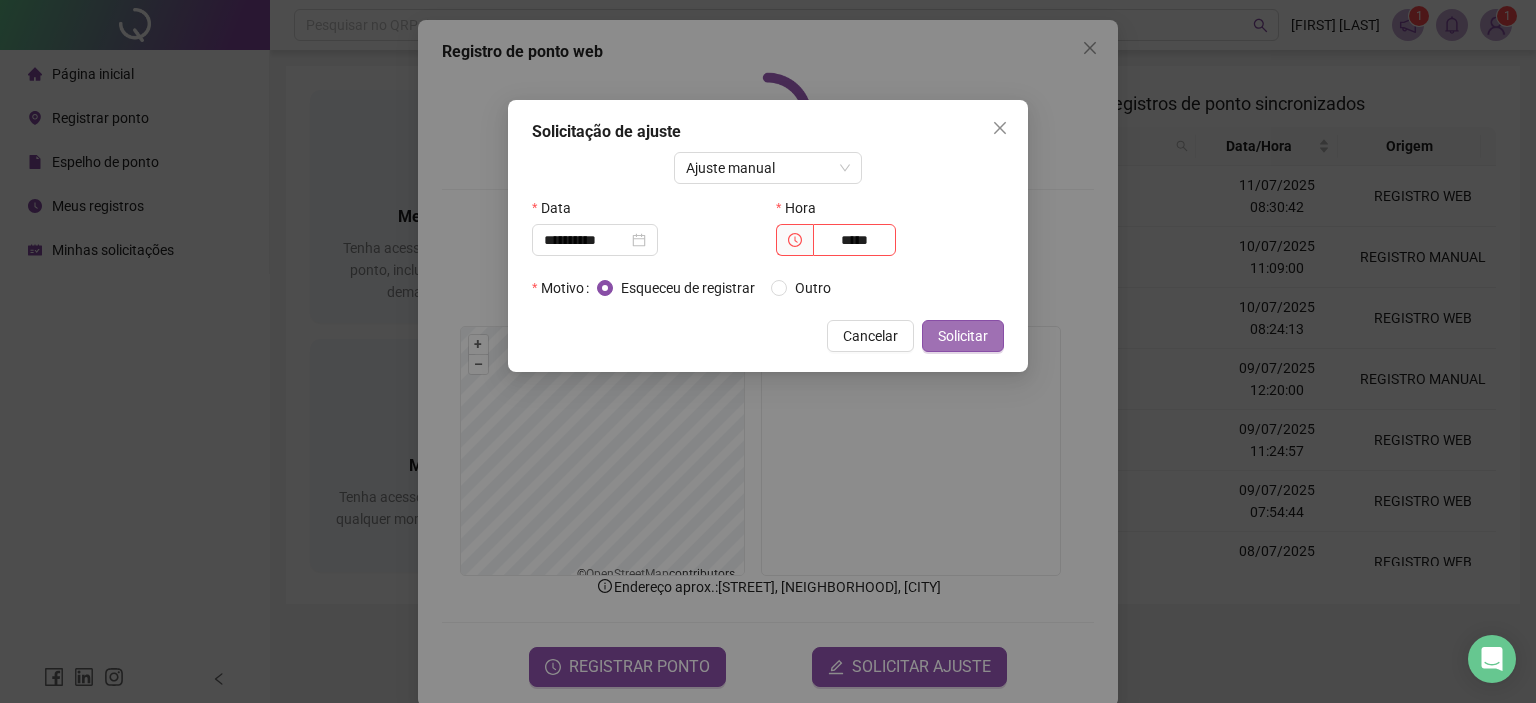 click on "Solicitar" at bounding box center [963, 336] 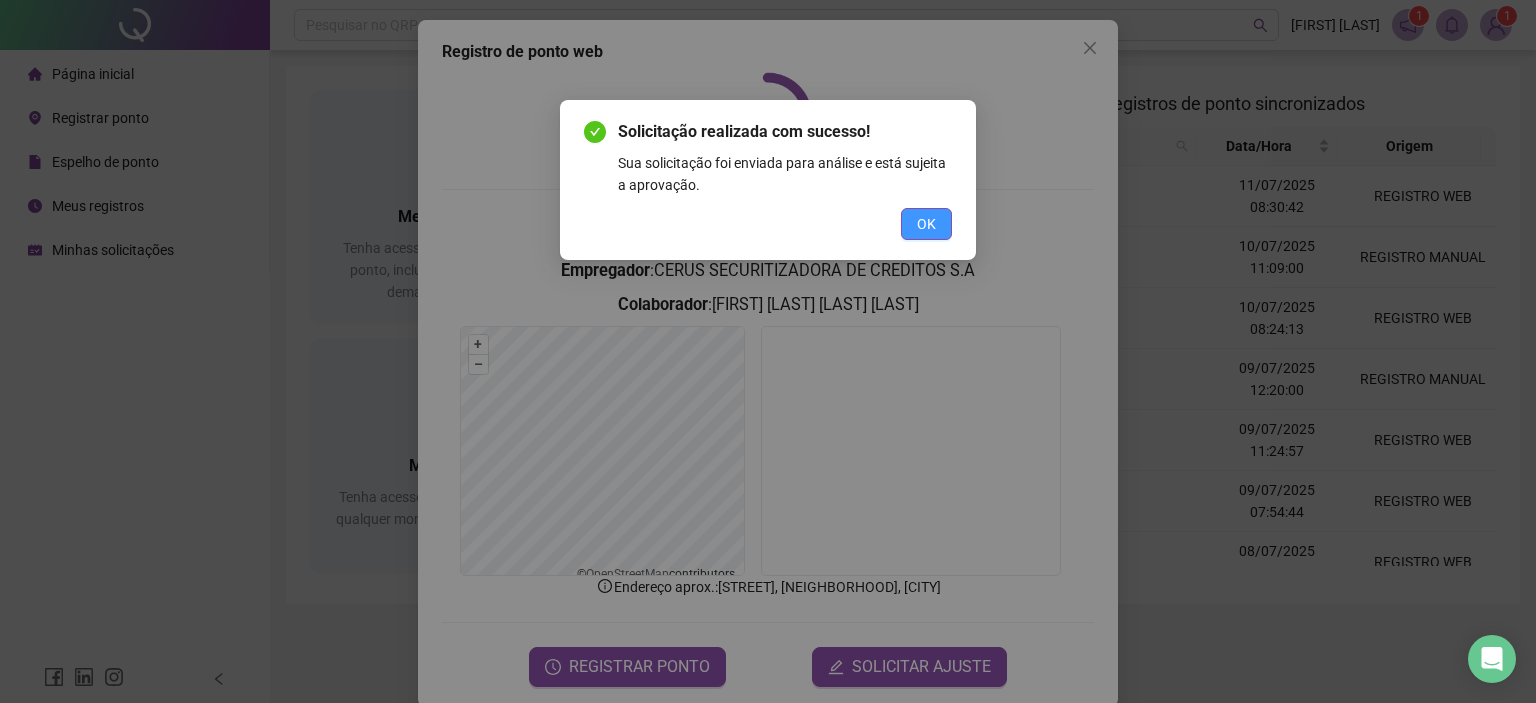 click on "OK" at bounding box center (926, 224) 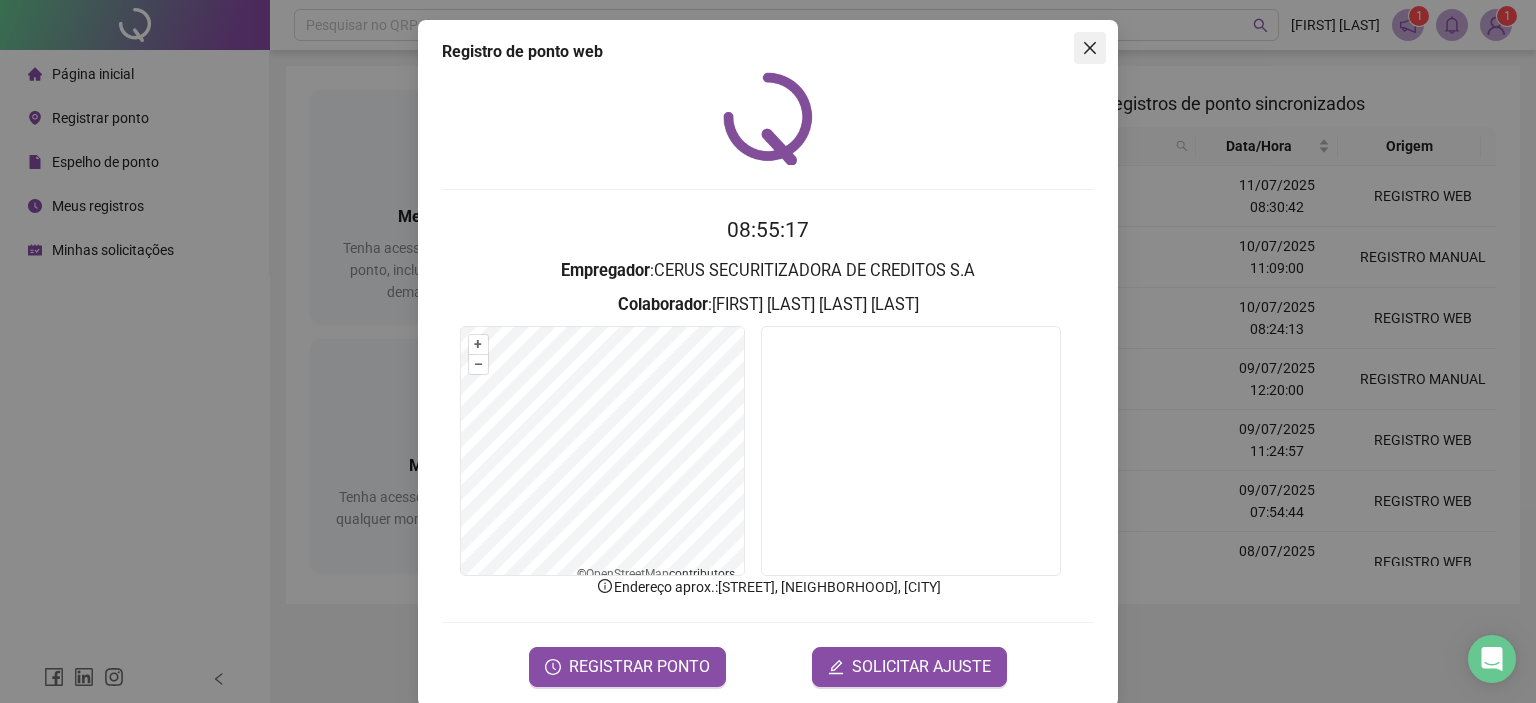 click 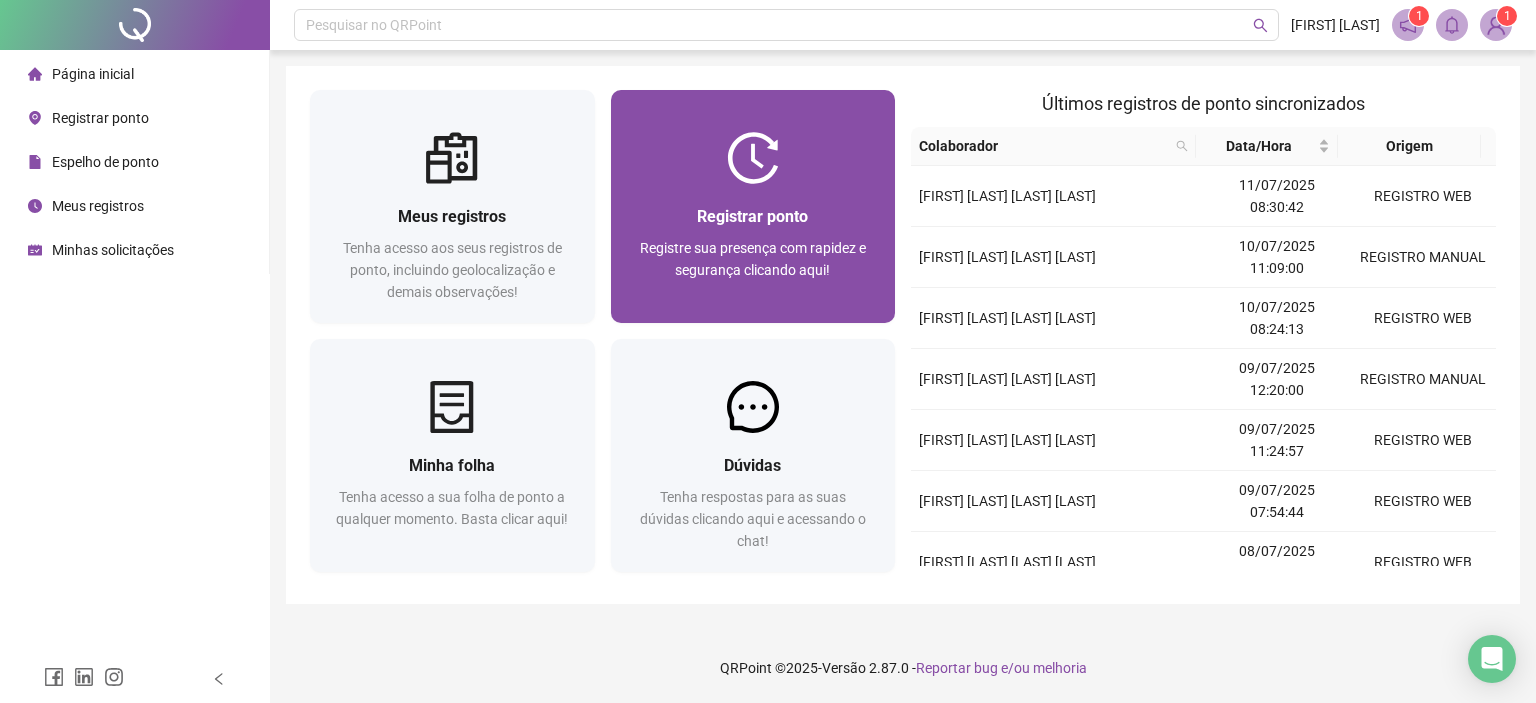 click on "Registre sua presença com rapidez e segurança clicando aqui!" at bounding box center [753, 259] 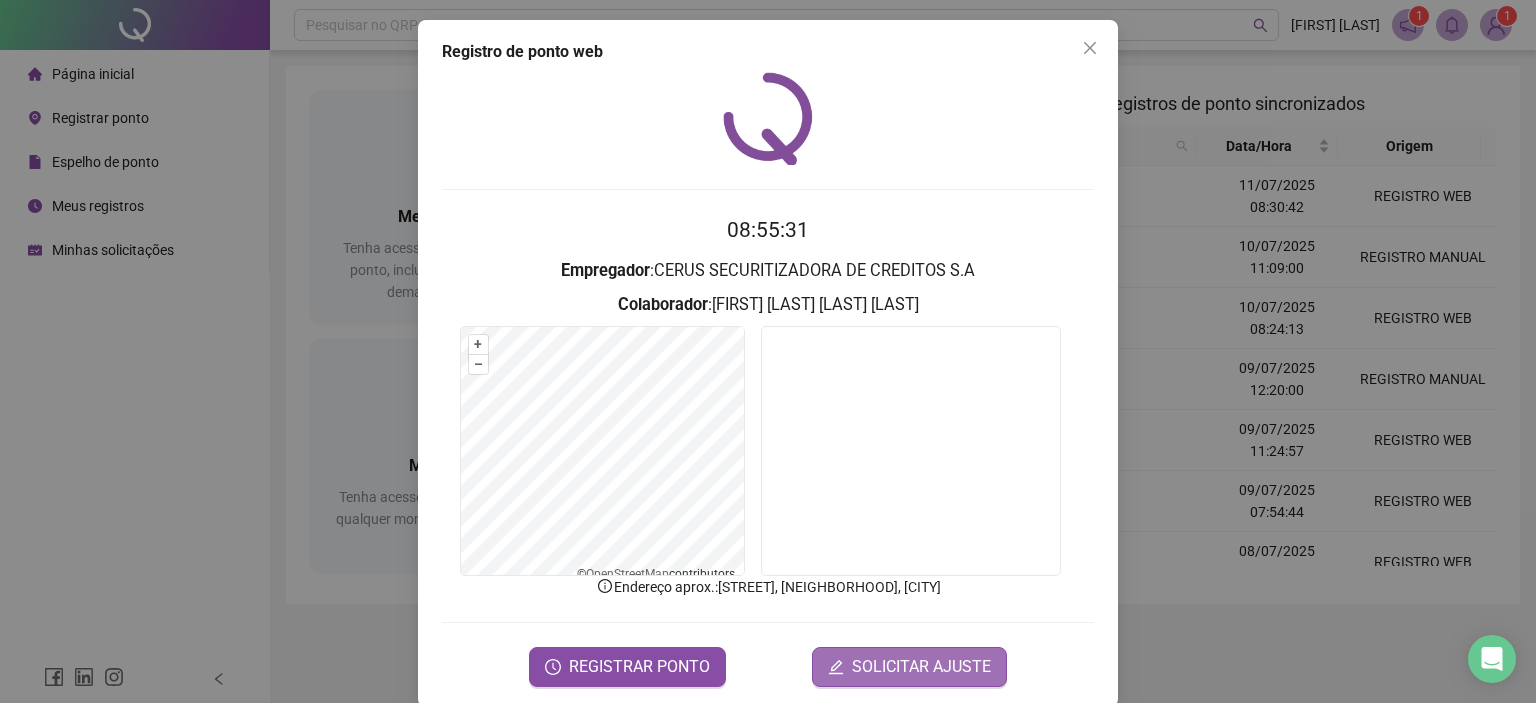 click on "SOLICITAR AJUSTE" at bounding box center [921, 667] 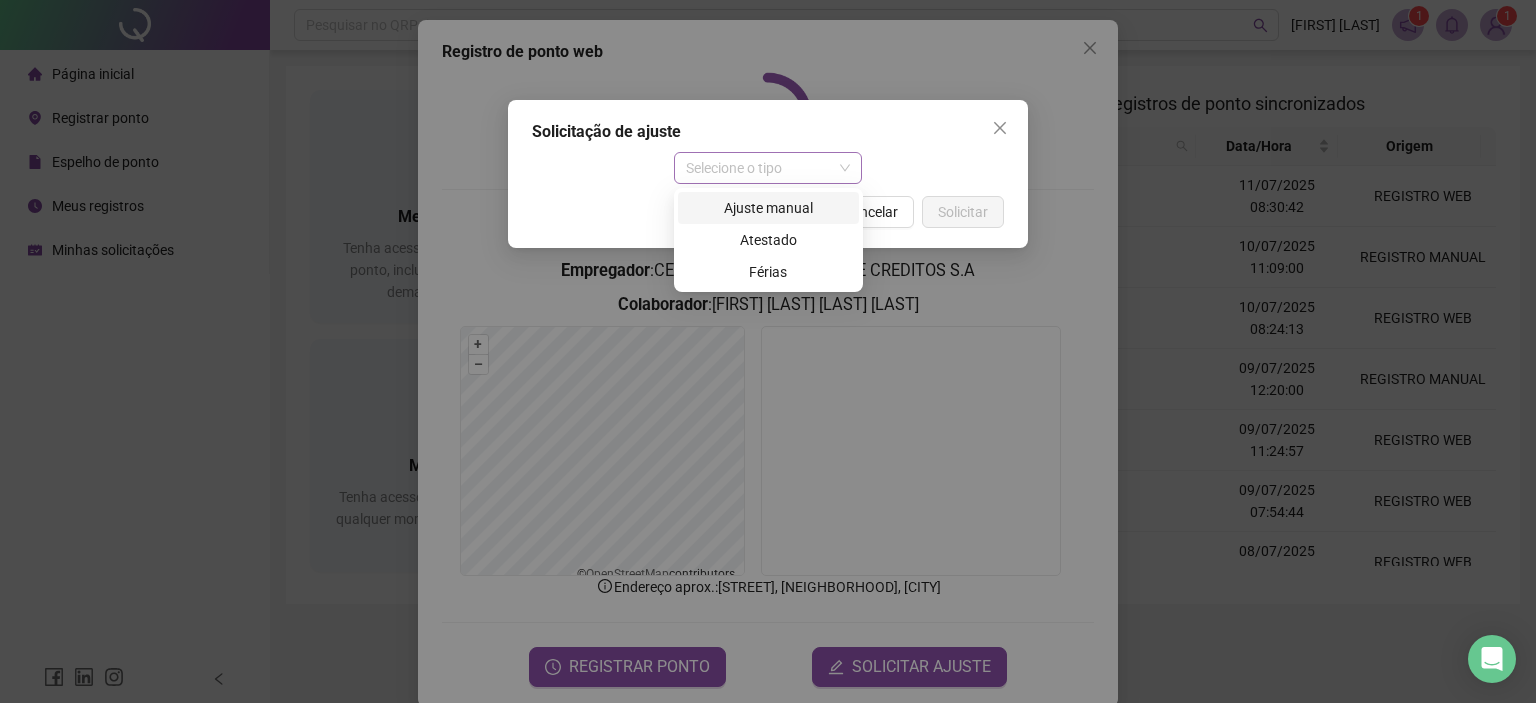 click on "Selecione o tipo" at bounding box center [768, 168] 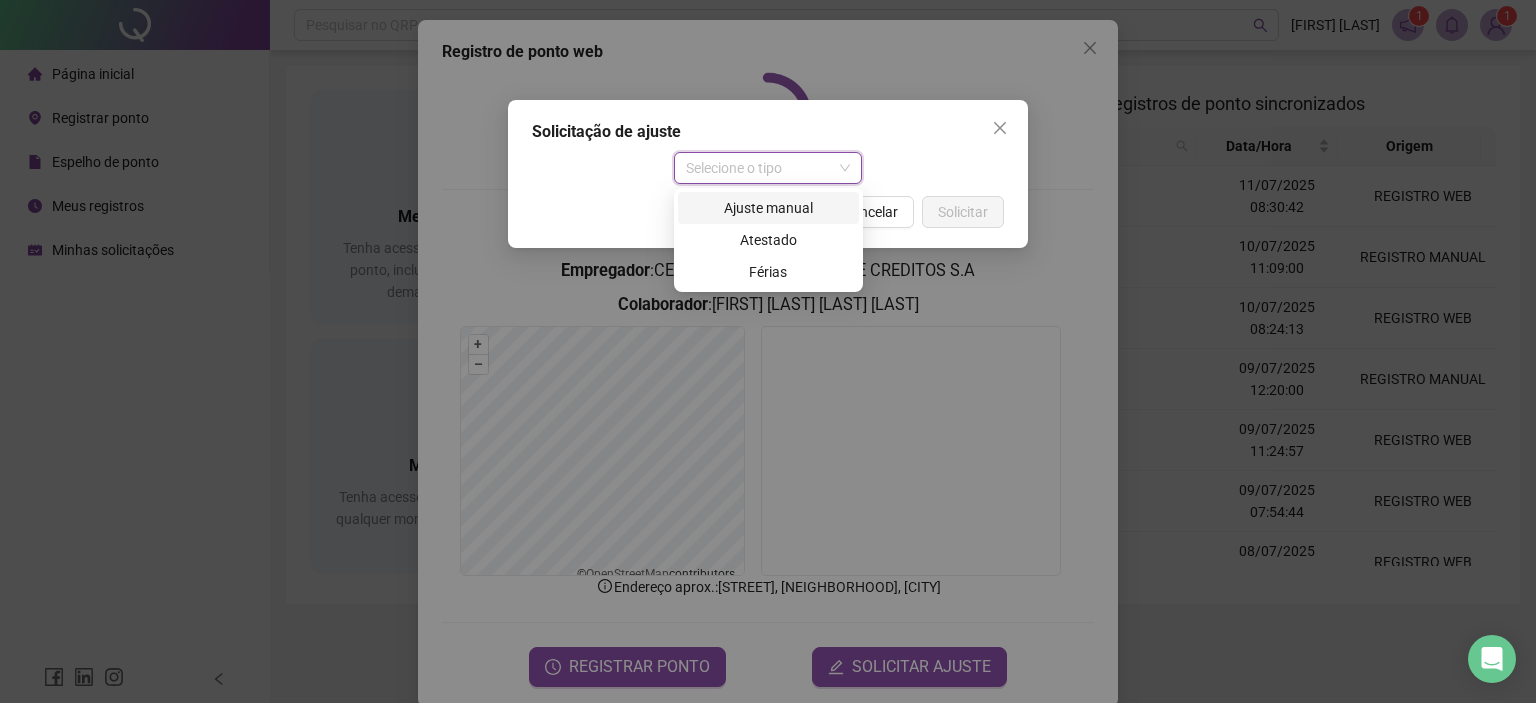 click on "Ajuste manual" at bounding box center (768, 208) 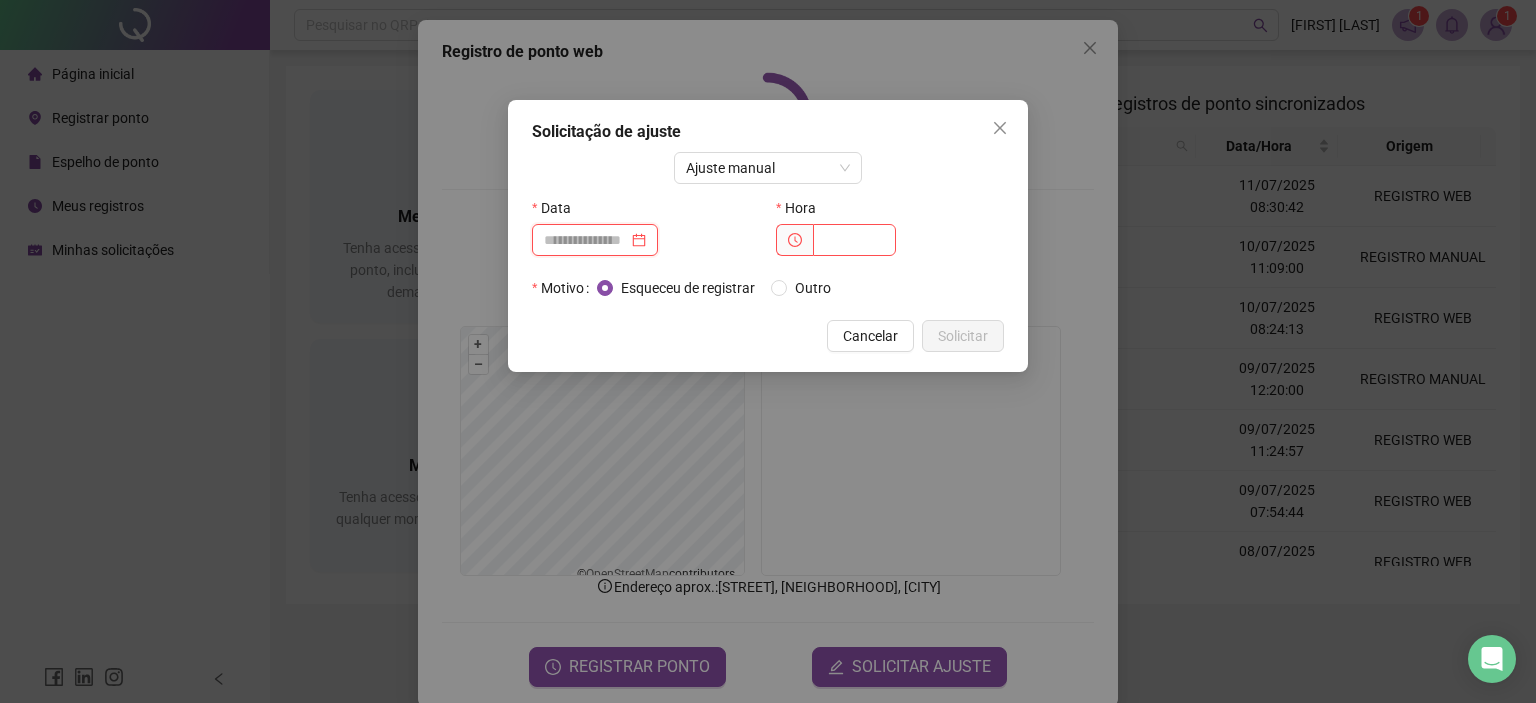 click at bounding box center [586, 240] 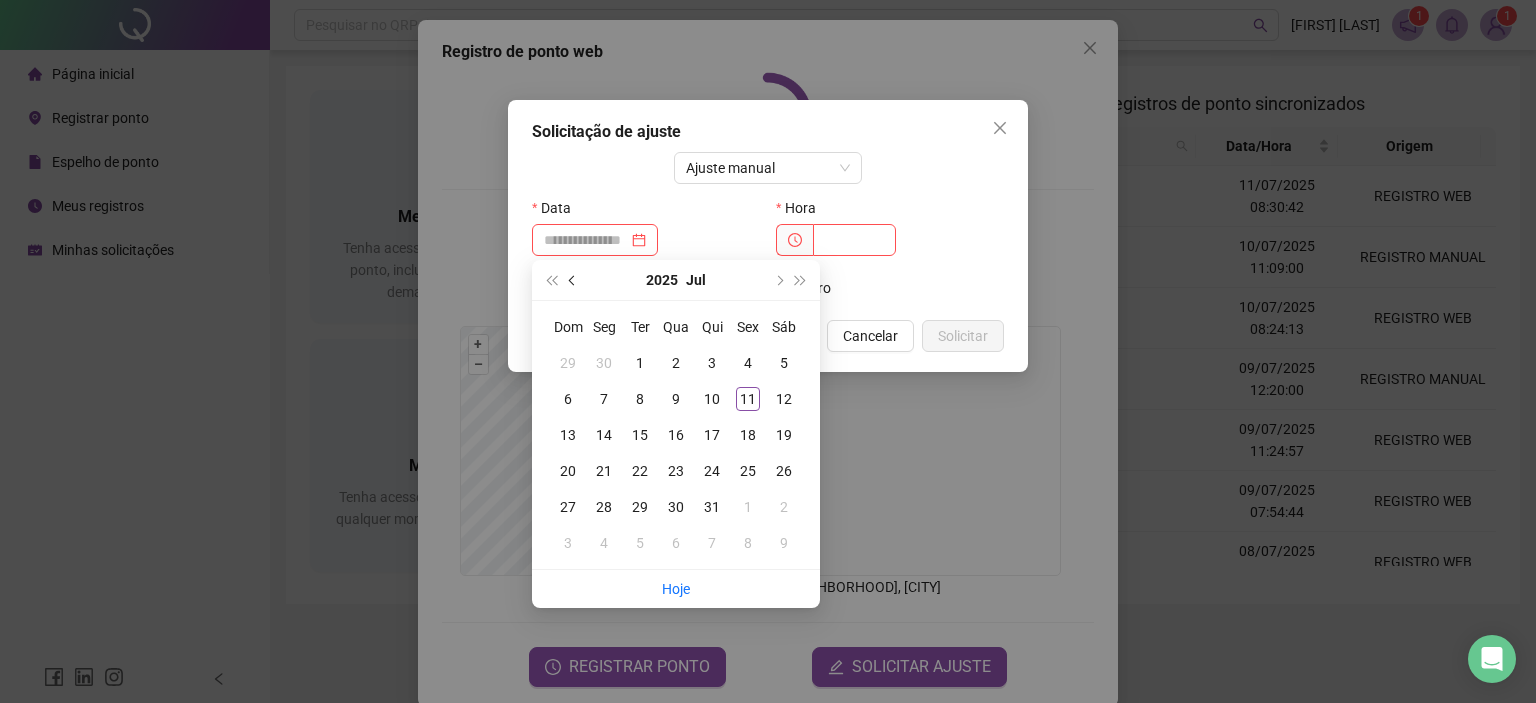 click at bounding box center [574, 280] 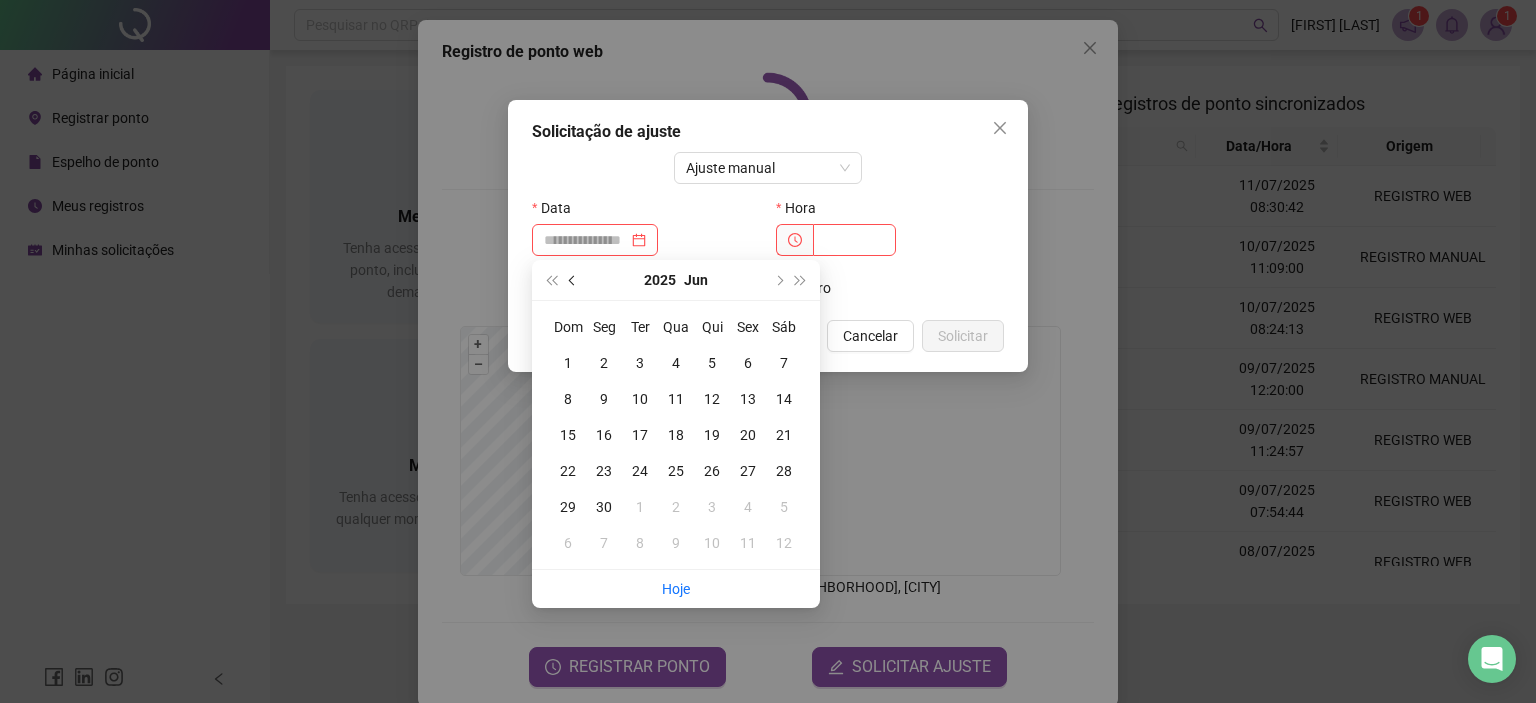 click at bounding box center (574, 280) 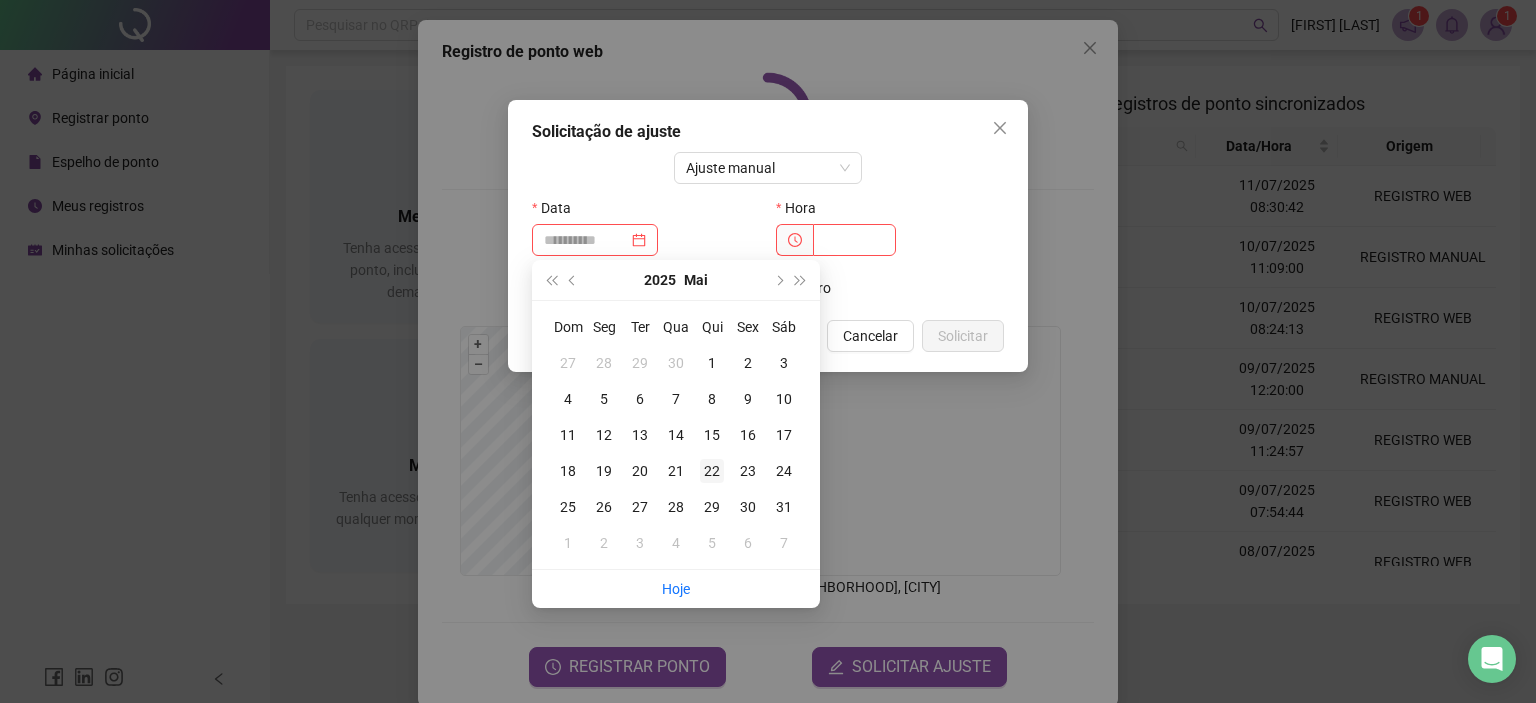 type on "**********" 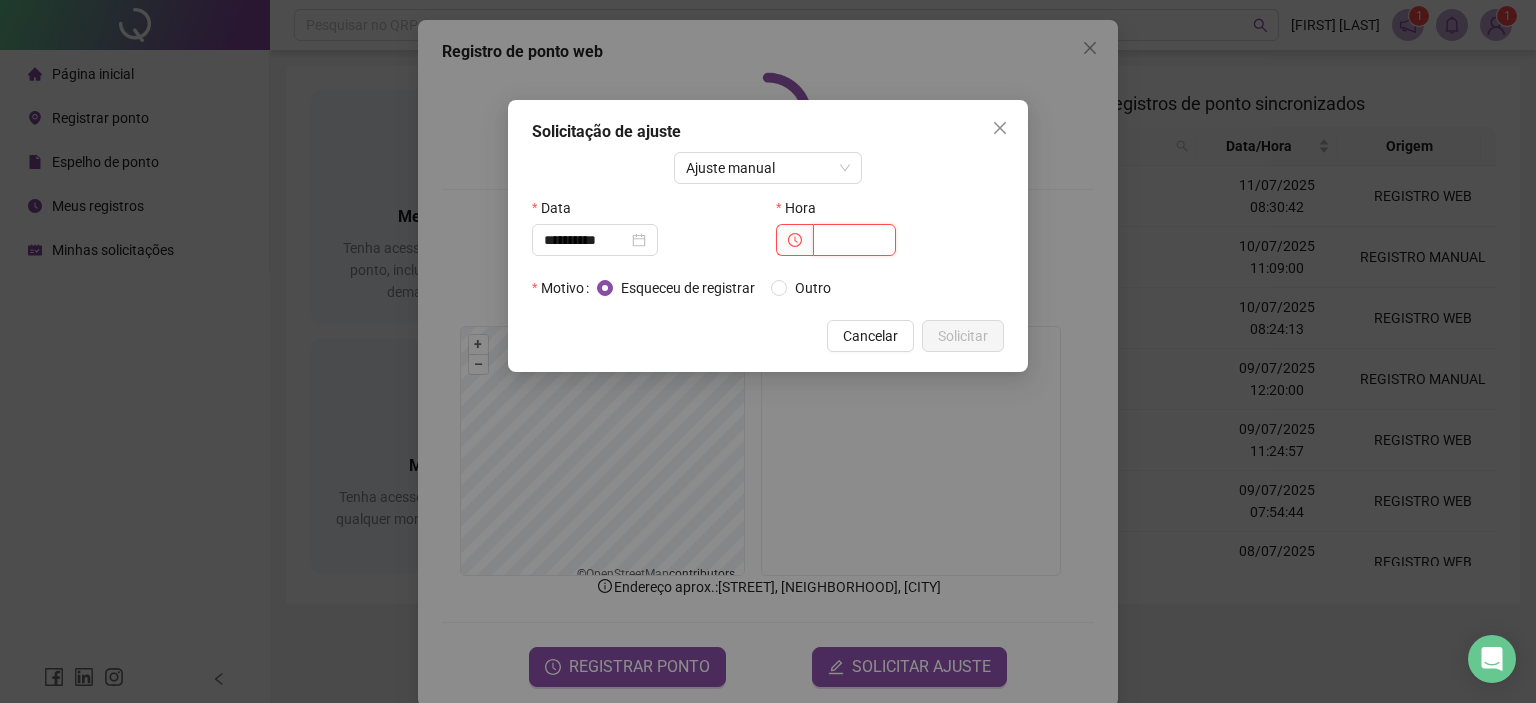 click at bounding box center [854, 240] 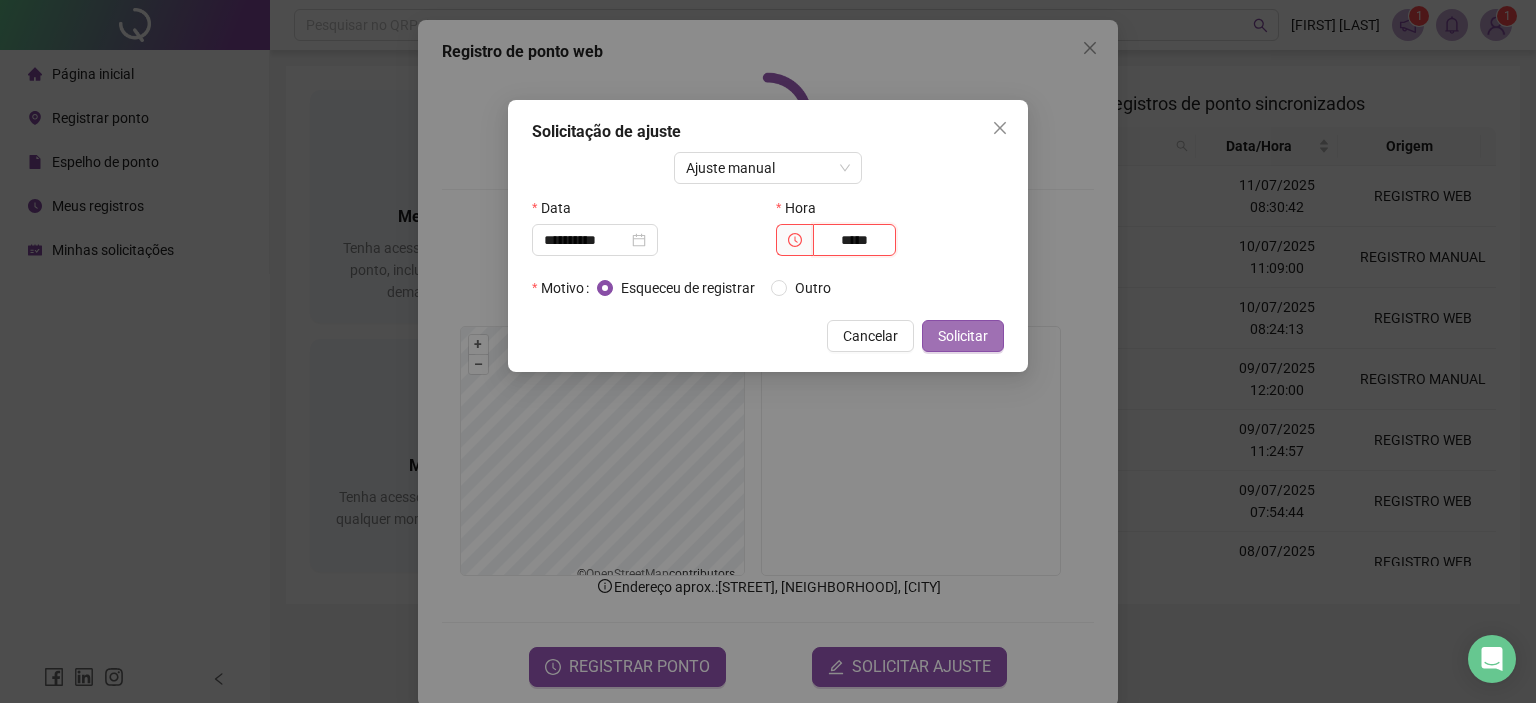 type on "*****" 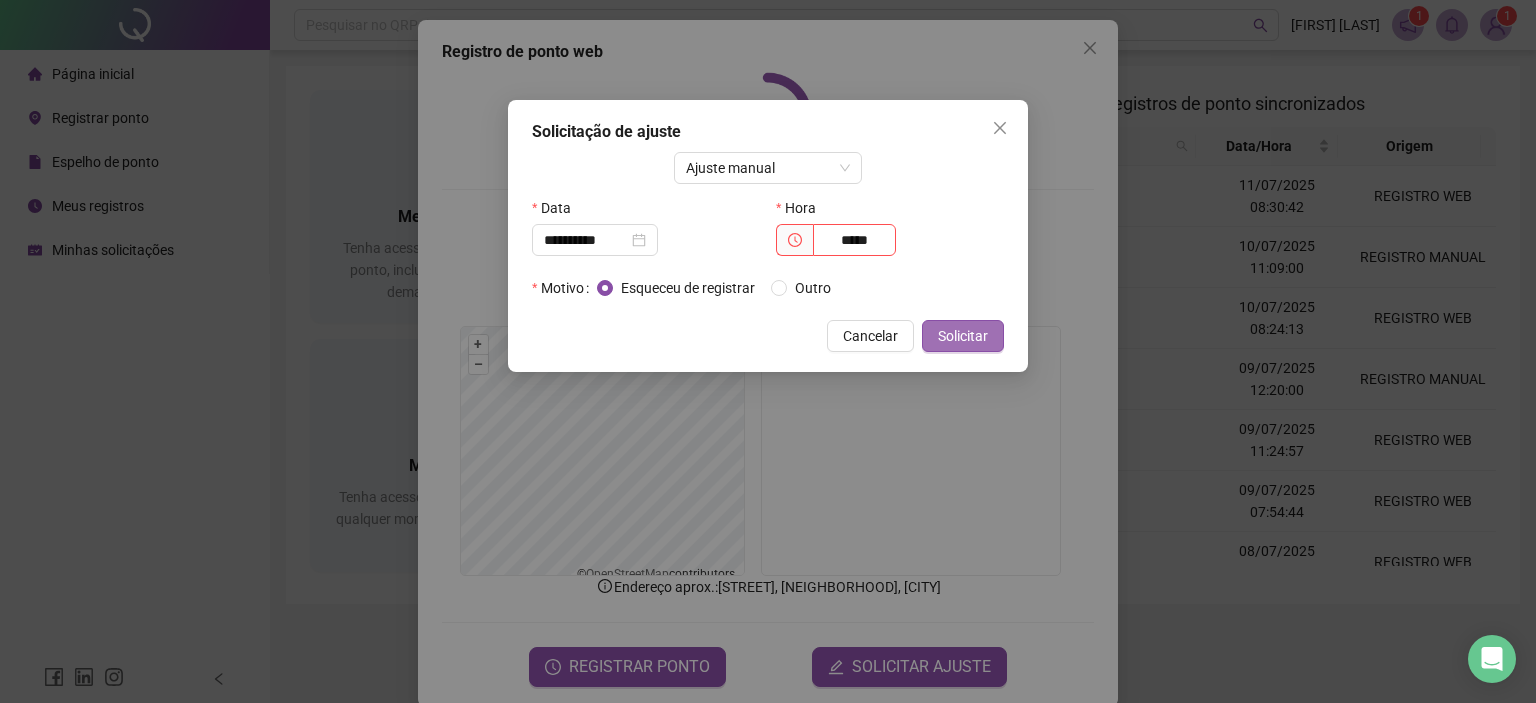 click on "Solicitar" at bounding box center (963, 336) 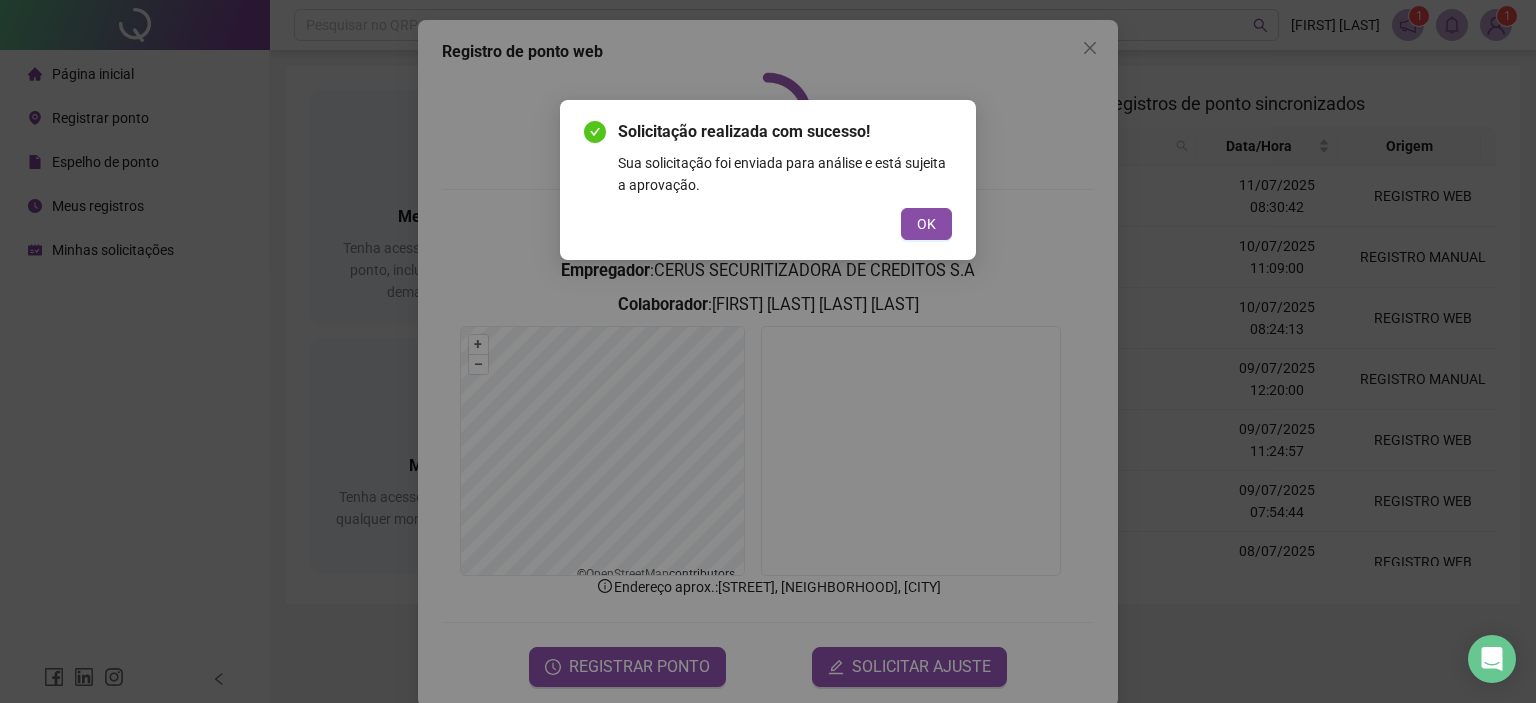 click on "OK" at bounding box center [926, 224] 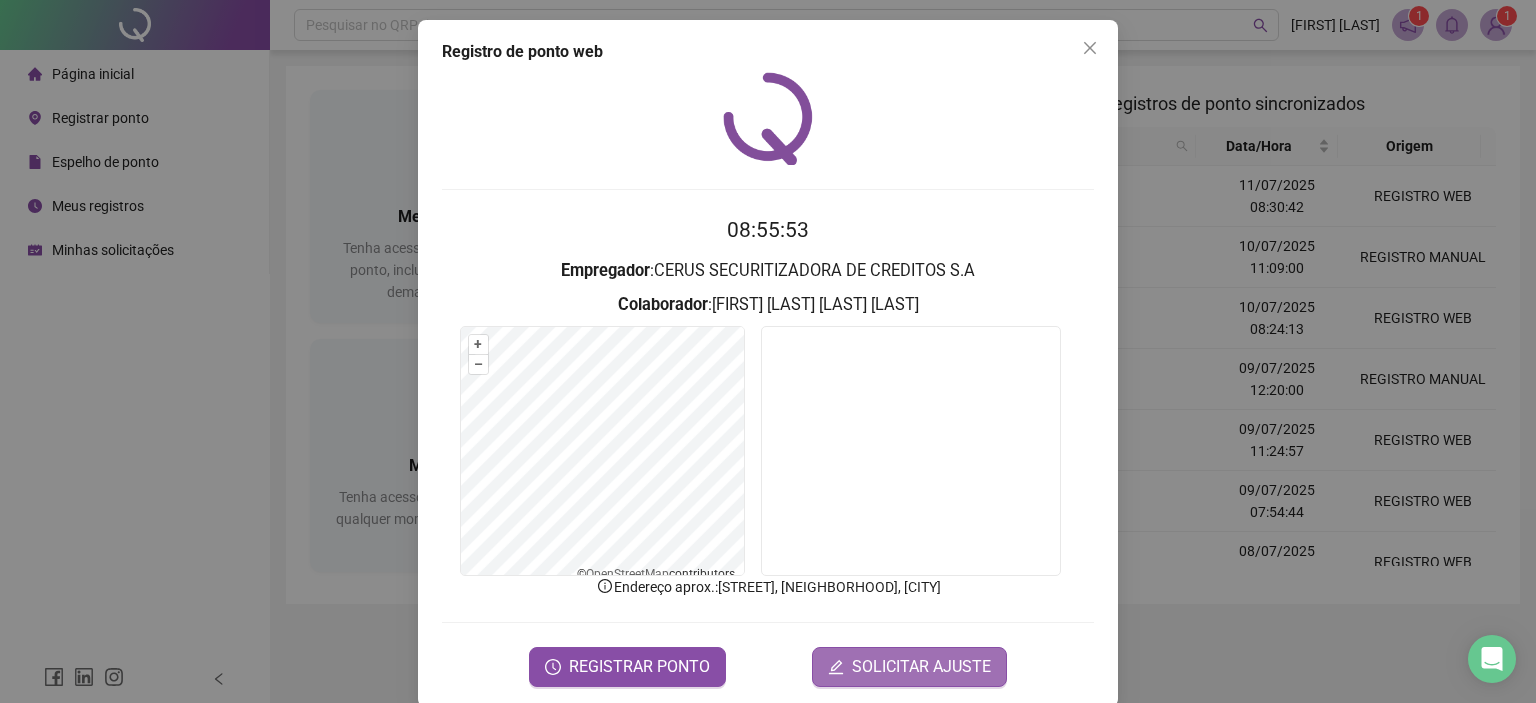 click on "SOLICITAR AJUSTE" at bounding box center [921, 667] 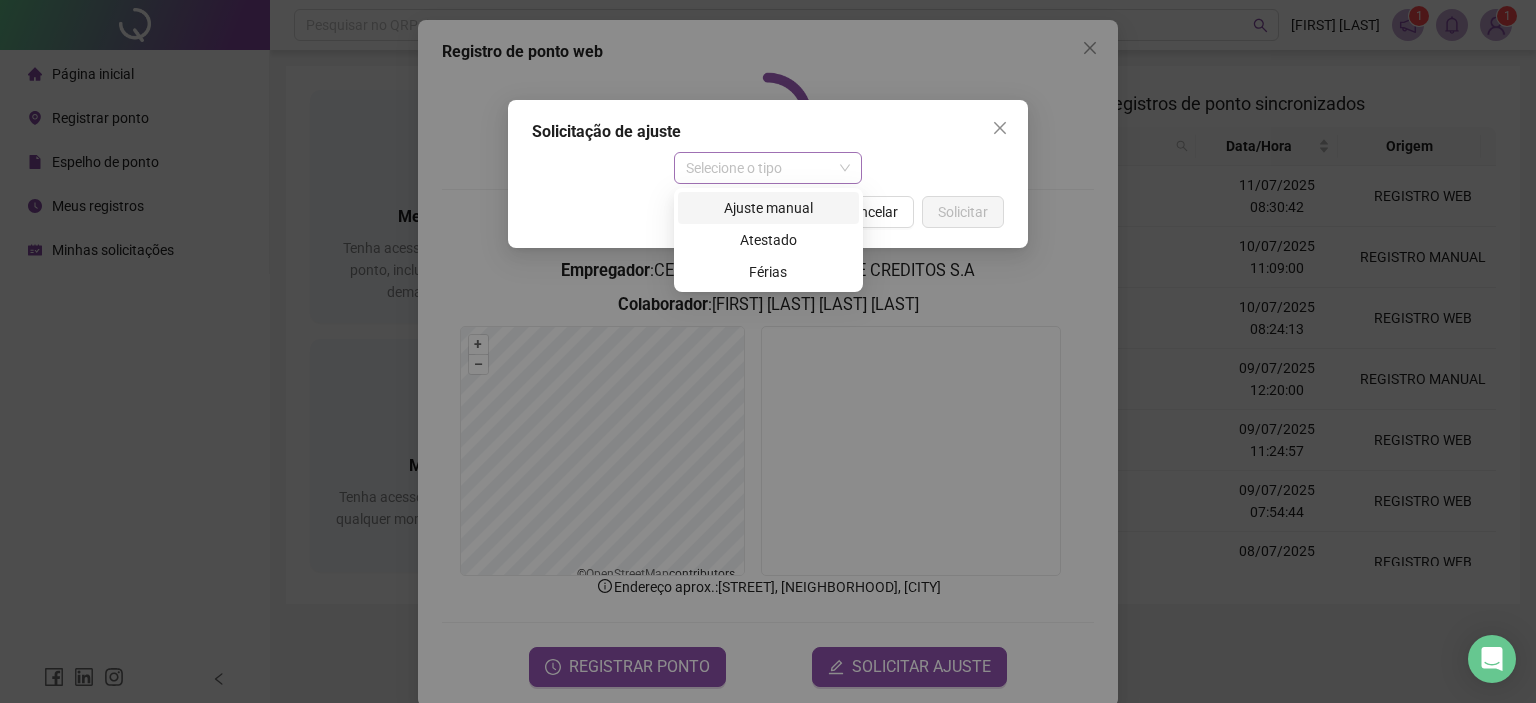 click on "Selecione o tipo" at bounding box center (768, 168) 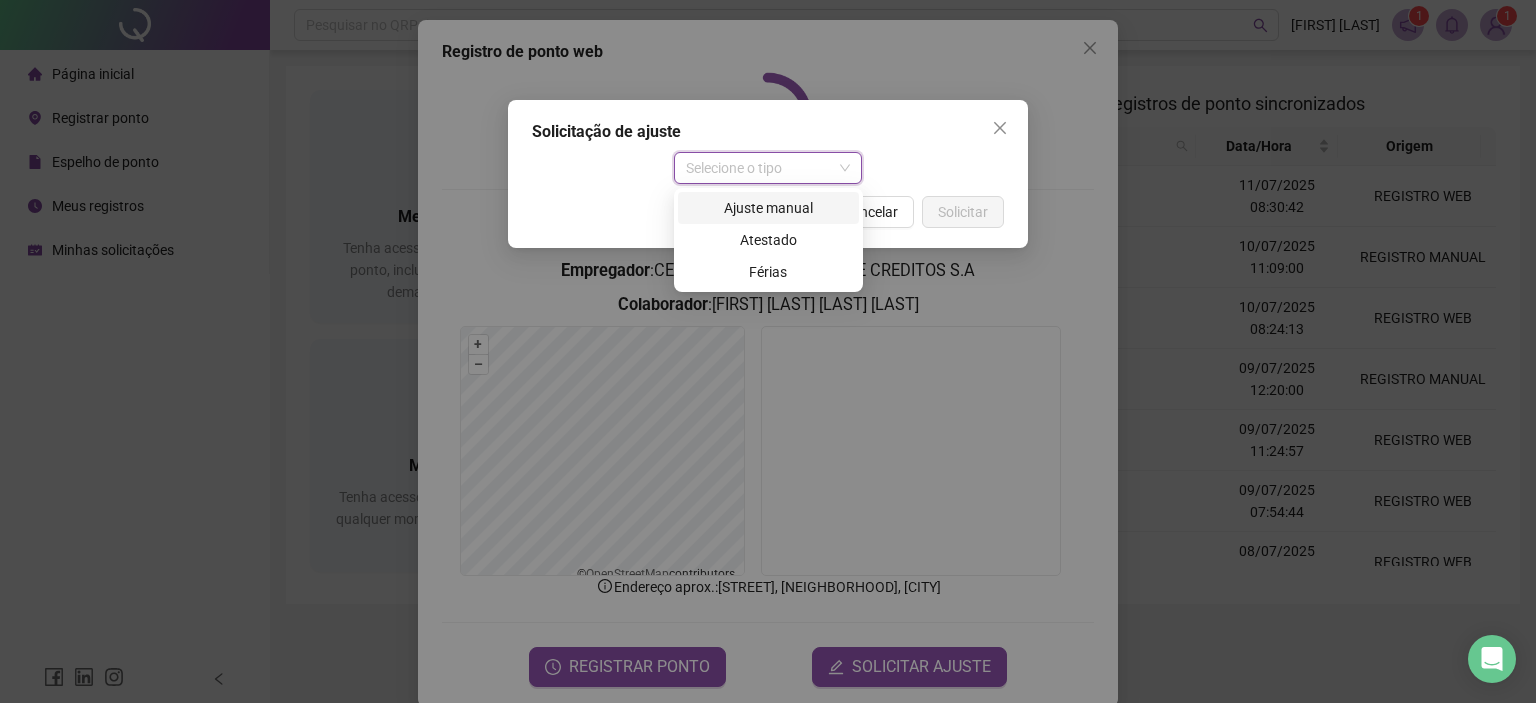 click on "Ajuste manual" at bounding box center [768, 208] 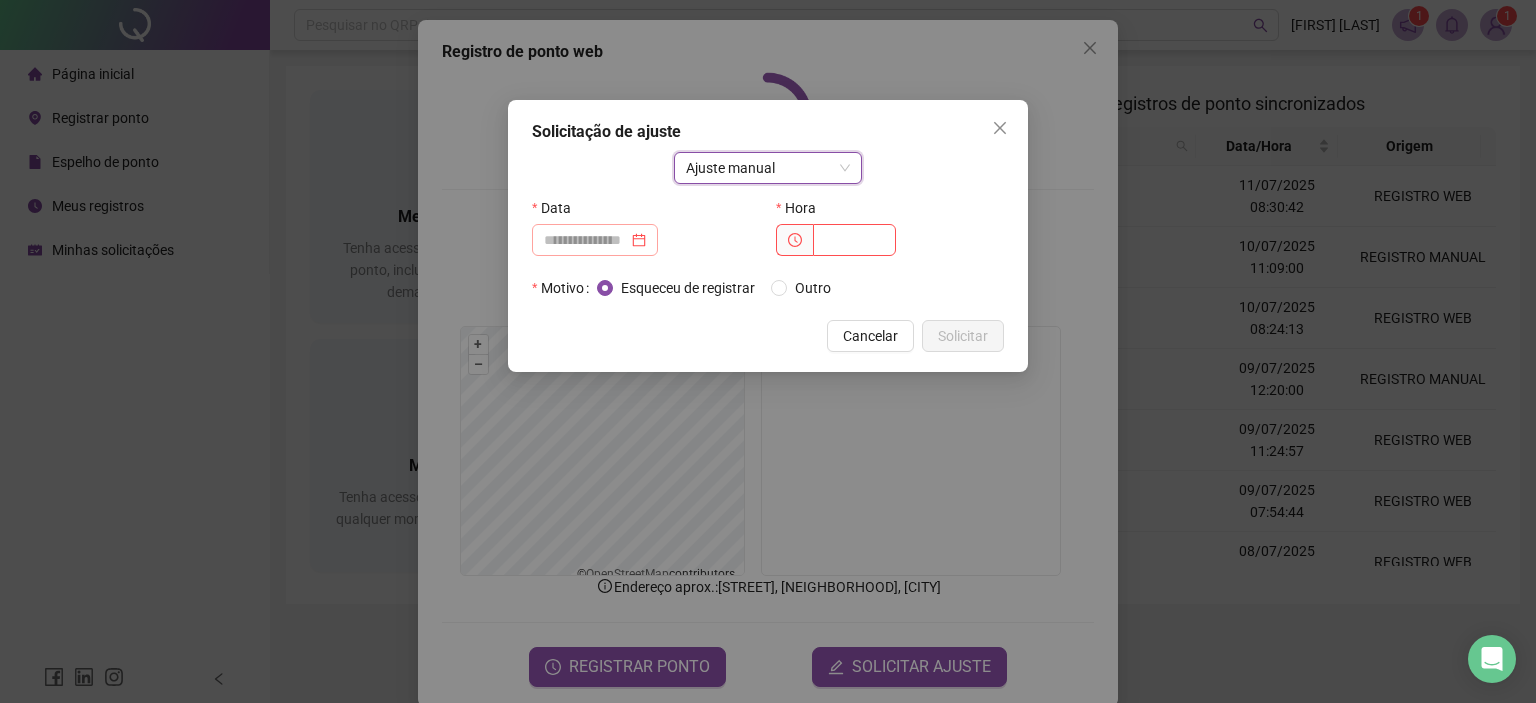 click at bounding box center [595, 240] 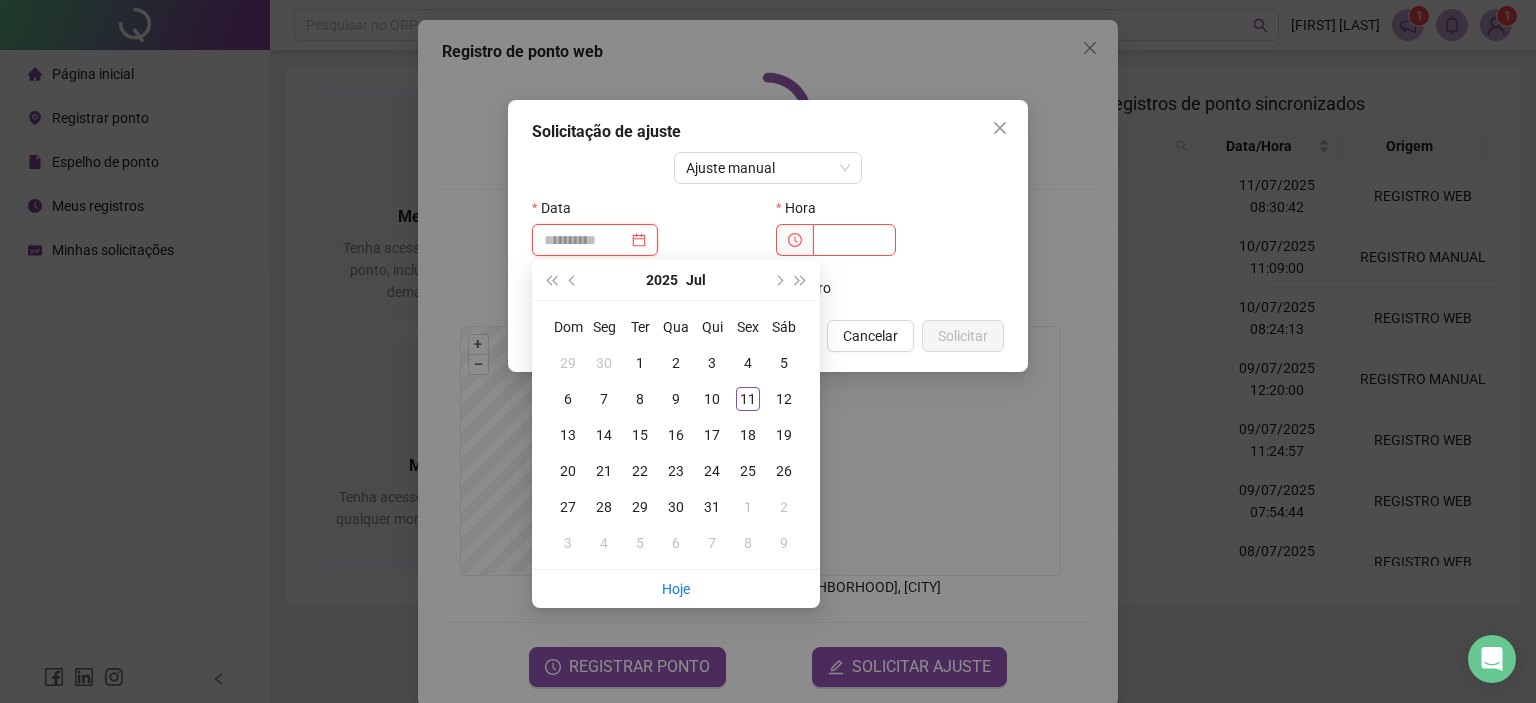 type on "**********" 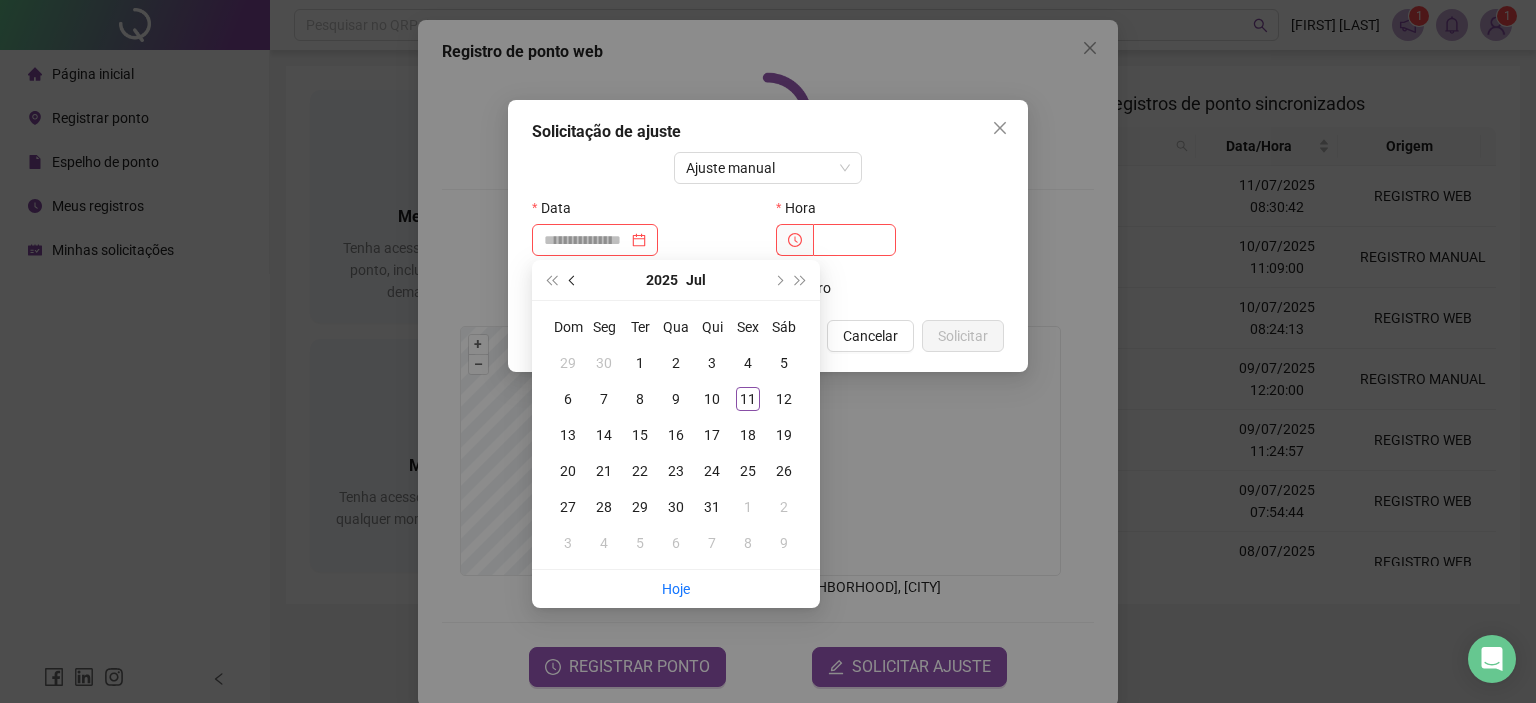 click at bounding box center [573, 280] 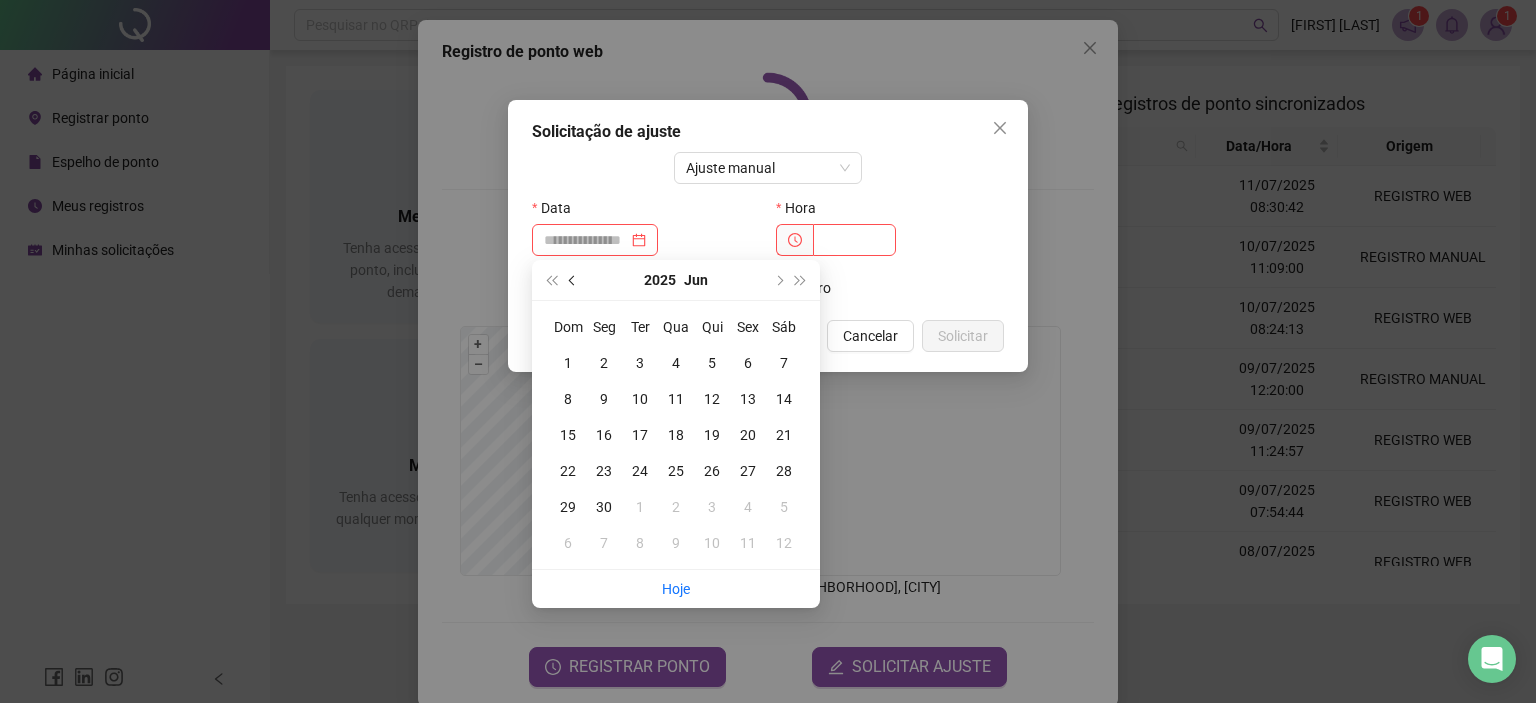 click at bounding box center (573, 280) 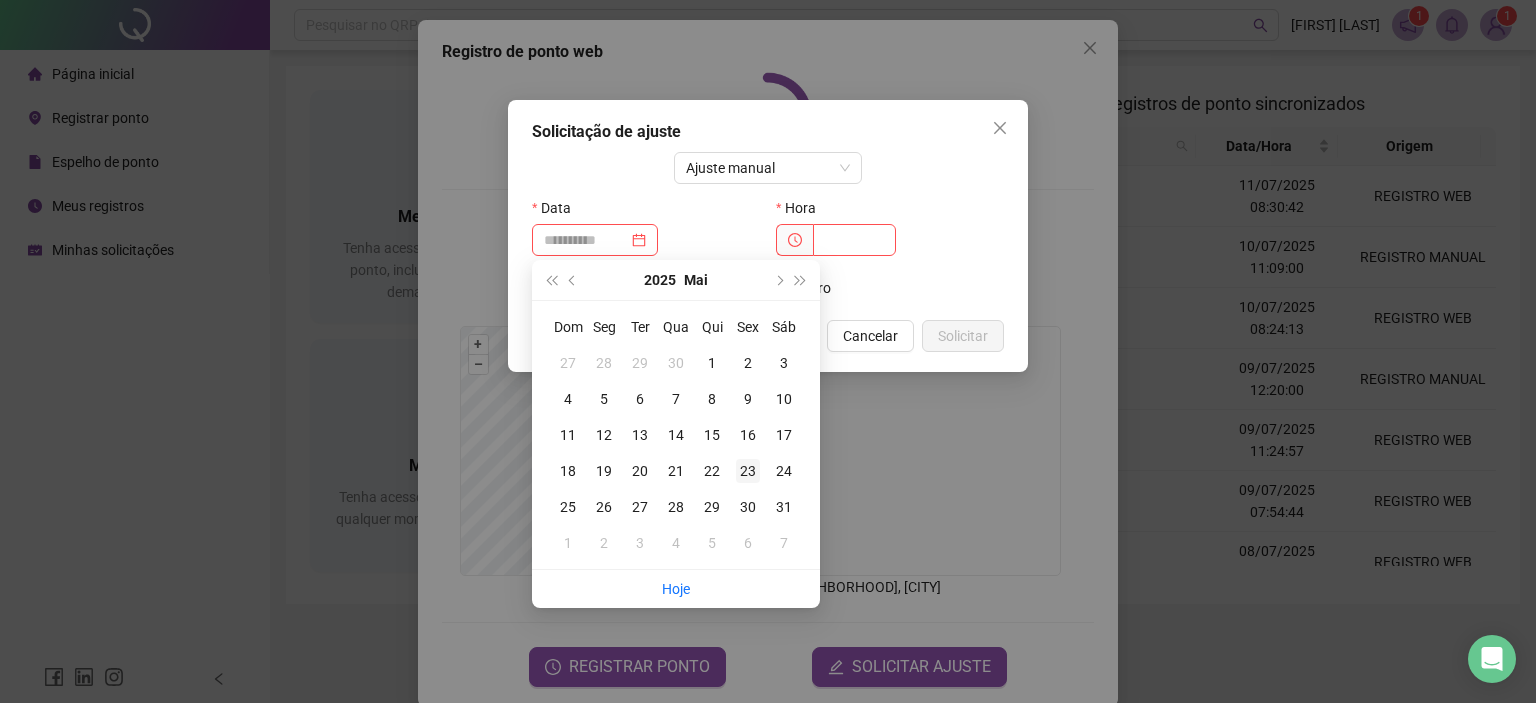 type on "**********" 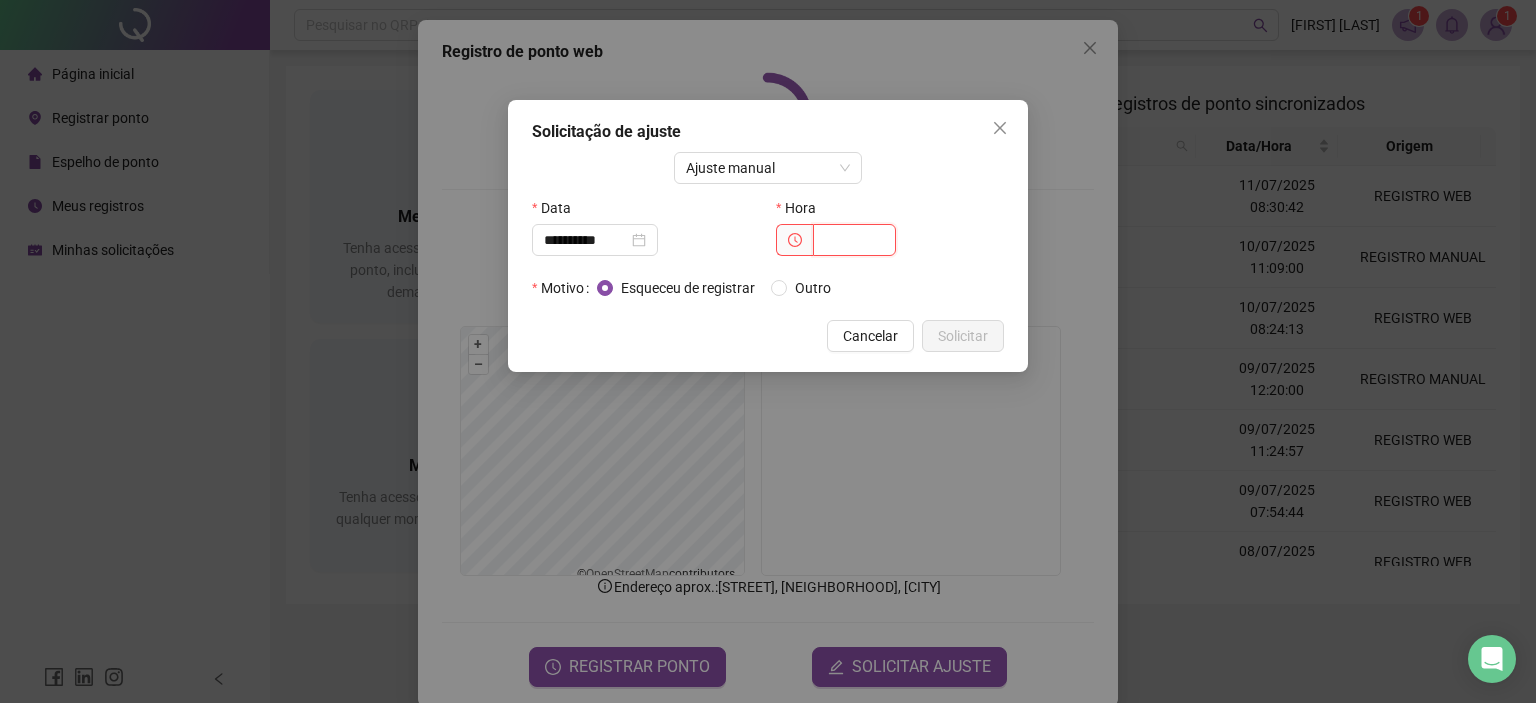 click at bounding box center (854, 240) 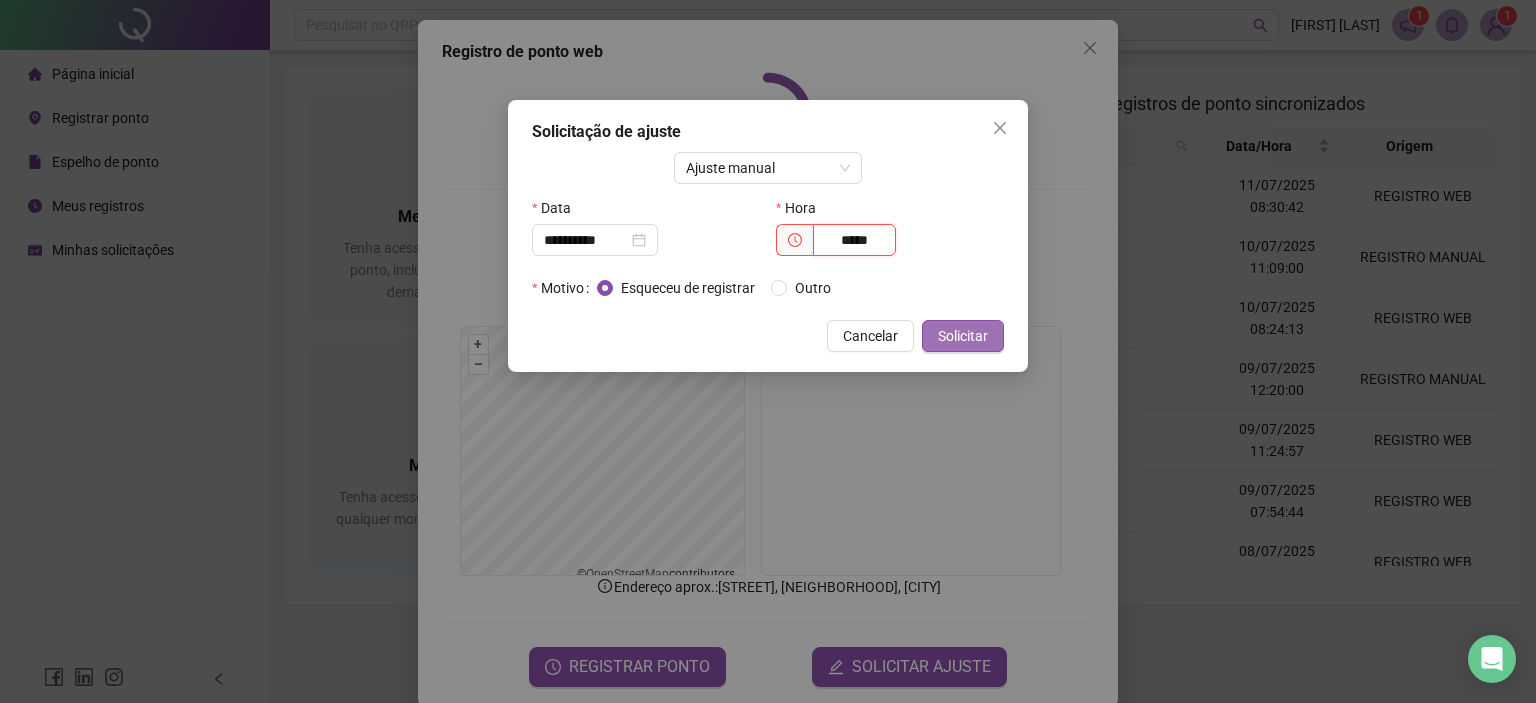 type on "*****" 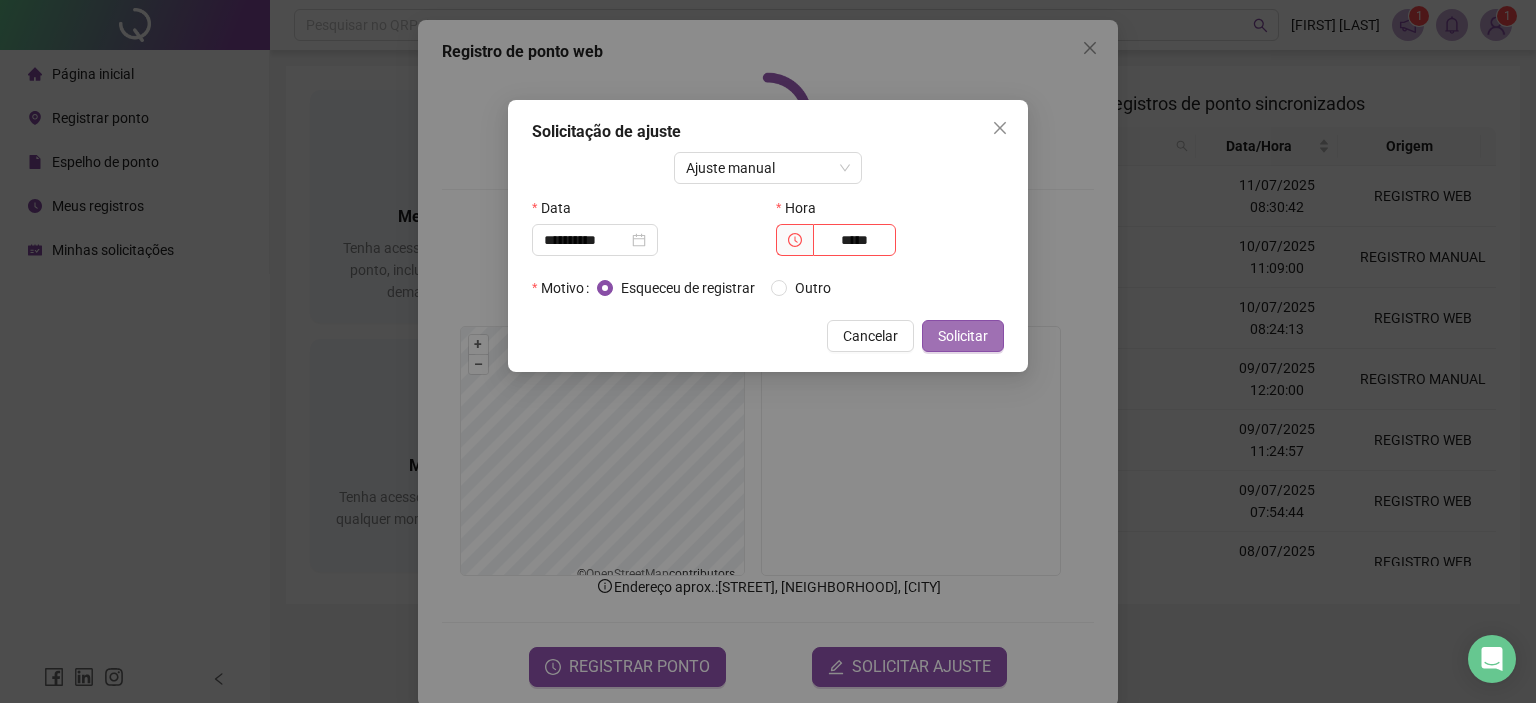click on "Solicitar" at bounding box center [963, 336] 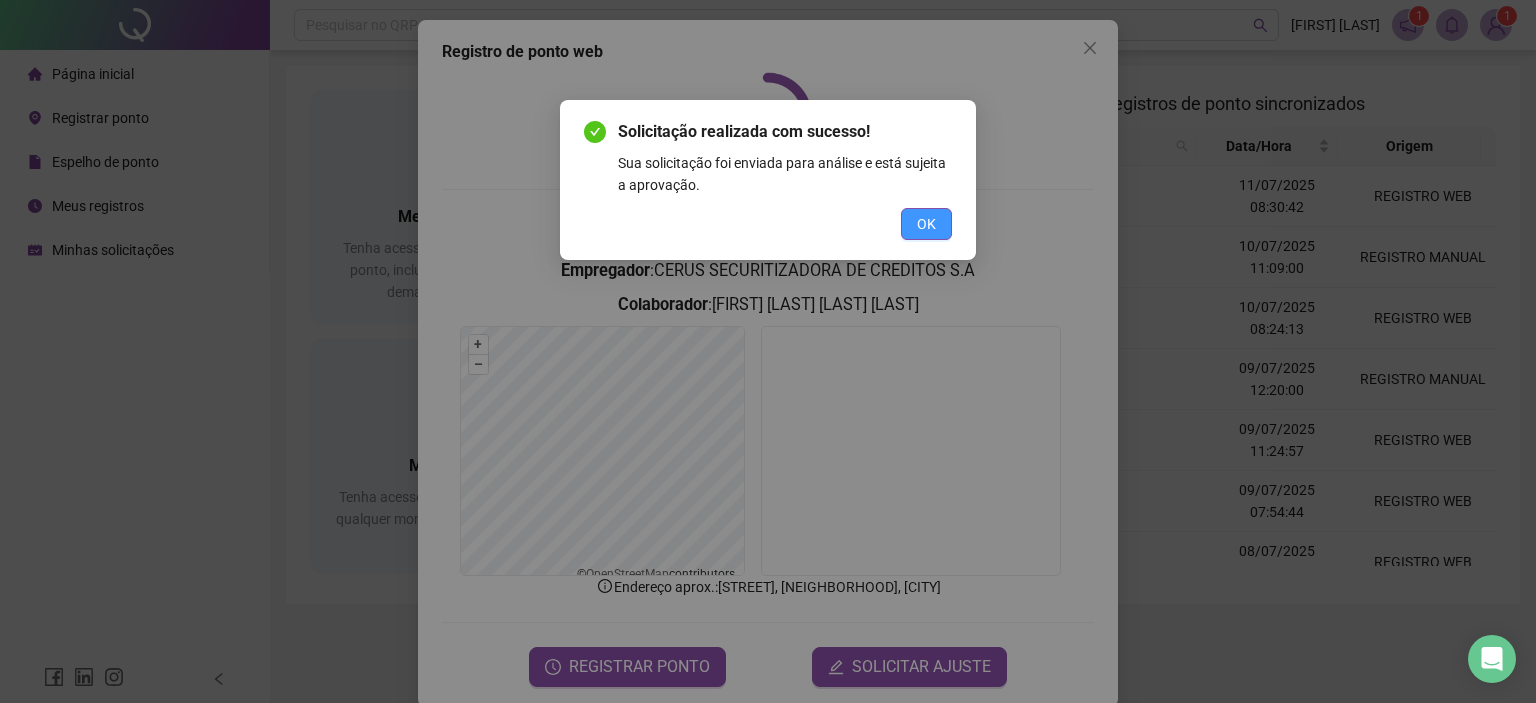 click on "OK" at bounding box center [926, 224] 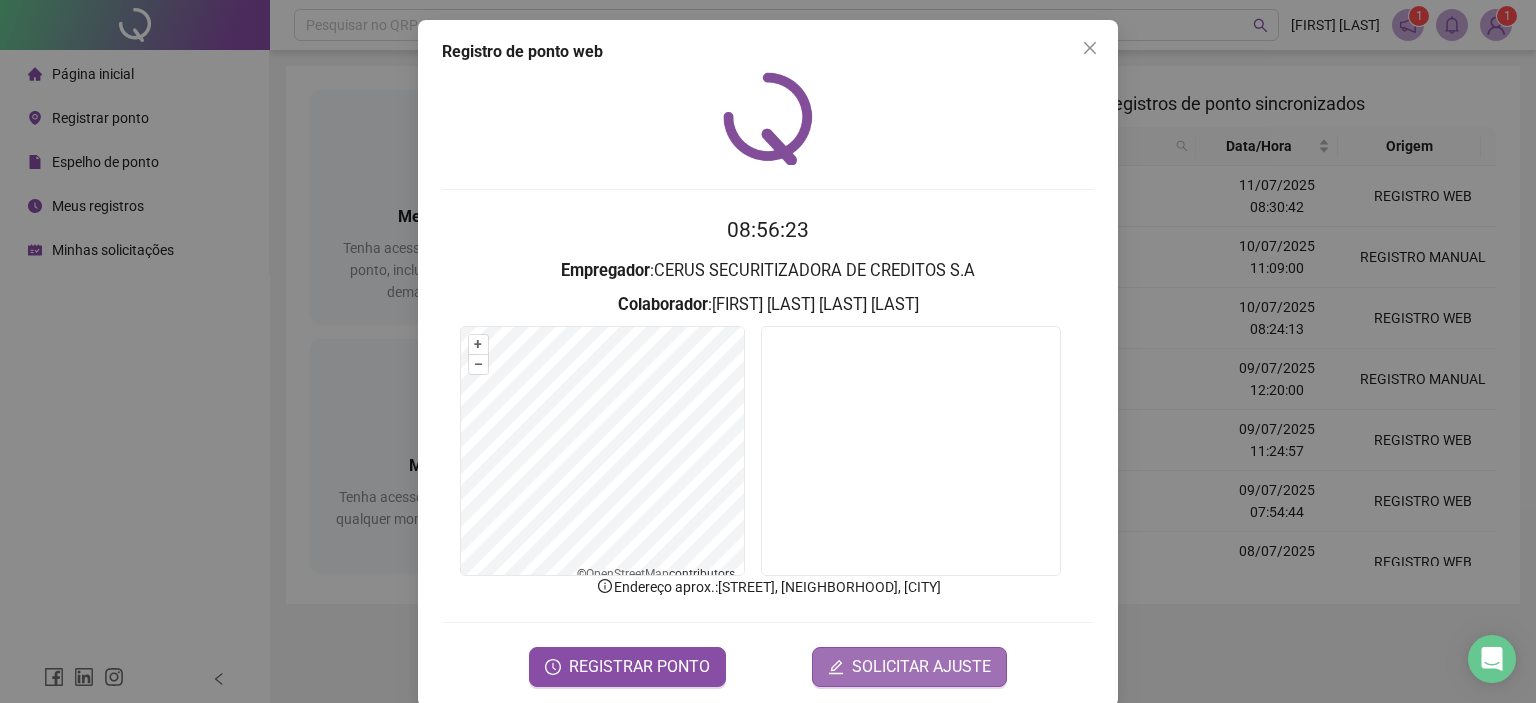 click on "SOLICITAR AJUSTE" at bounding box center [921, 667] 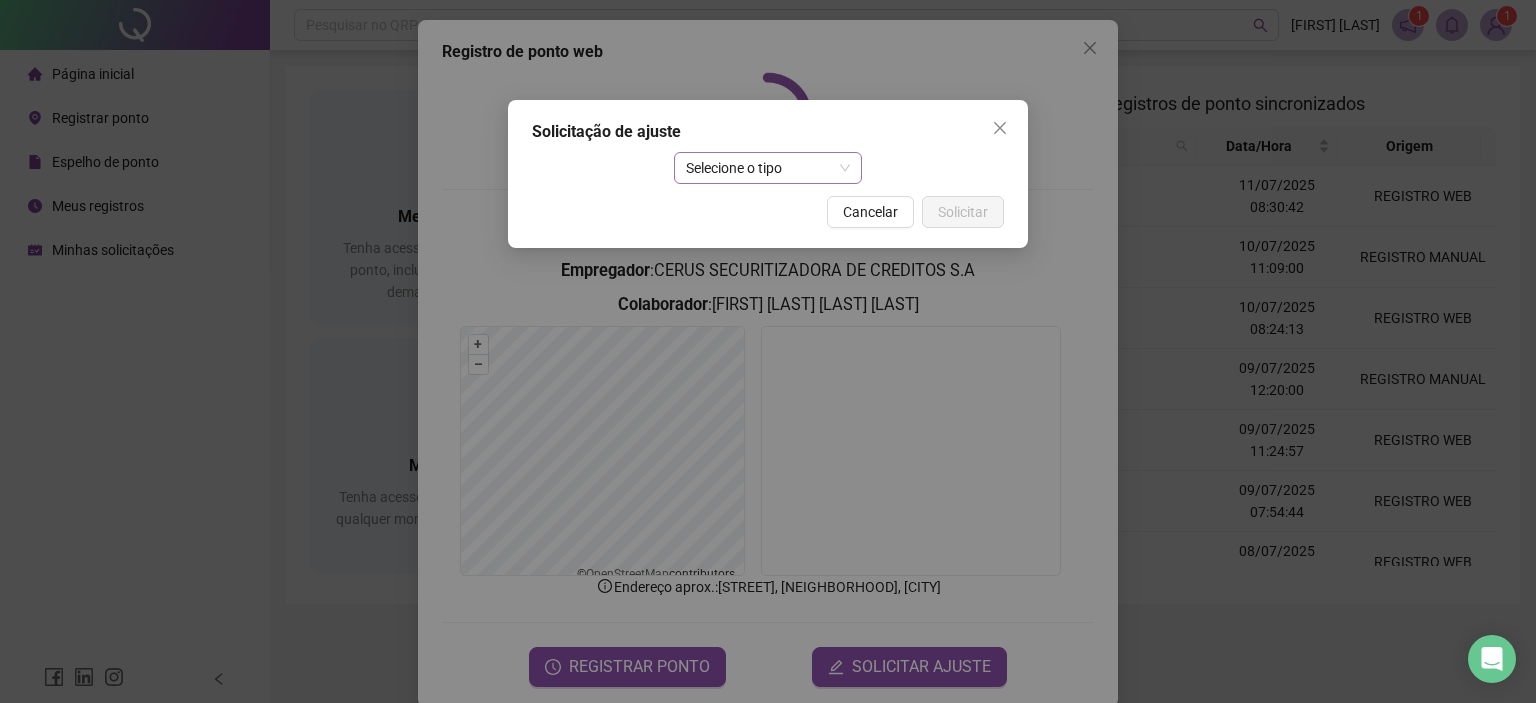 click on "Selecione o tipo" at bounding box center [768, 168] 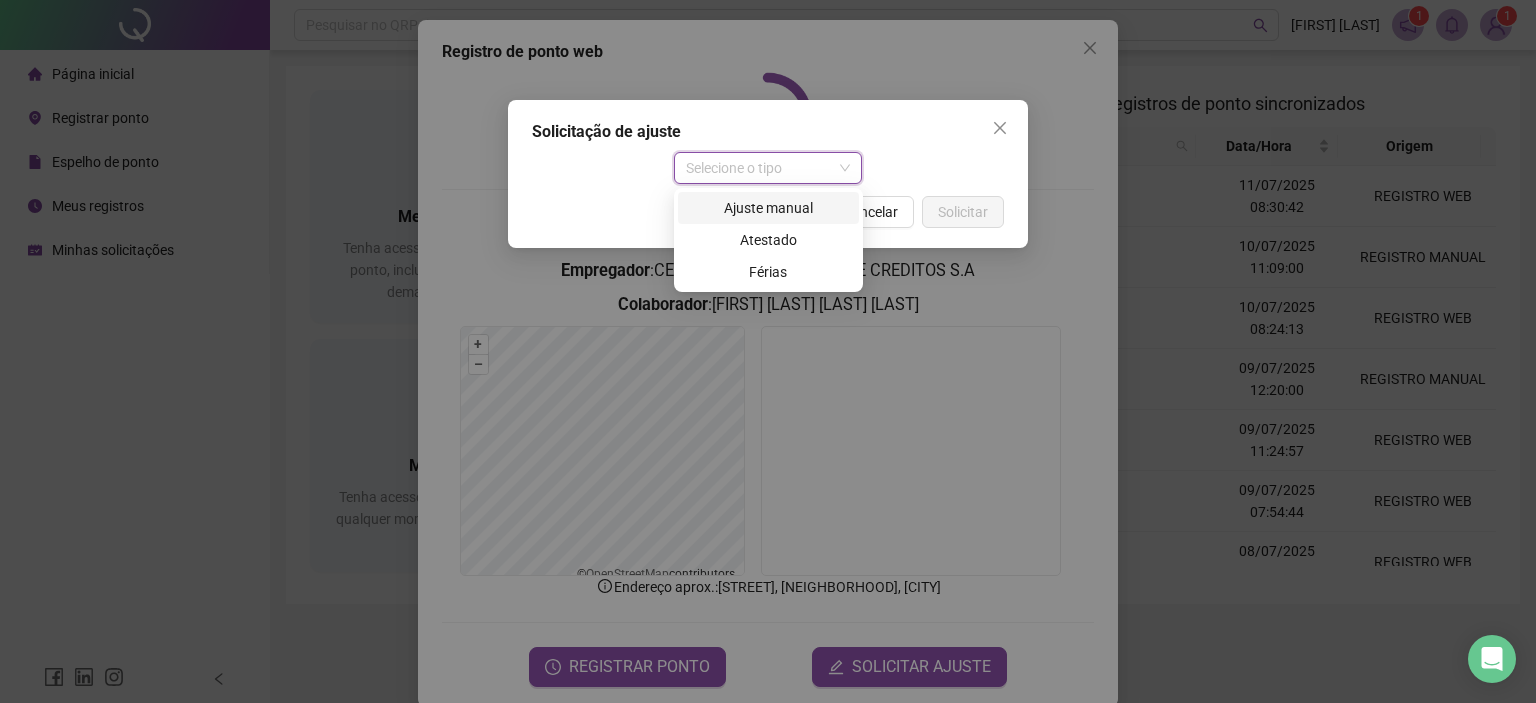 click on "Ajuste manual" at bounding box center (768, 208) 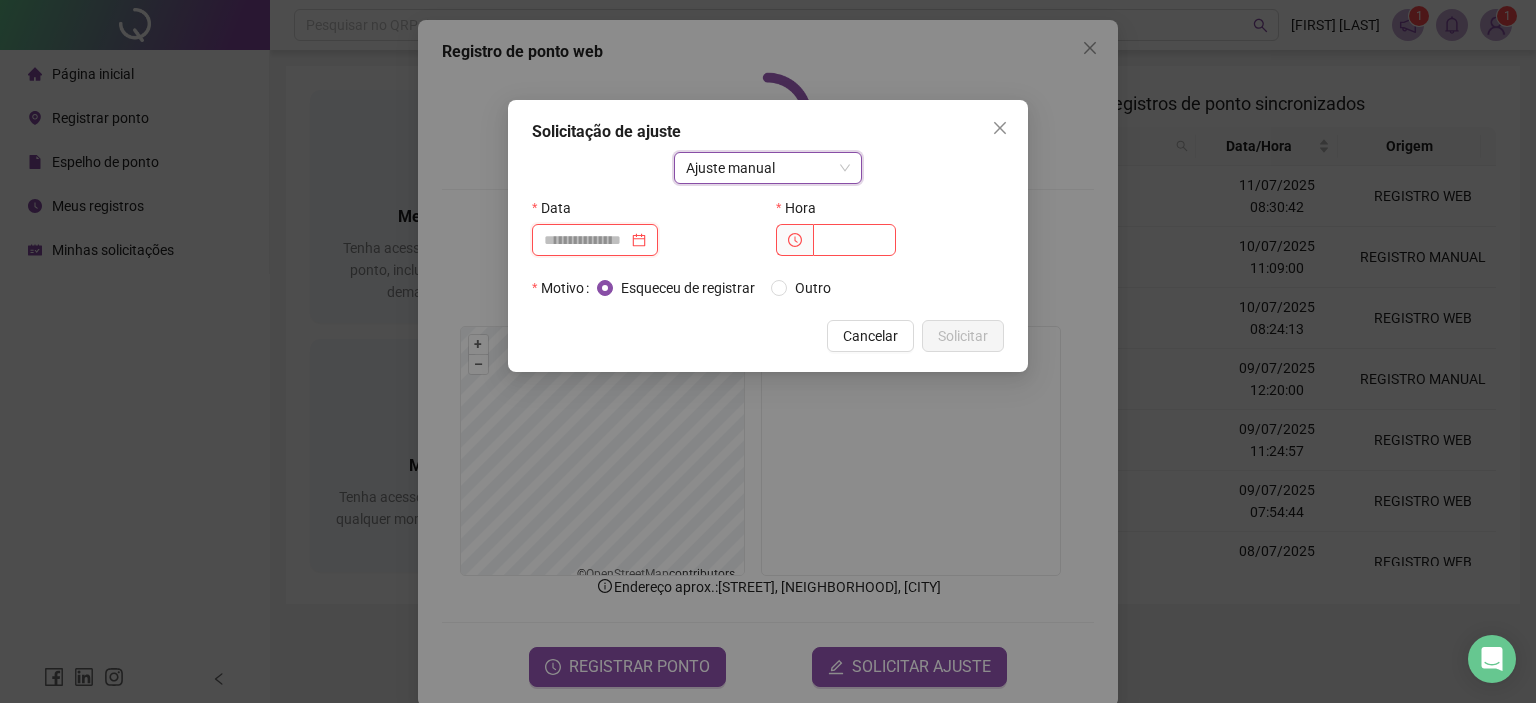 click at bounding box center [586, 240] 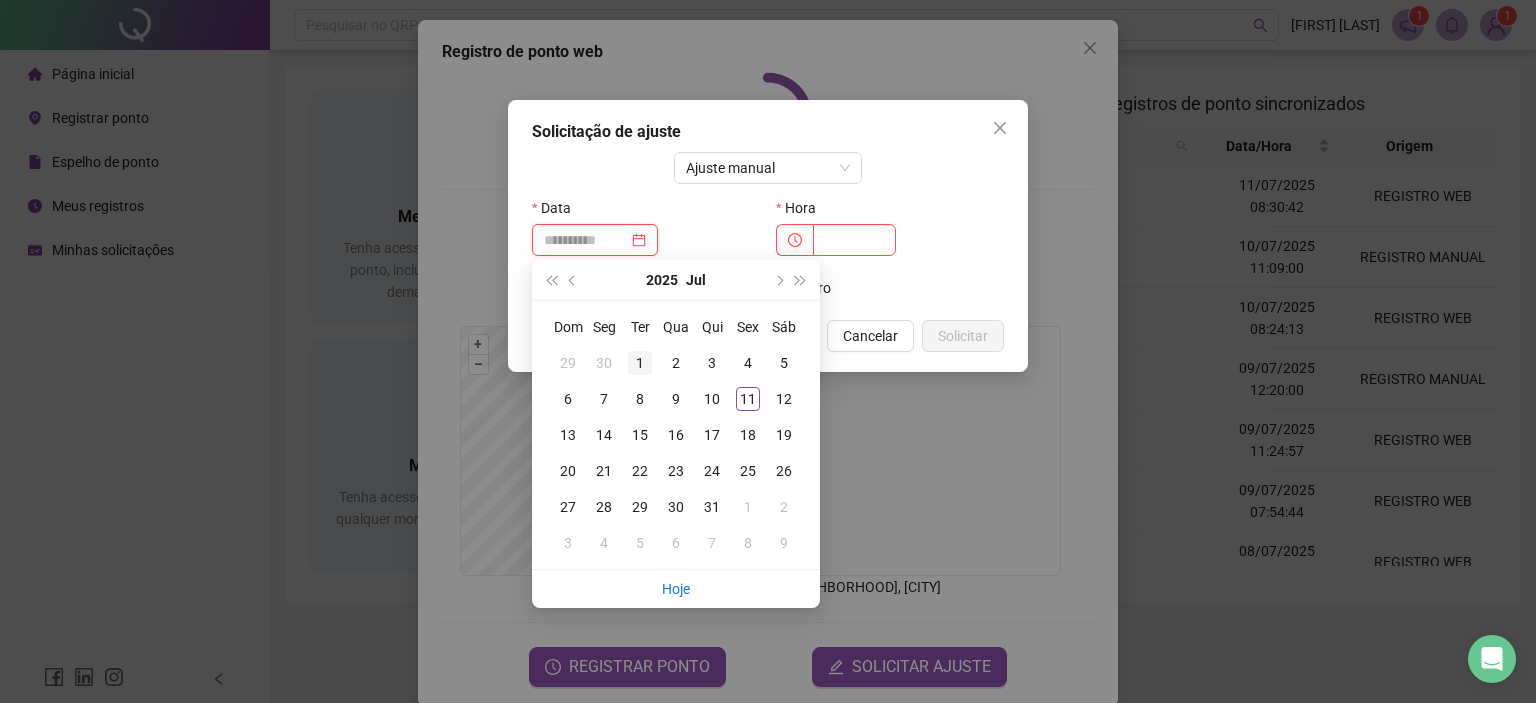 type on "**********" 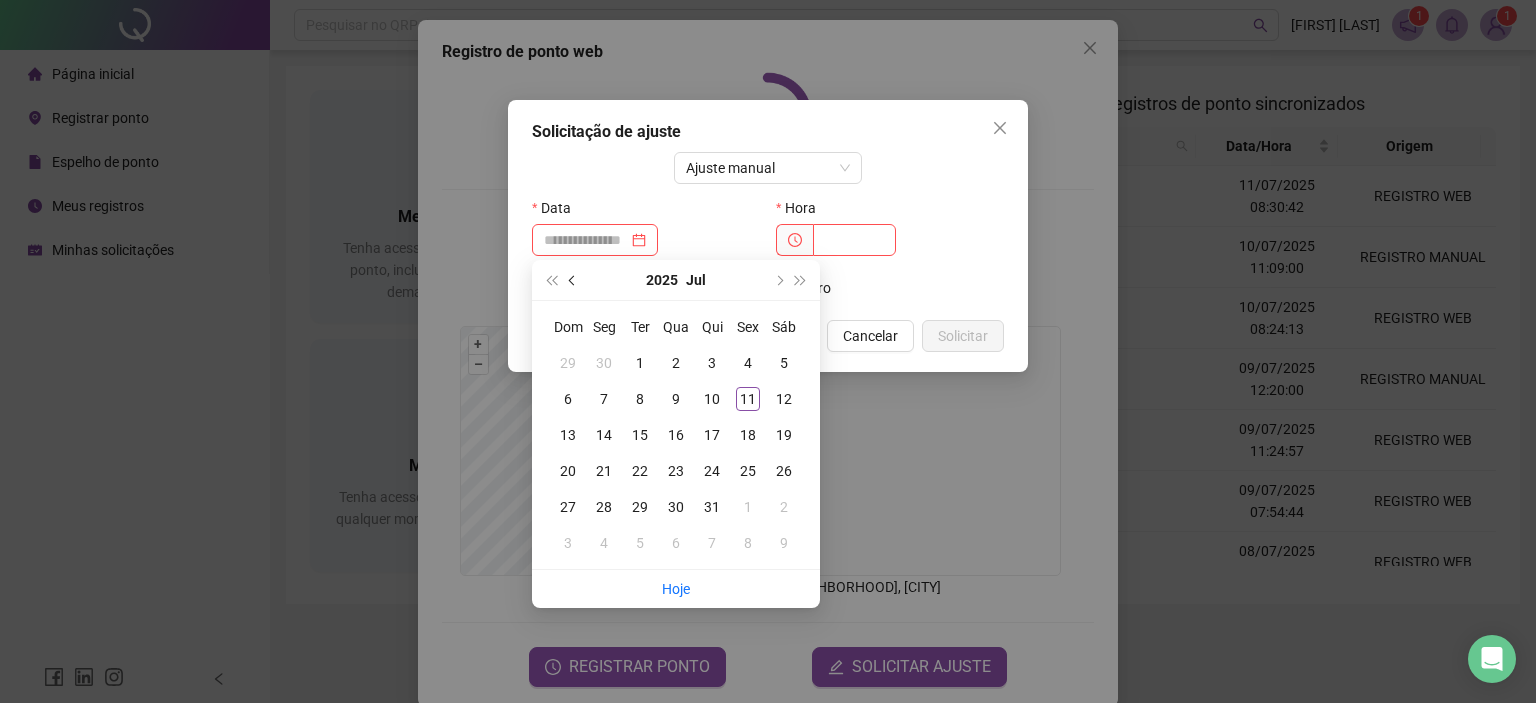 click at bounding box center [574, 280] 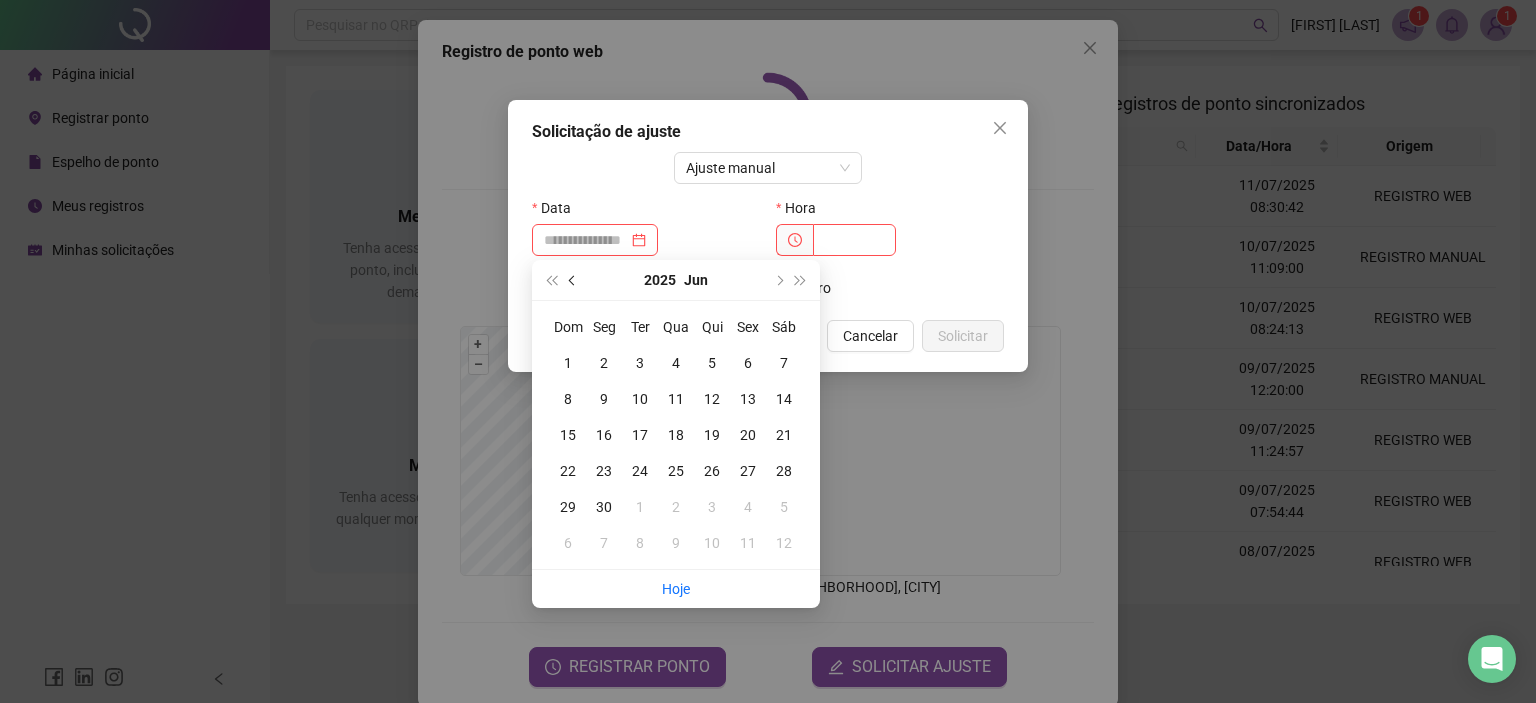 click at bounding box center [574, 280] 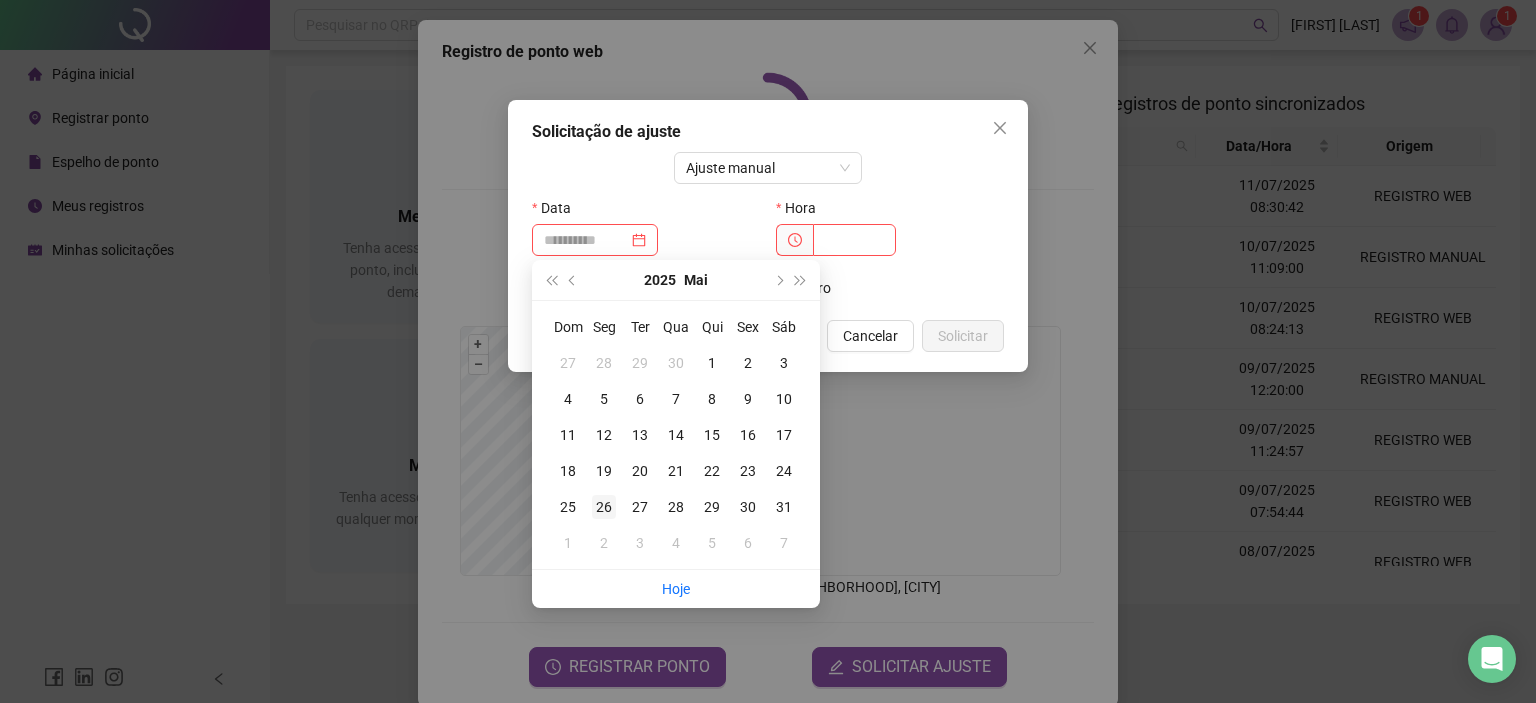 type on "**********" 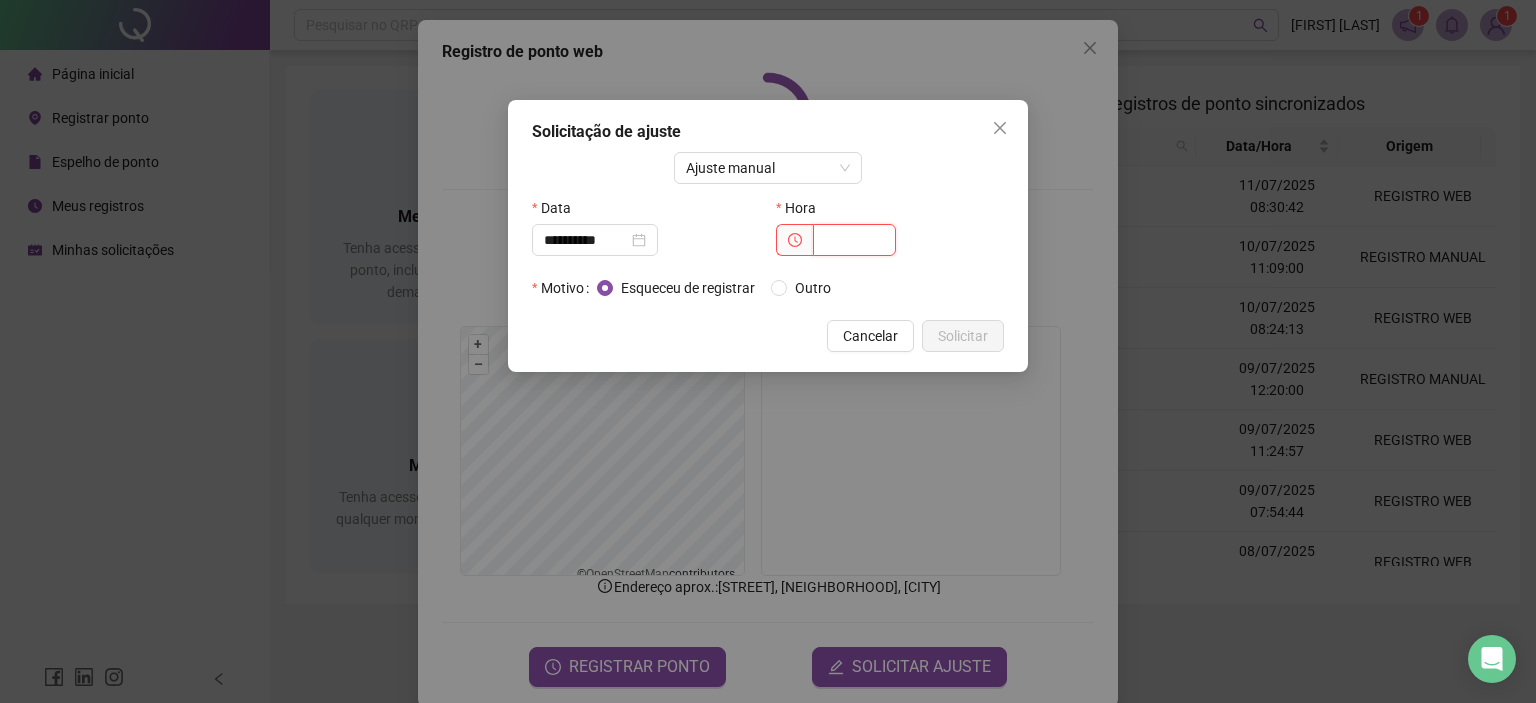 click at bounding box center (854, 240) 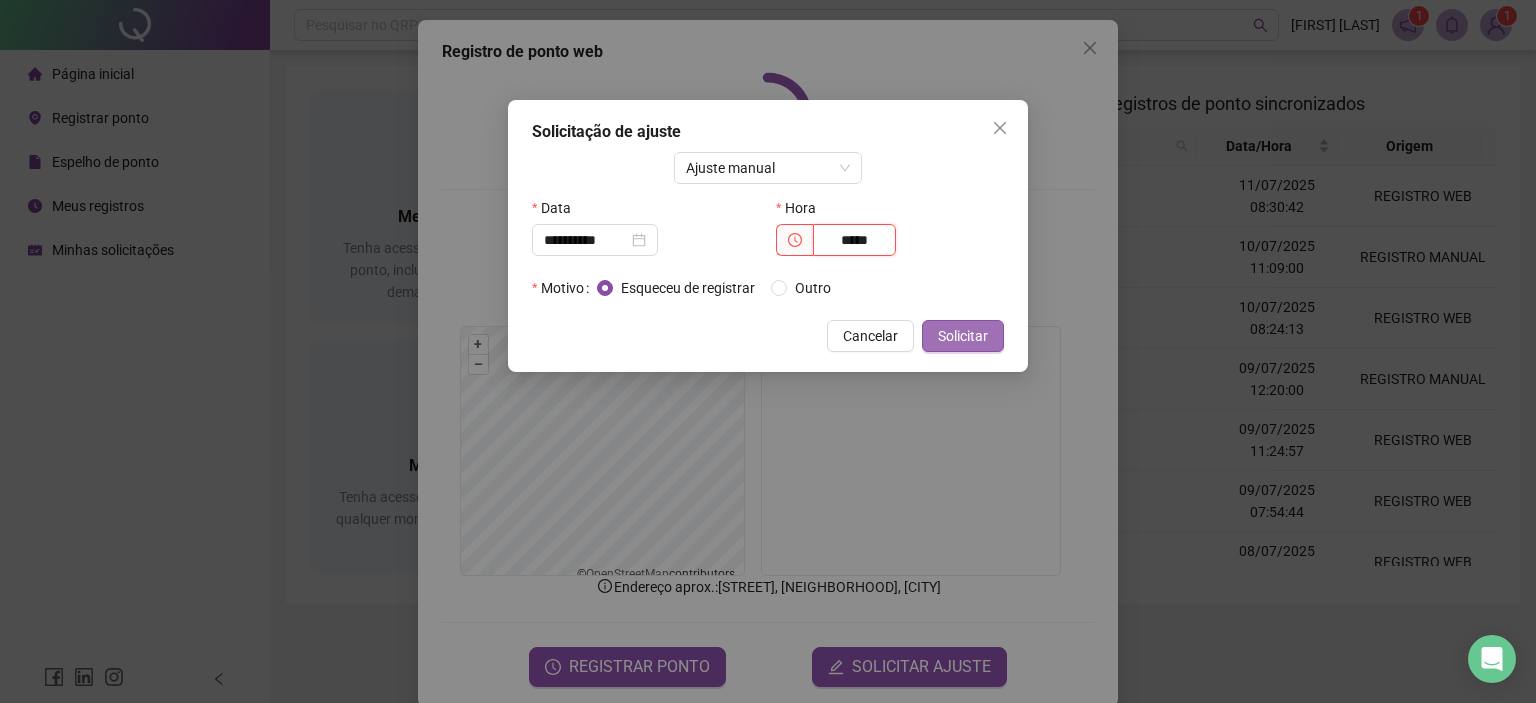 type on "*****" 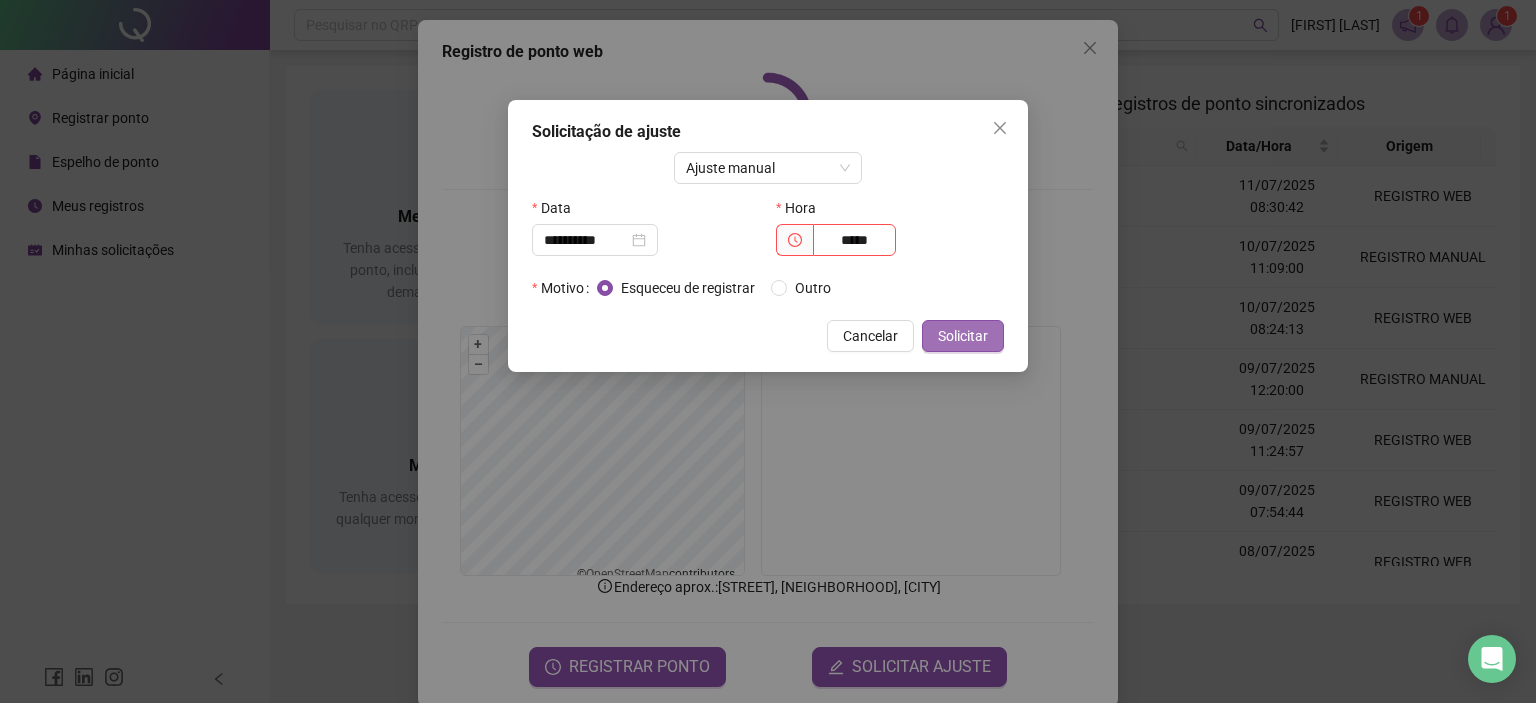 click on "Solicitar" at bounding box center (963, 336) 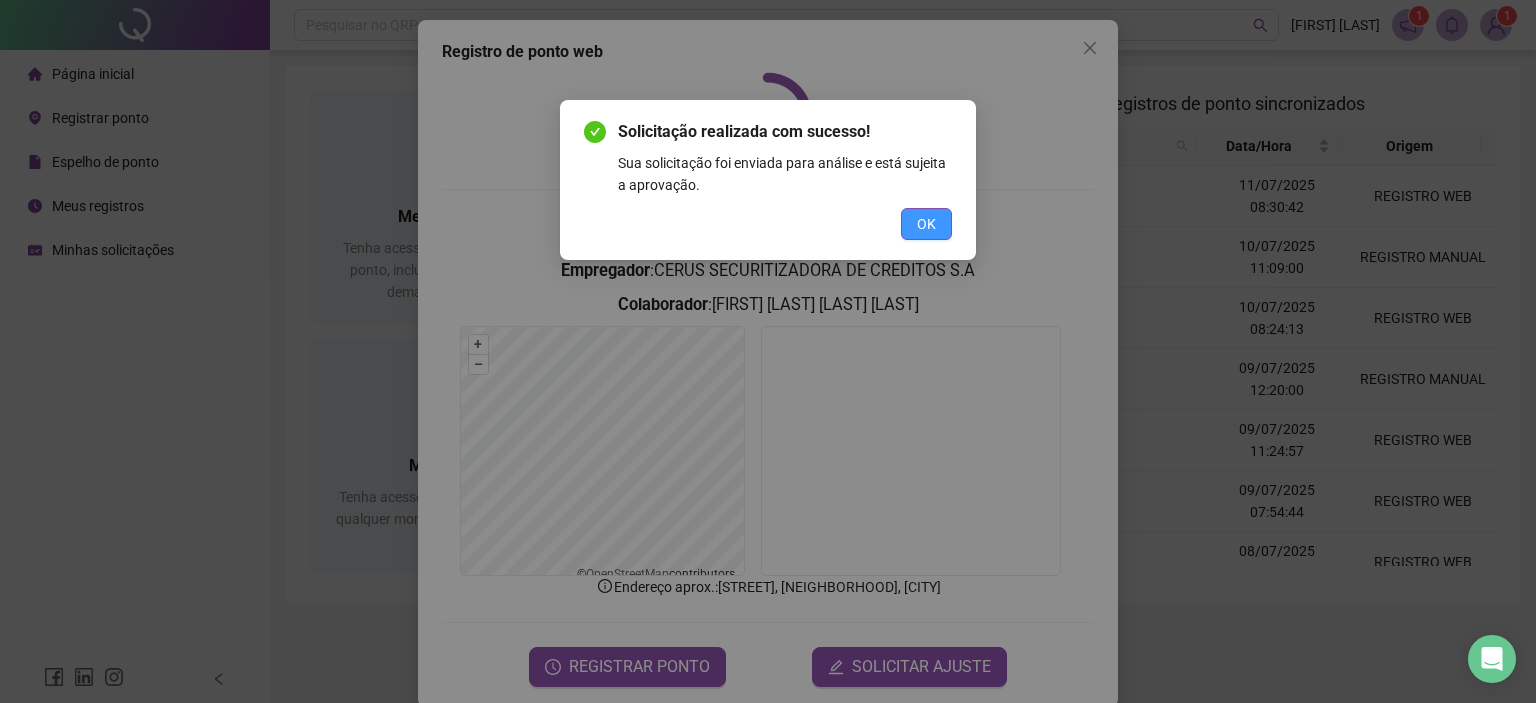 click on "OK" at bounding box center [926, 224] 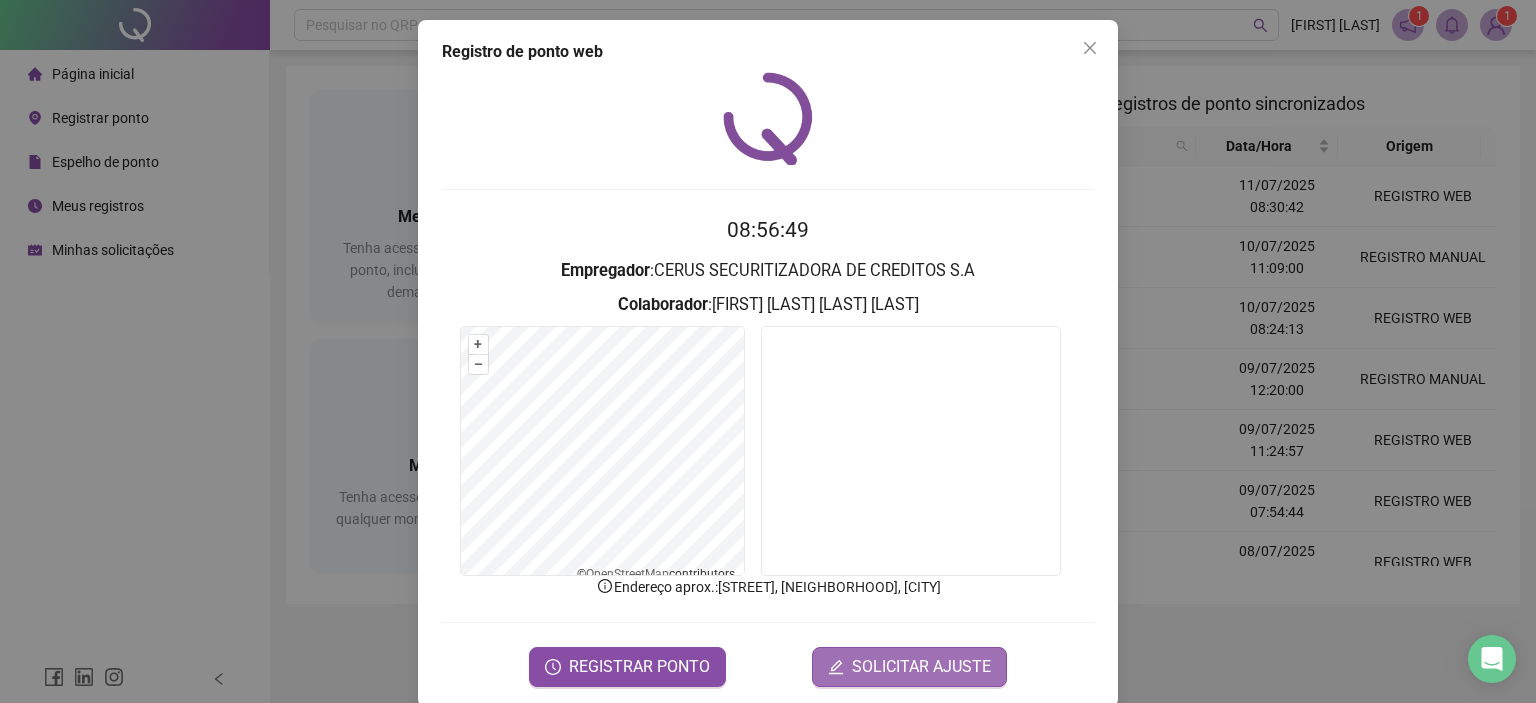 click on "SOLICITAR AJUSTE" at bounding box center (921, 667) 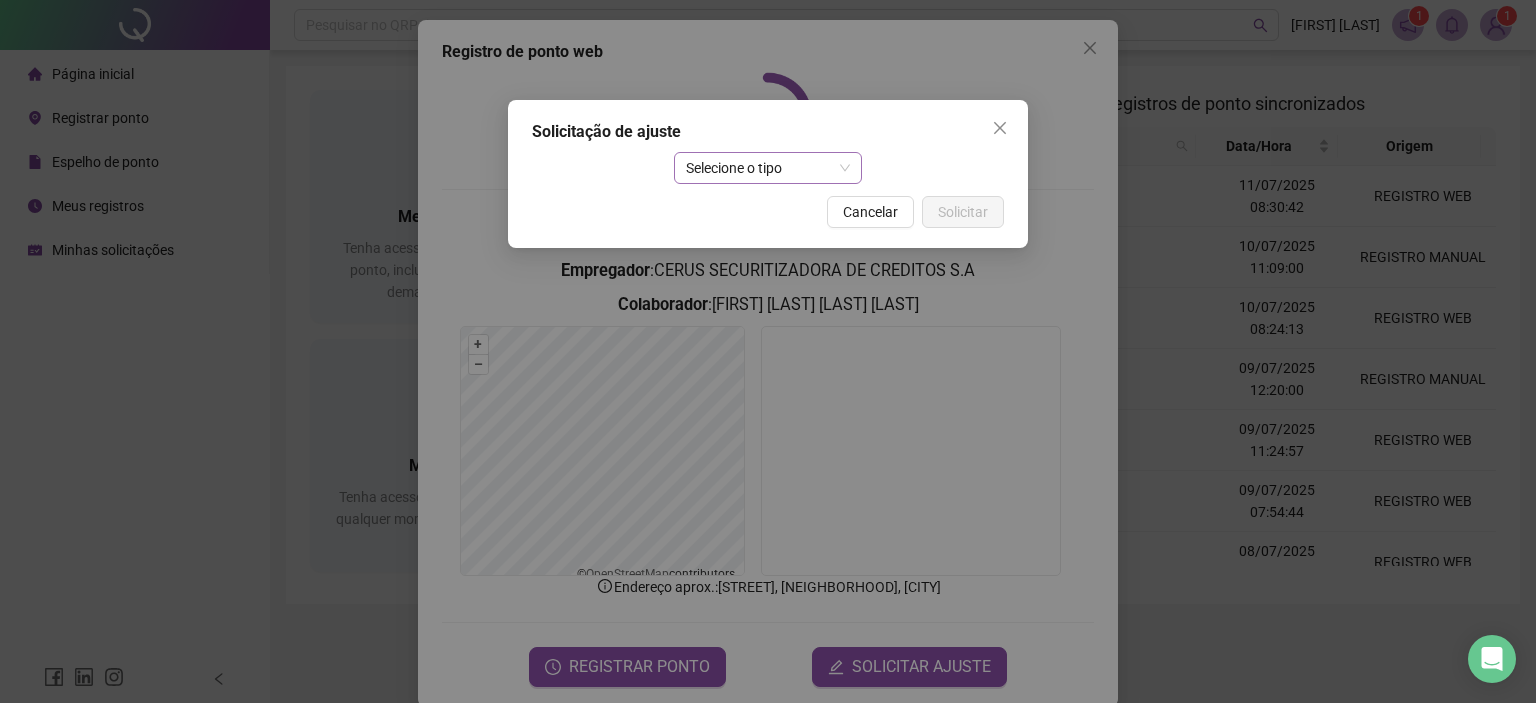 click on "Selecione o tipo" at bounding box center [768, 168] 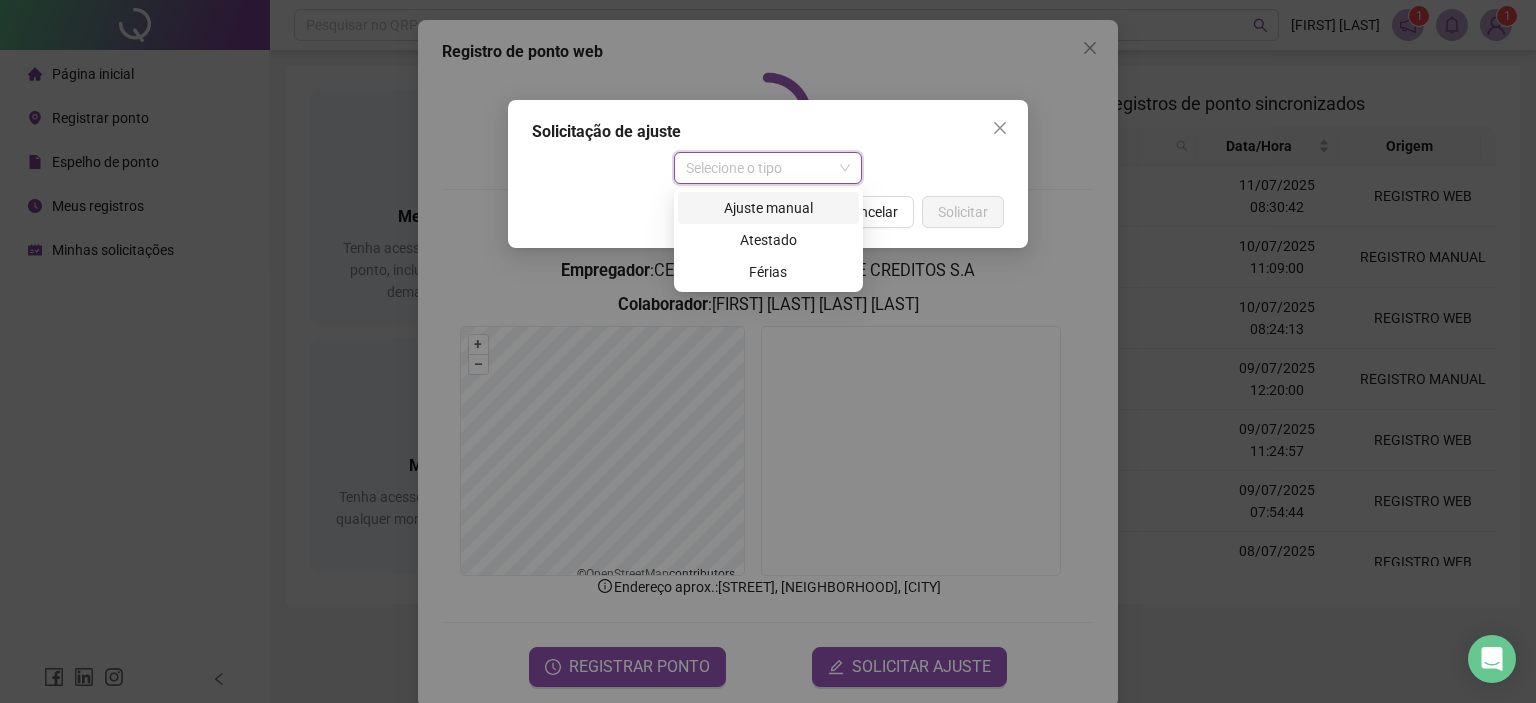 click on "Ajuste manual" at bounding box center [768, 208] 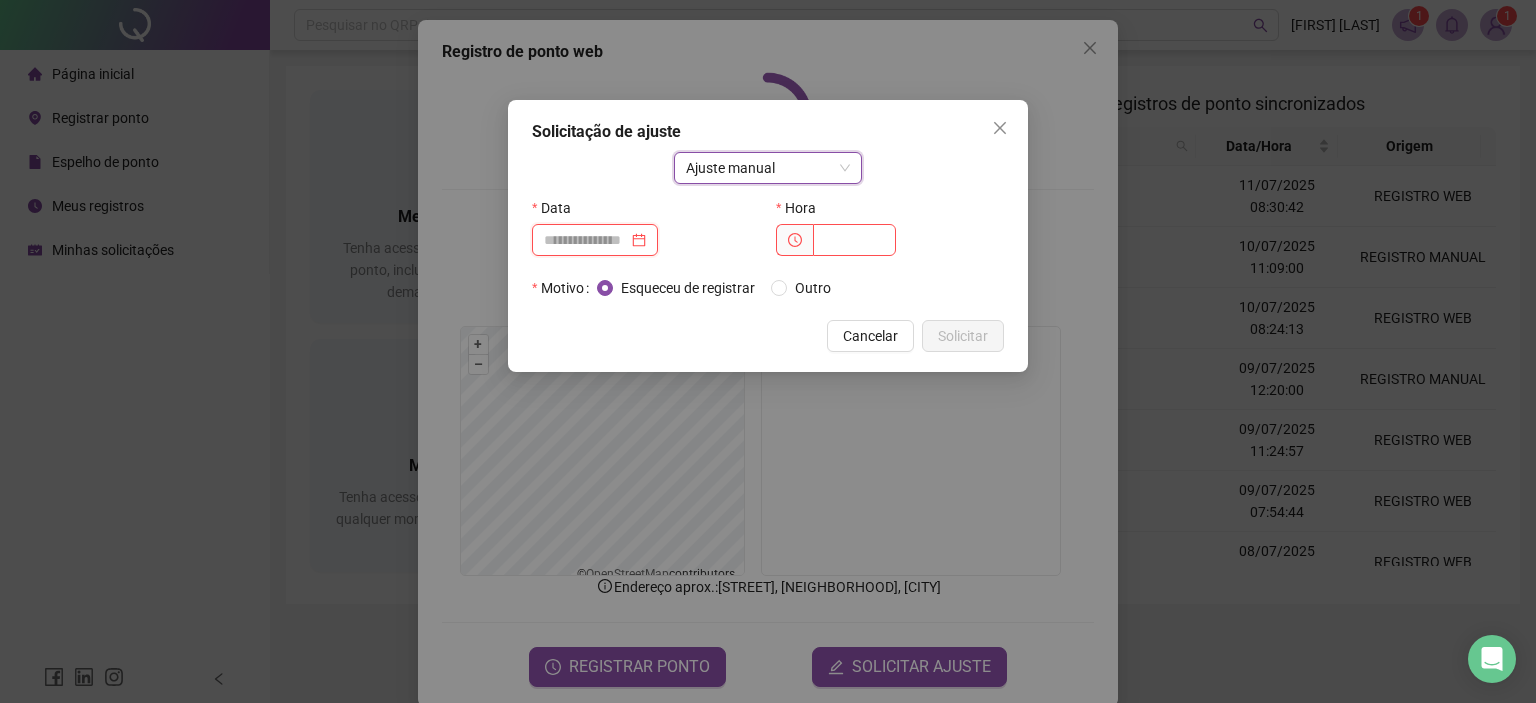 click at bounding box center [586, 240] 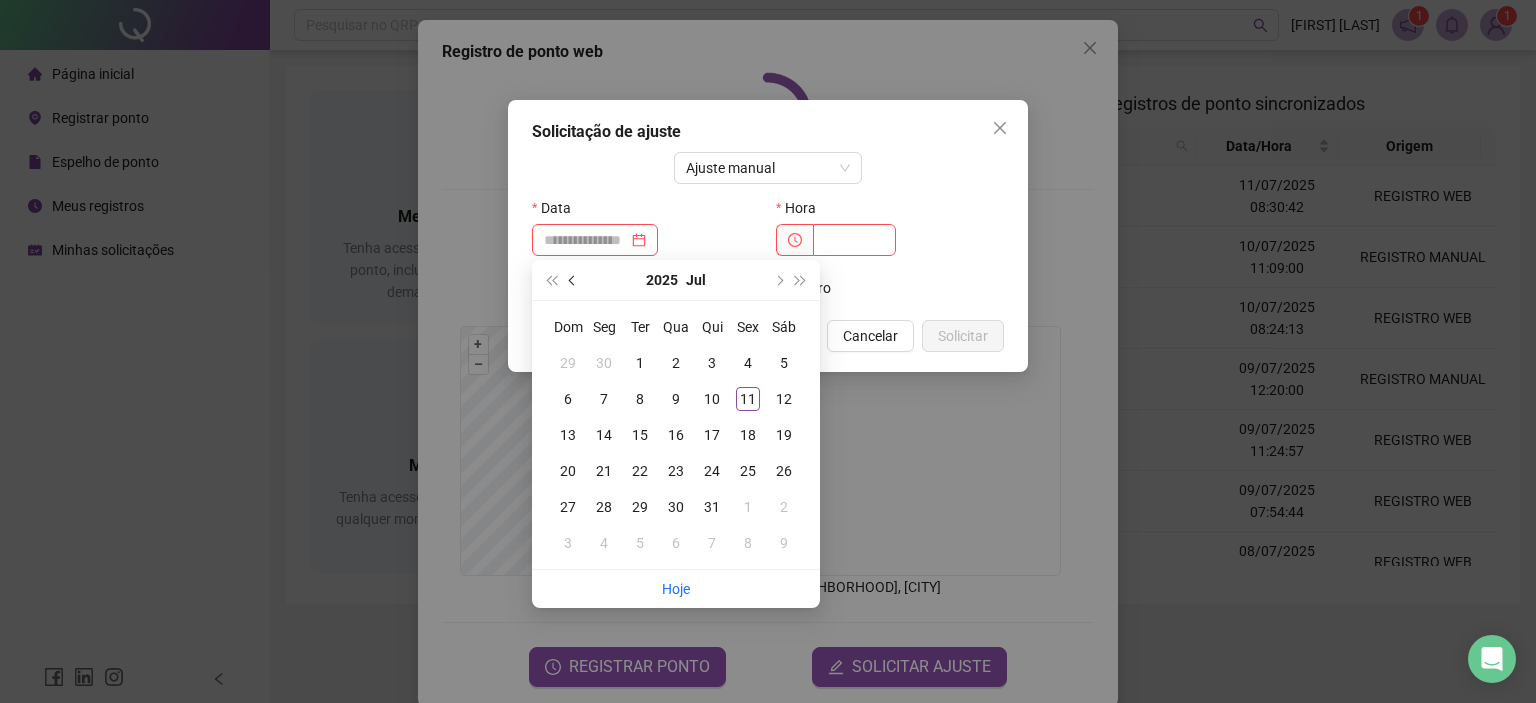 click at bounding box center [574, 280] 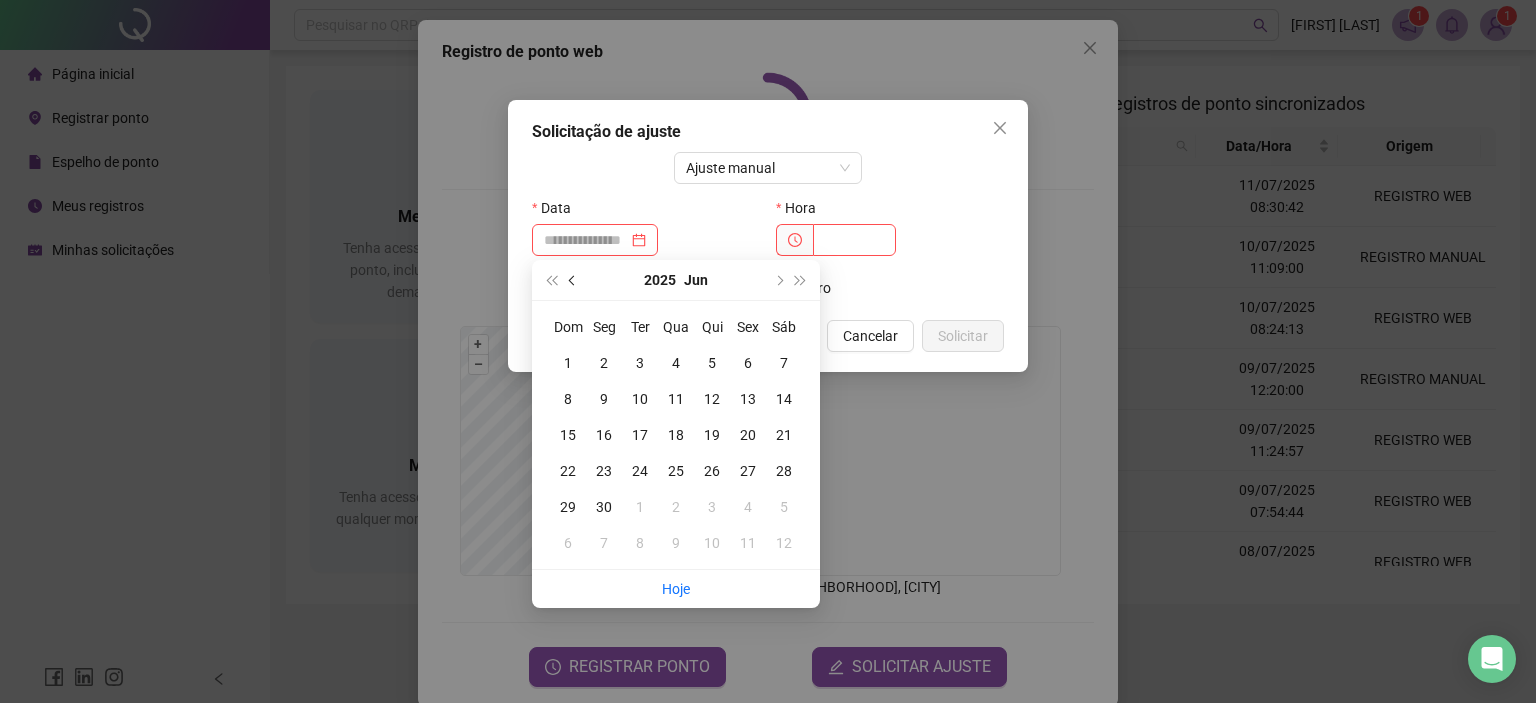 click at bounding box center [574, 280] 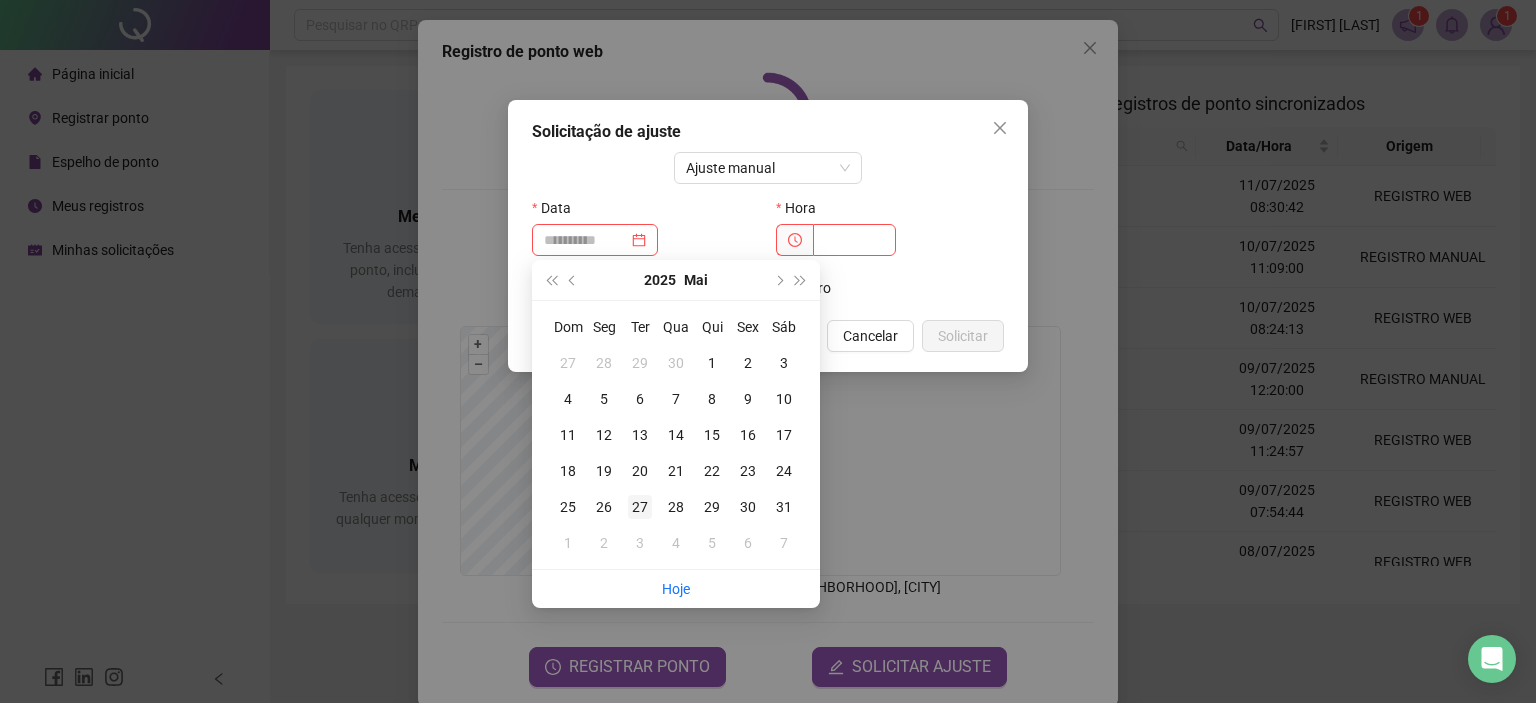 type on "**********" 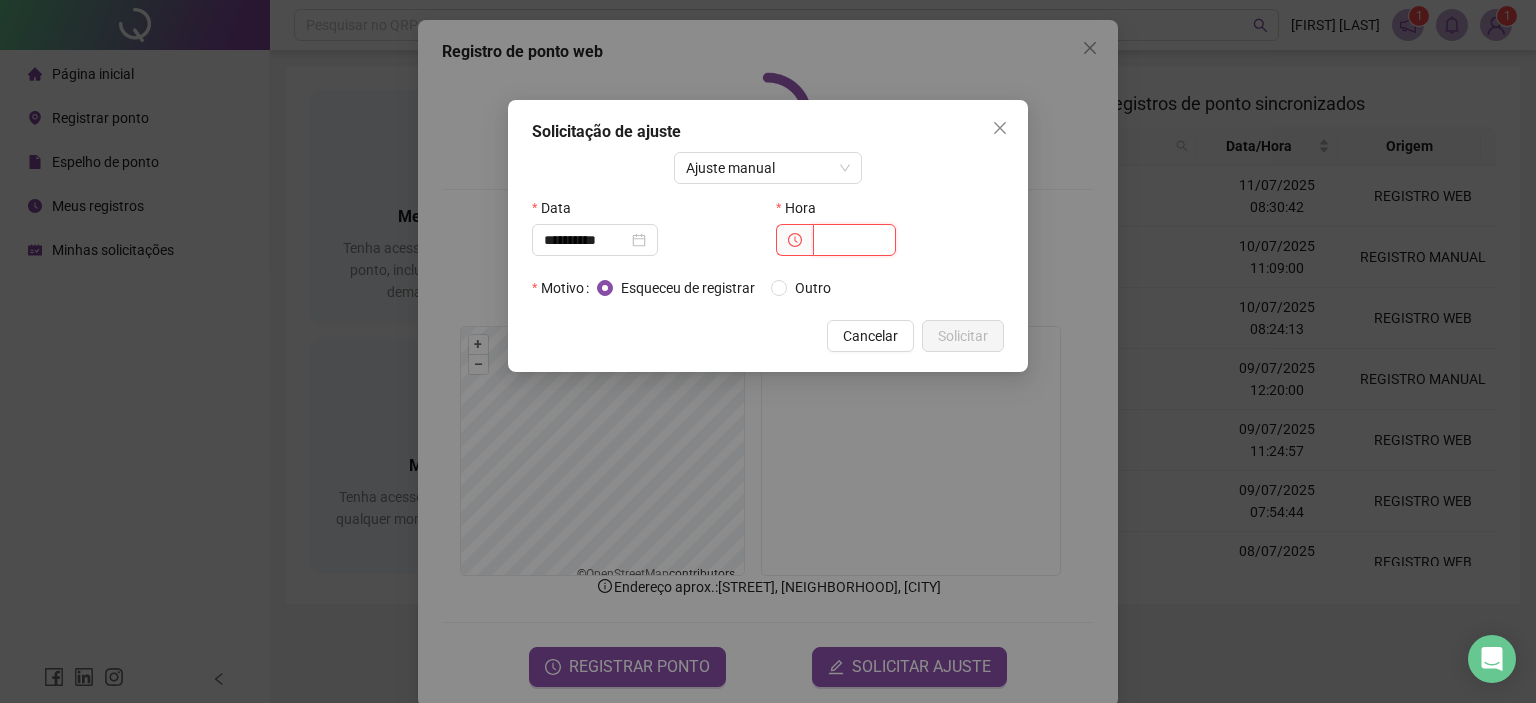 click at bounding box center [854, 240] 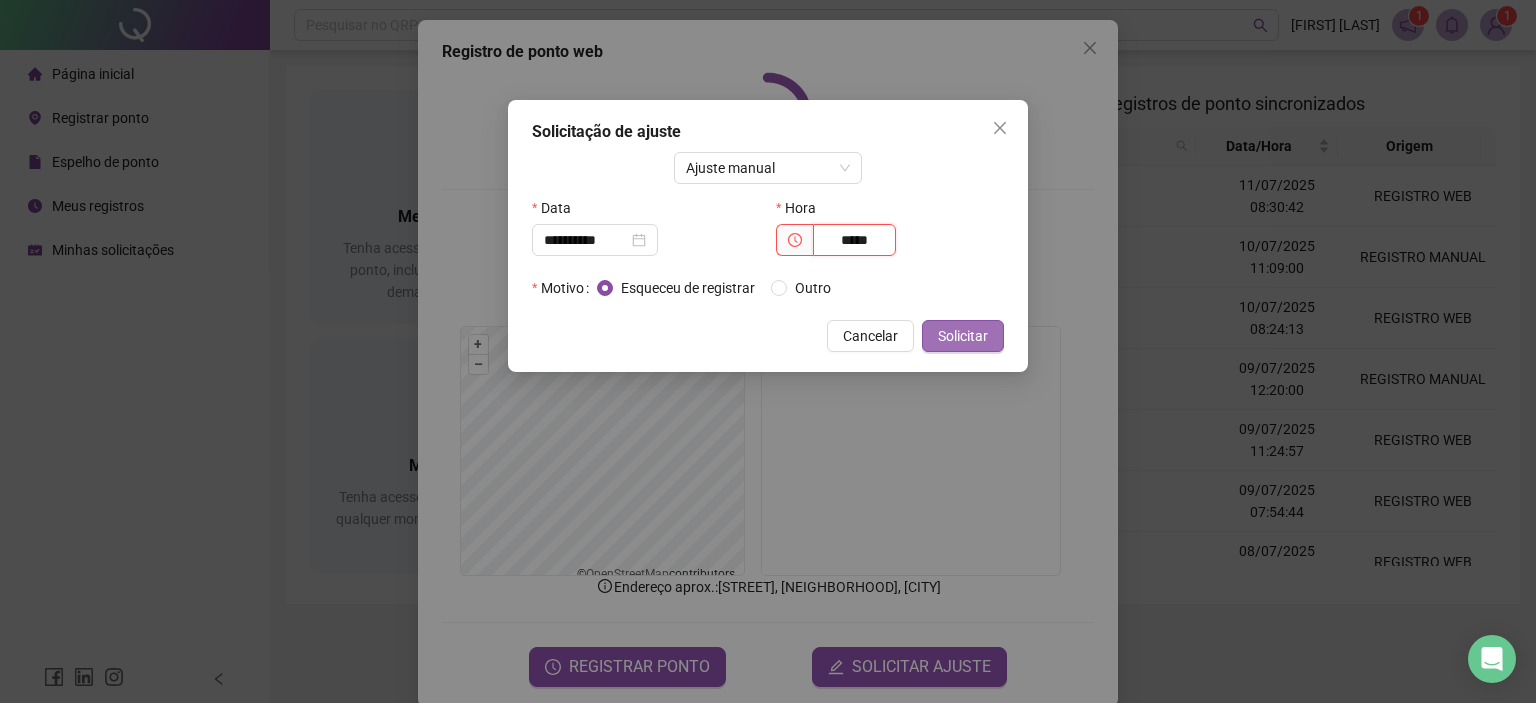 type on "*****" 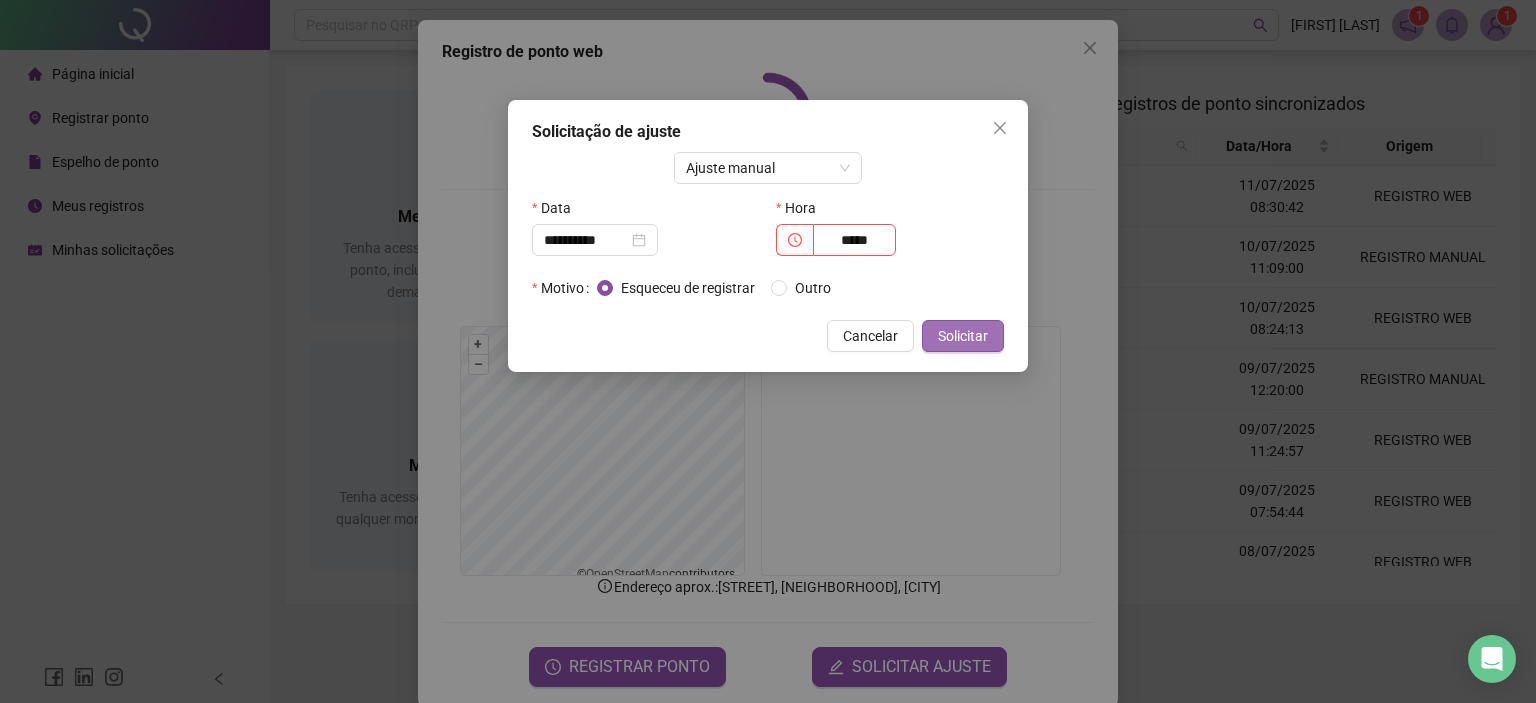 click on "Solicitar" at bounding box center (963, 336) 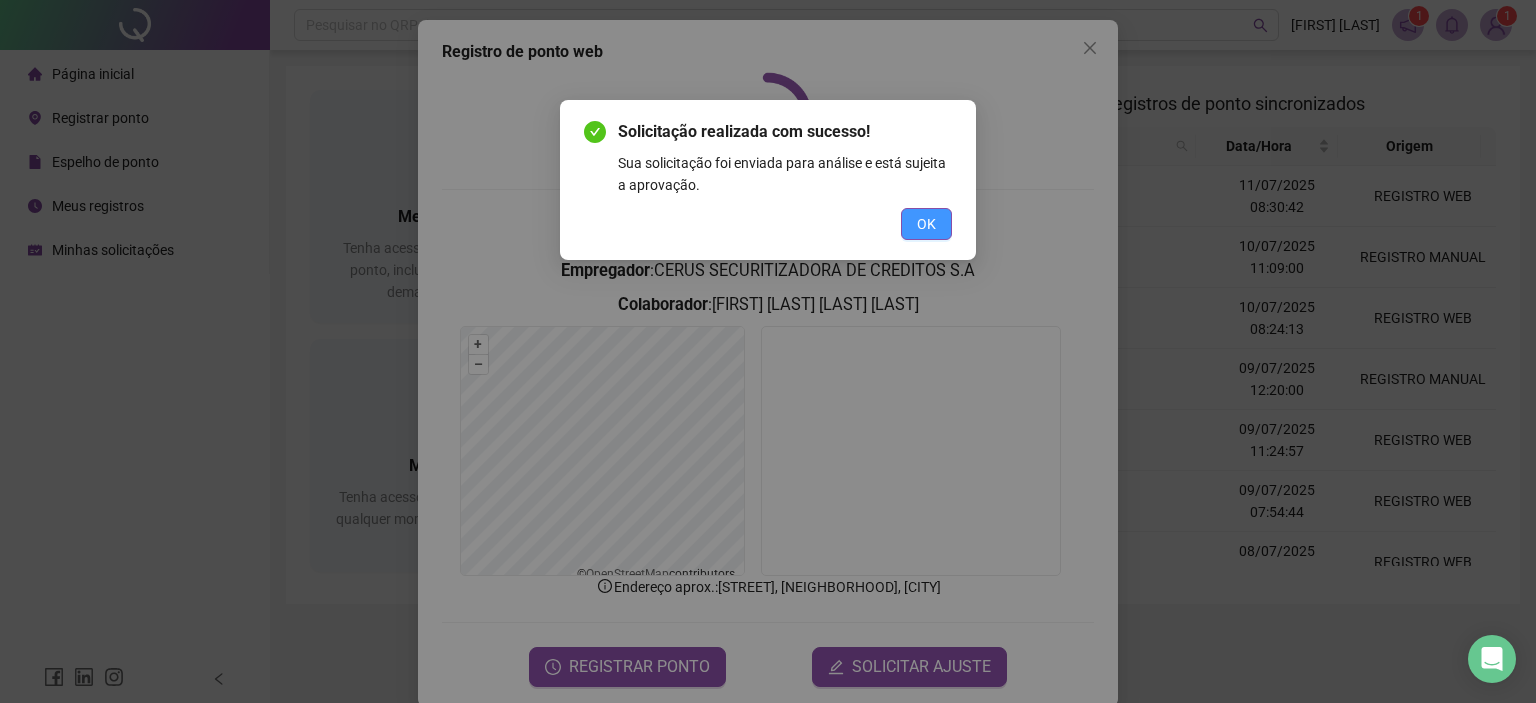 click on "OK" at bounding box center [926, 224] 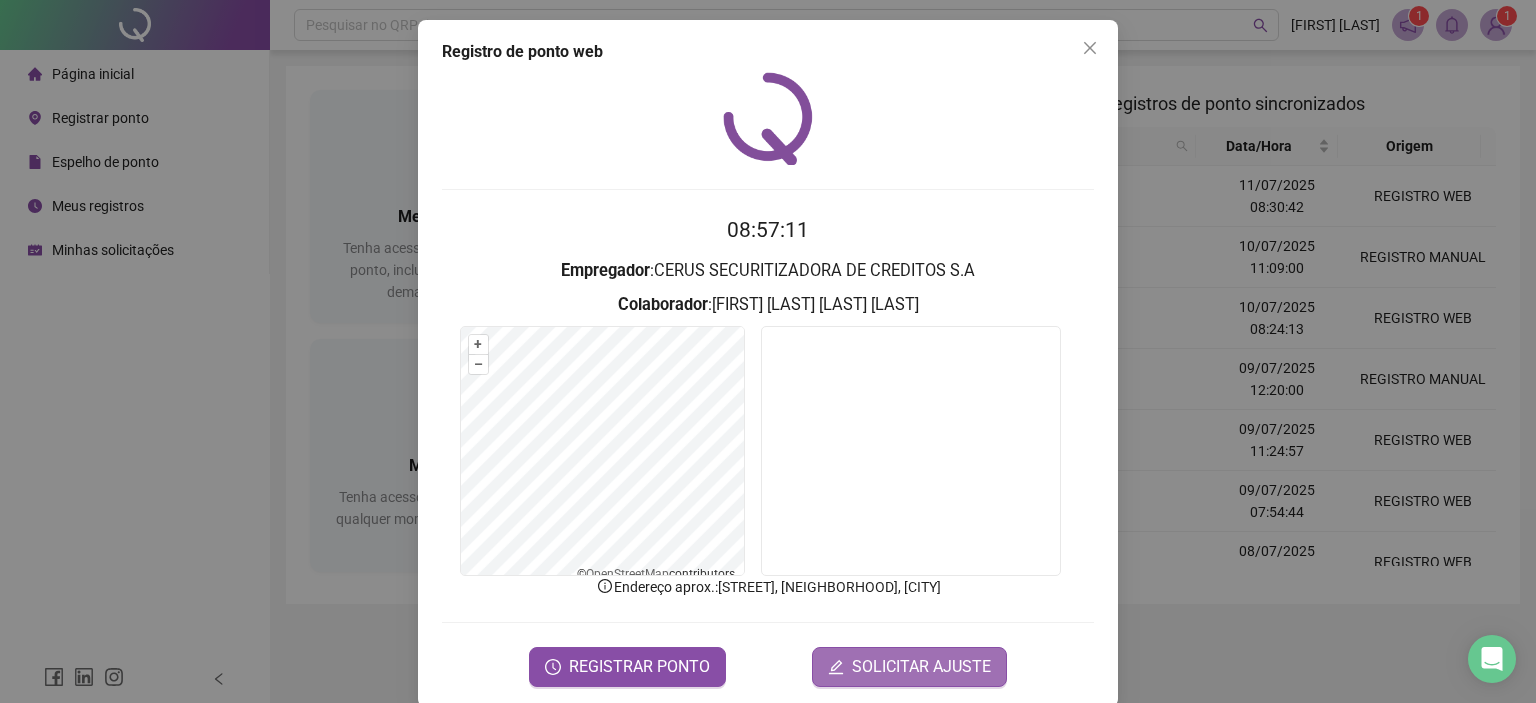 click on "SOLICITAR AJUSTE" at bounding box center (921, 667) 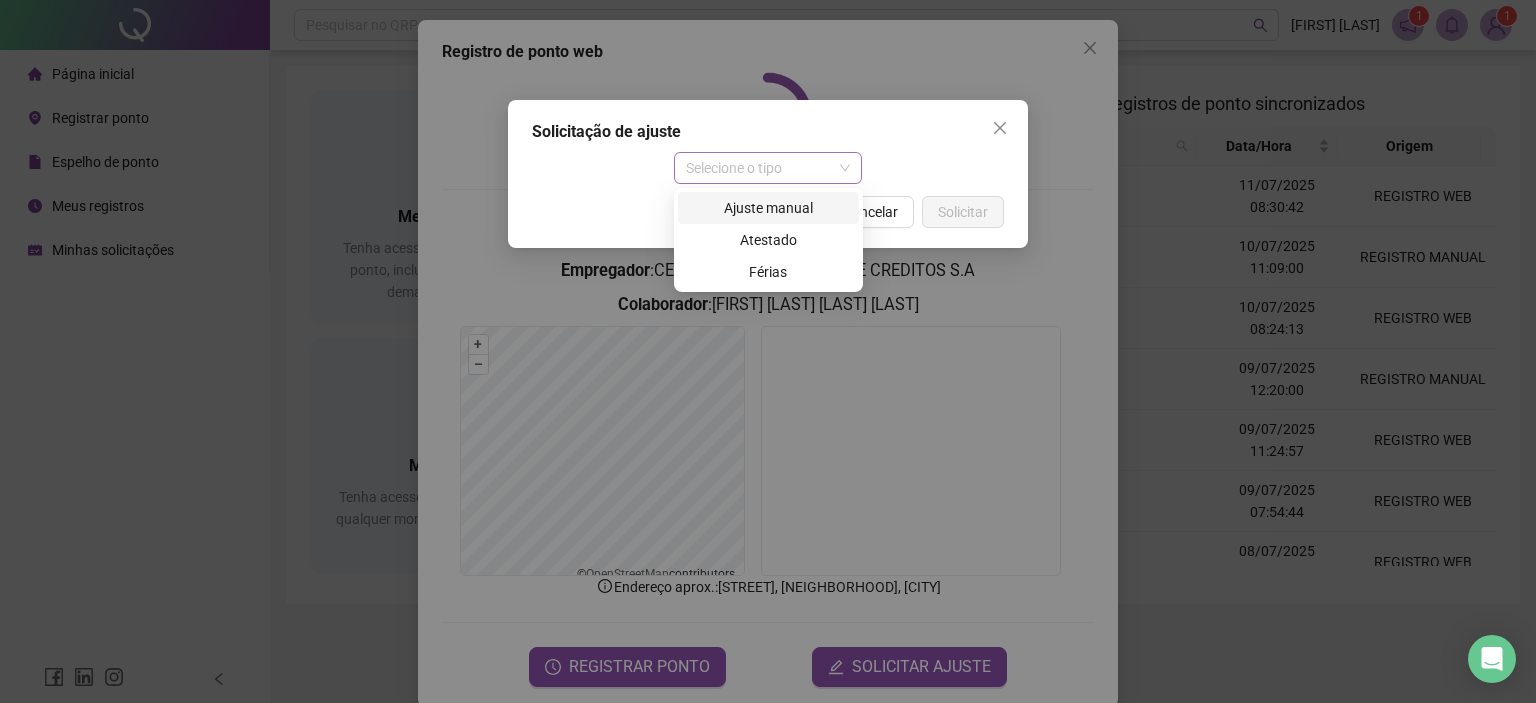 click on "Selecione o tipo" at bounding box center (768, 168) 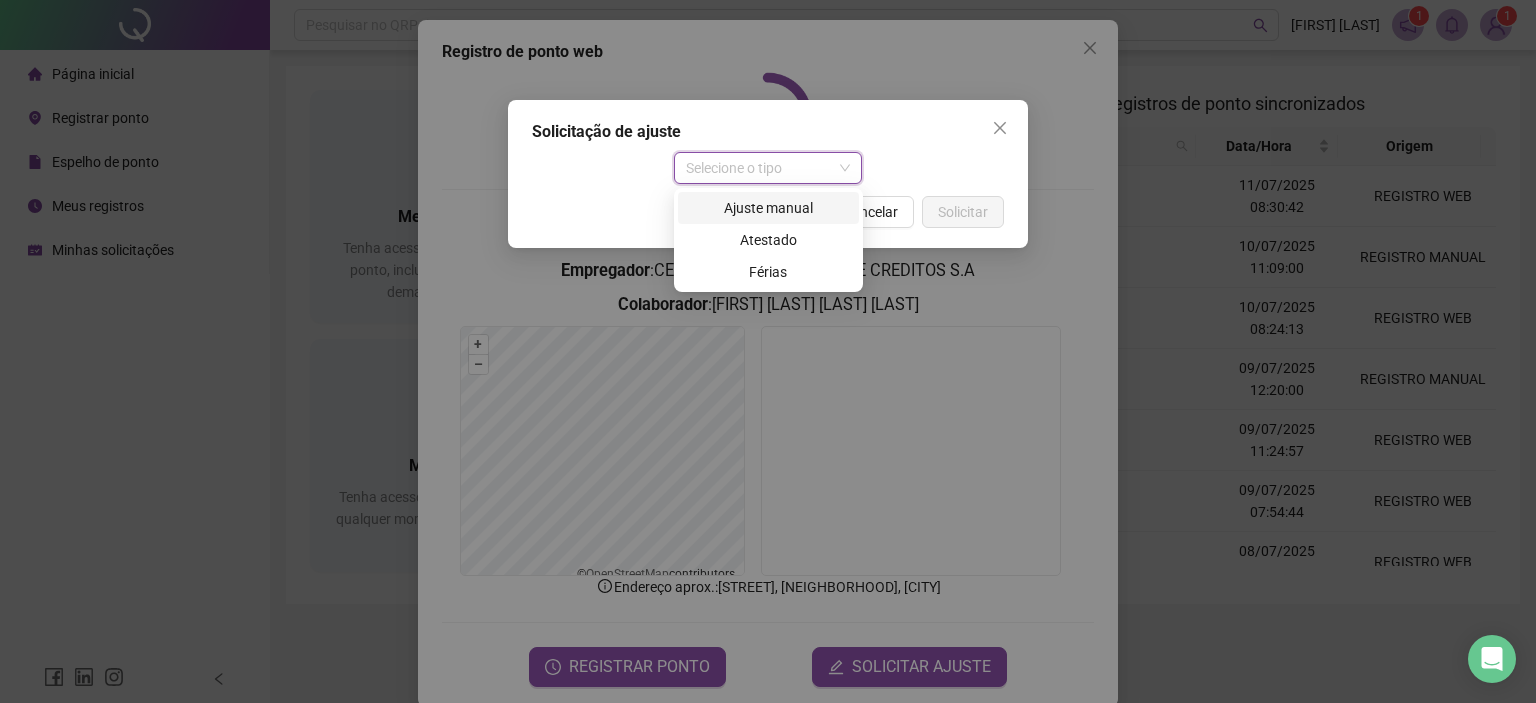 click on "Ajuste manual" at bounding box center [768, 208] 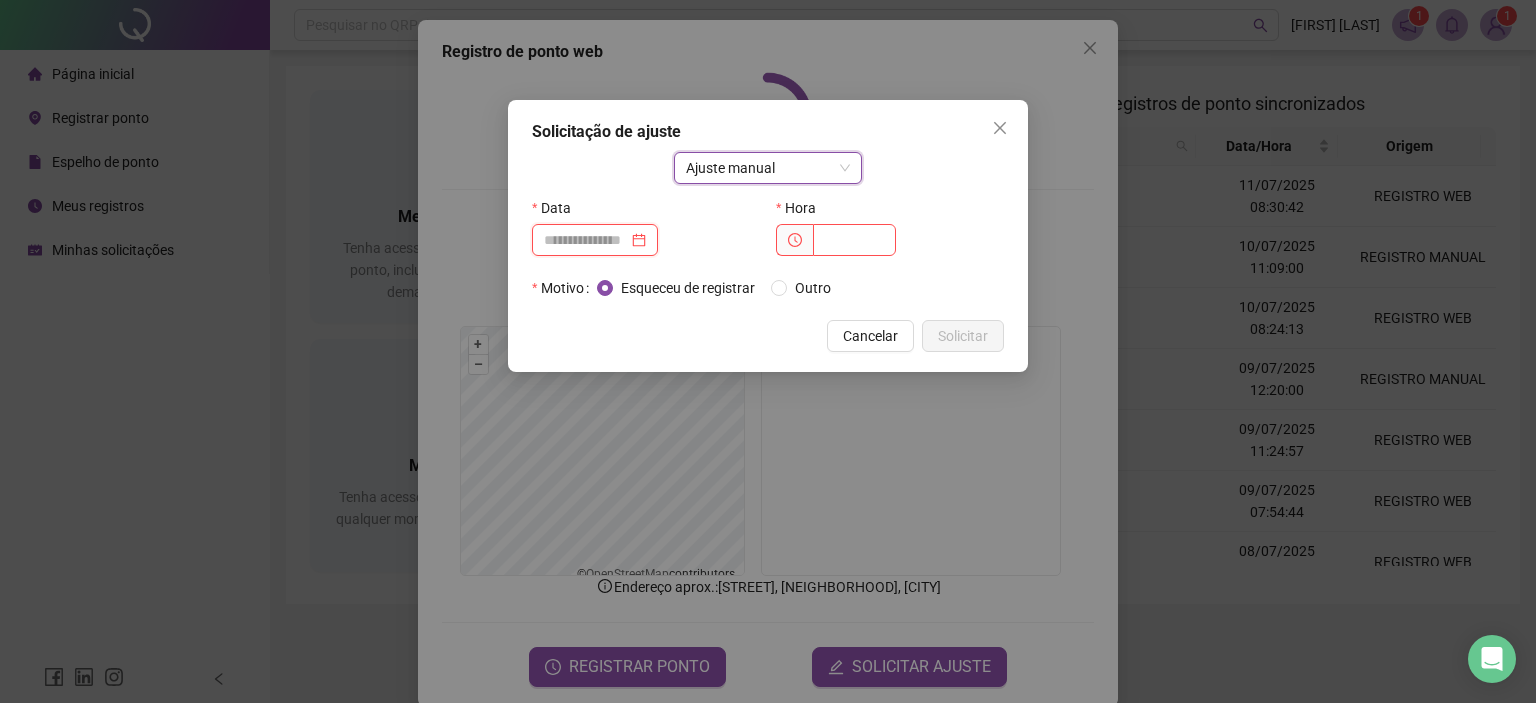 click at bounding box center (586, 240) 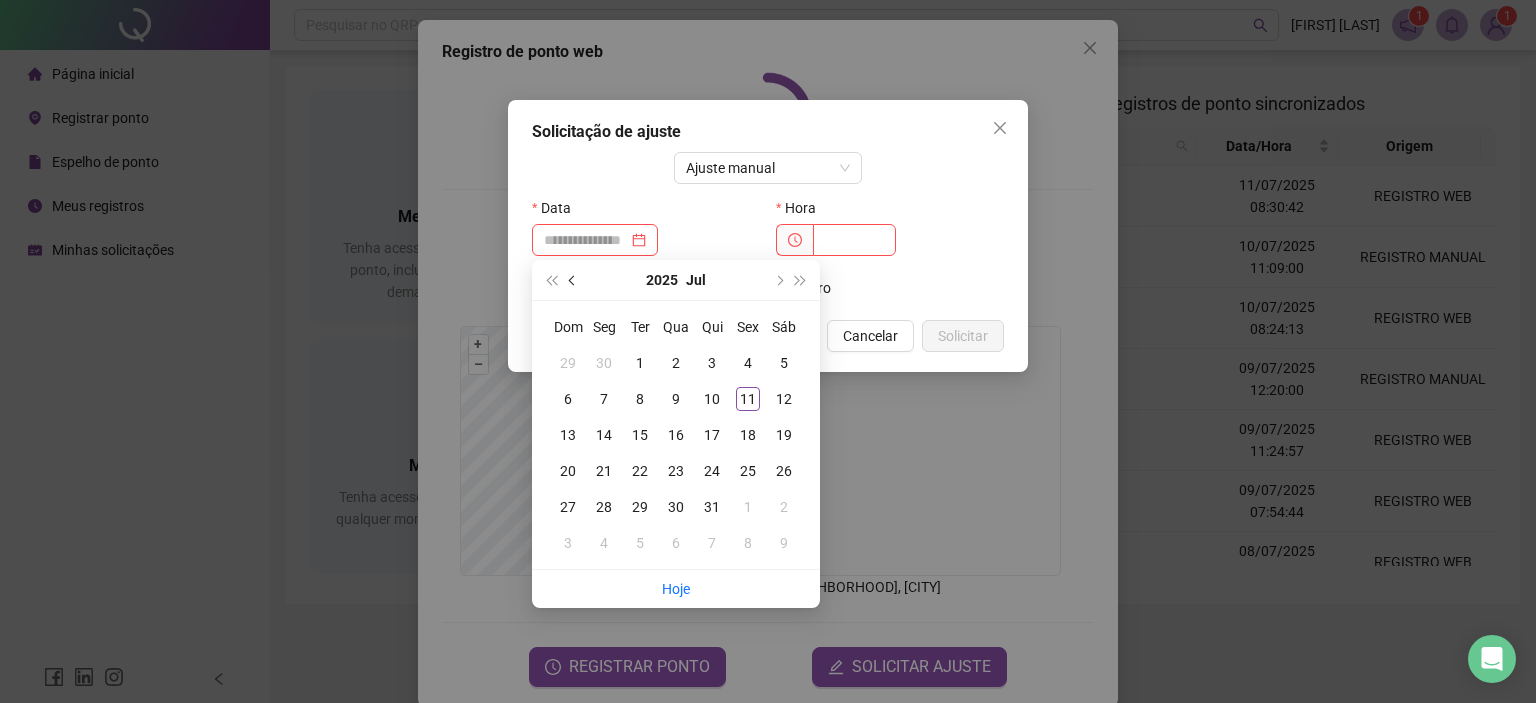 click at bounding box center [573, 280] 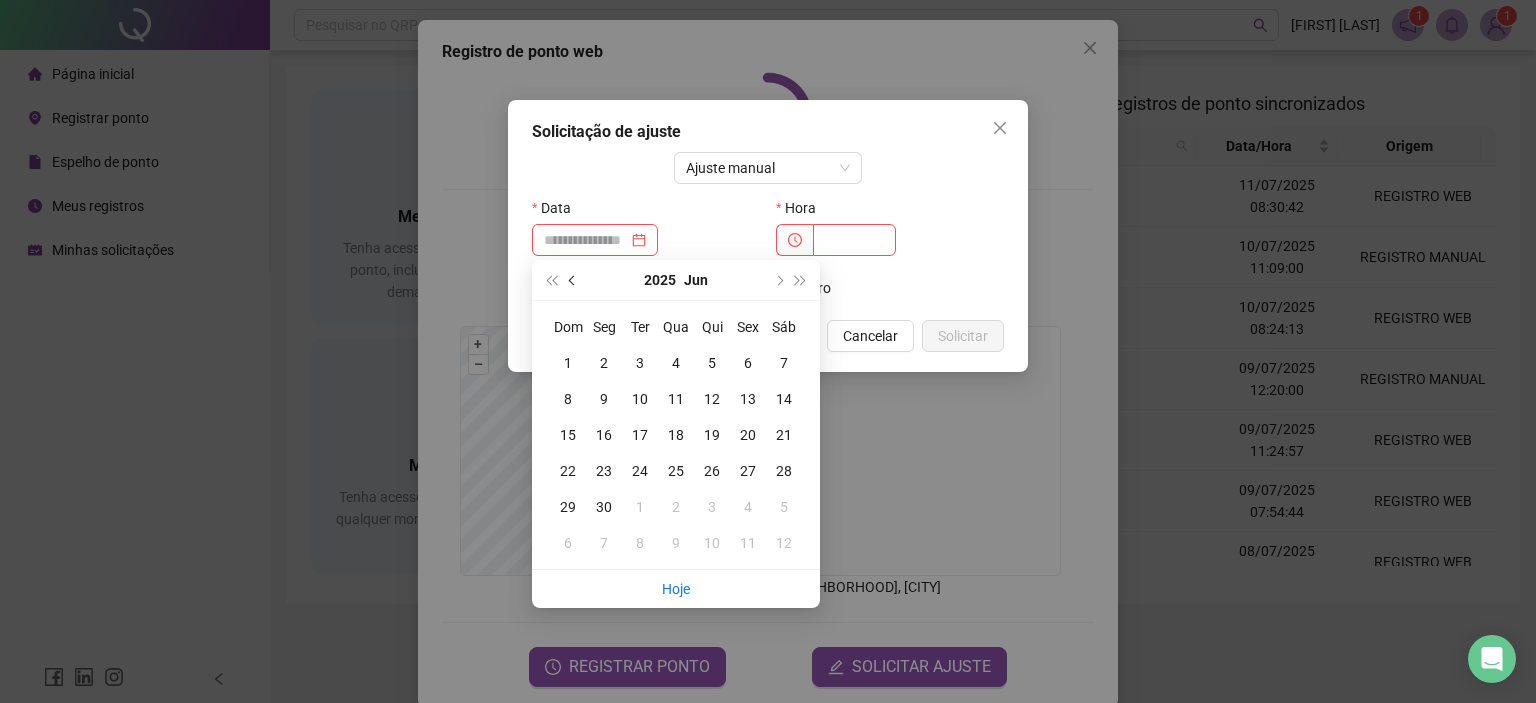 click at bounding box center [573, 280] 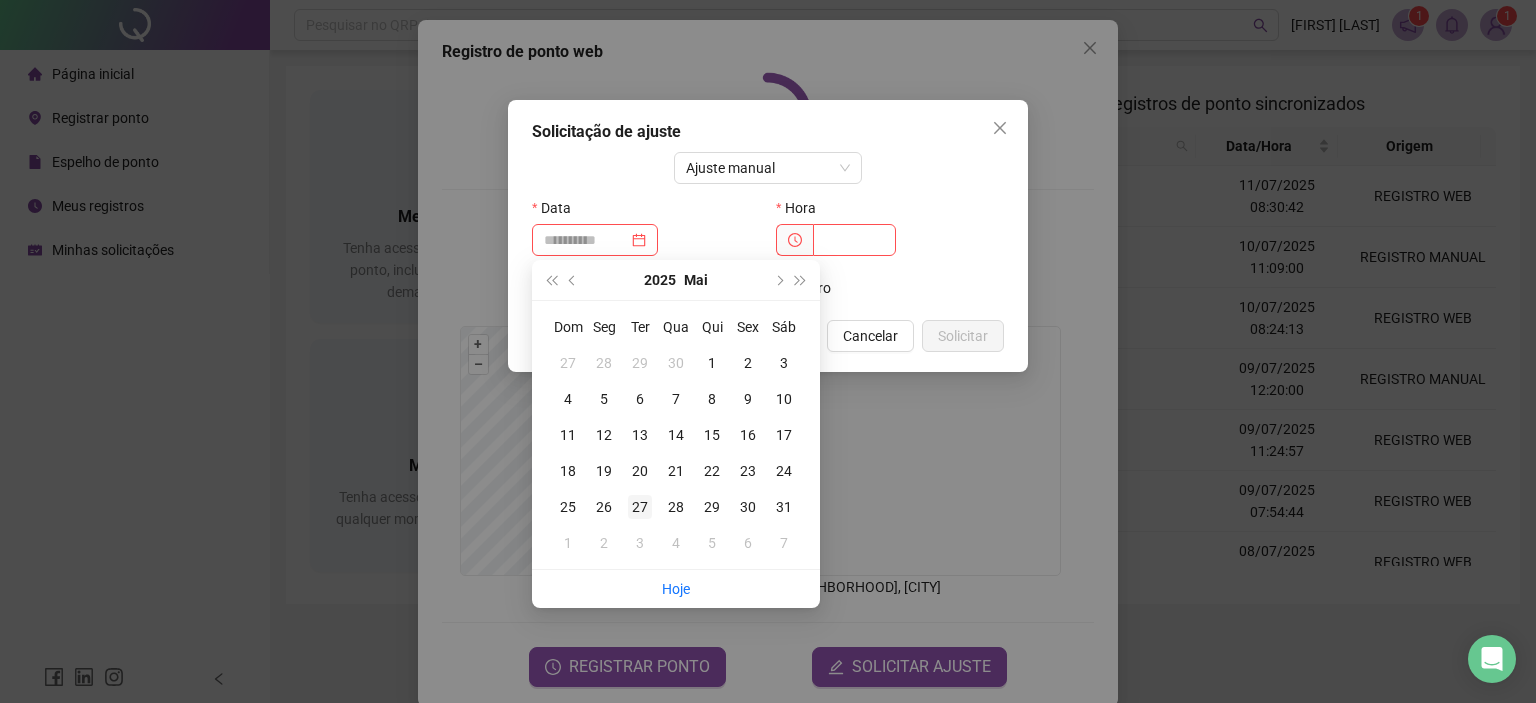 type on "**********" 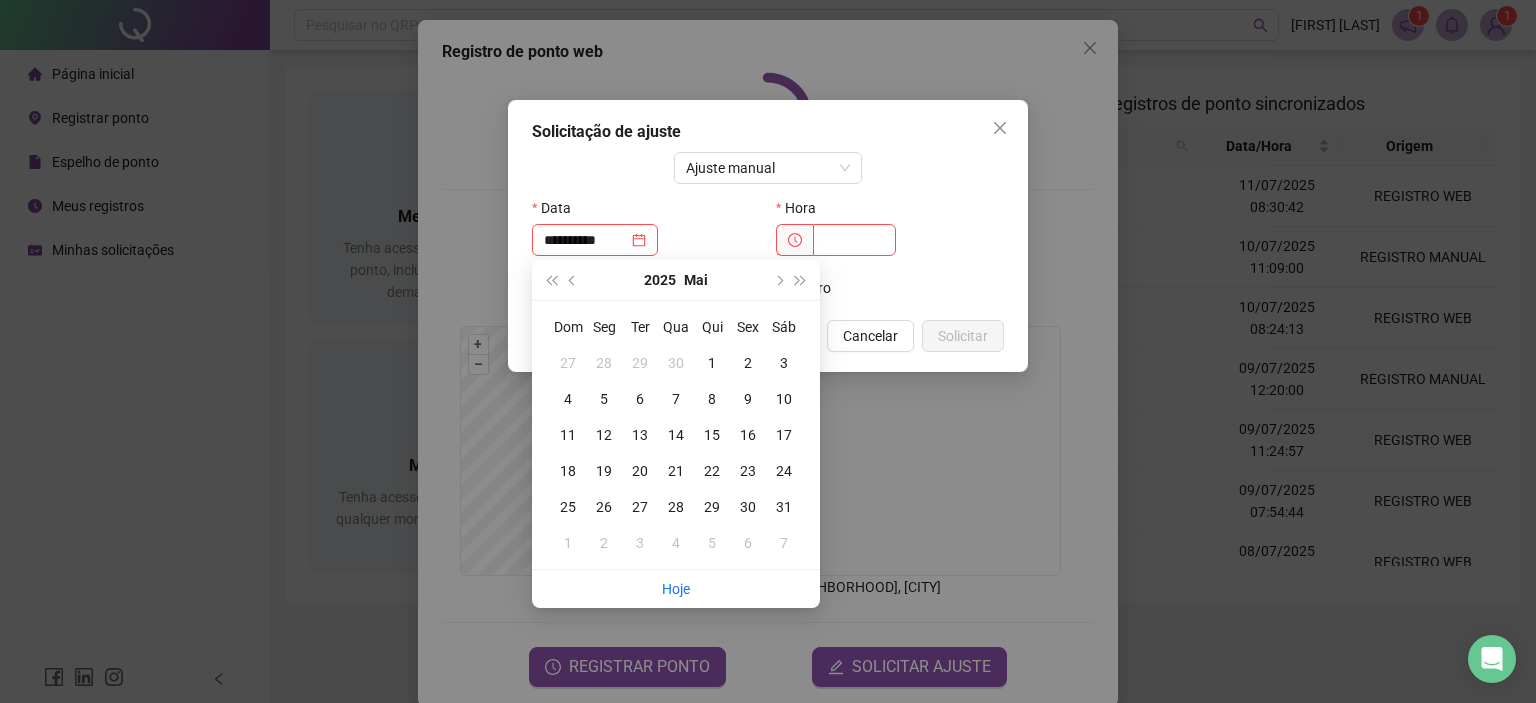 type on "**********" 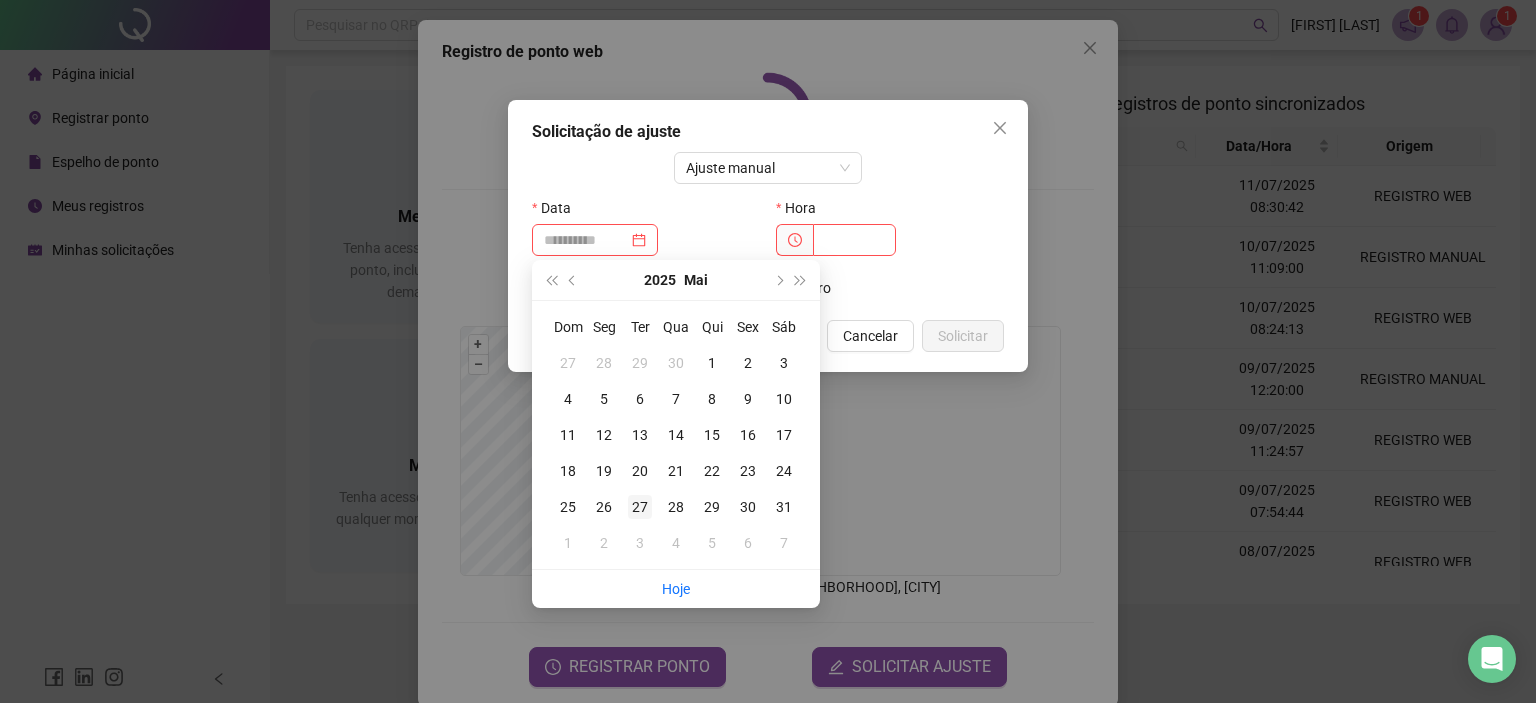 type on "**********" 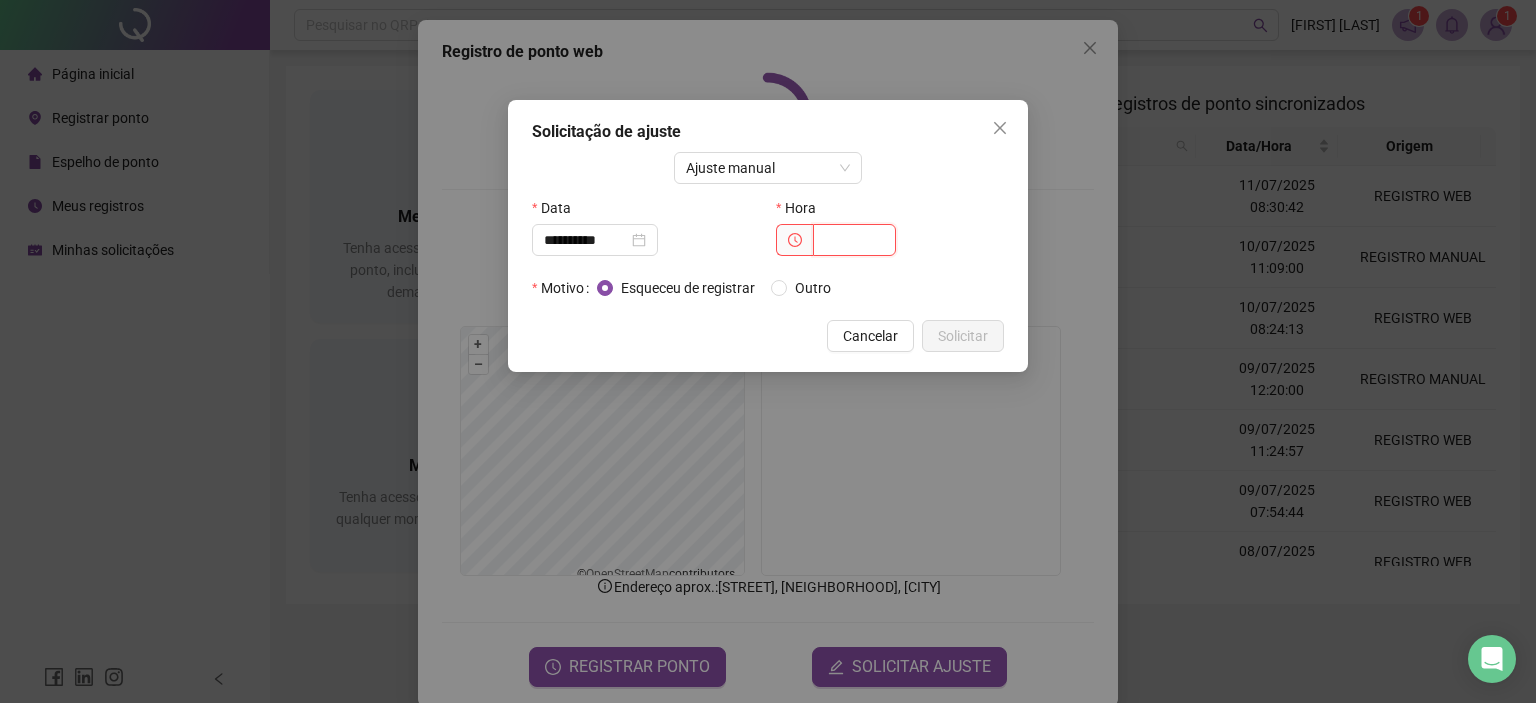 click at bounding box center [854, 240] 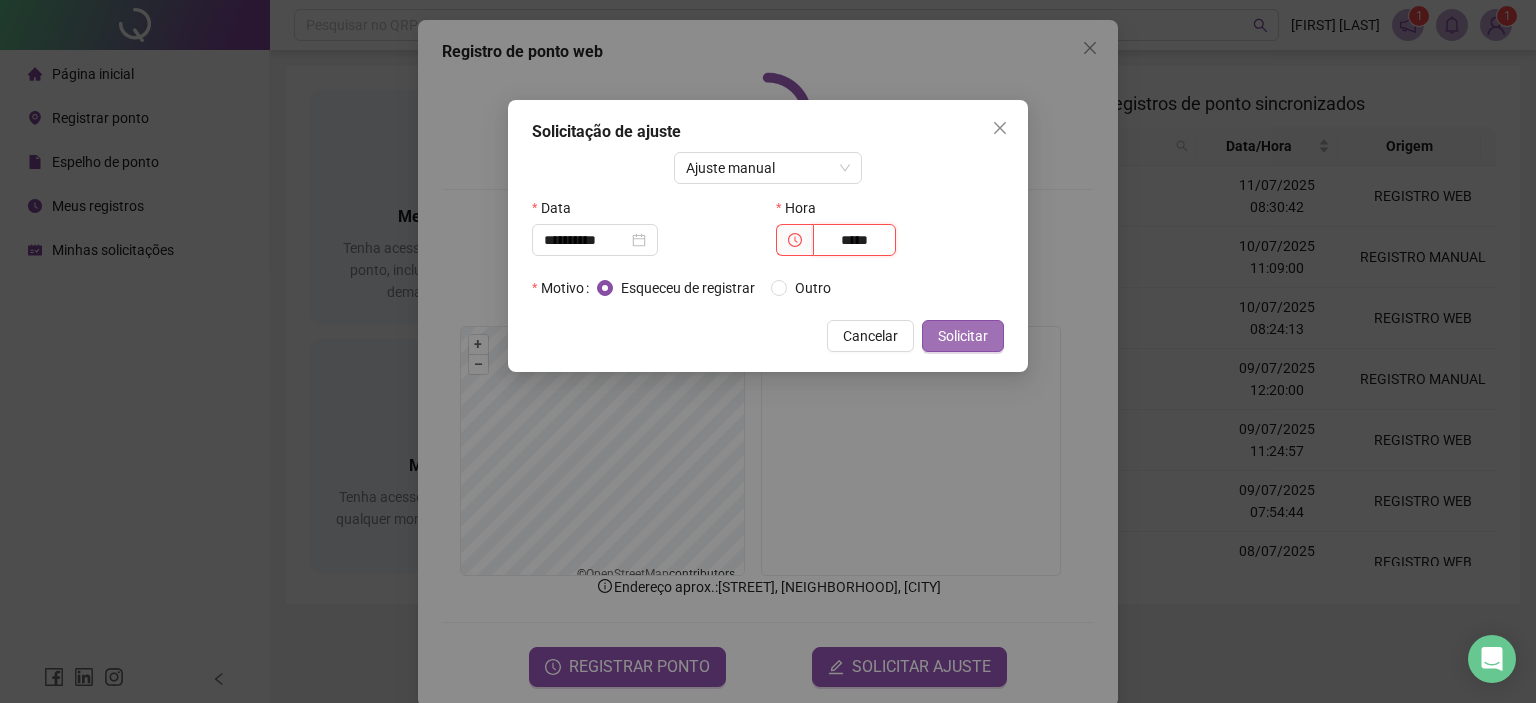 type on "*****" 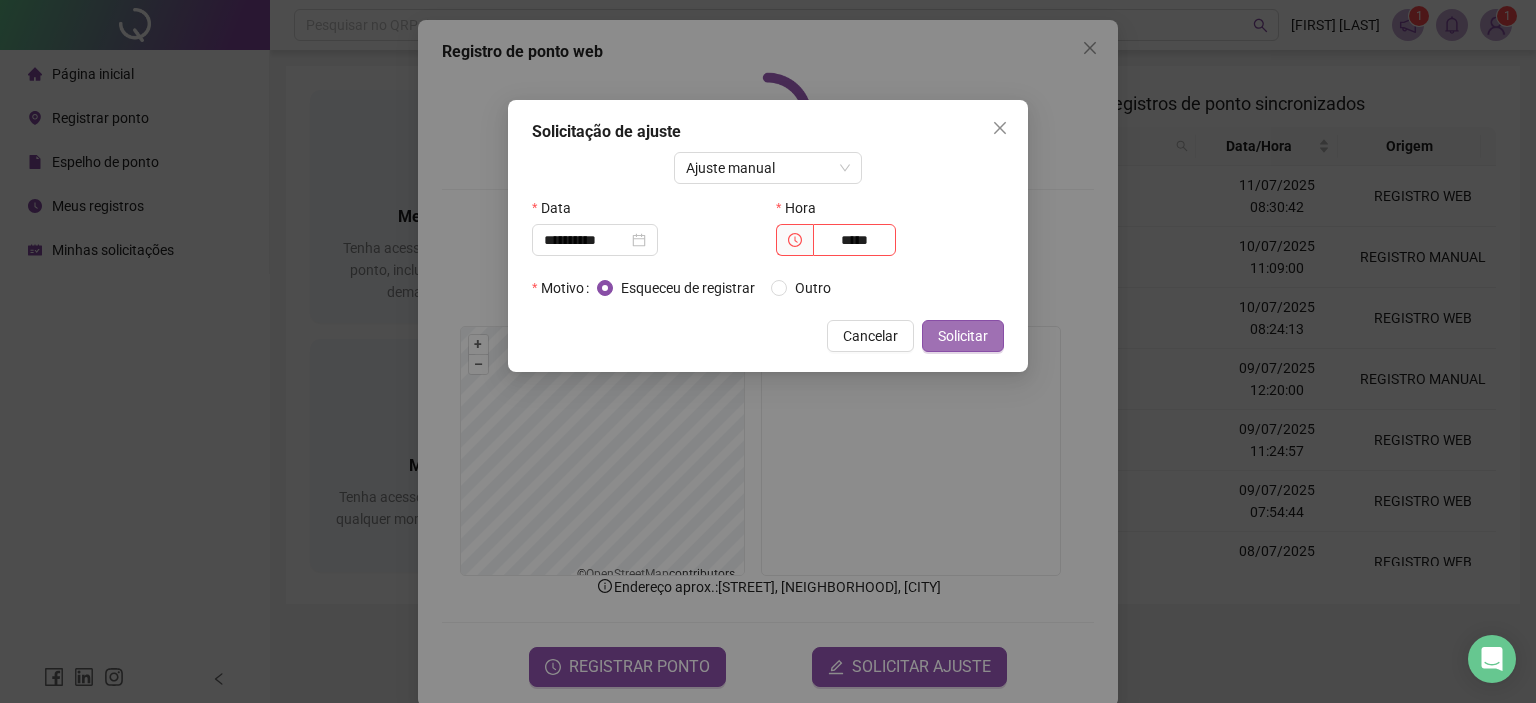 click on "Solicitar" at bounding box center (963, 336) 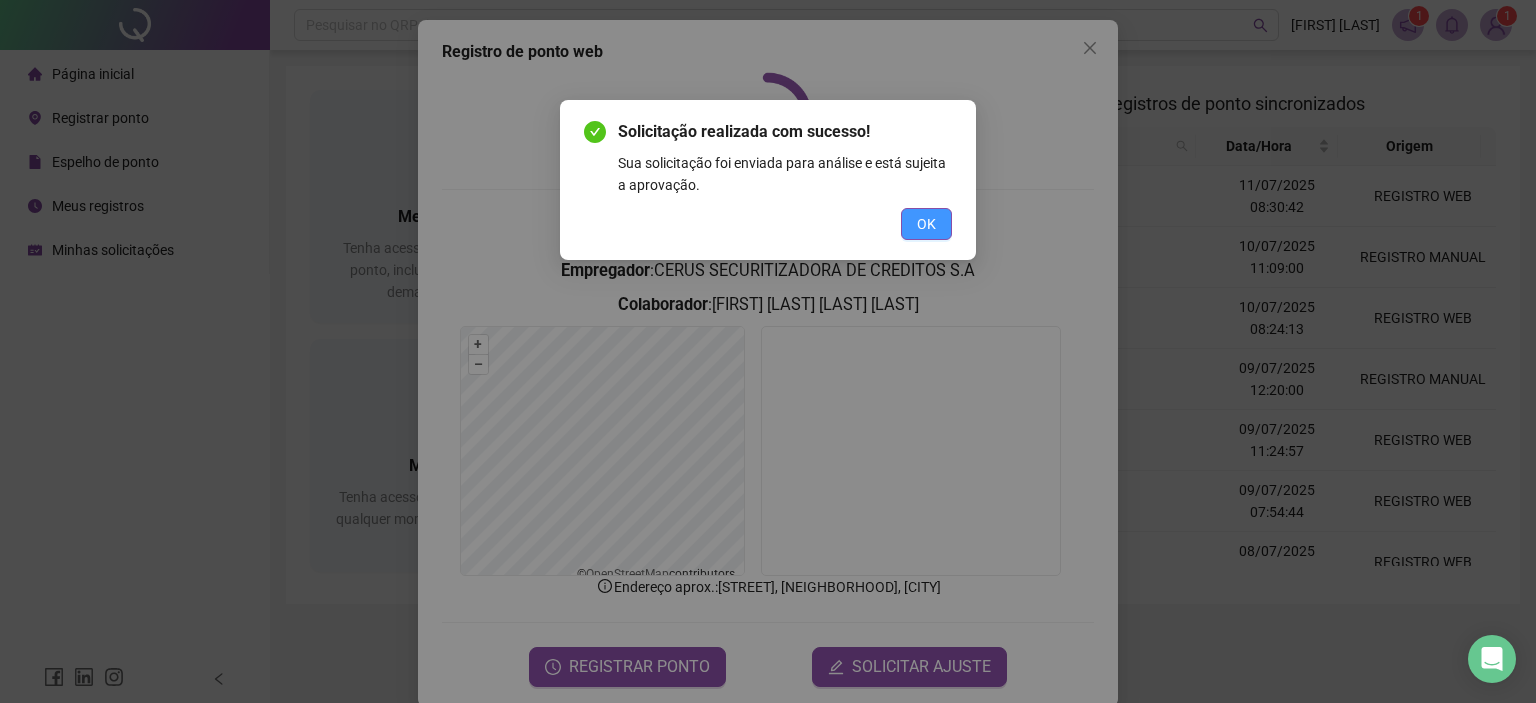 click on "OK" at bounding box center (926, 224) 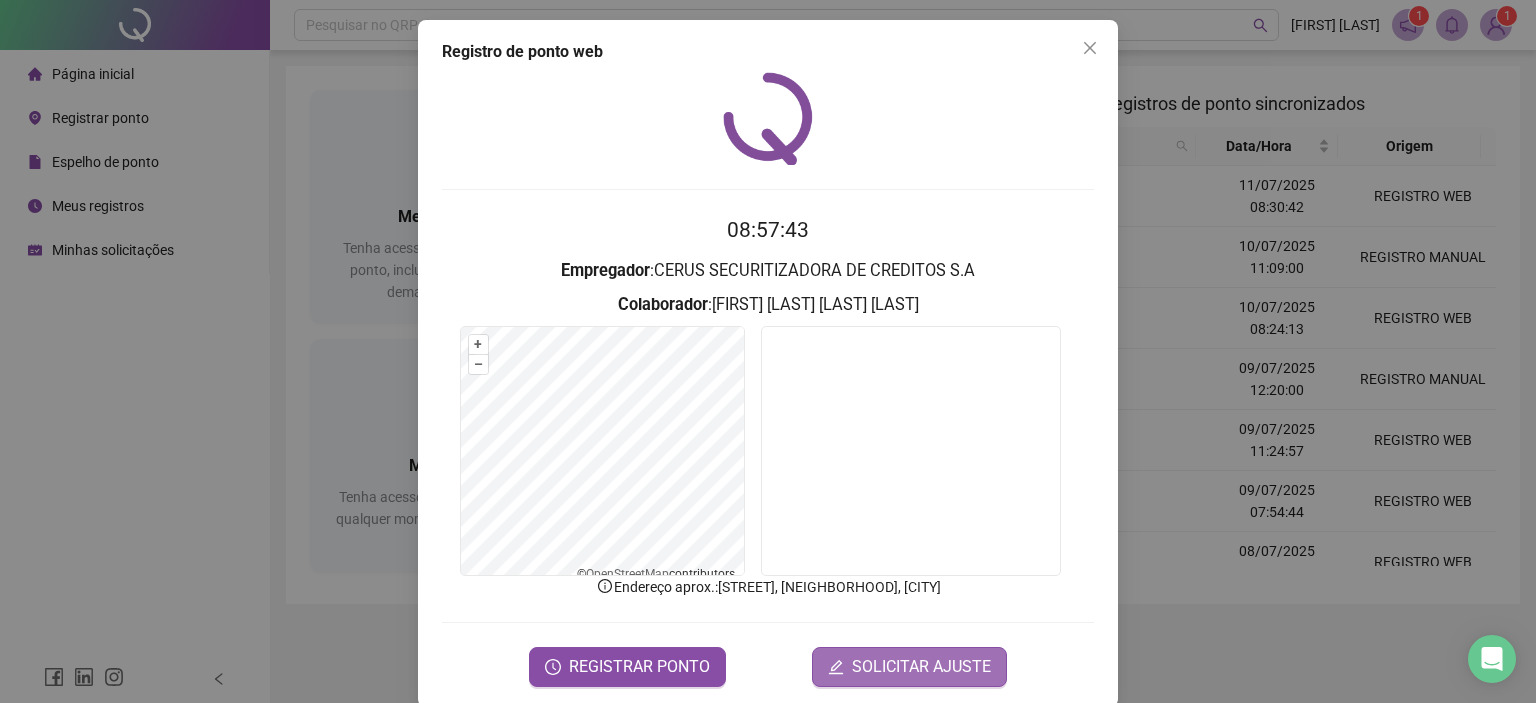 click on "SOLICITAR AJUSTE" at bounding box center [921, 667] 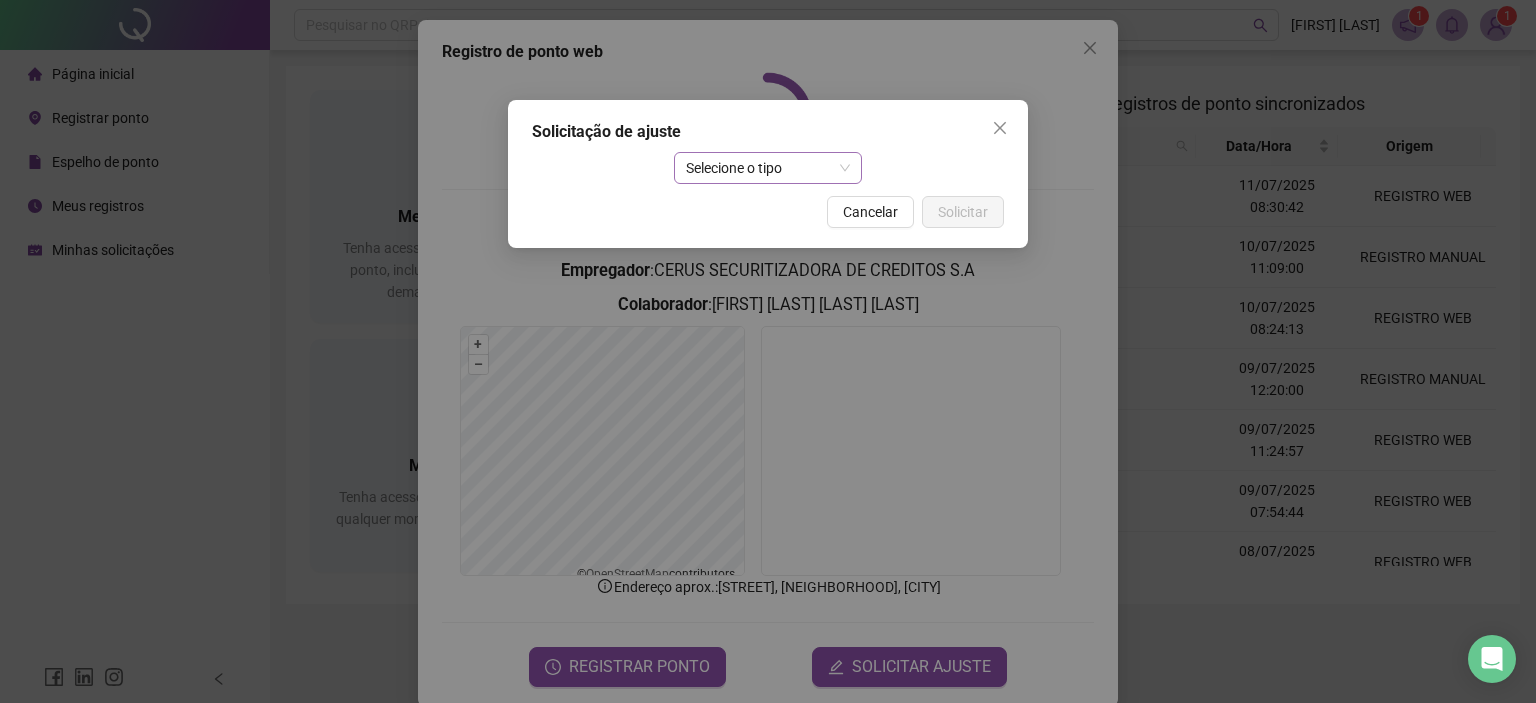 click on "Selecione o tipo" at bounding box center (768, 168) 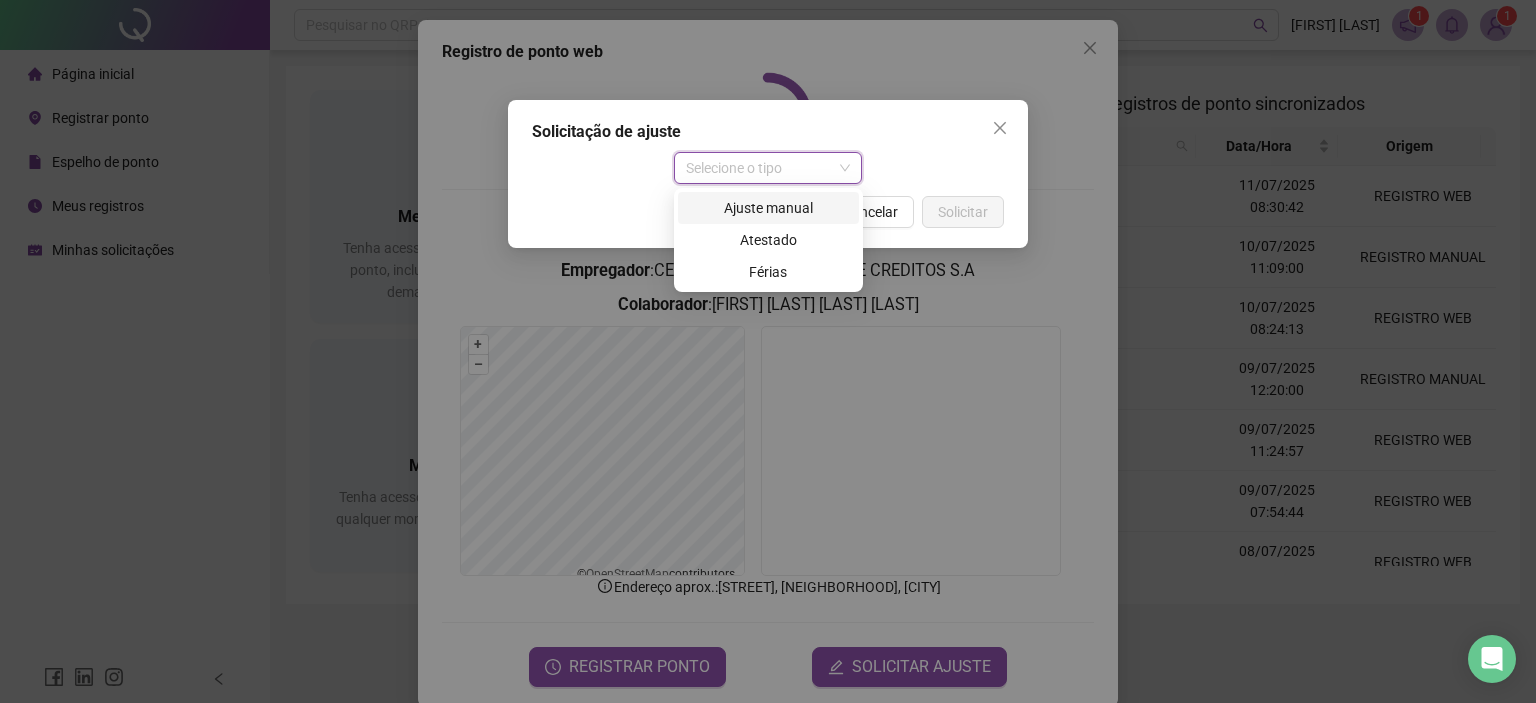 click on "Ajuste manual" at bounding box center (768, 208) 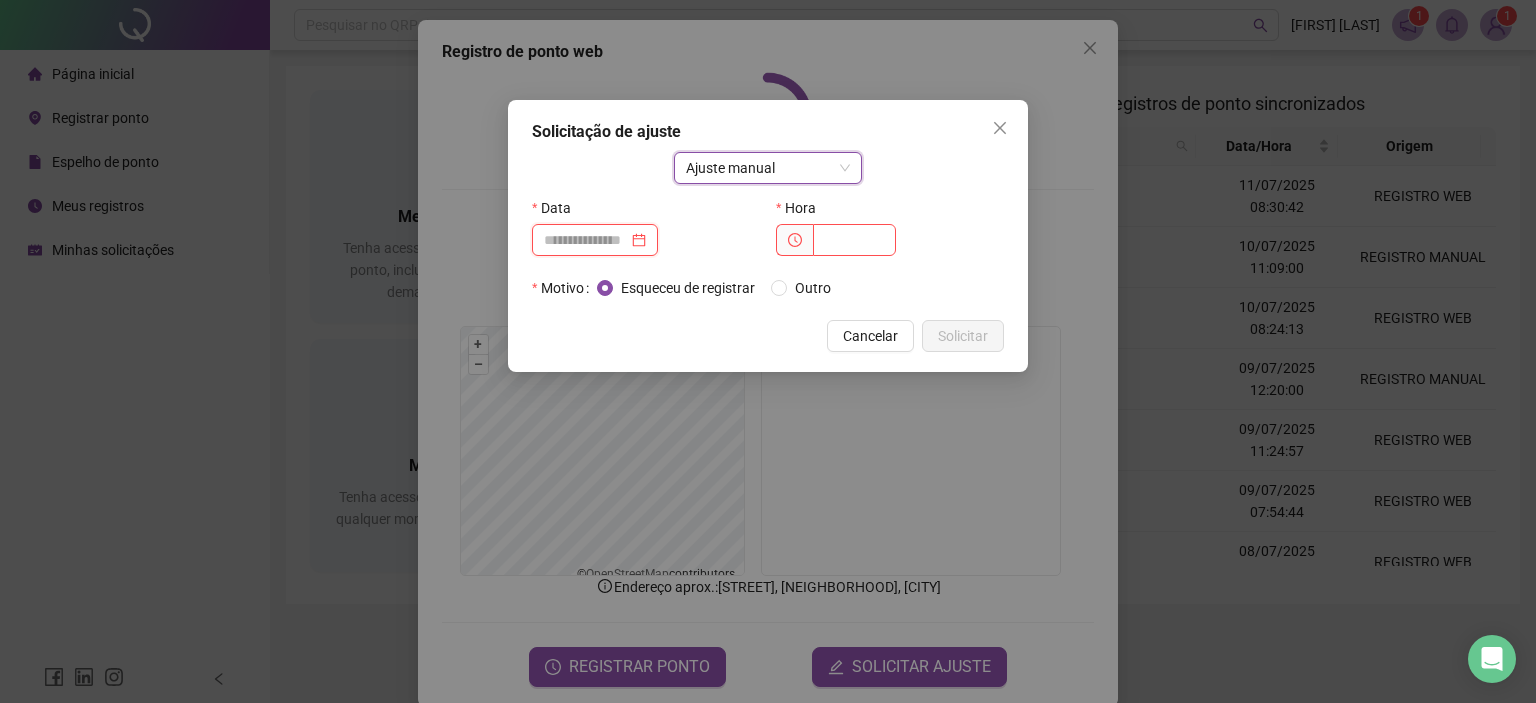 click at bounding box center (586, 240) 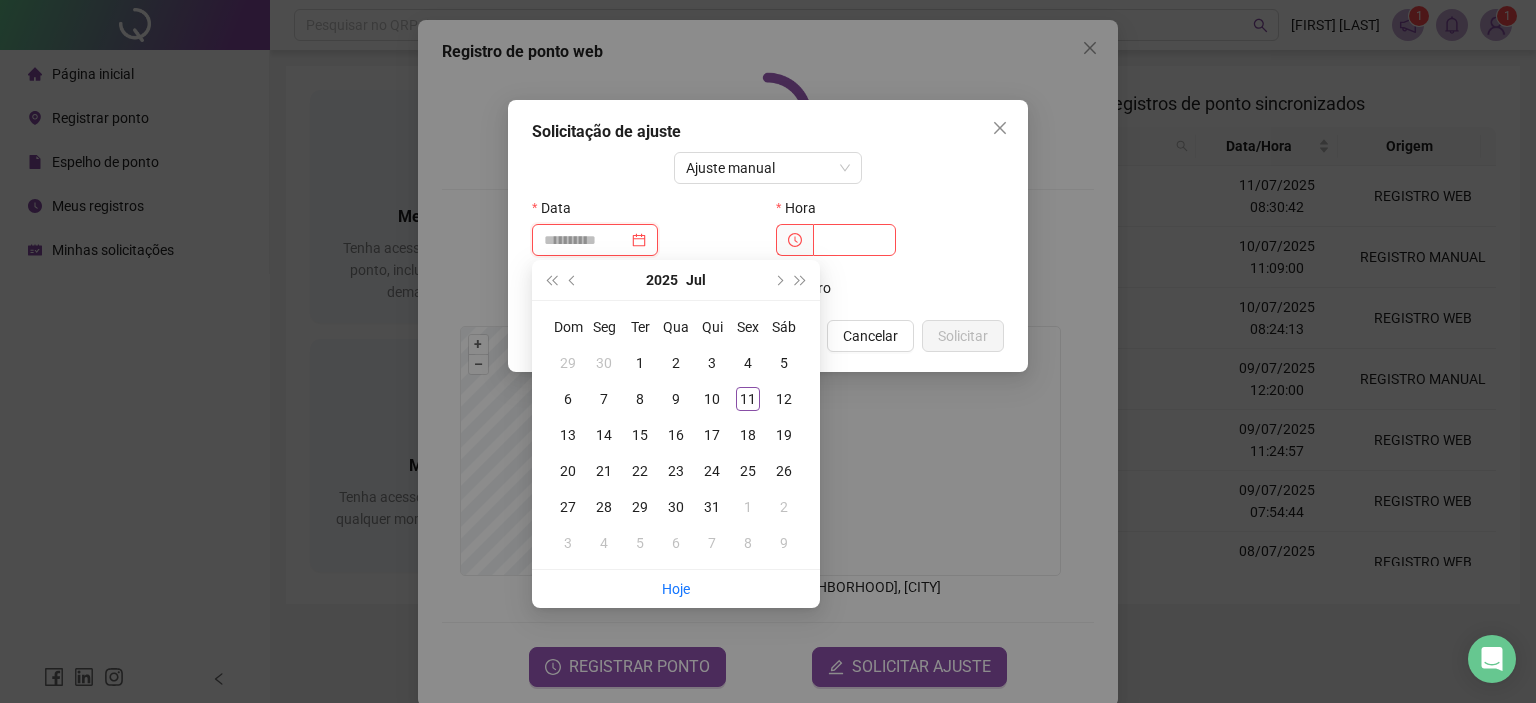 type on "**********" 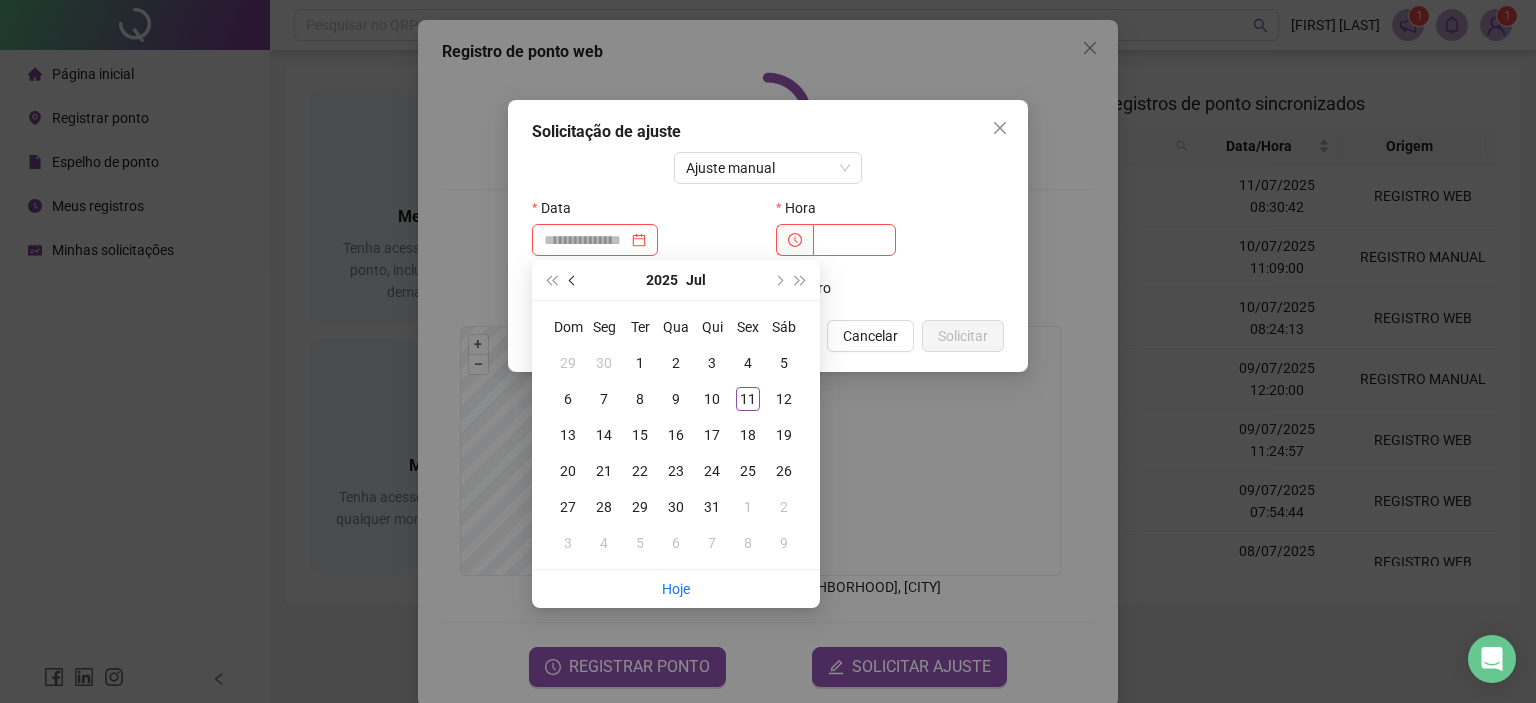 click at bounding box center [574, 280] 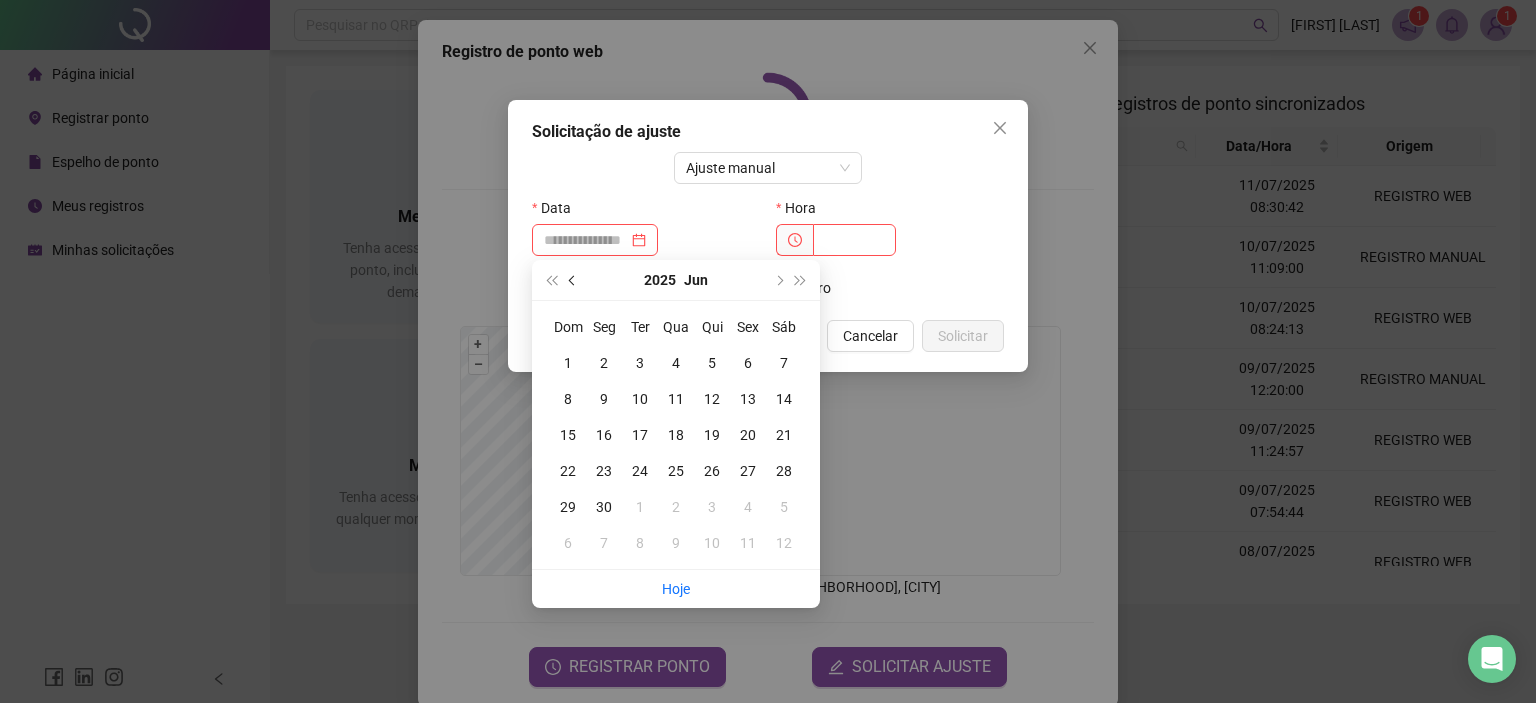 click at bounding box center (574, 280) 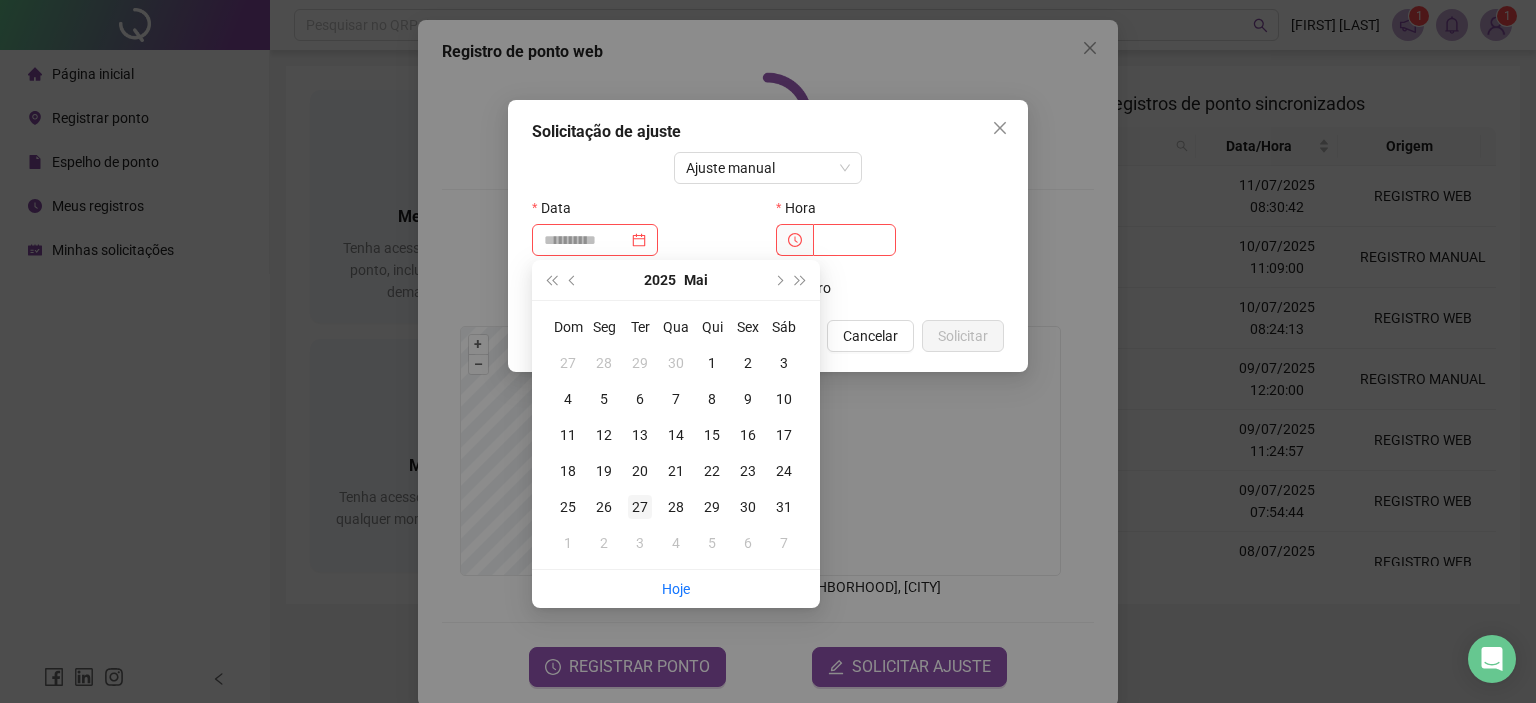type on "**********" 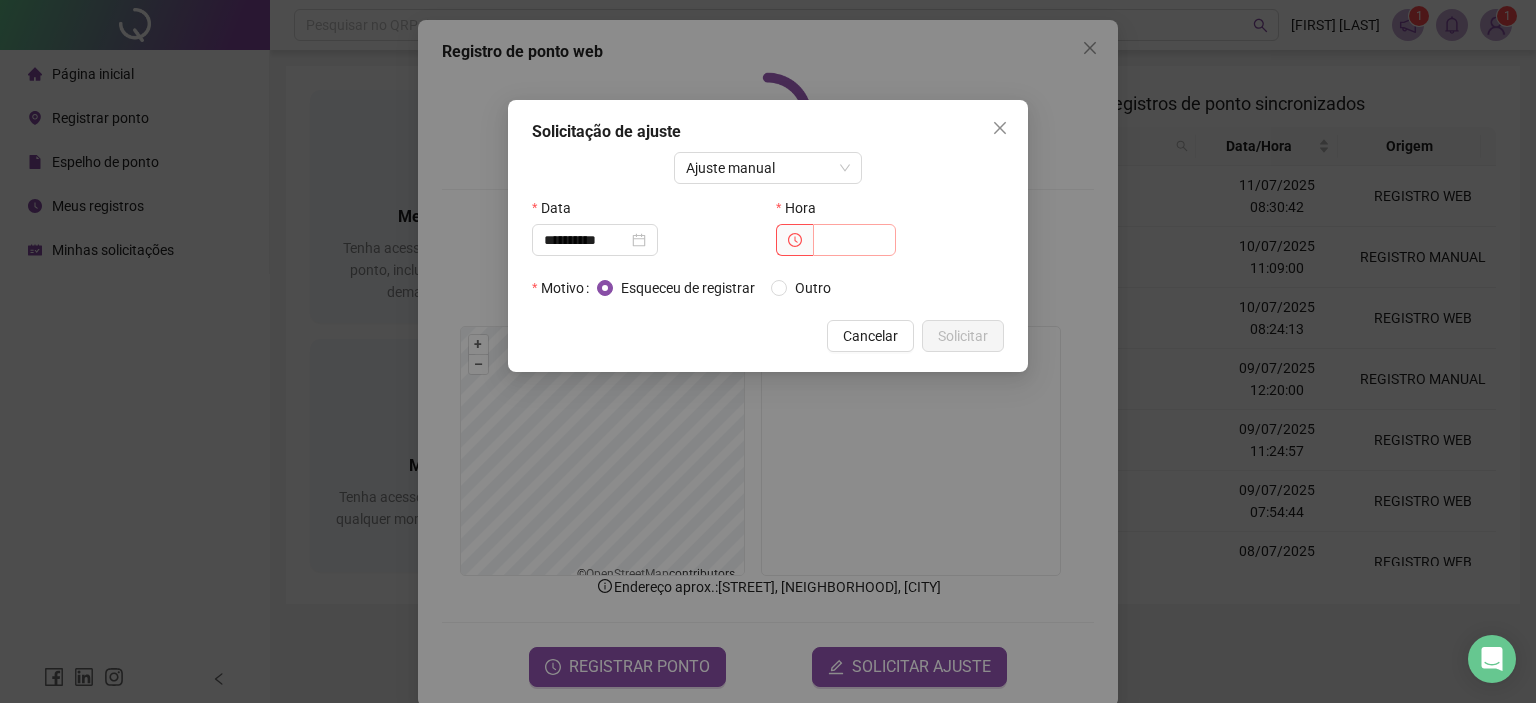 click on "Hora" at bounding box center (890, 224) 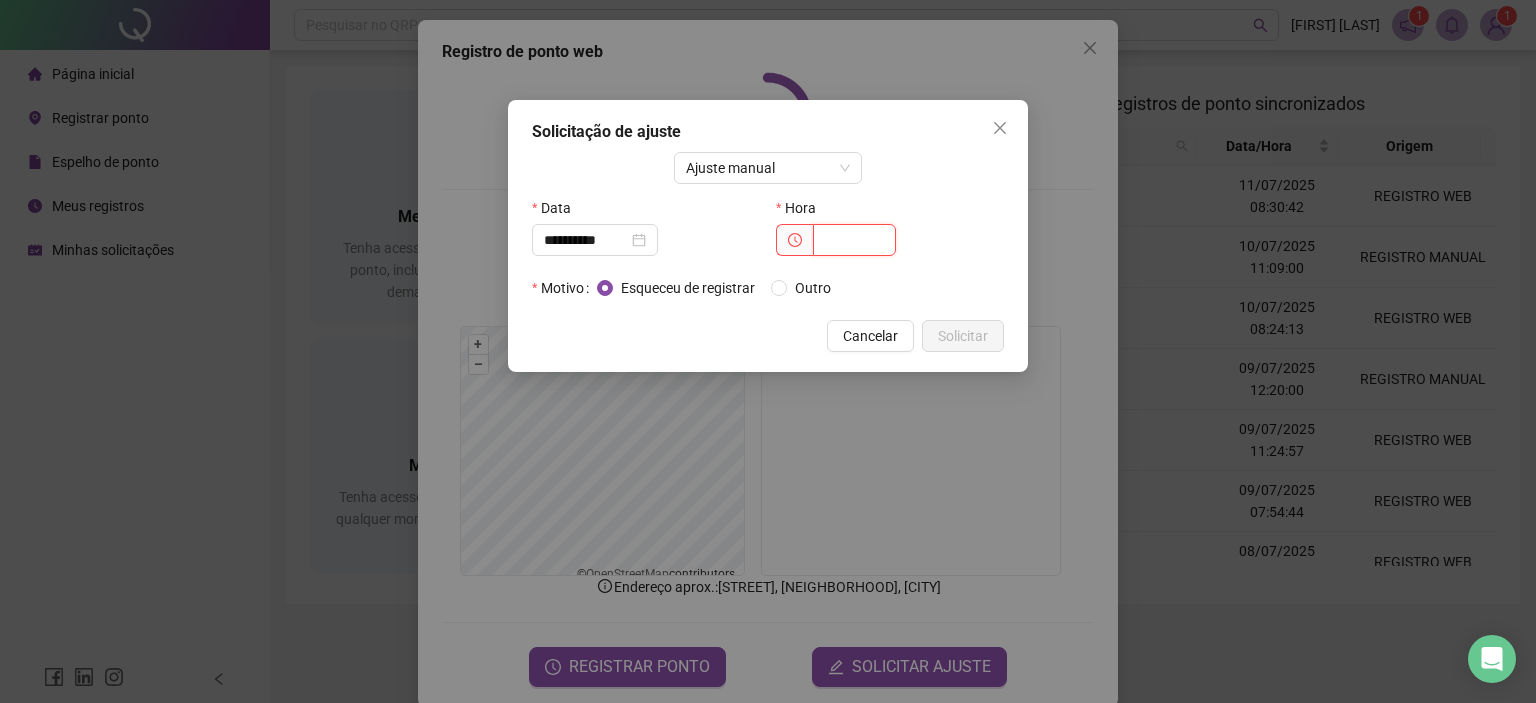 click at bounding box center (854, 240) 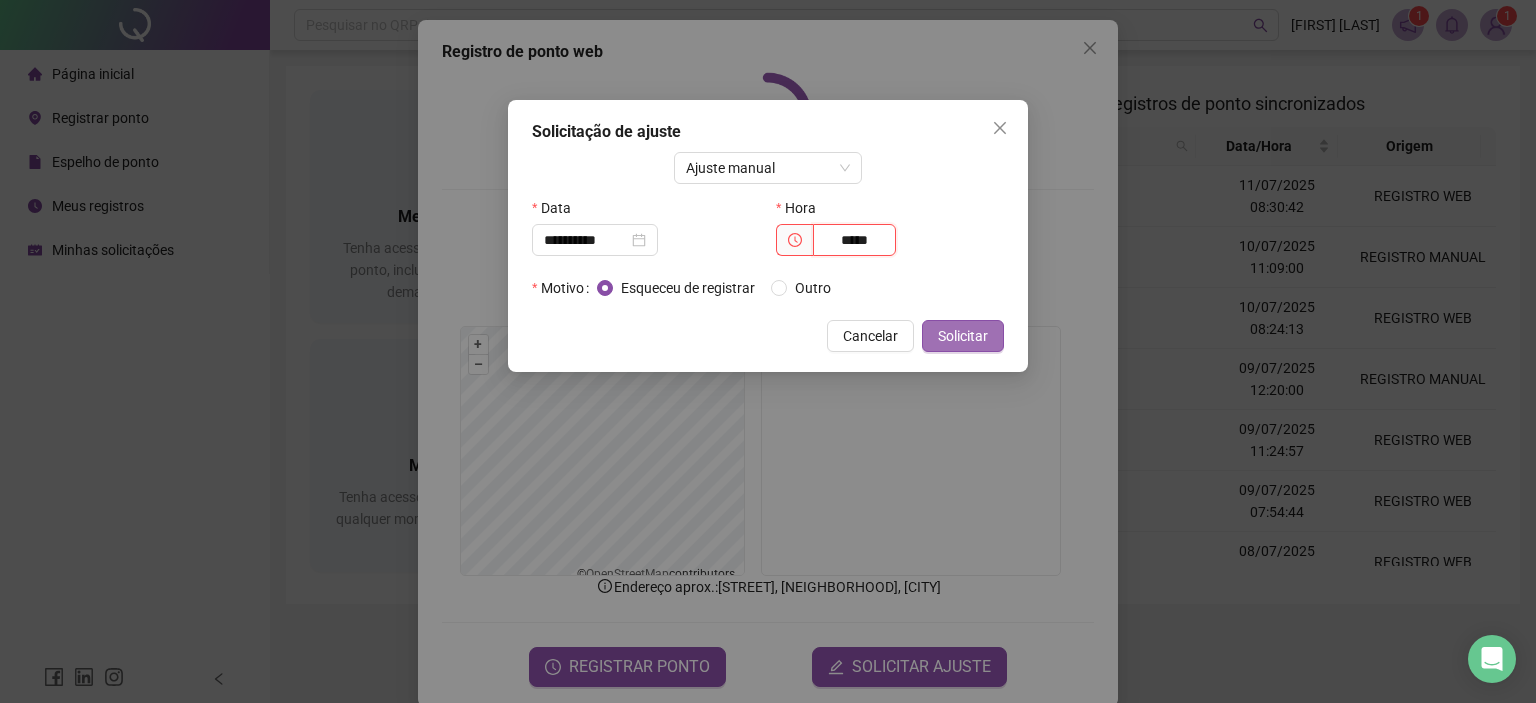 type on "*****" 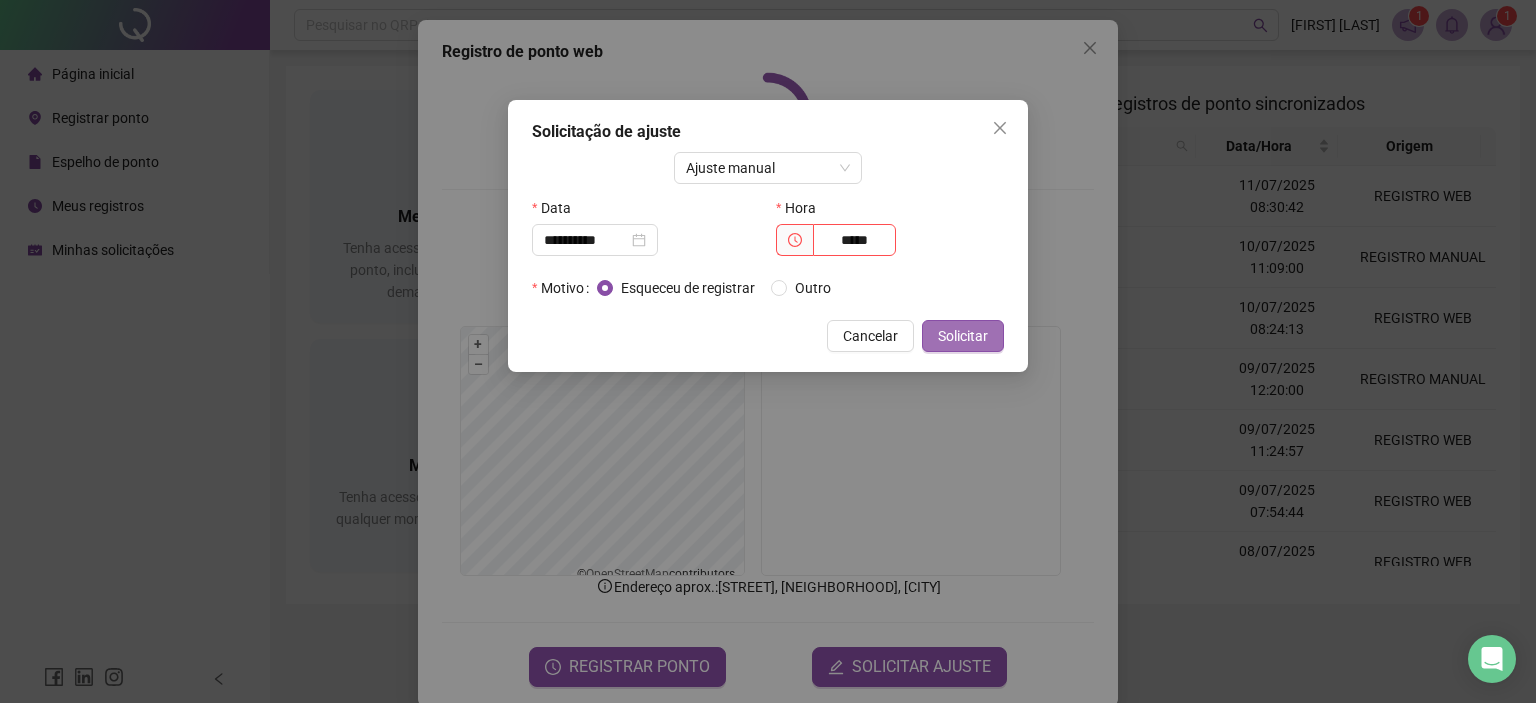 click on "Solicitar" at bounding box center (963, 336) 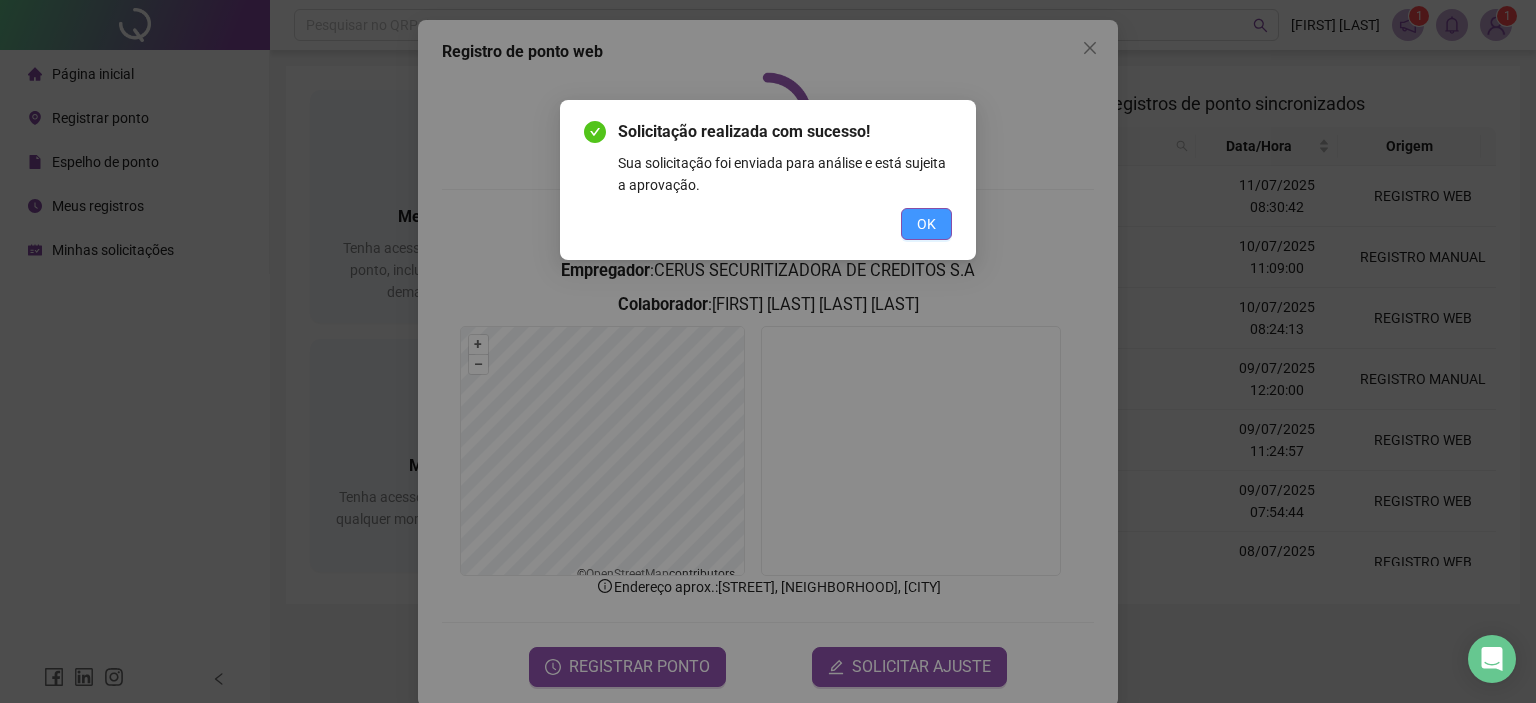 click on "OK" at bounding box center (926, 224) 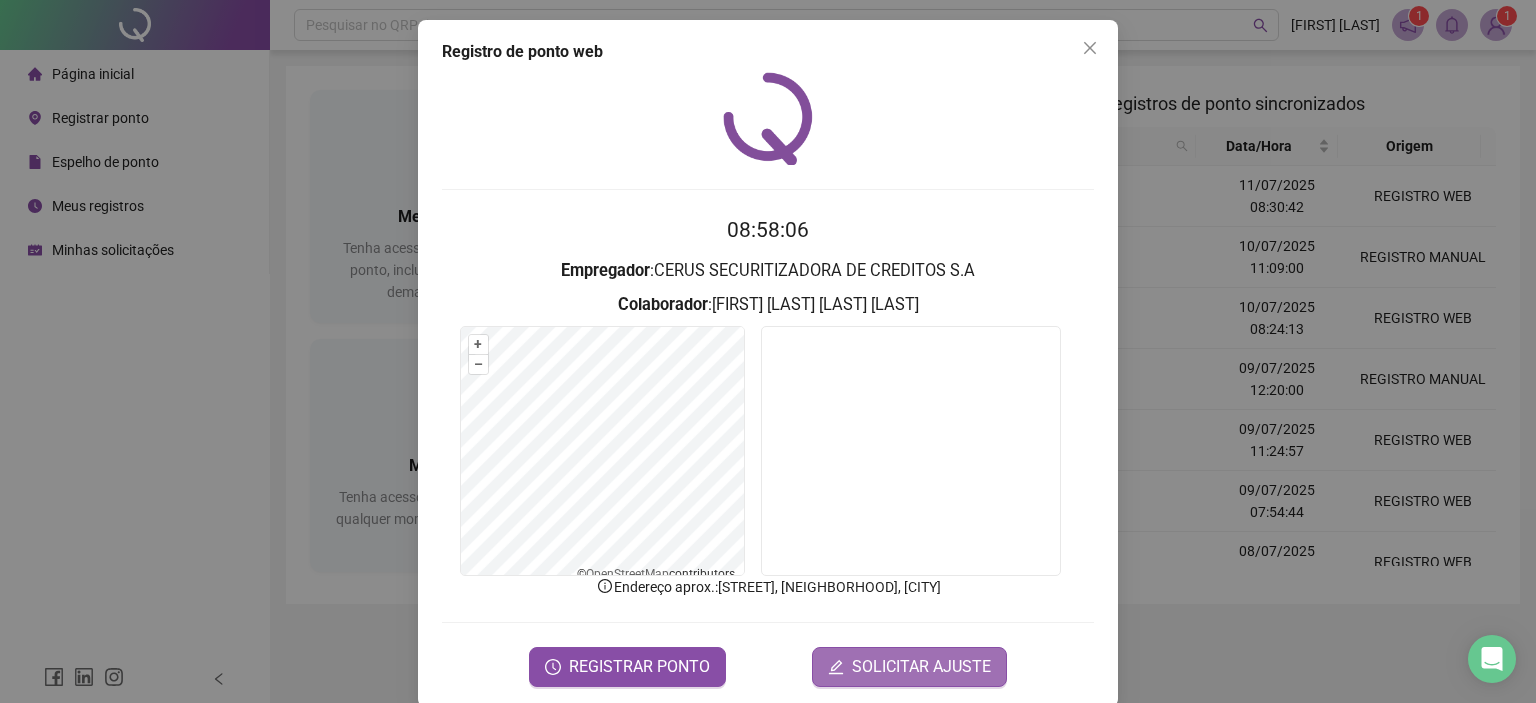click on "SOLICITAR AJUSTE" at bounding box center [921, 667] 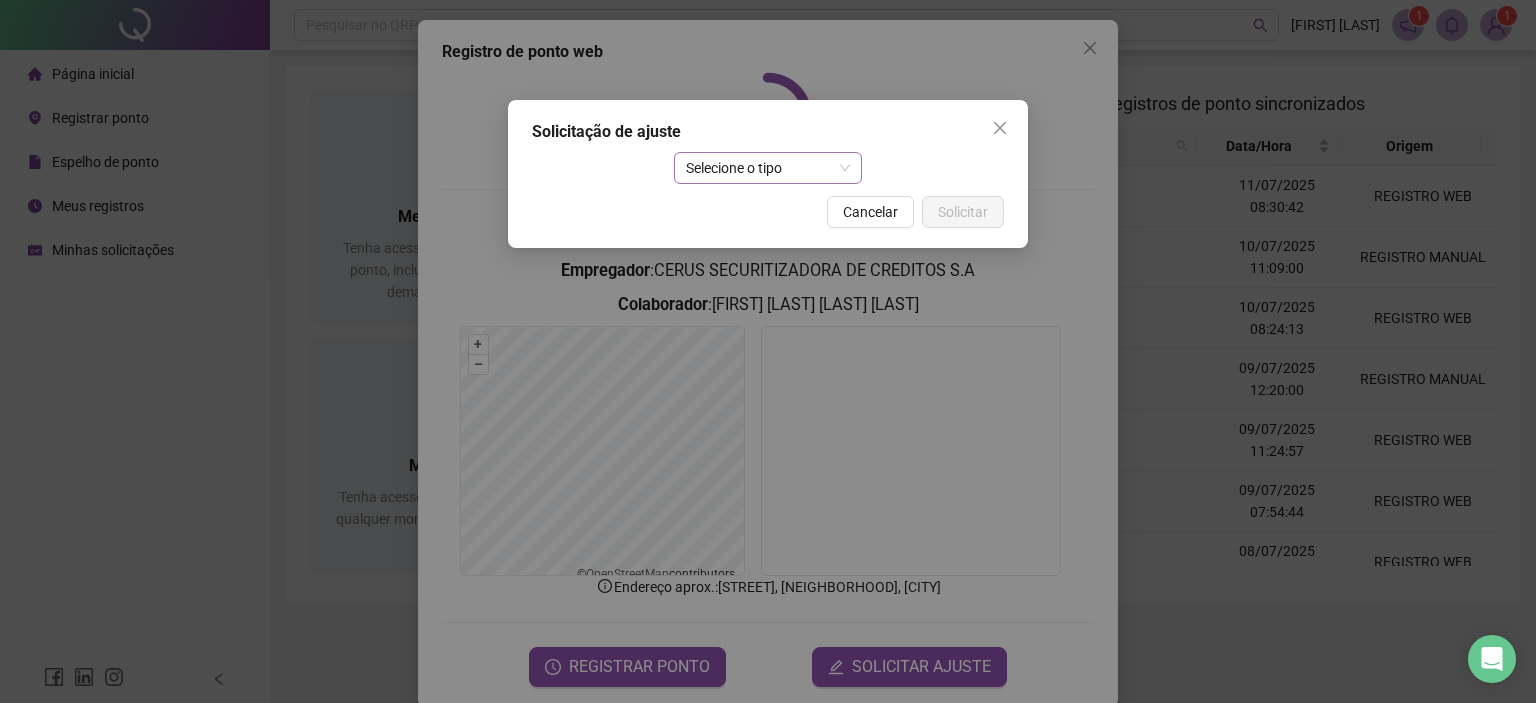 click on "Selecione o tipo" at bounding box center [768, 168] 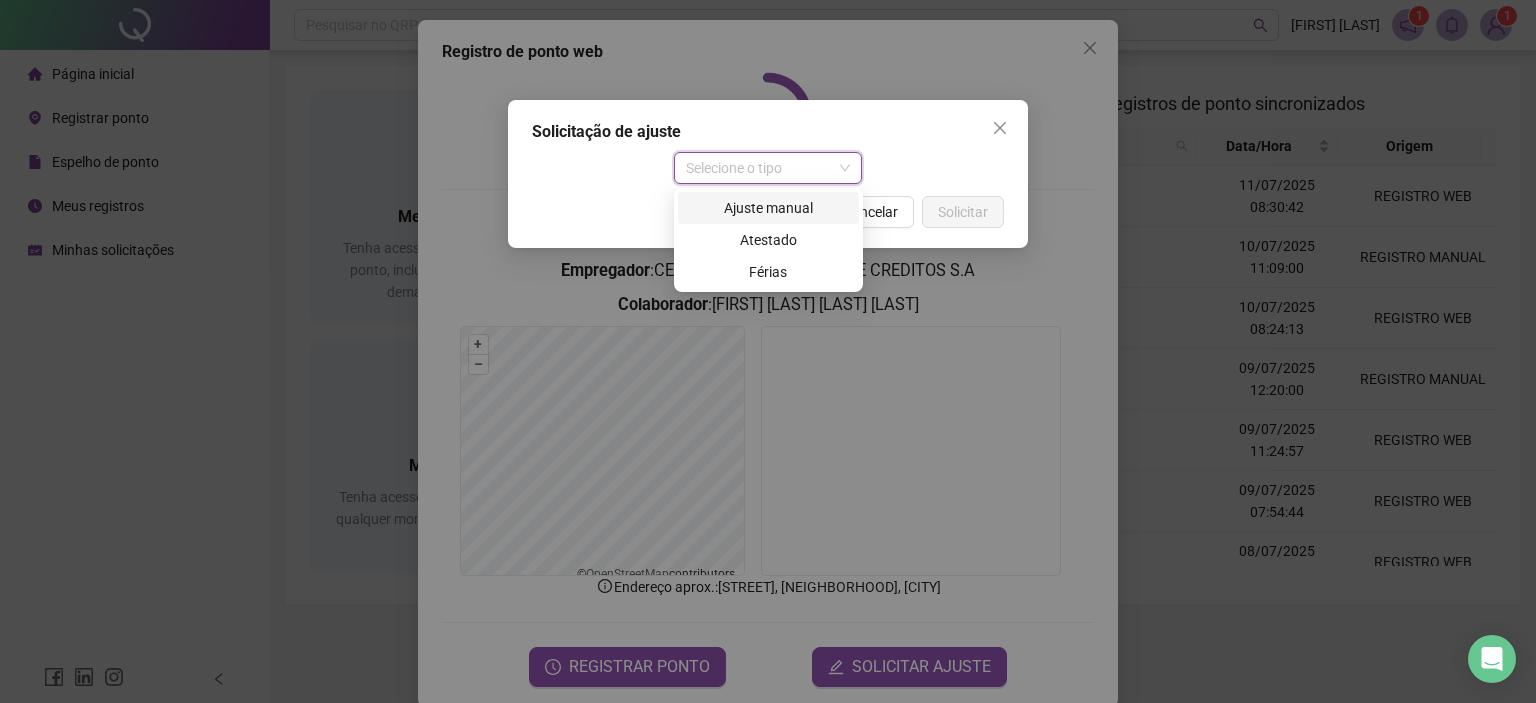click on "Ajuste manual" at bounding box center [768, 208] 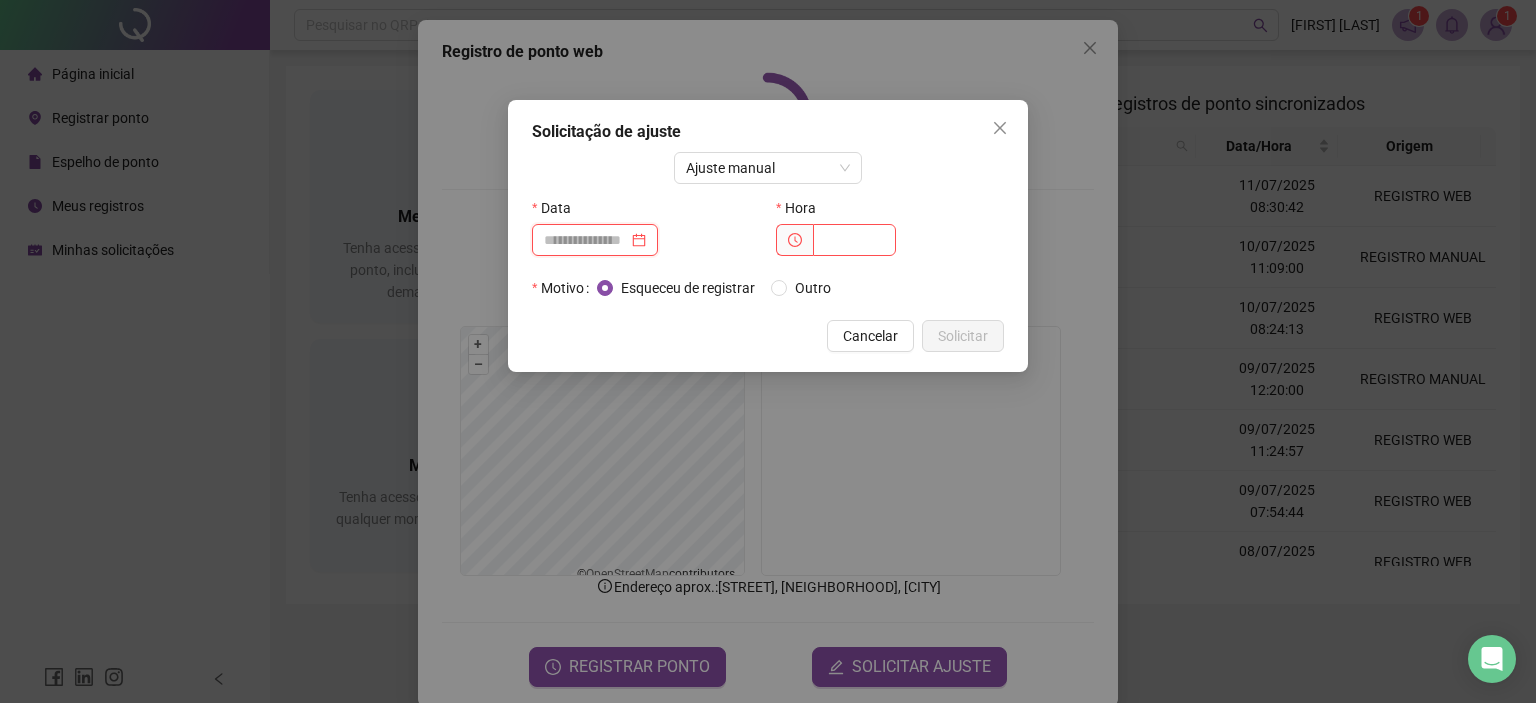 click at bounding box center [586, 240] 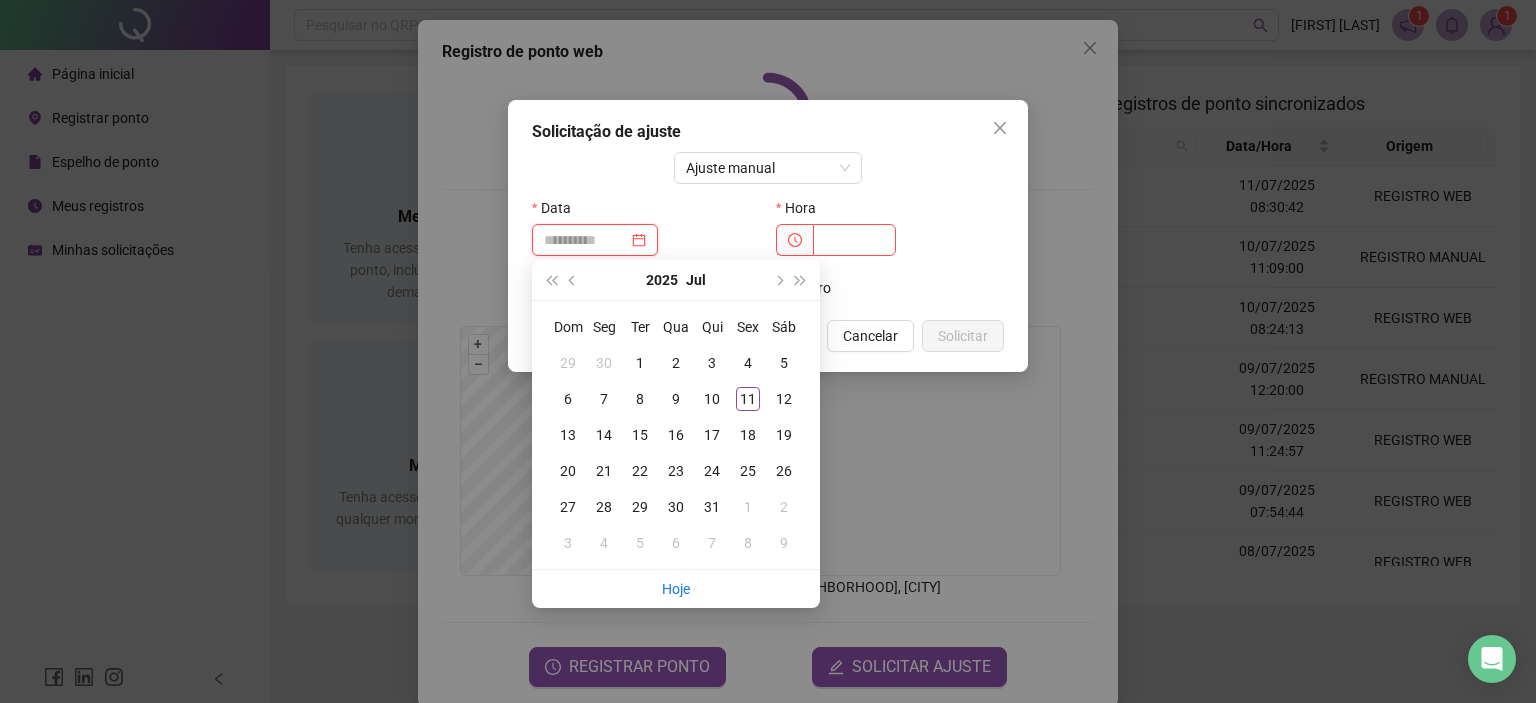 type on "**********" 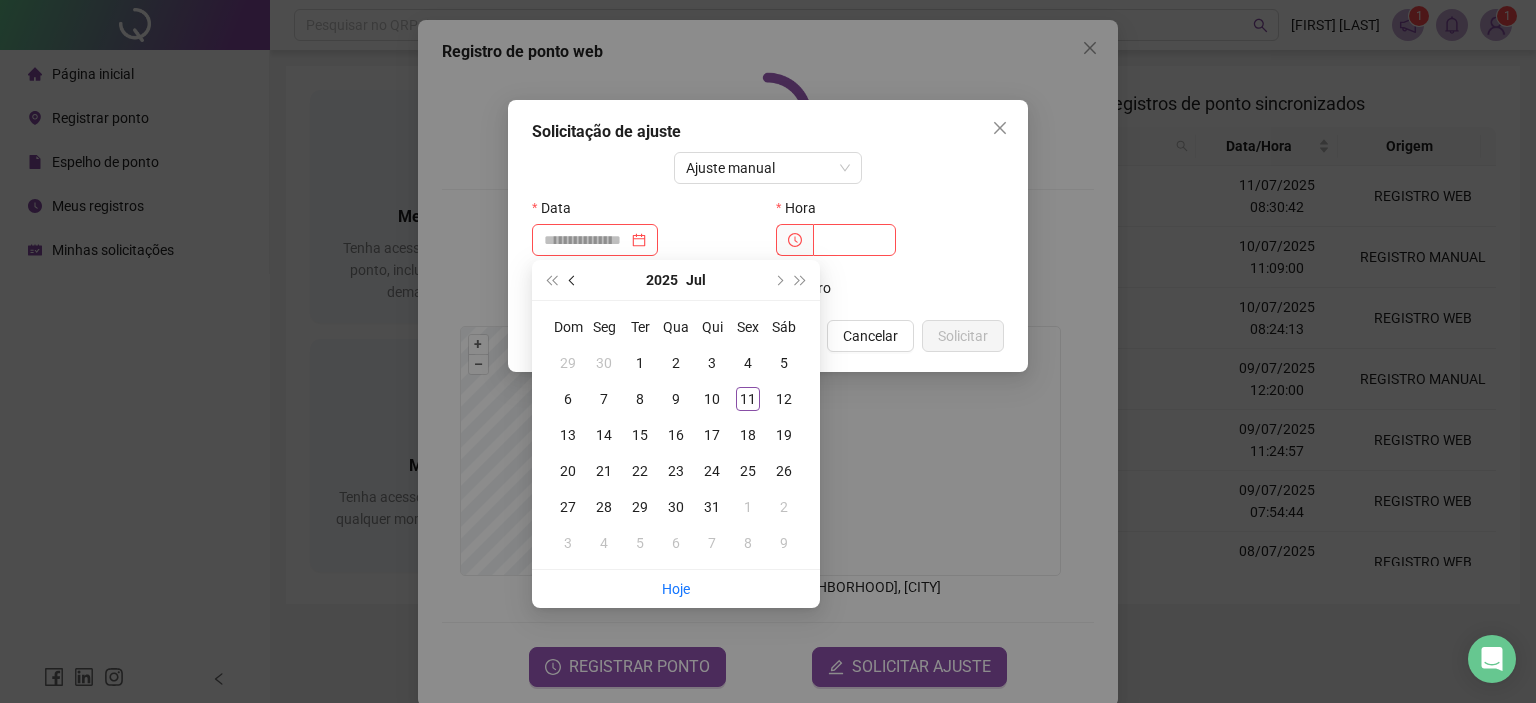 click at bounding box center [574, 280] 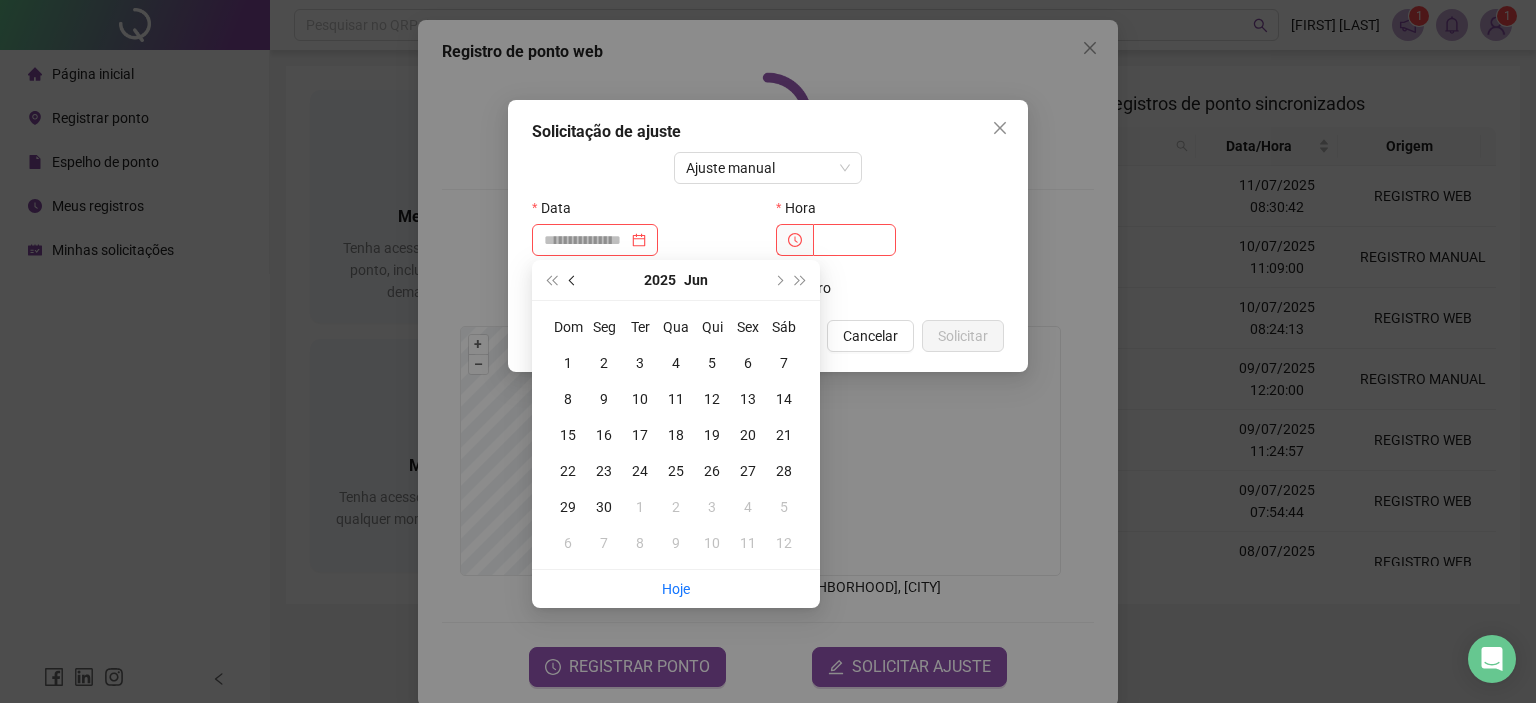 click at bounding box center (574, 280) 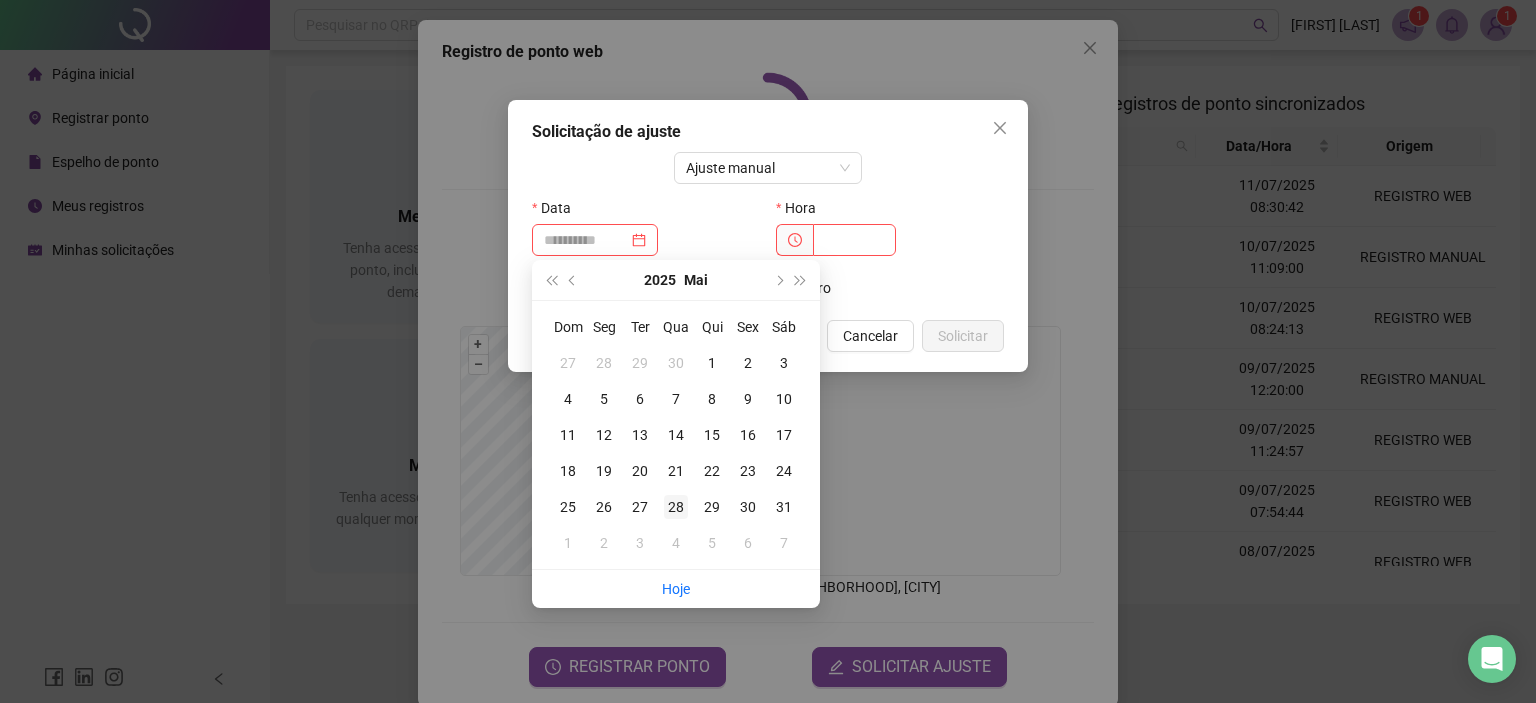 type on "**********" 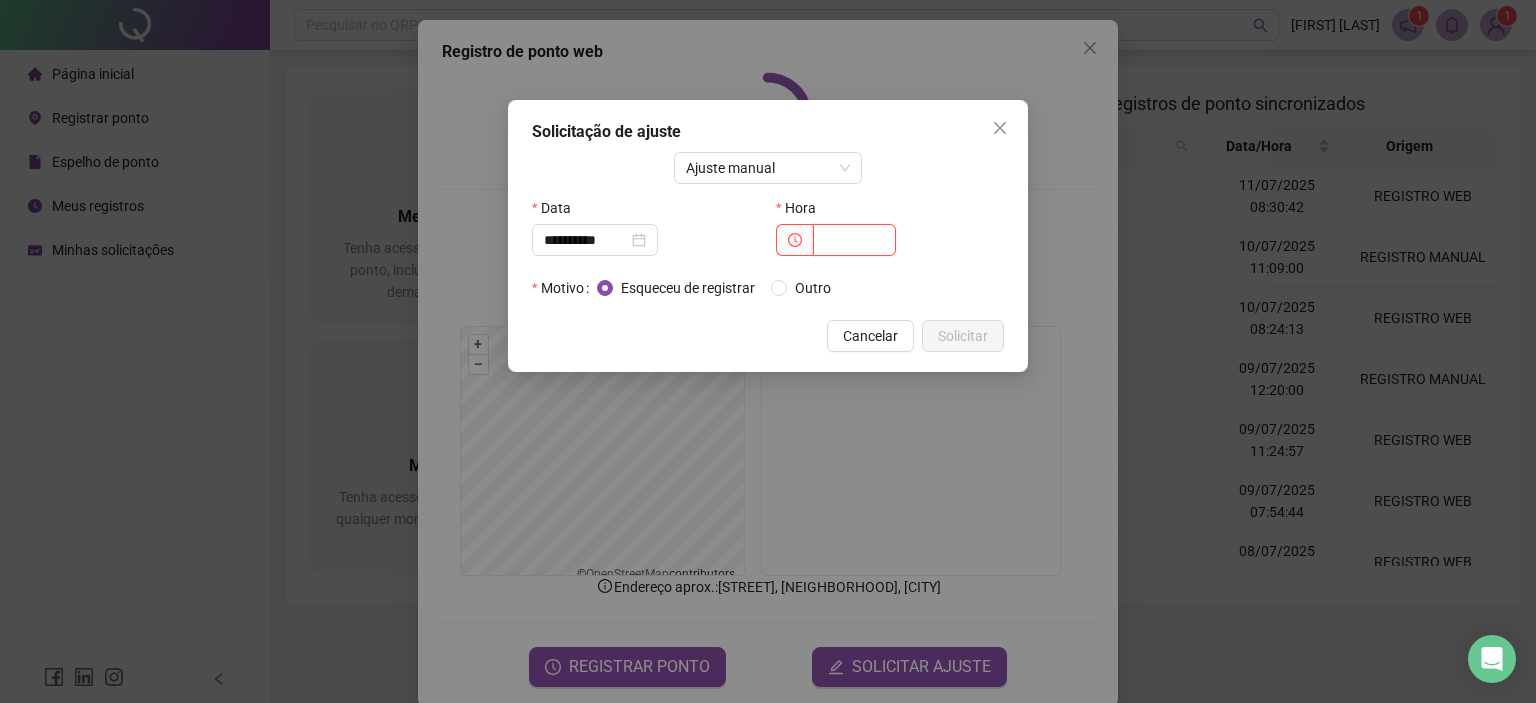 click at bounding box center [854, 240] 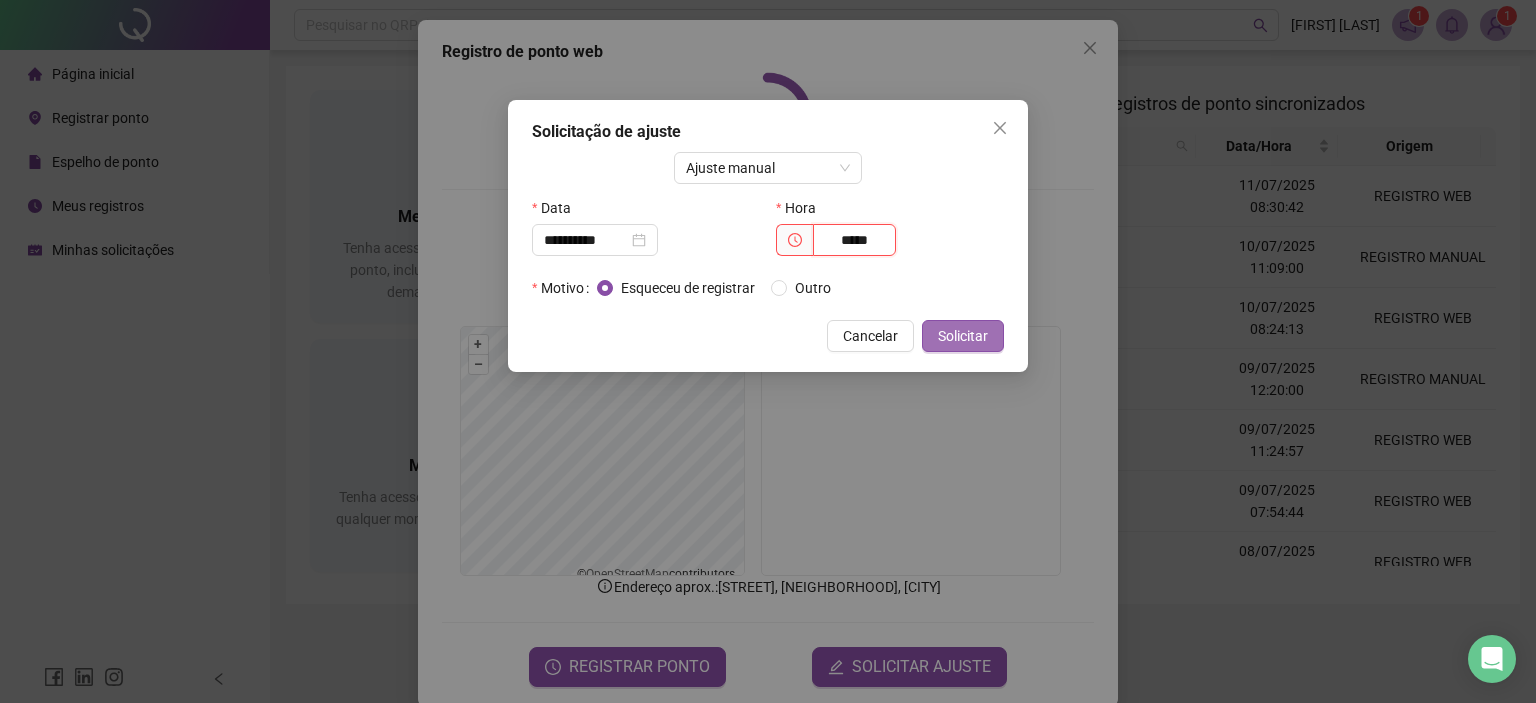type on "*****" 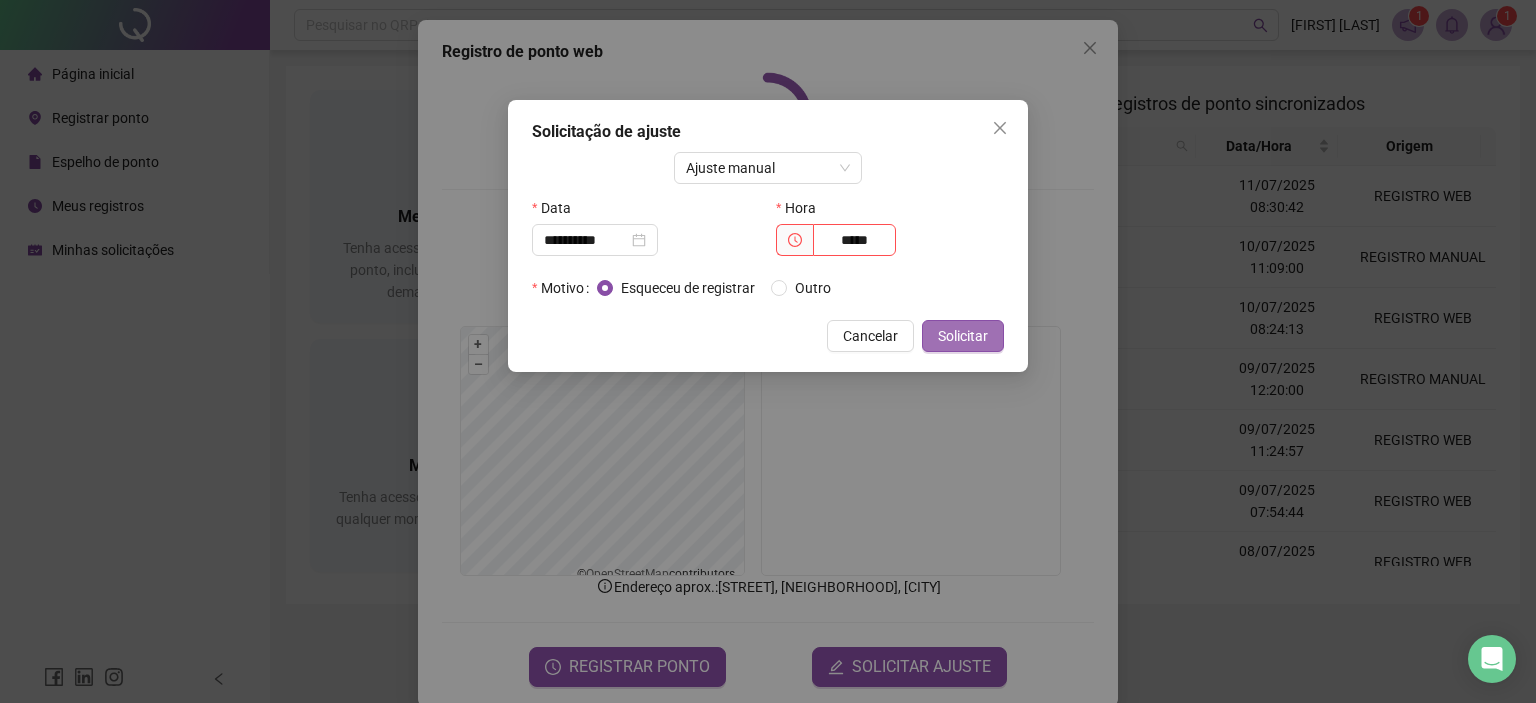 click on "Solicitar" at bounding box center [963, 336] 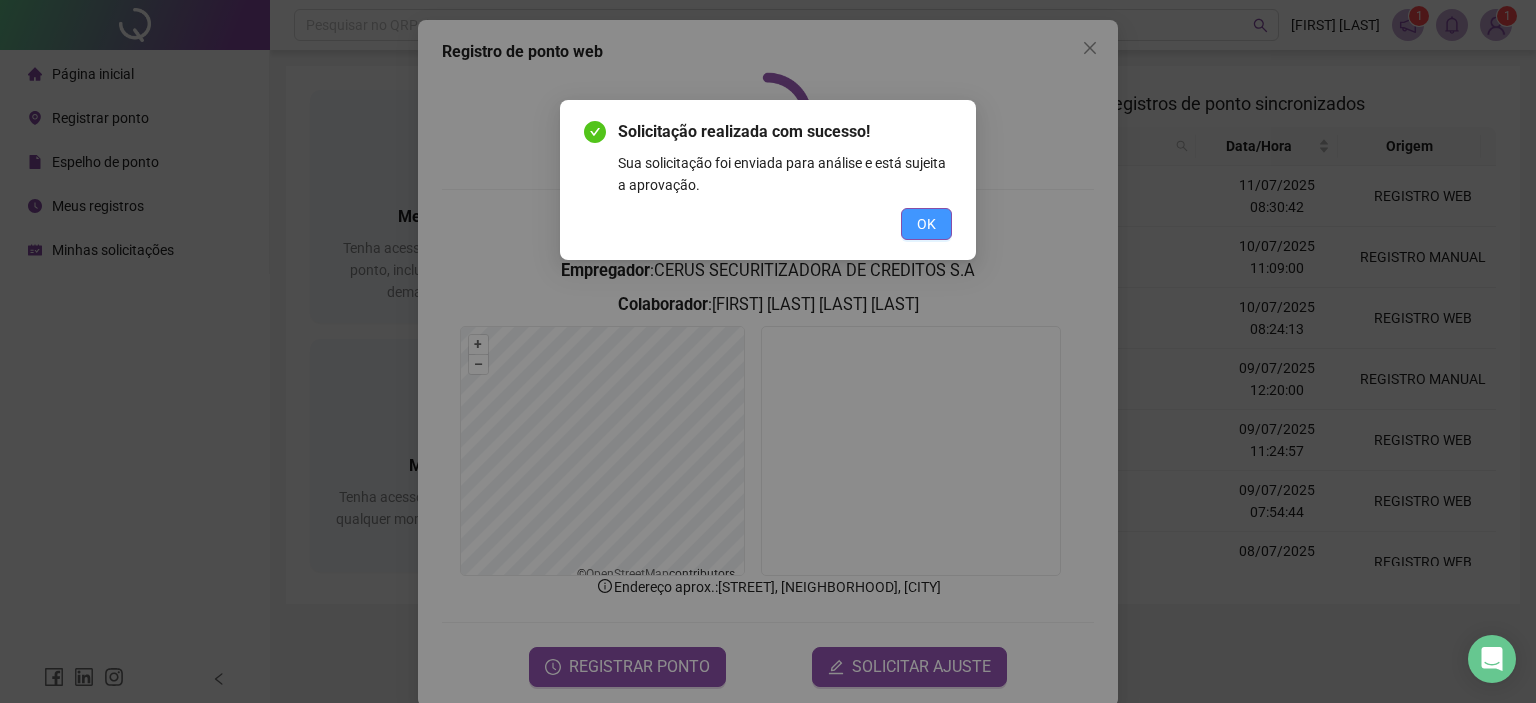 click on "OK" at bounding box center (926, 224) 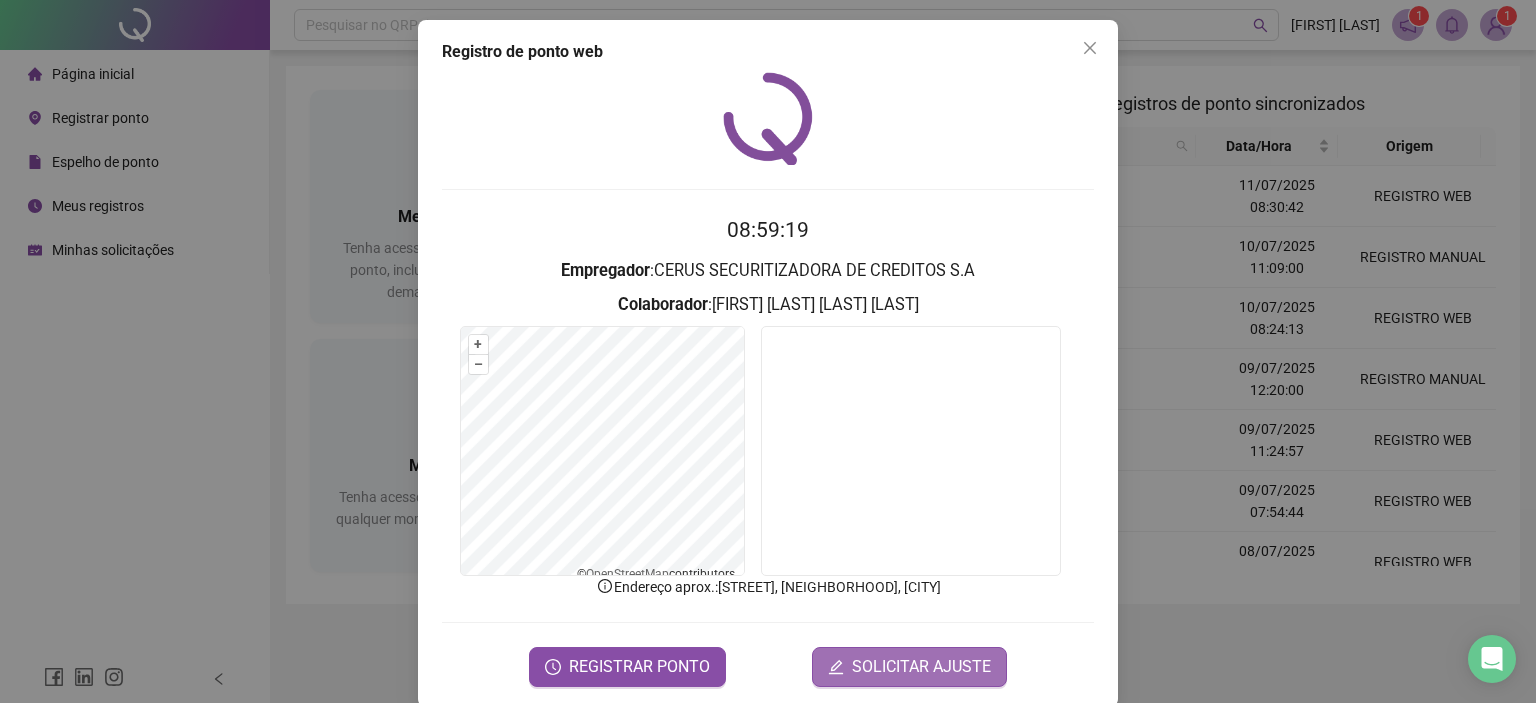 click on "SOLICITAR AJUSTE" at bounding box center [921, 667] 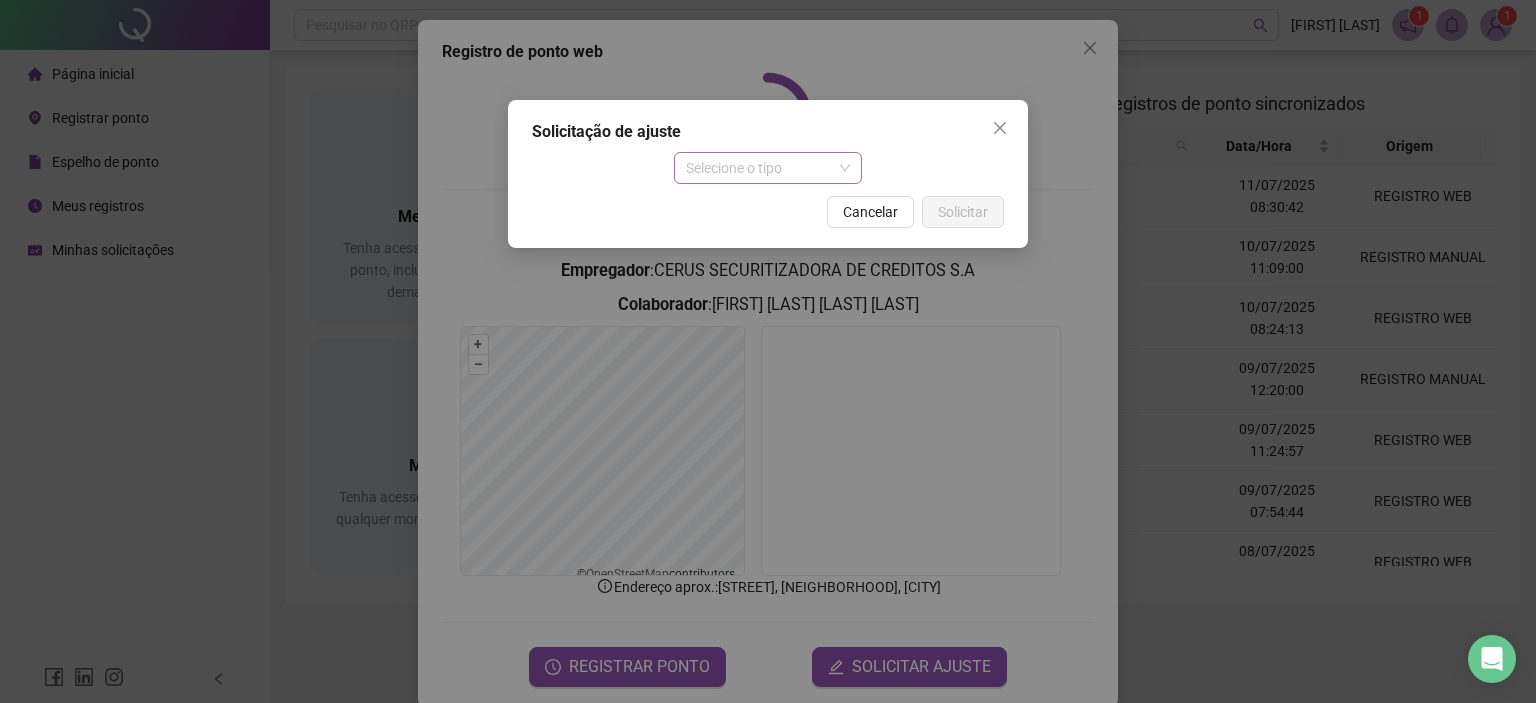 click on "Selecione o tipo" at bounding box center (768, 168) 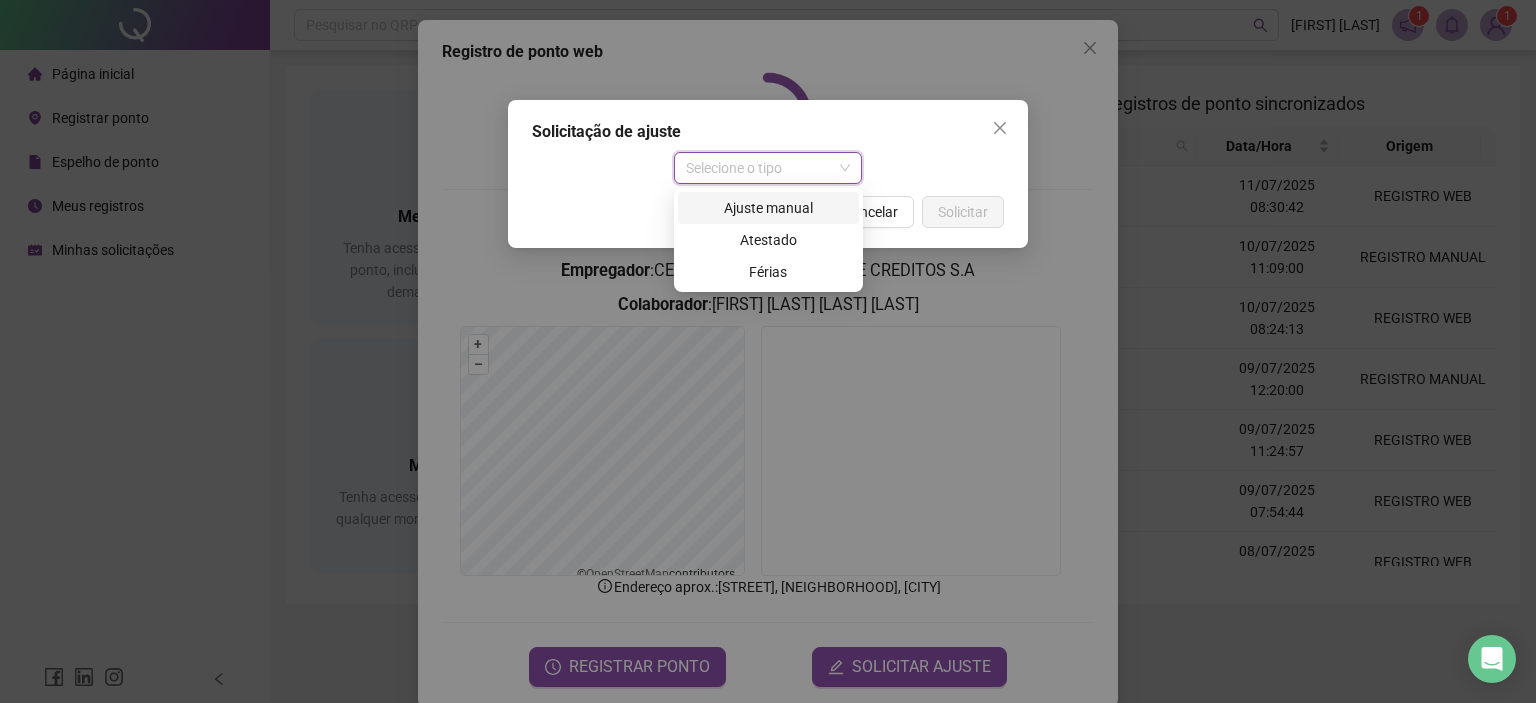 click on "Ajuste manual" at bounding box center (768, 208) 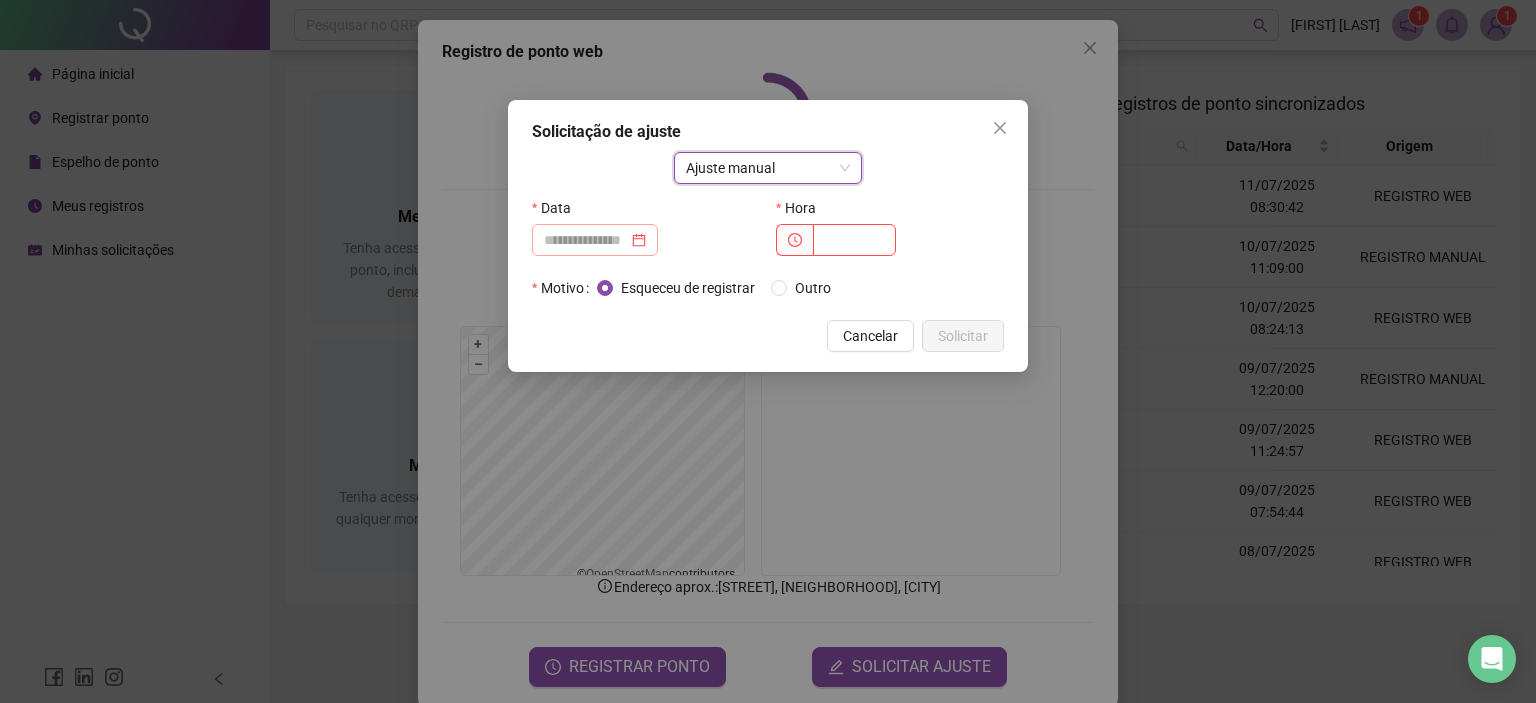 click at bounding box center [595, 240] 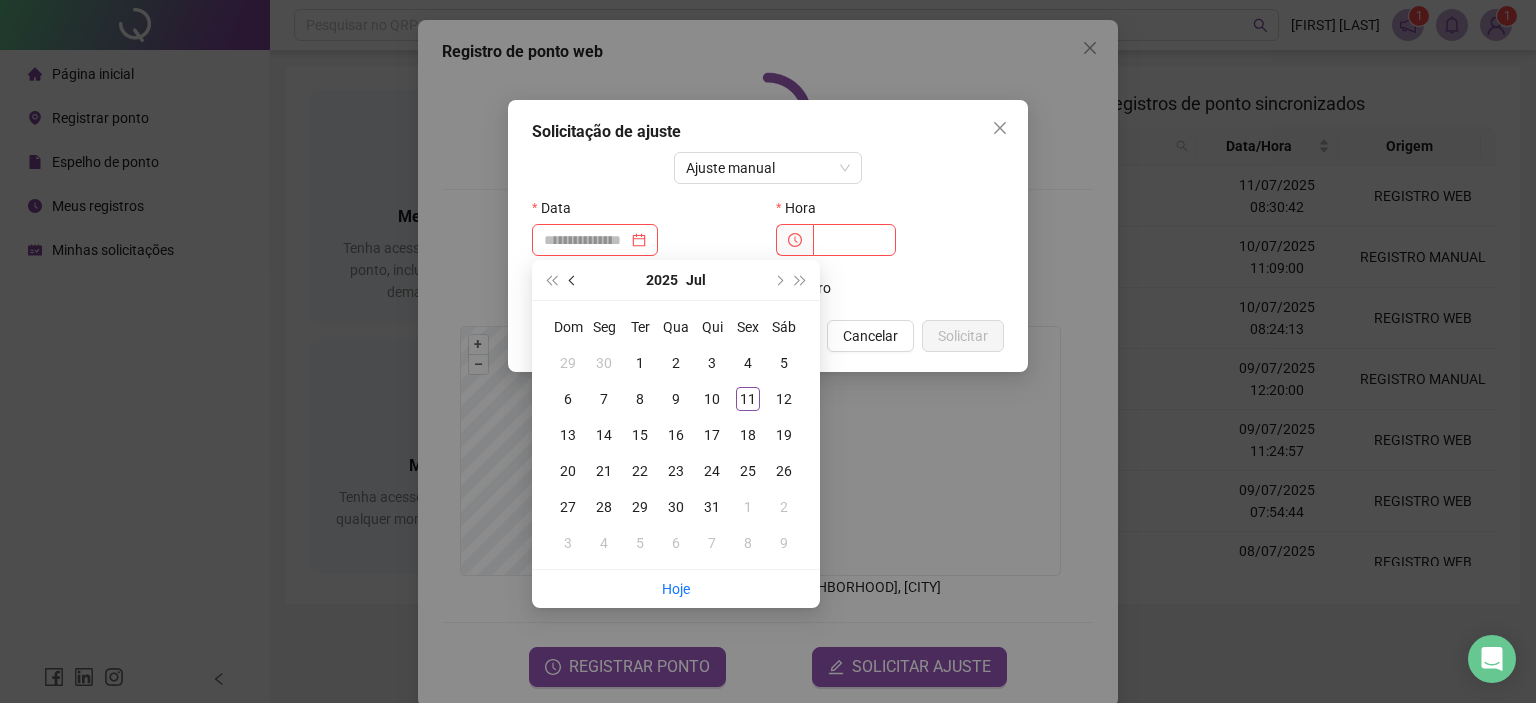 click at bounding box center (573, 280) 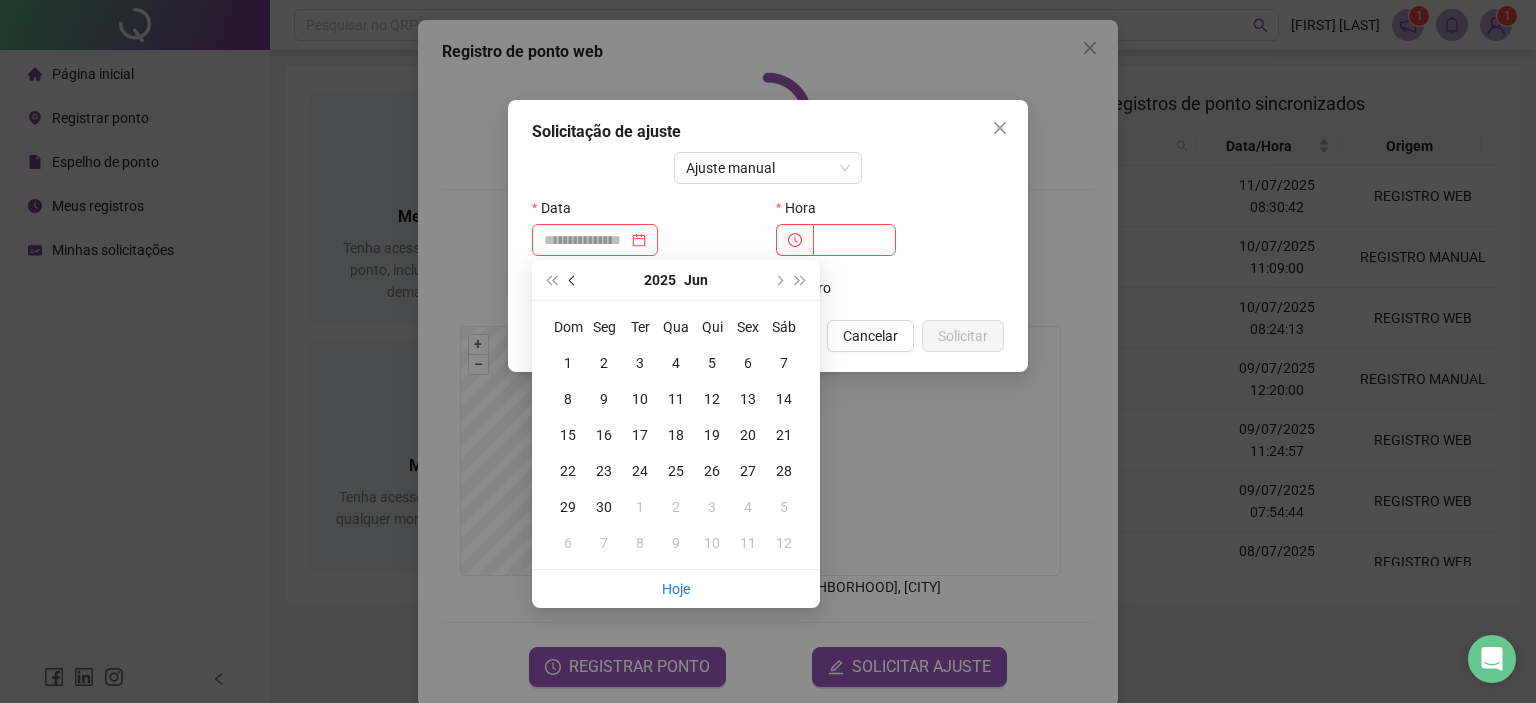 click at bounding box center [573, 280] 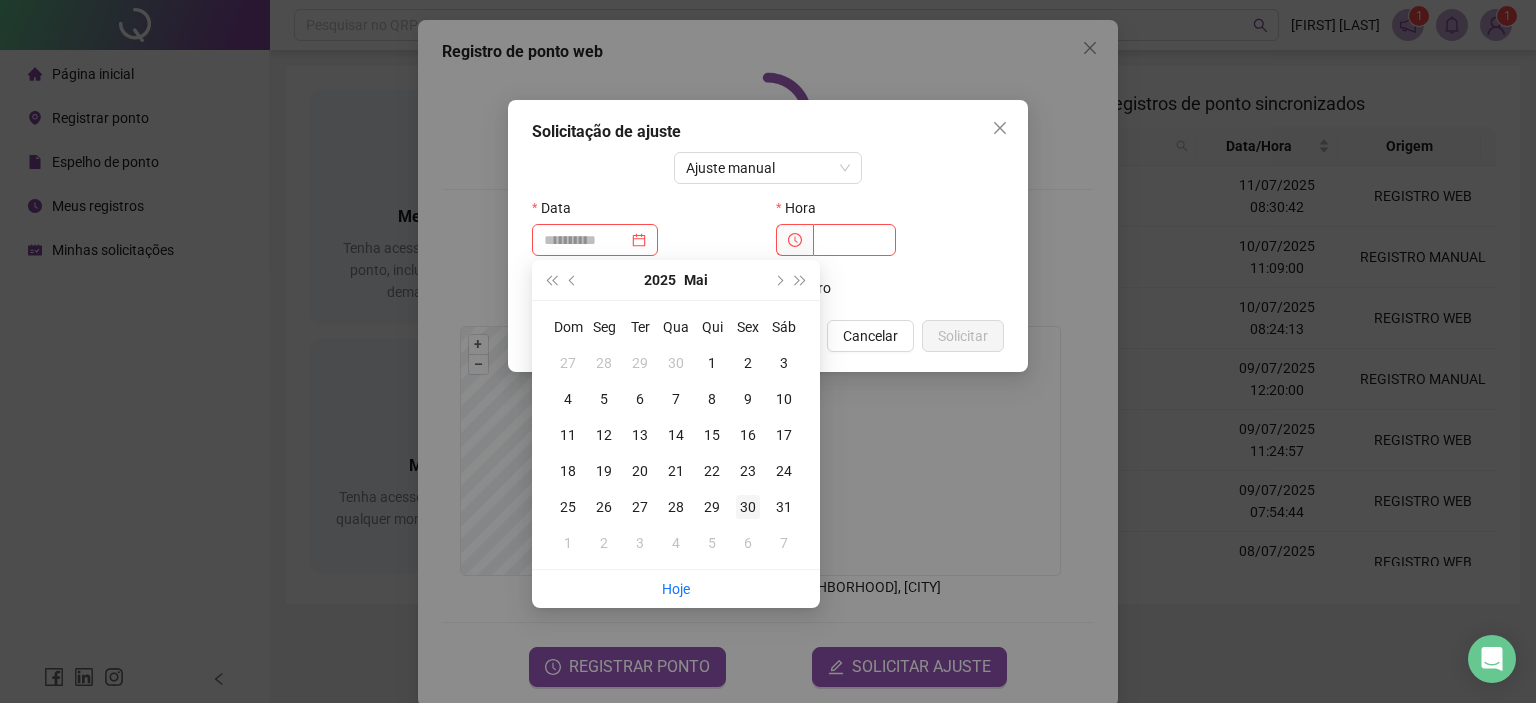 type on "**********" 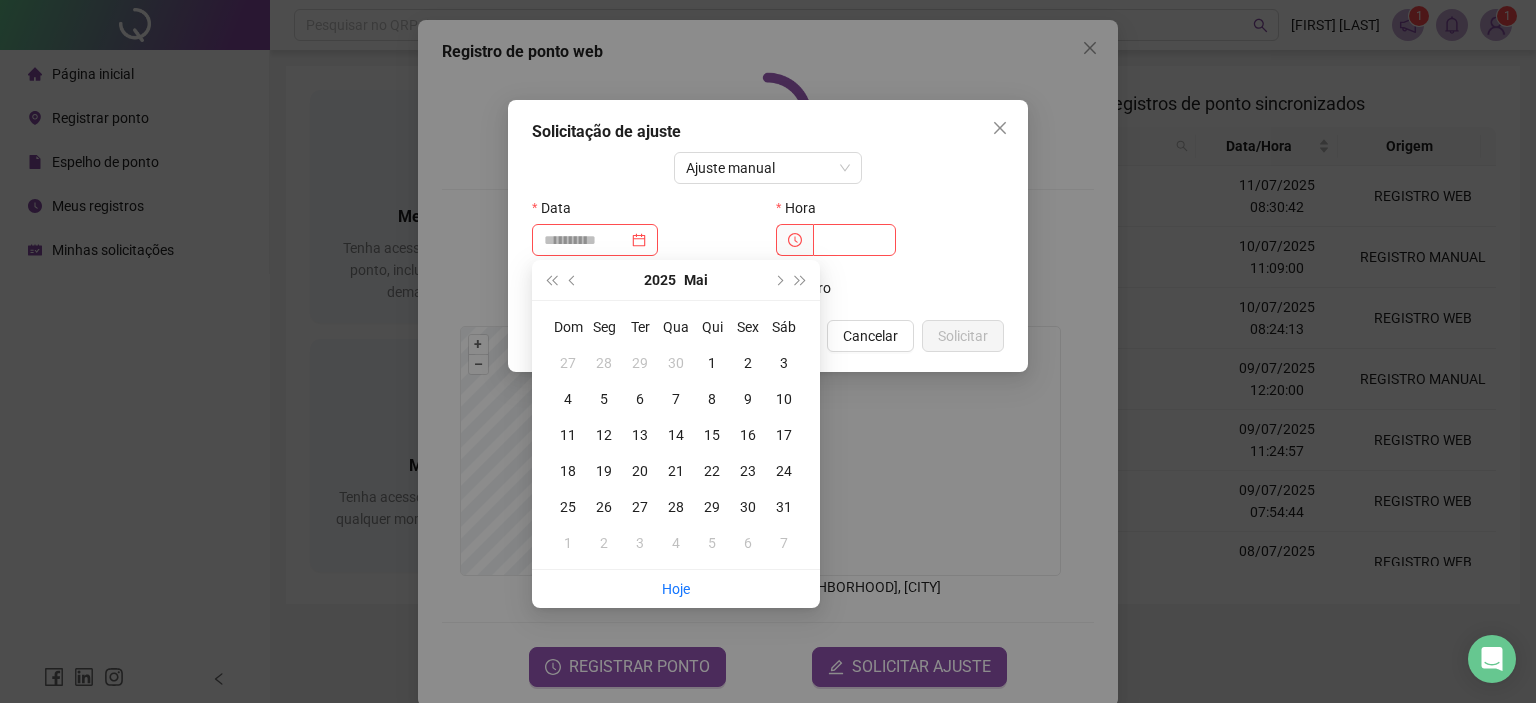 click on "30" at bounding box center (748, 507) 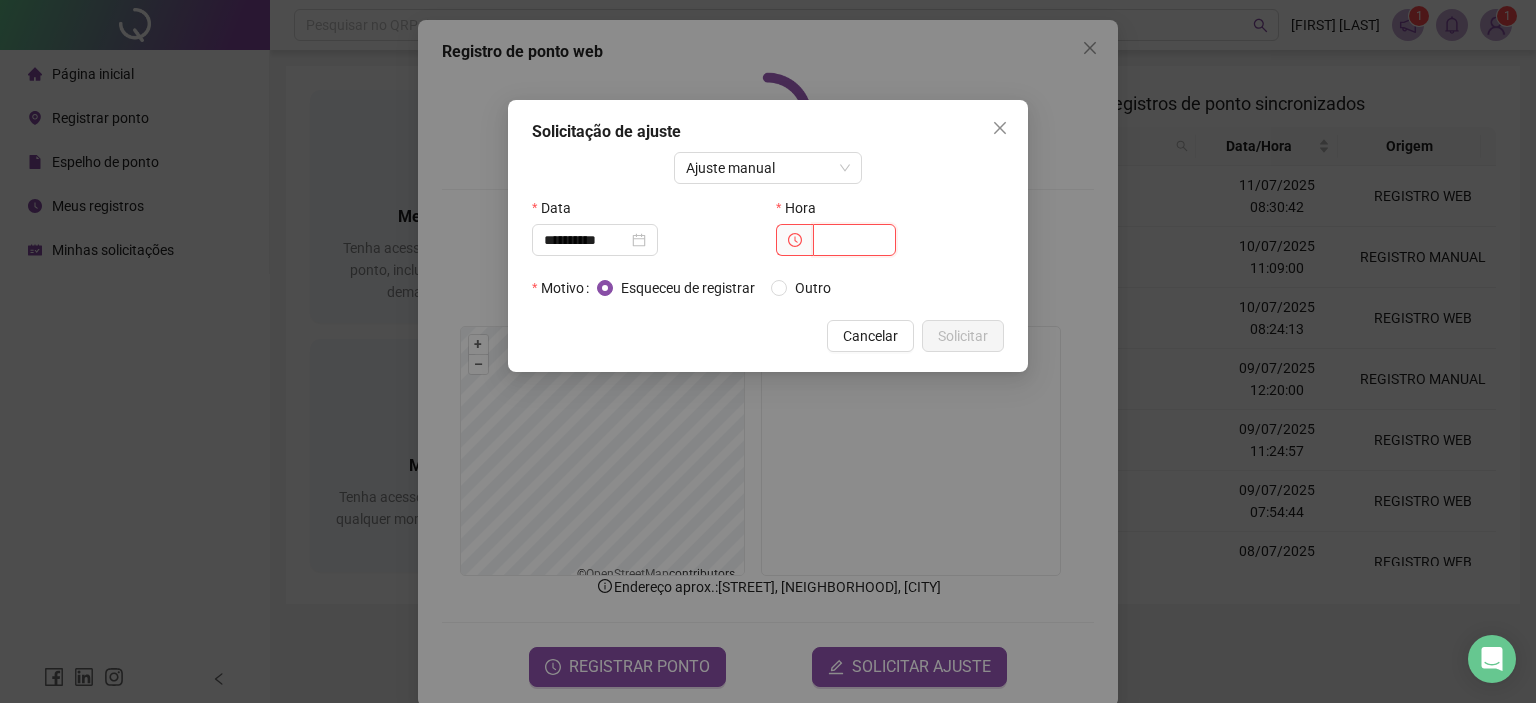 click at bounding box center (854, 240) 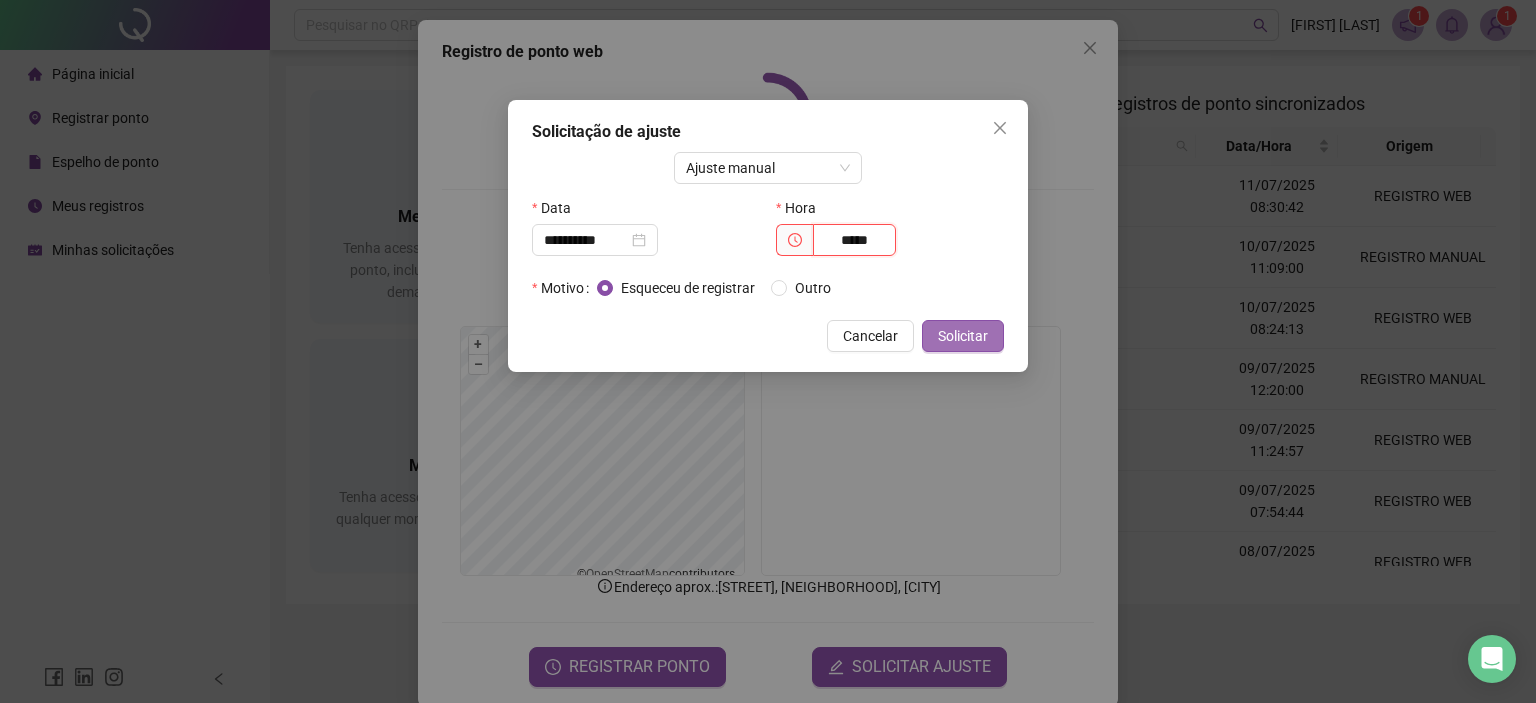 type on "*****" 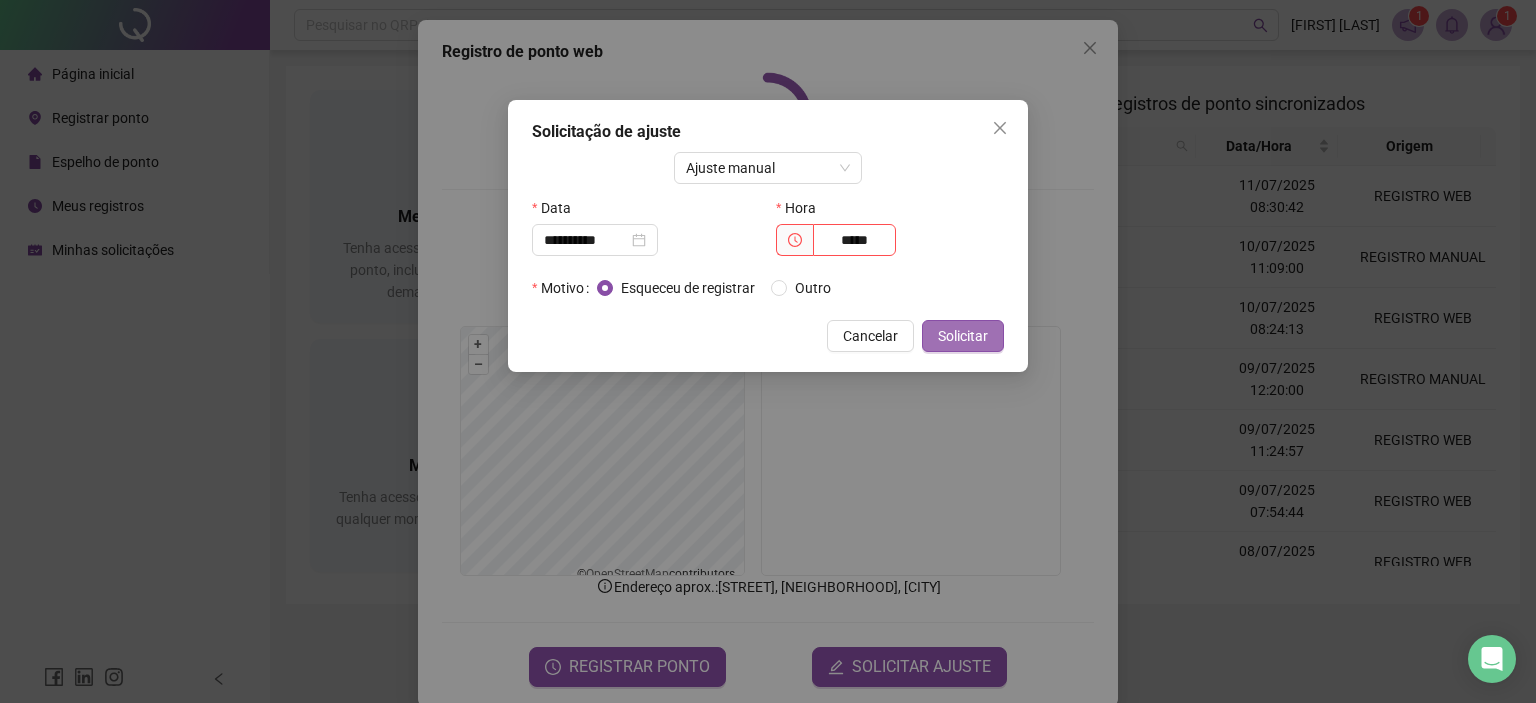 click on "Solicitar" at bounding box center [963, 336] 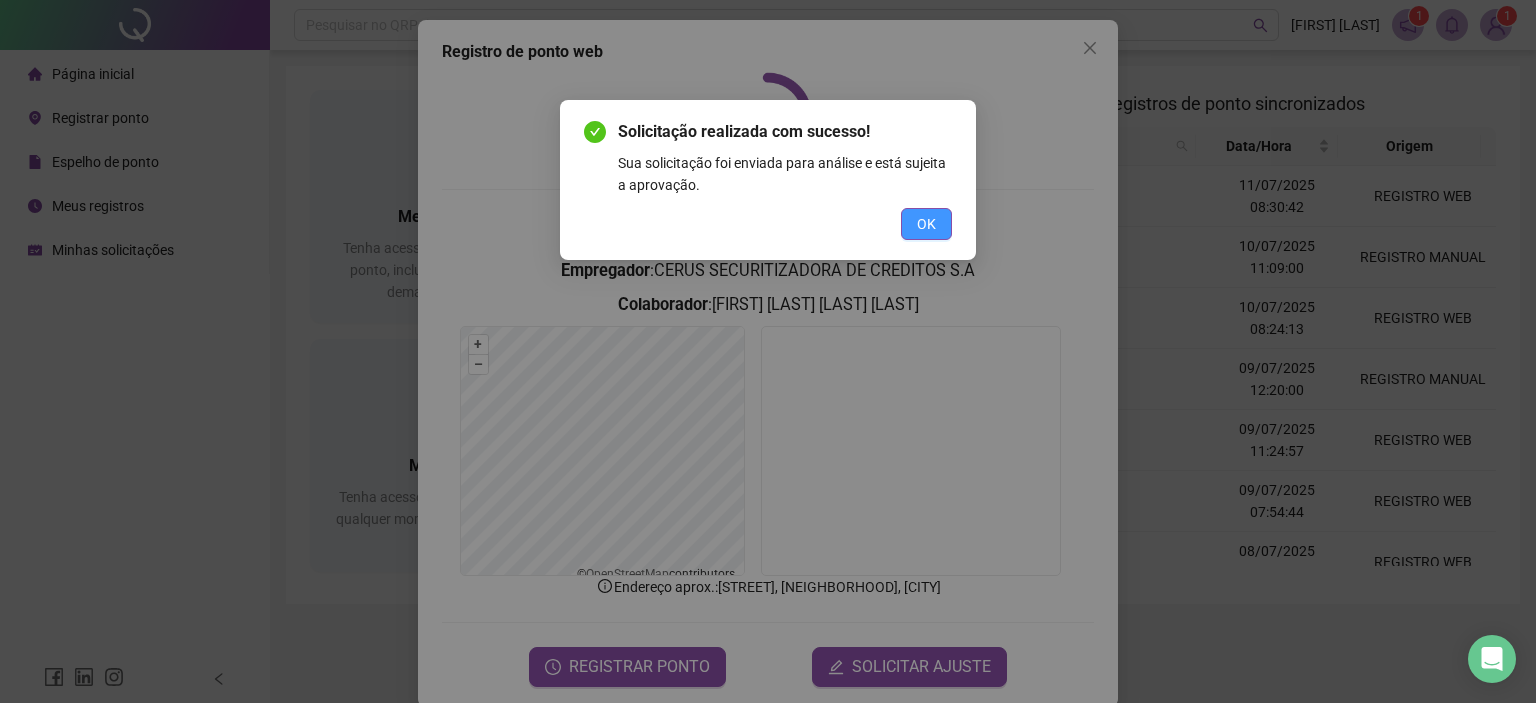 click on "OK" at bounding box center (926, 224) 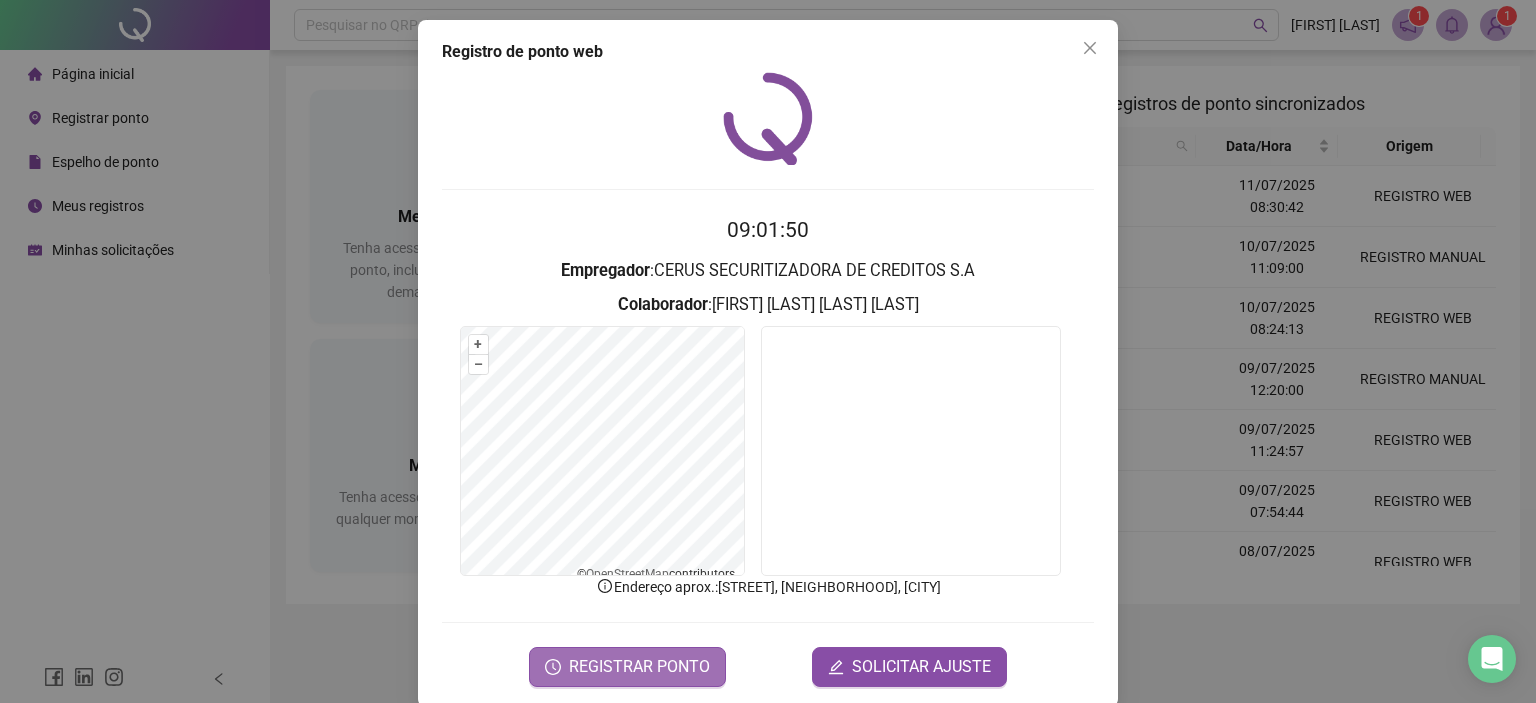 click on "REGISTRAR PONTO" at bounding box center [639, 667] 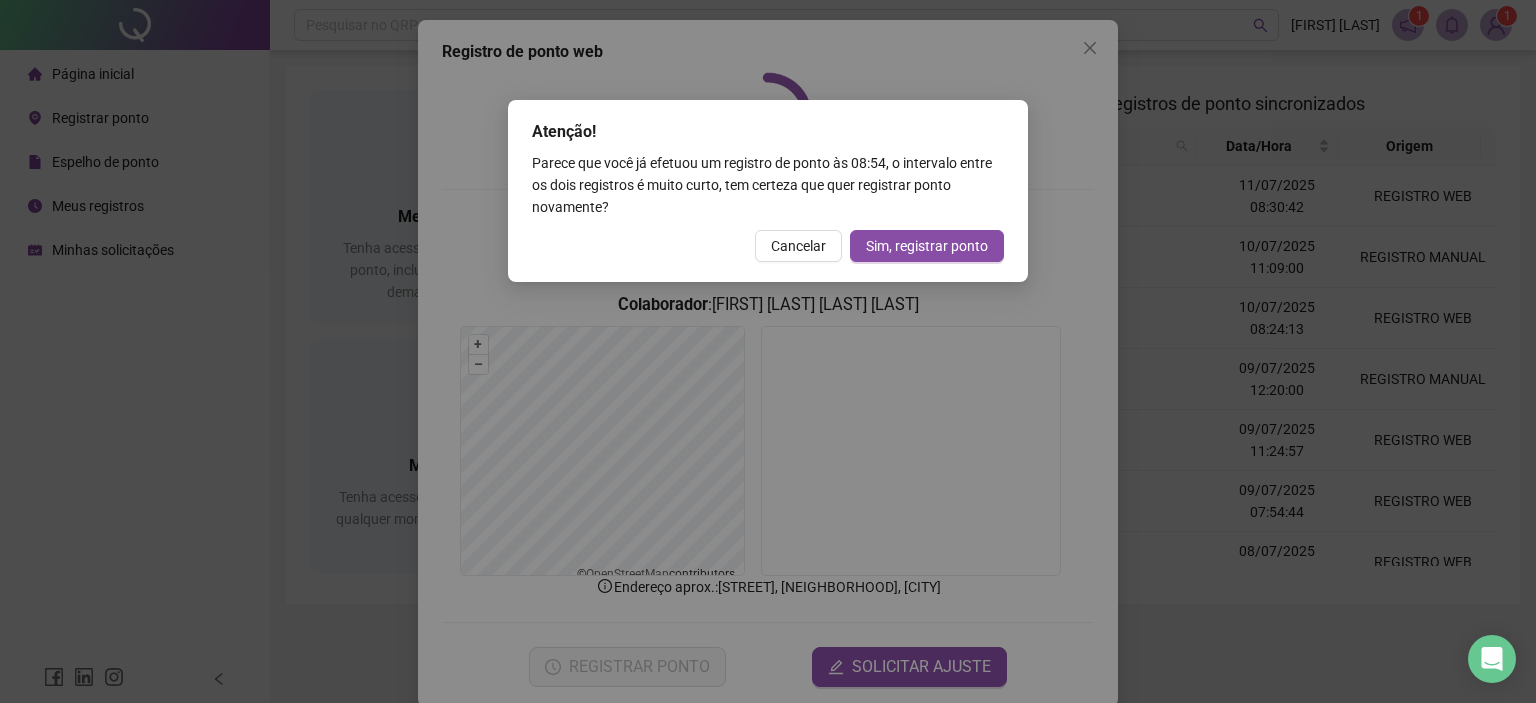 click on "Atenção! Parece que você já efetuou um registro de ponto às   08:54 ,   o intervalo entre os dois registros é muito curto, tem certeza que quer registrar ponto novamente?  Cancelar Sim, registrar ponto" at bounding box center [768, 351] 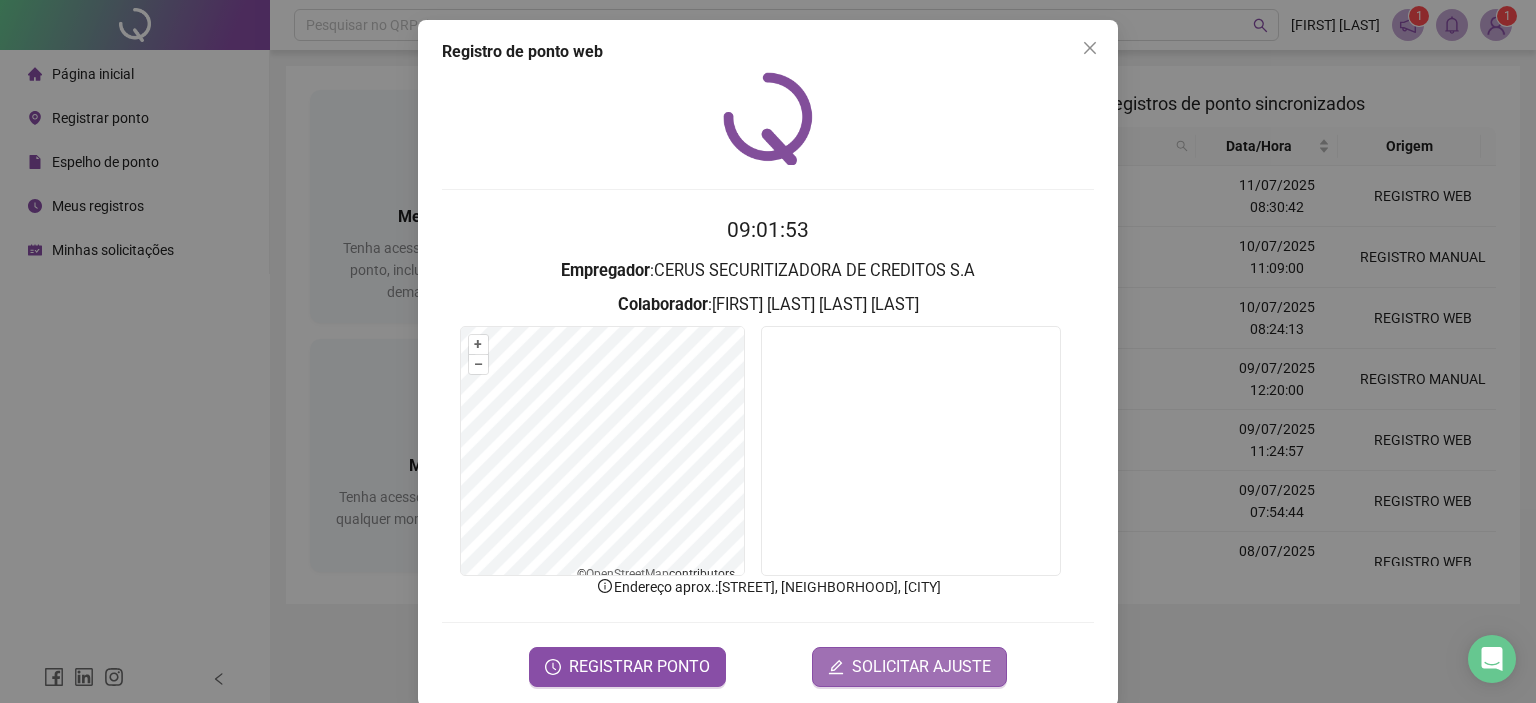 click on "SOLICITAR AJUSTE" at bounding box center [921, 667] 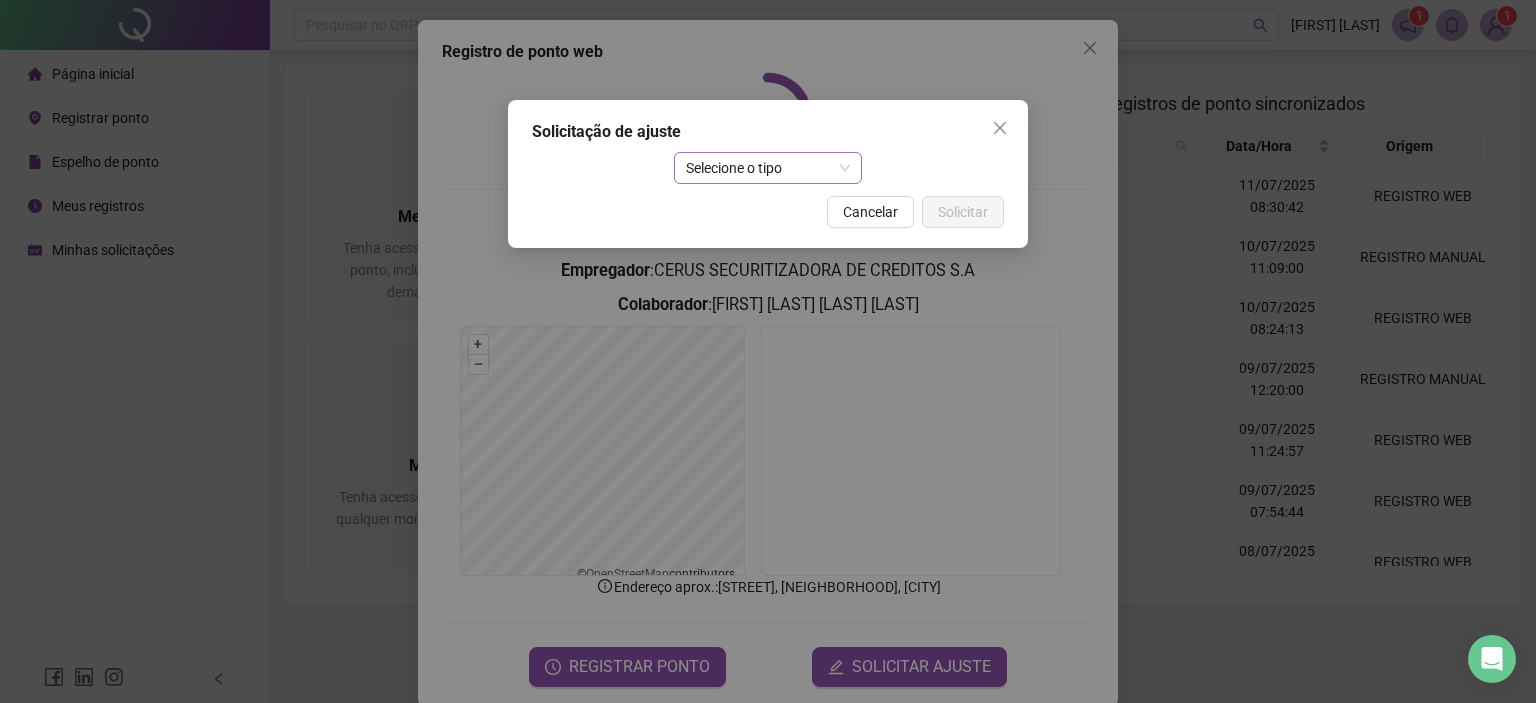 click on "Selecione o tipo" at bounding box center (768, 168) 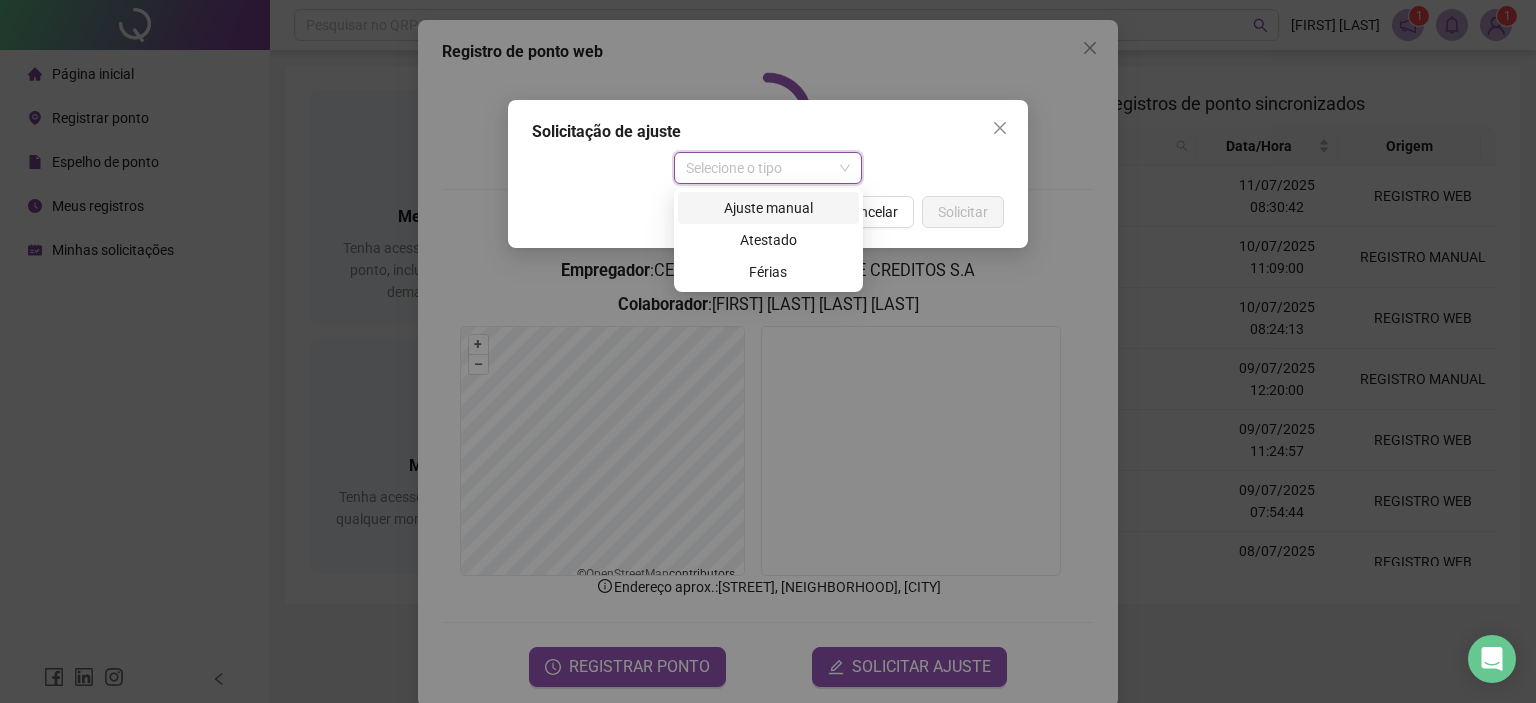 click on "Ajuste manual" at bounding box center [768, 208] 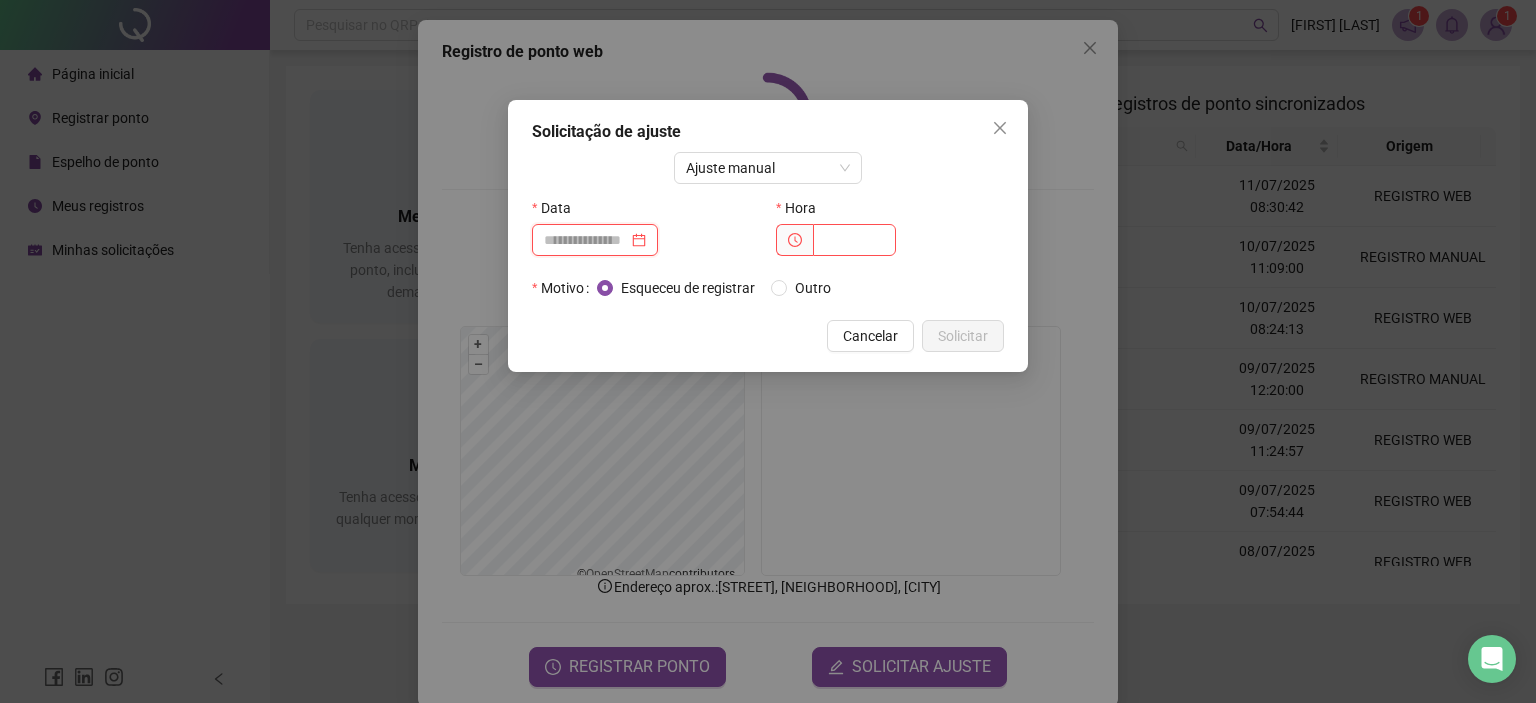 click at bounding box center [586, 240] 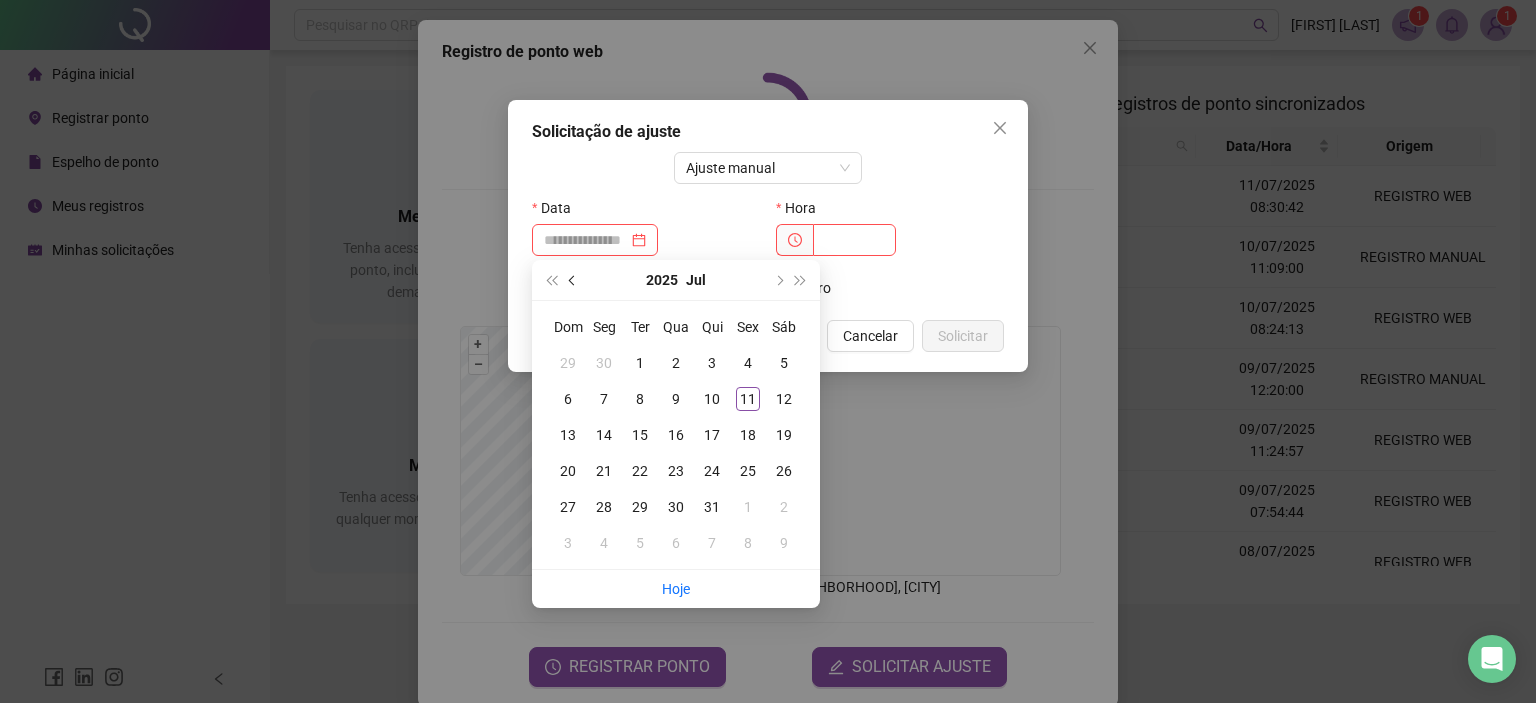 click at bounding box center (574, 280) 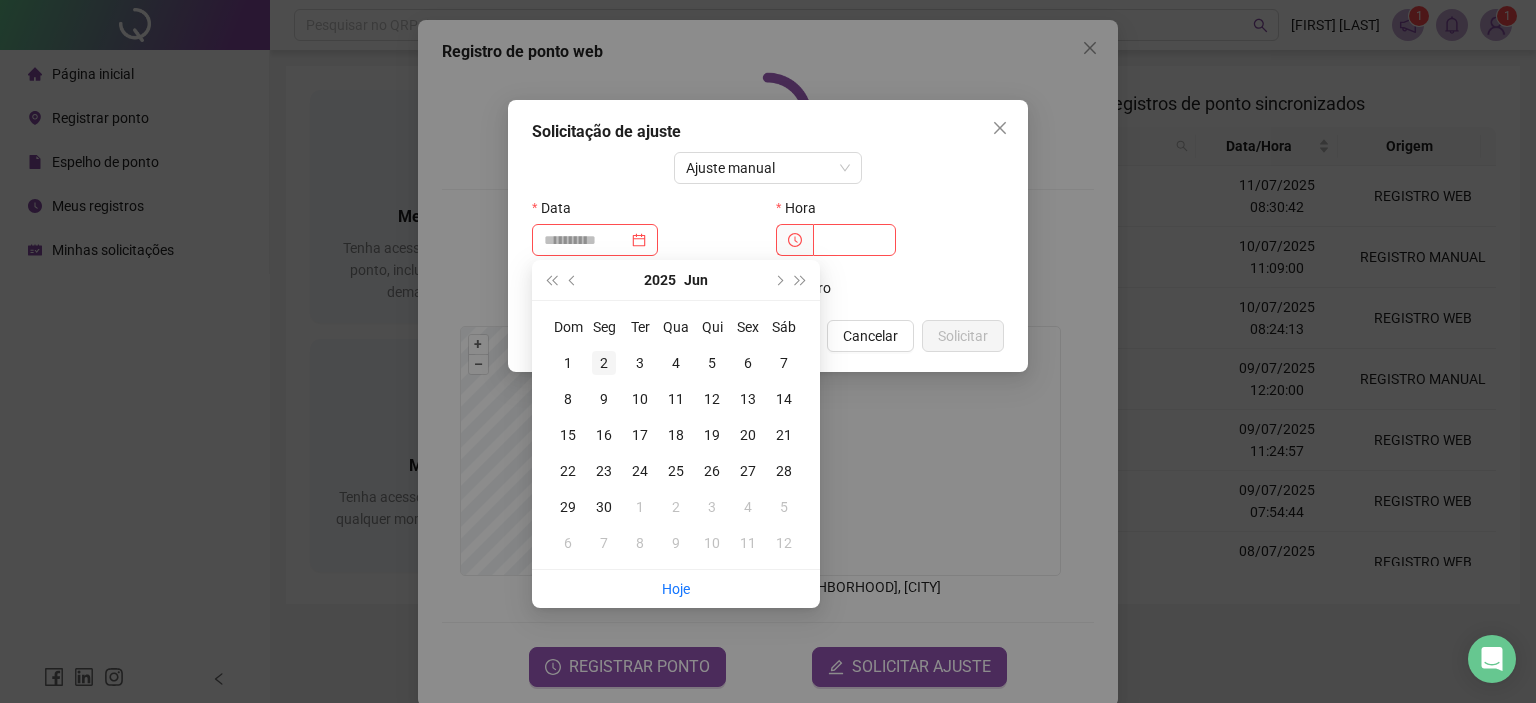 type on "**********" 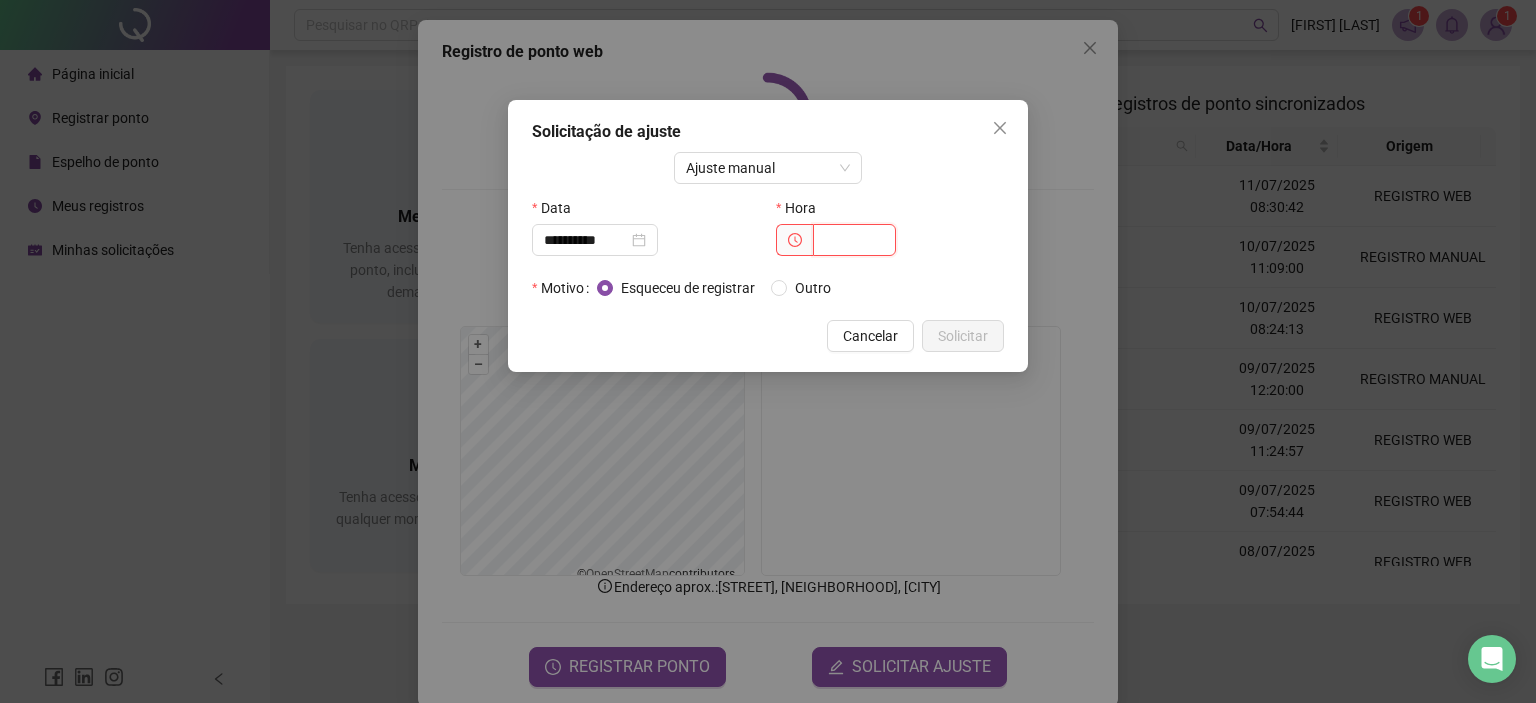 click at bounding box center [854, 240] 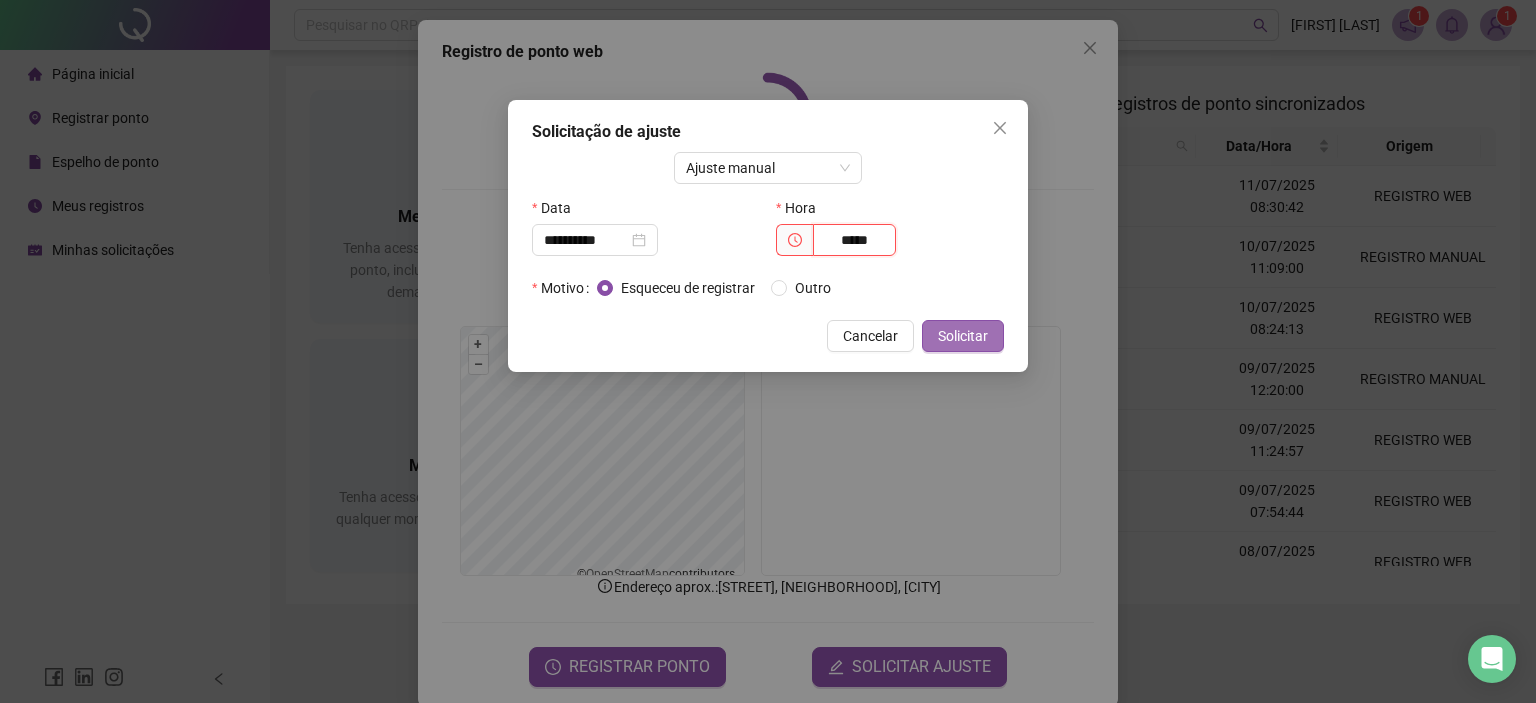 type on "*****" 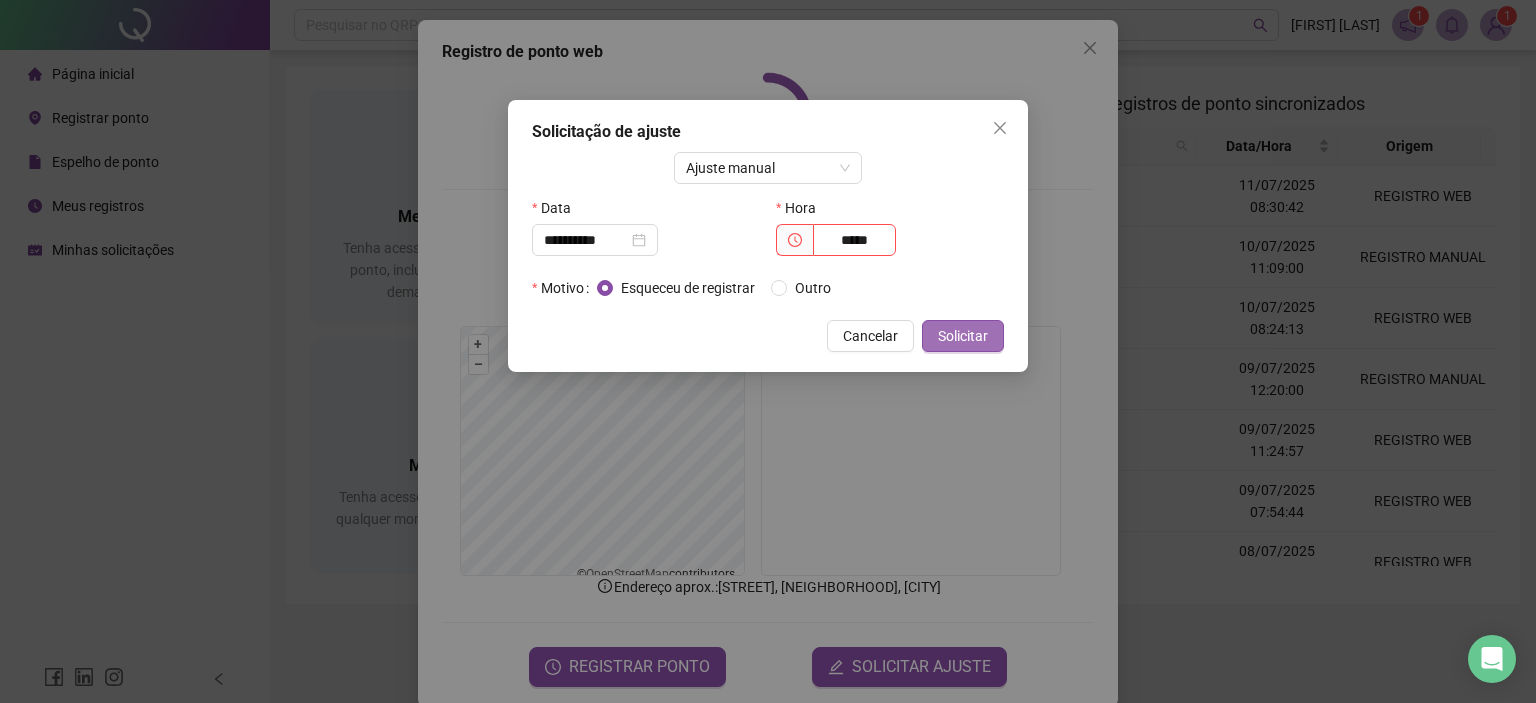 click on "Solicitar" at bounding box center [963, 336] 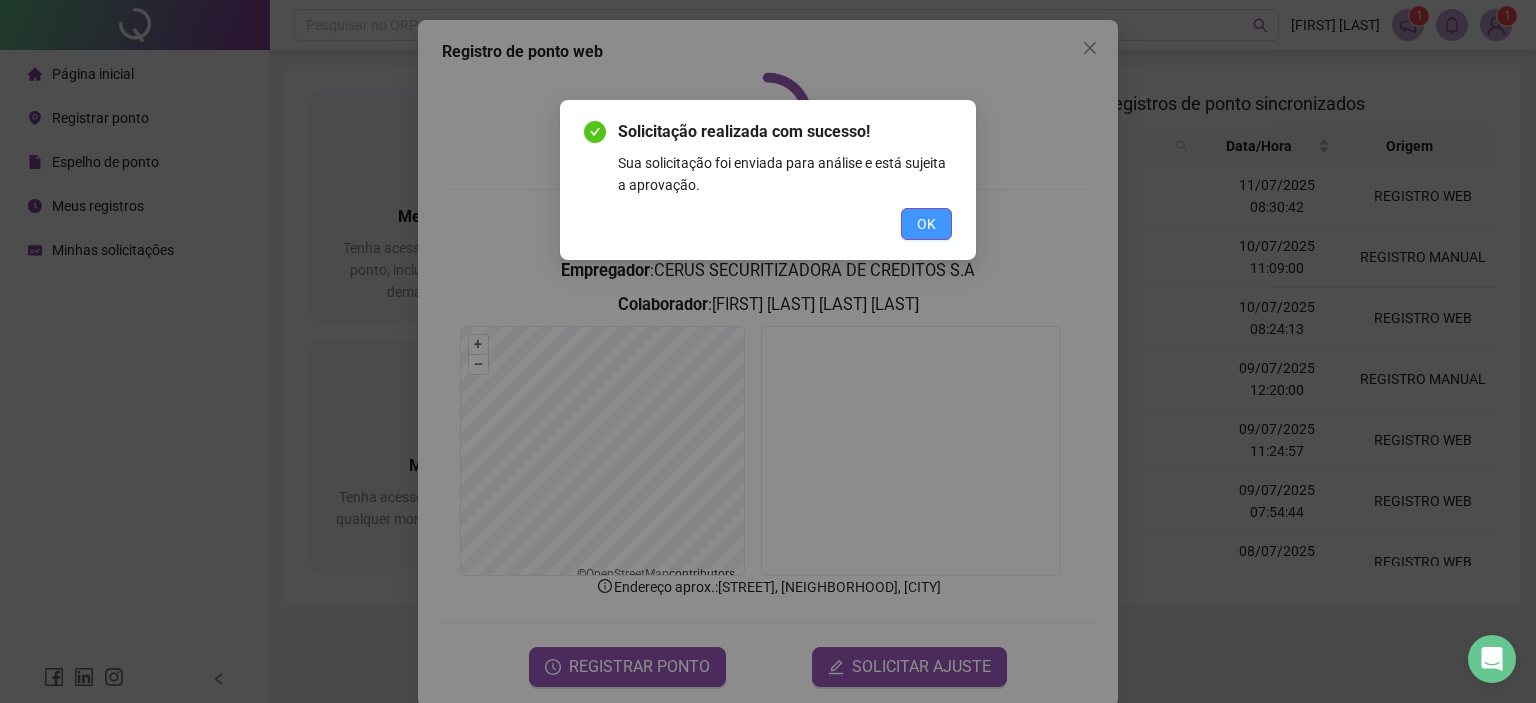 click on "OK" at bounding box center [926, 224] 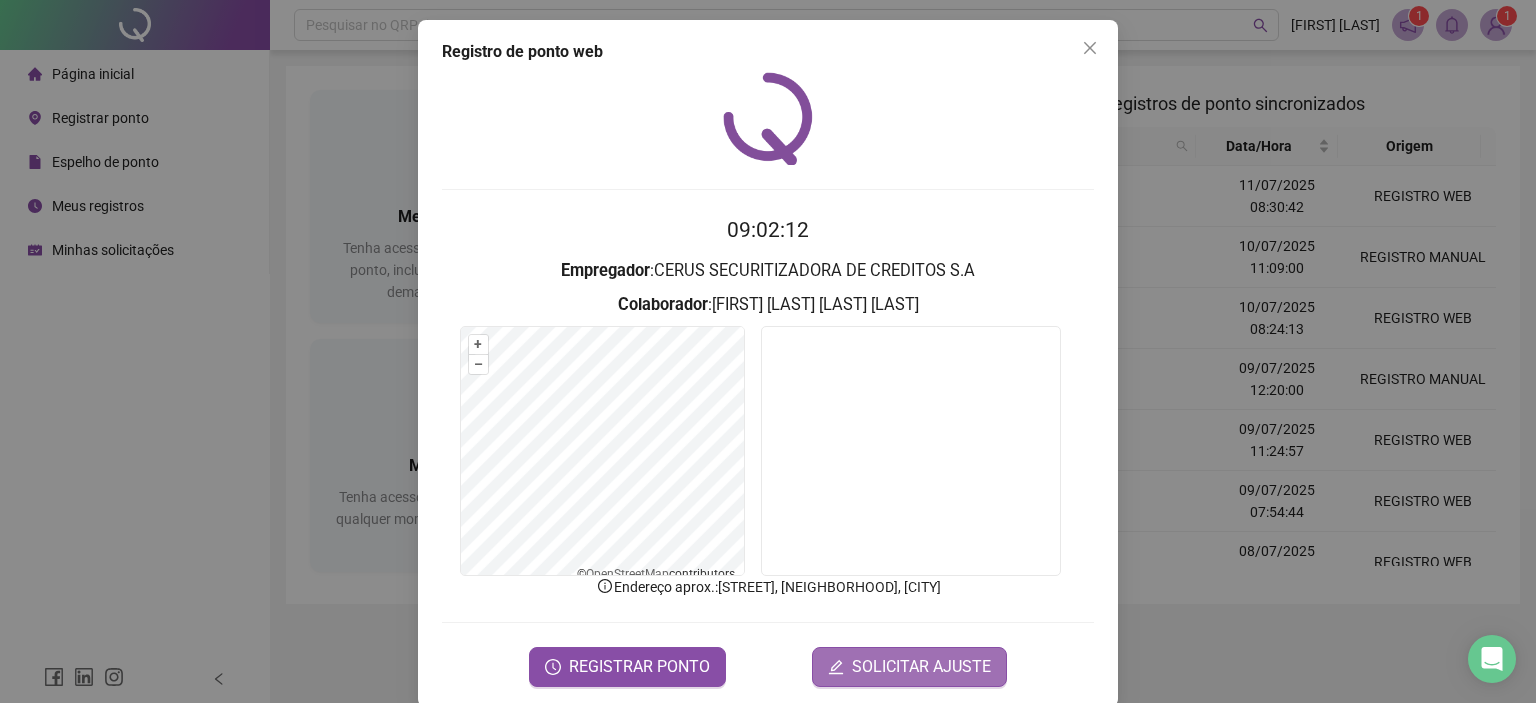 click on "SOLICITAR AJUSTE" at bounding box center (921, 667) 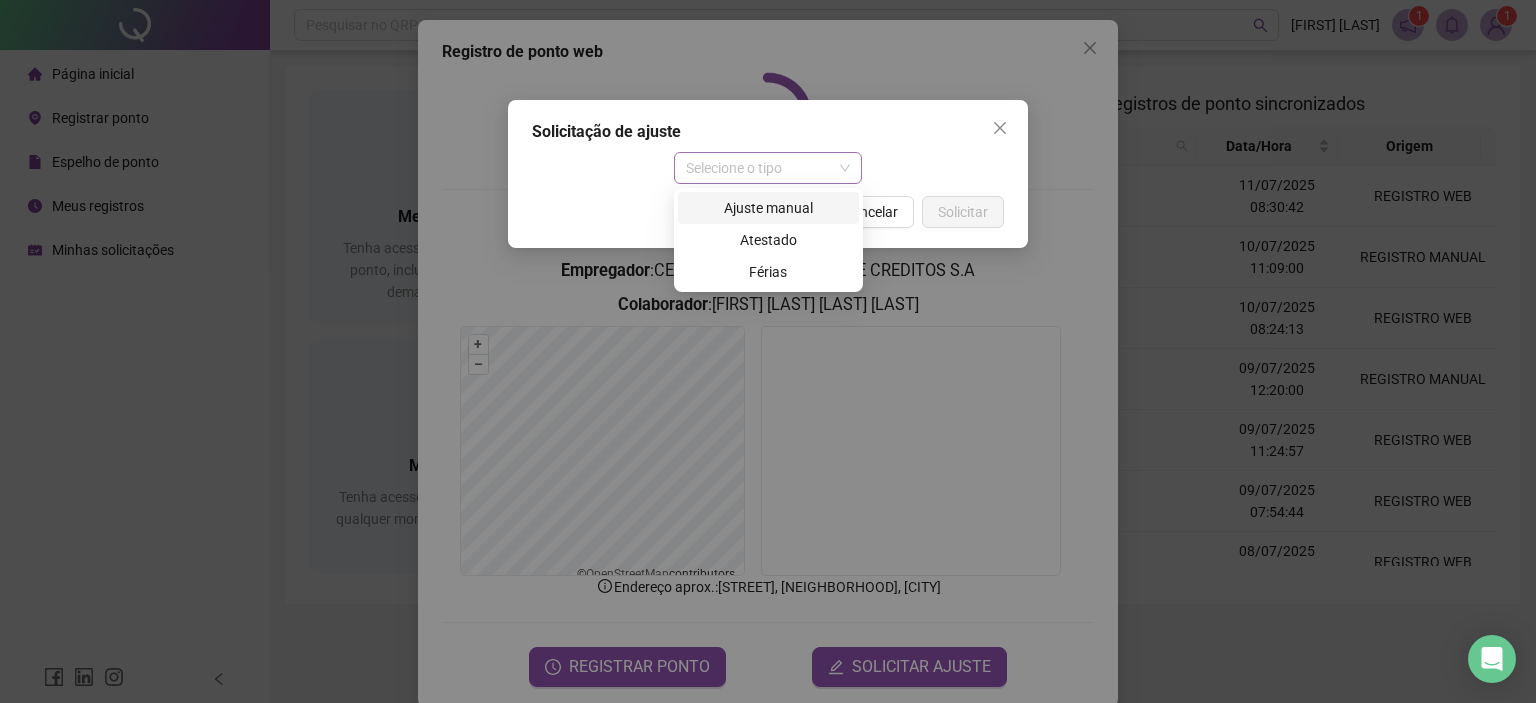 click on "Selecione o tipo" at bounding box center (768, 168) 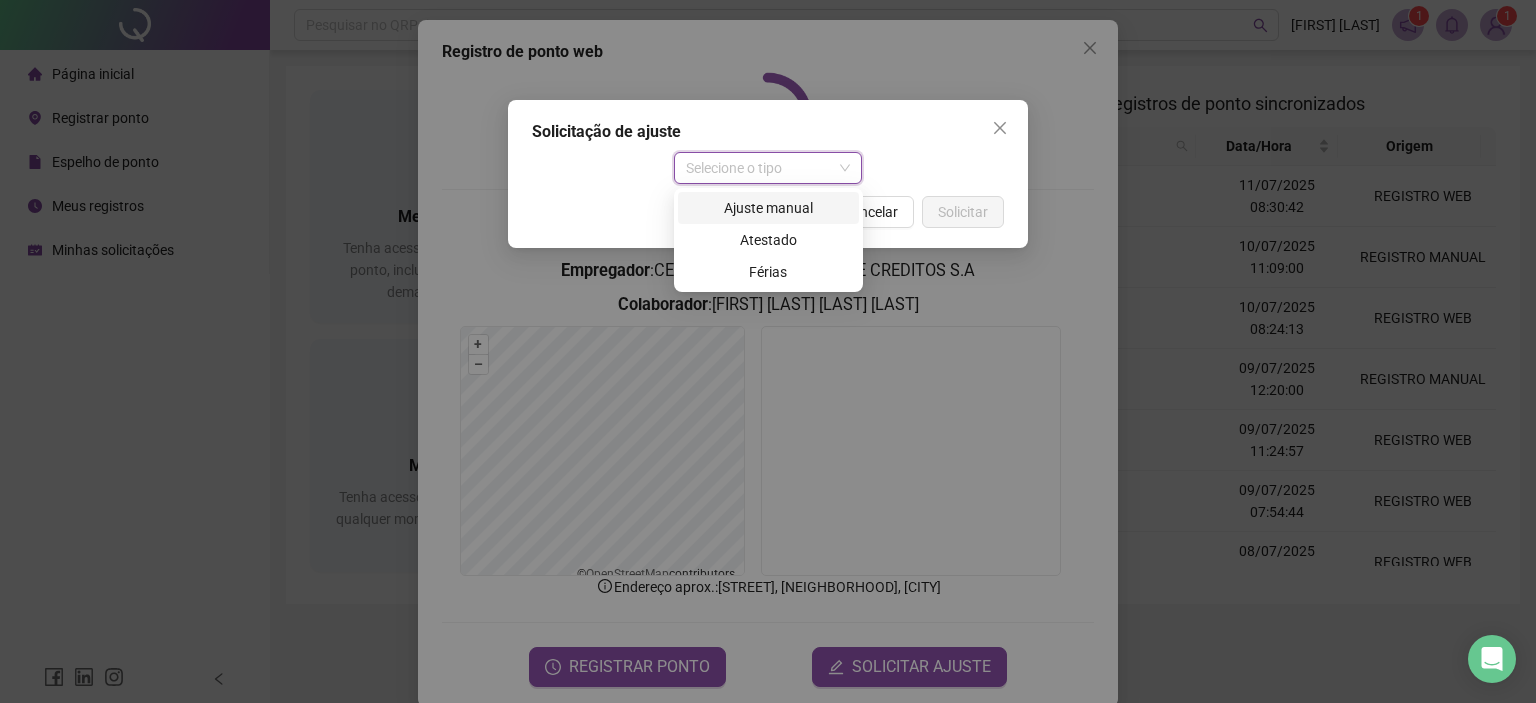 click on "Ajuste manual" at bounding box center [768, 208] 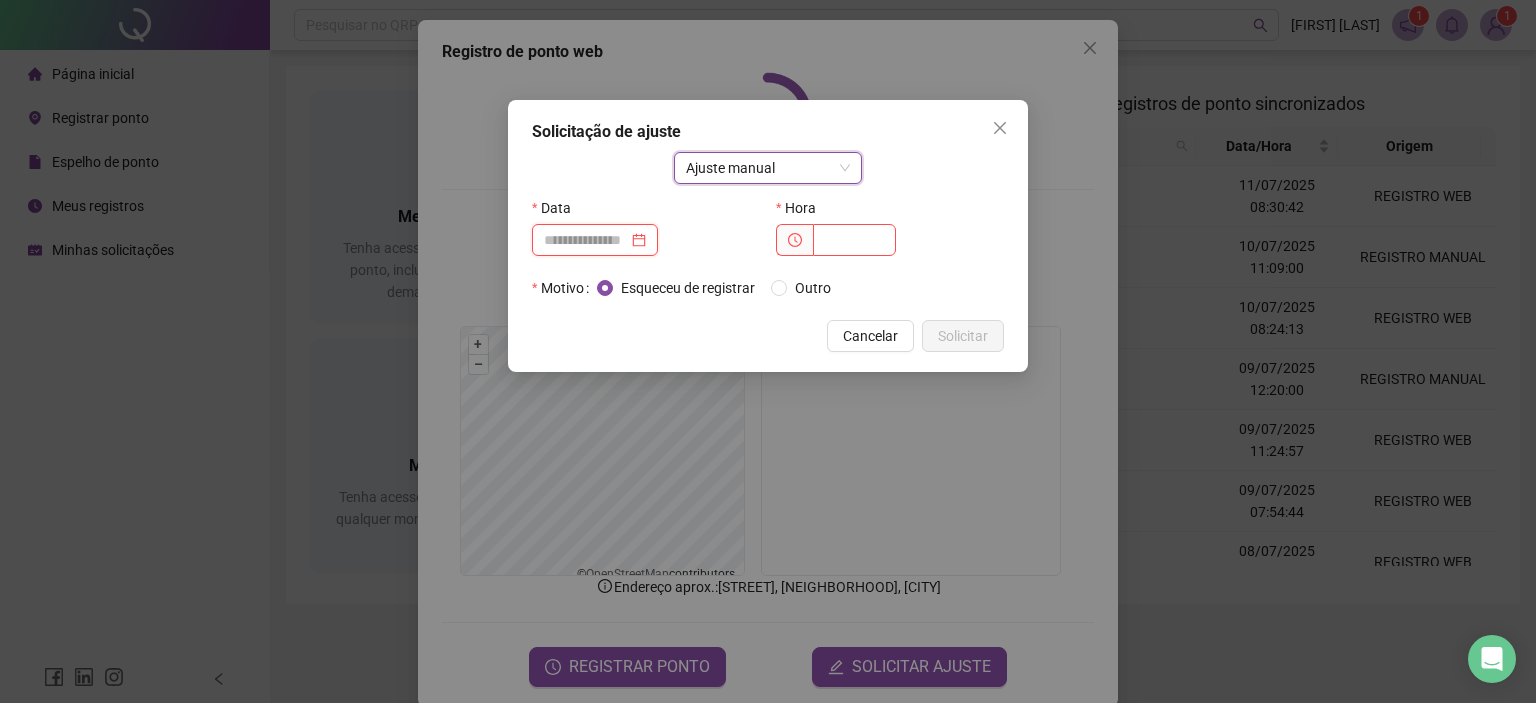click at bounding box center [586, 240] 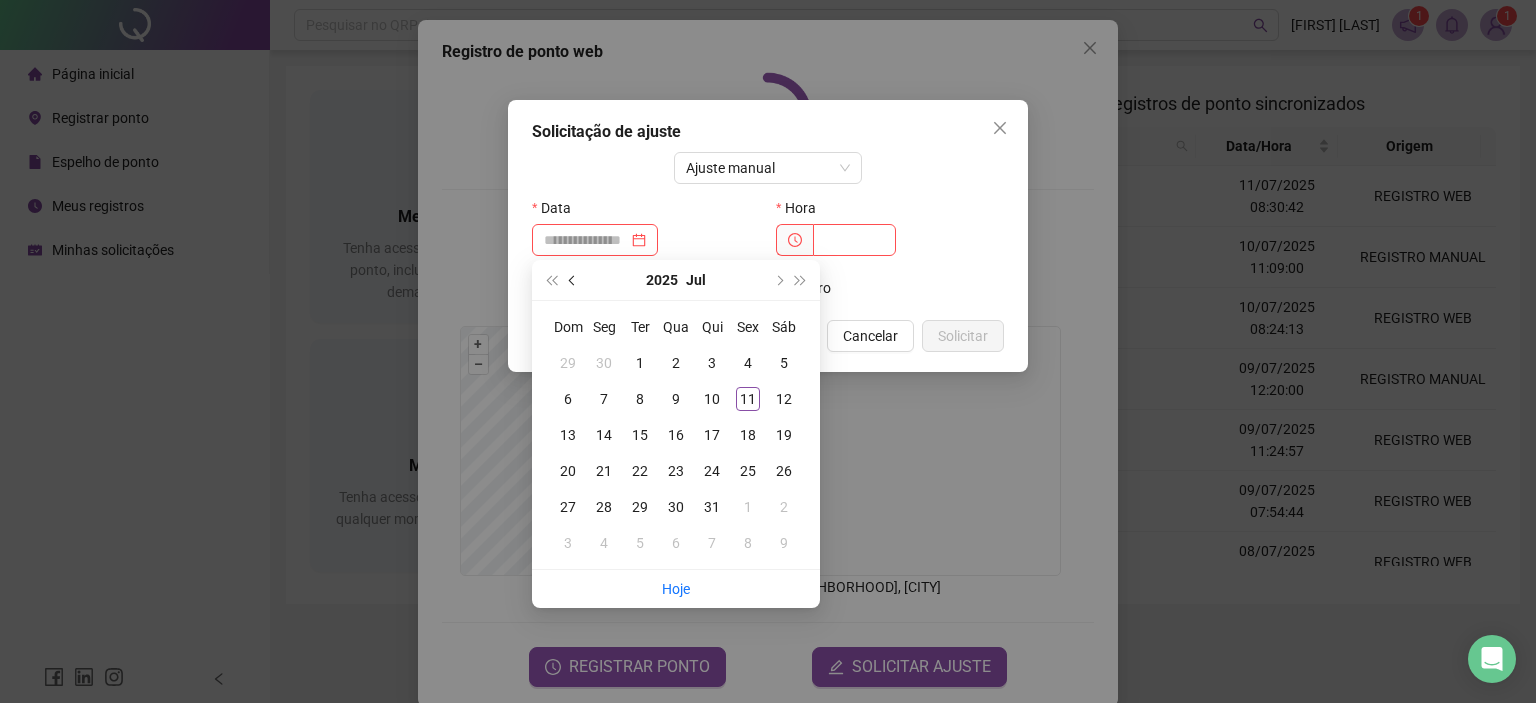 click at bounding box center (574, 280) 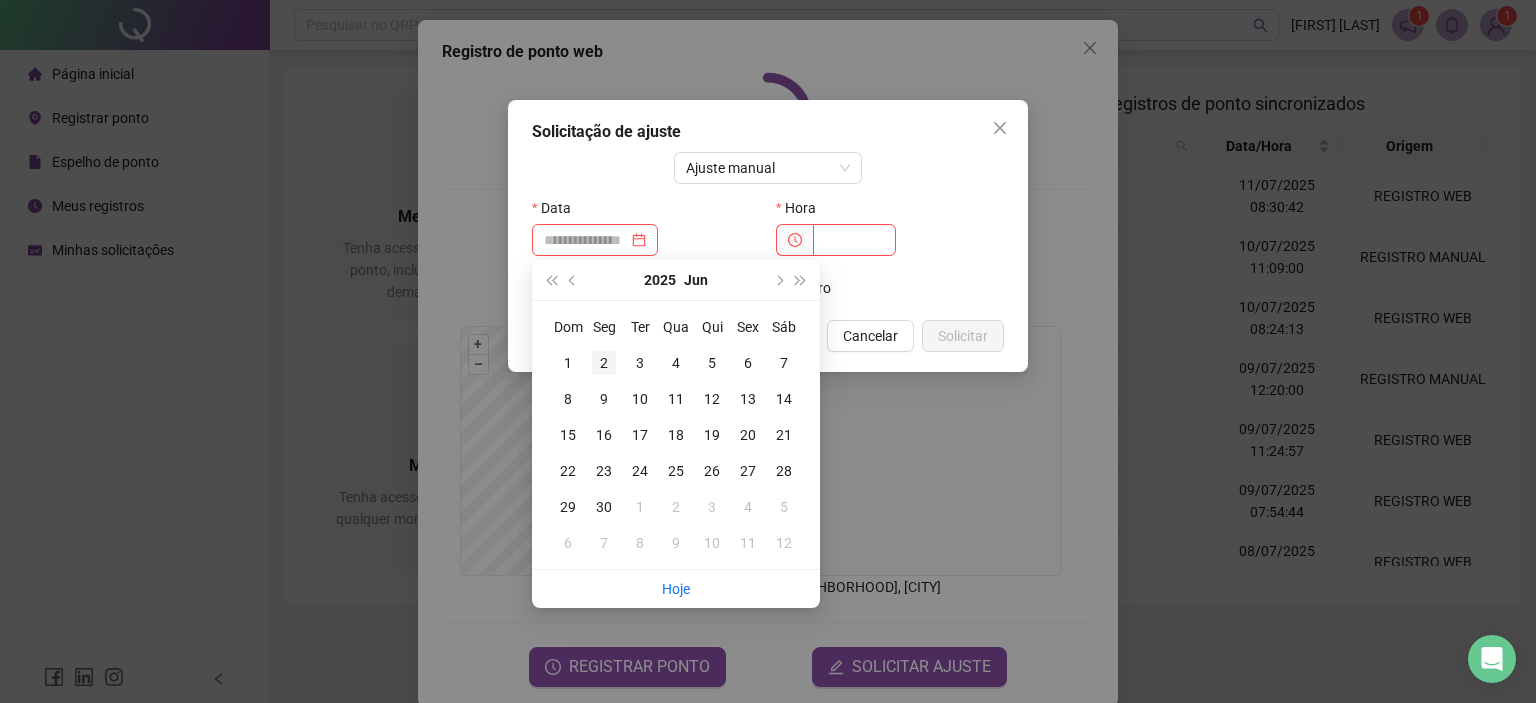 type on "**********" 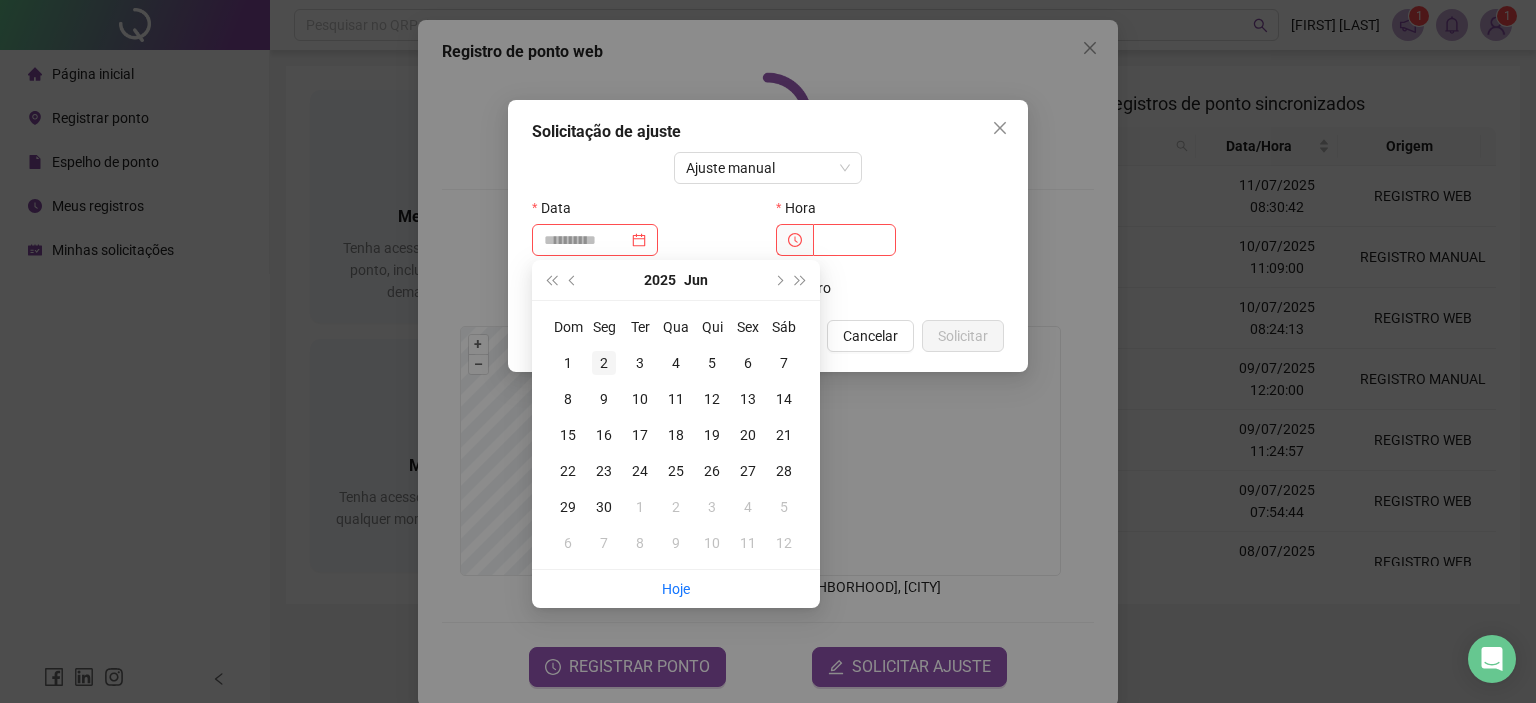 click on "2" at bounding box center [604, 363] 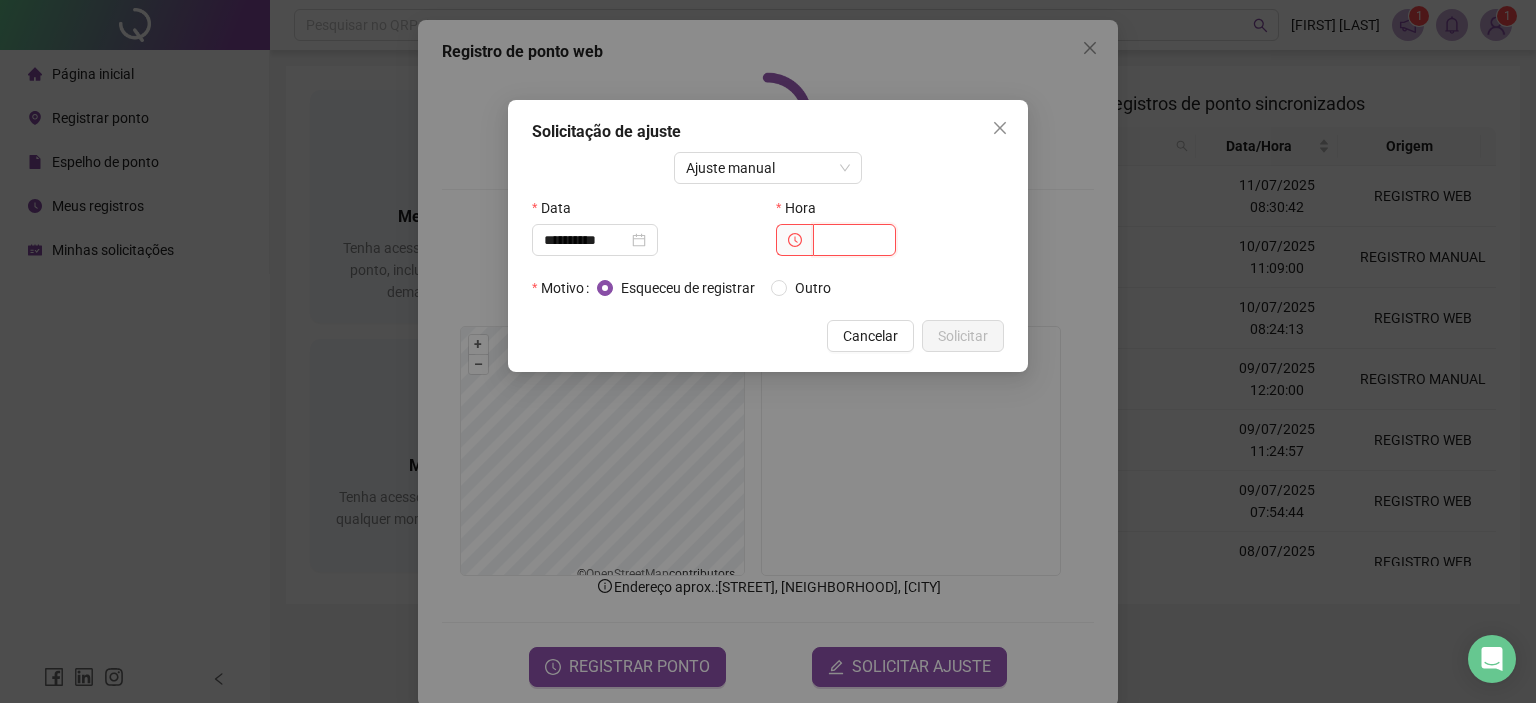 click at bounding box center [854, 240] 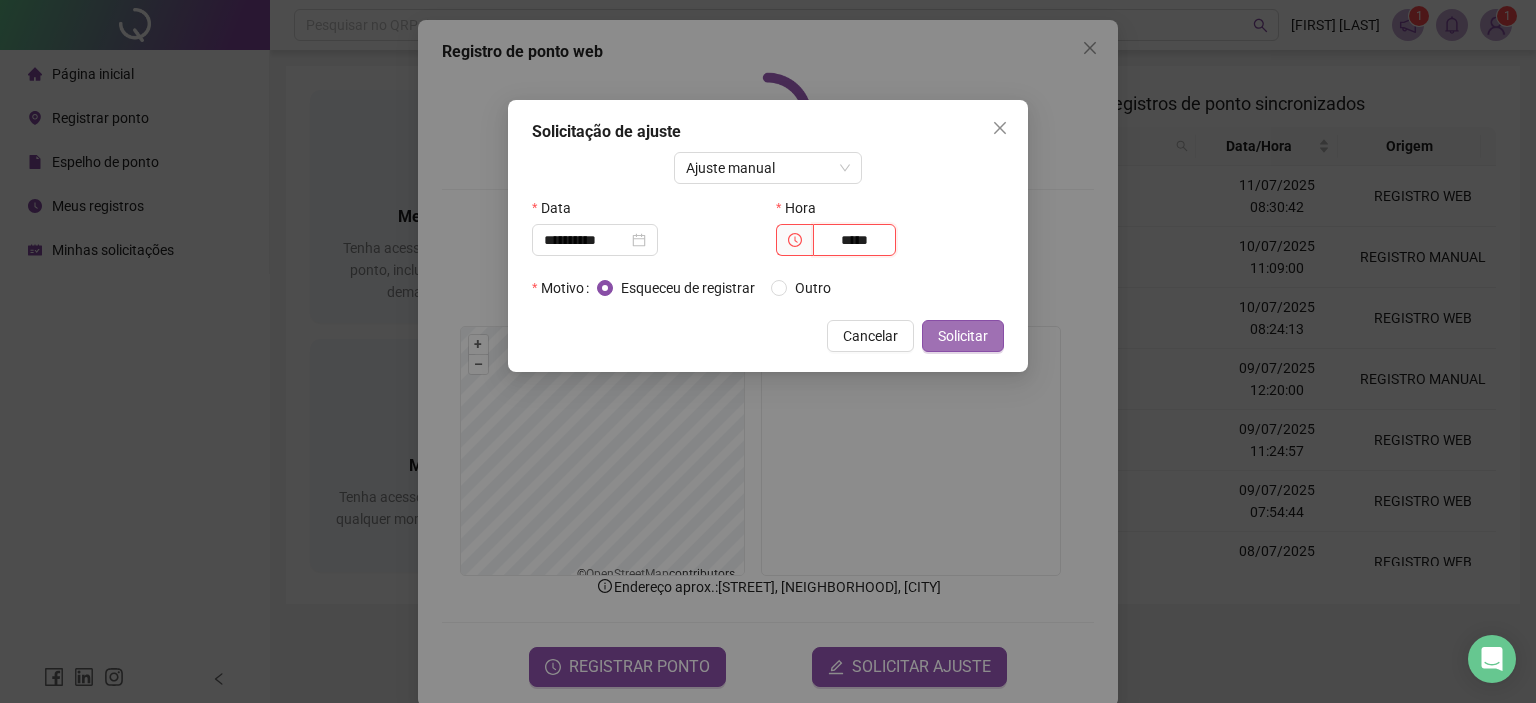 type on "*****" 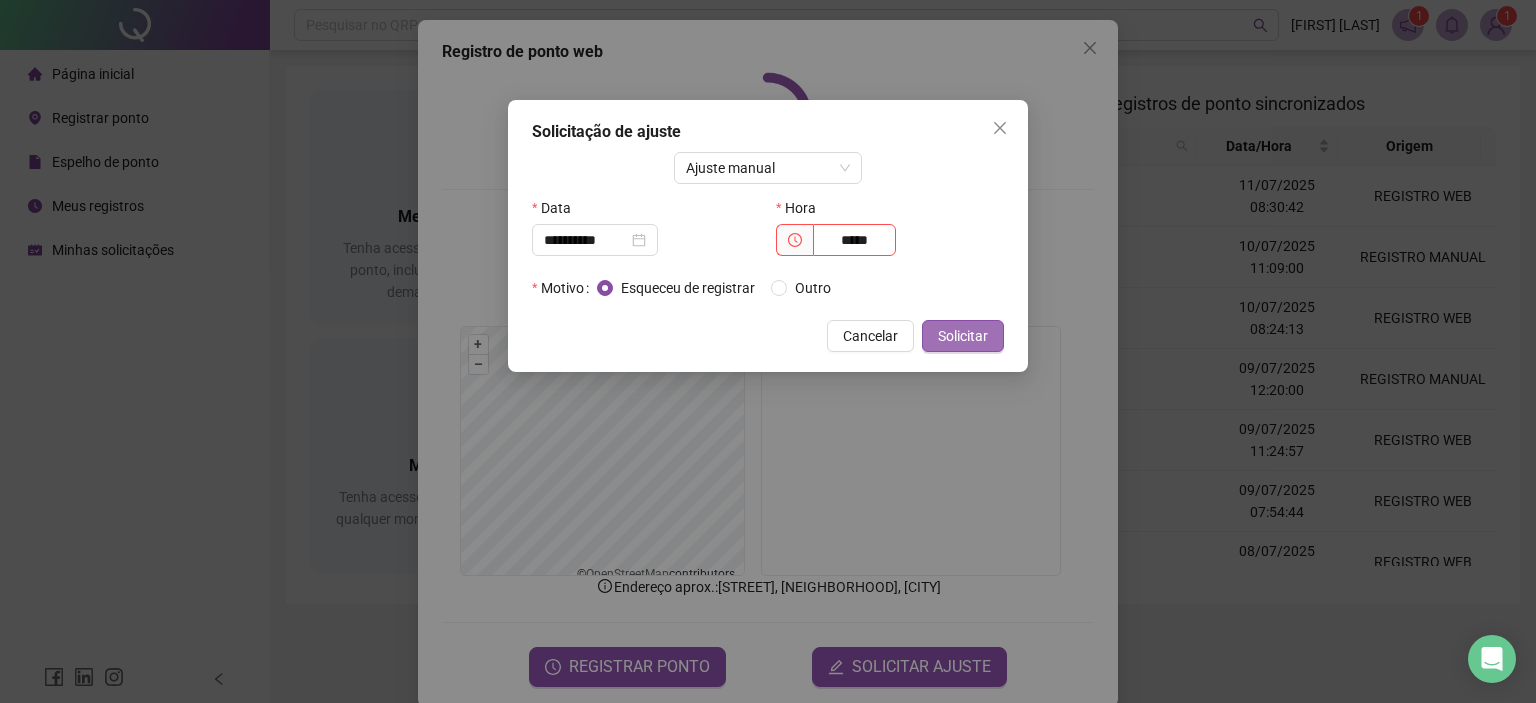 click on "Solicitar" at bounding box center [963, 336] 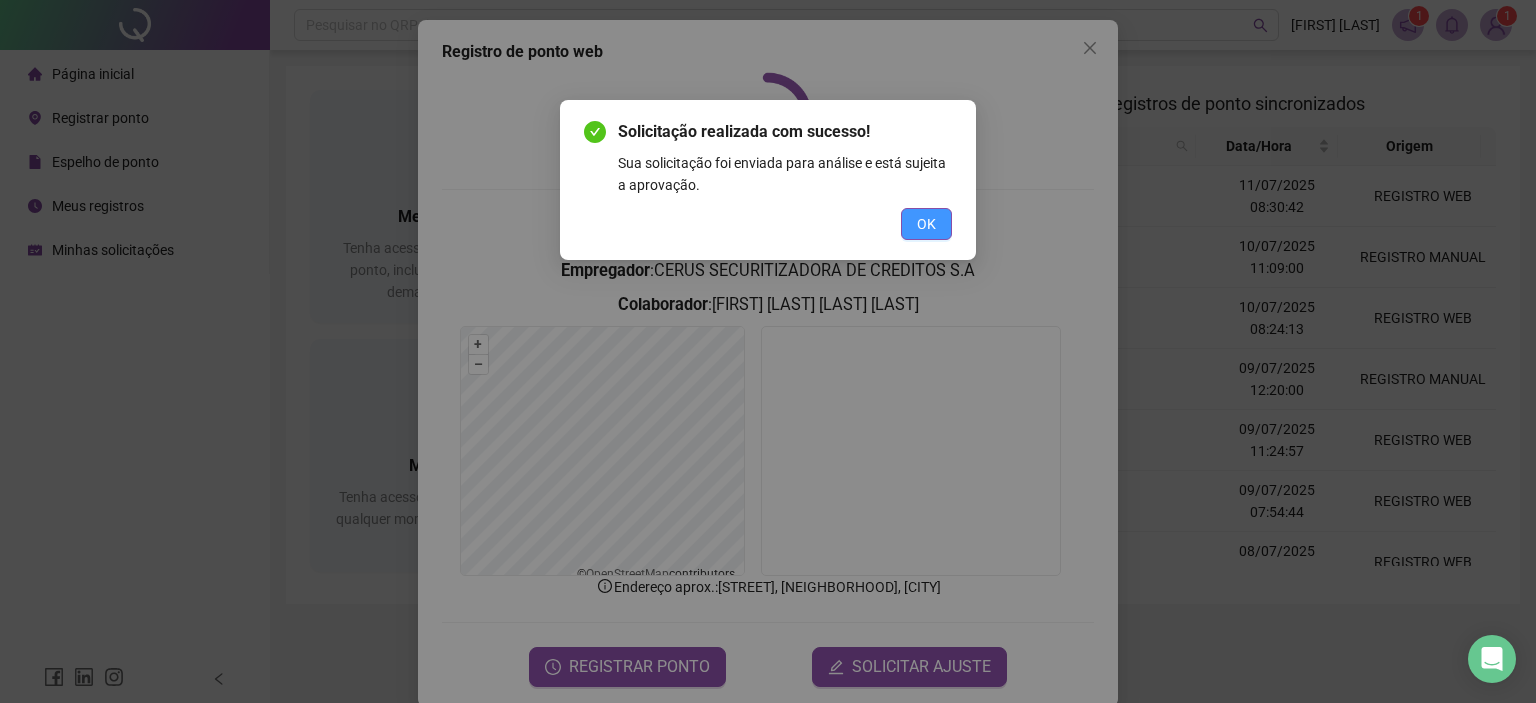 click on "OK" at bounding box center [926, 224] 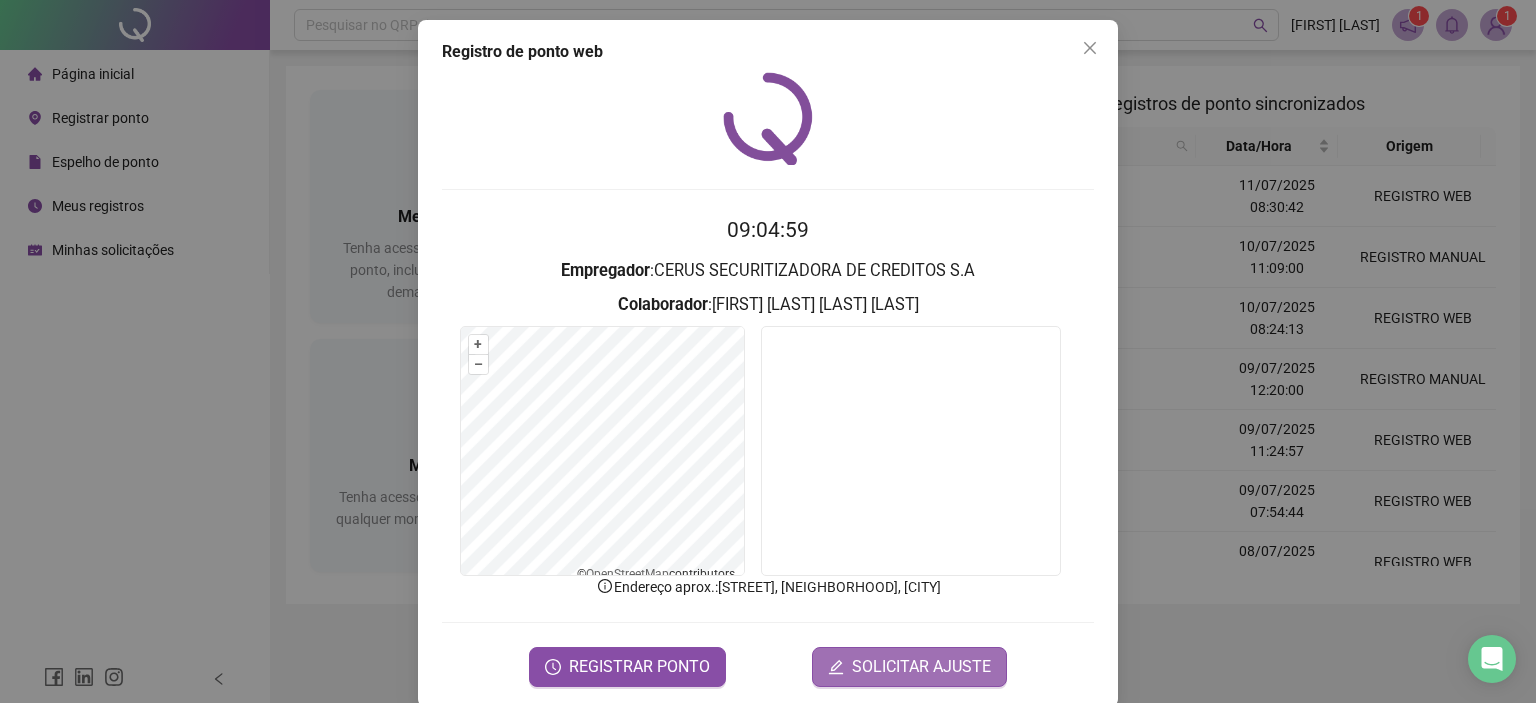 click on "SOLICITAR AJUSTE" at bounding box center [921, 667] 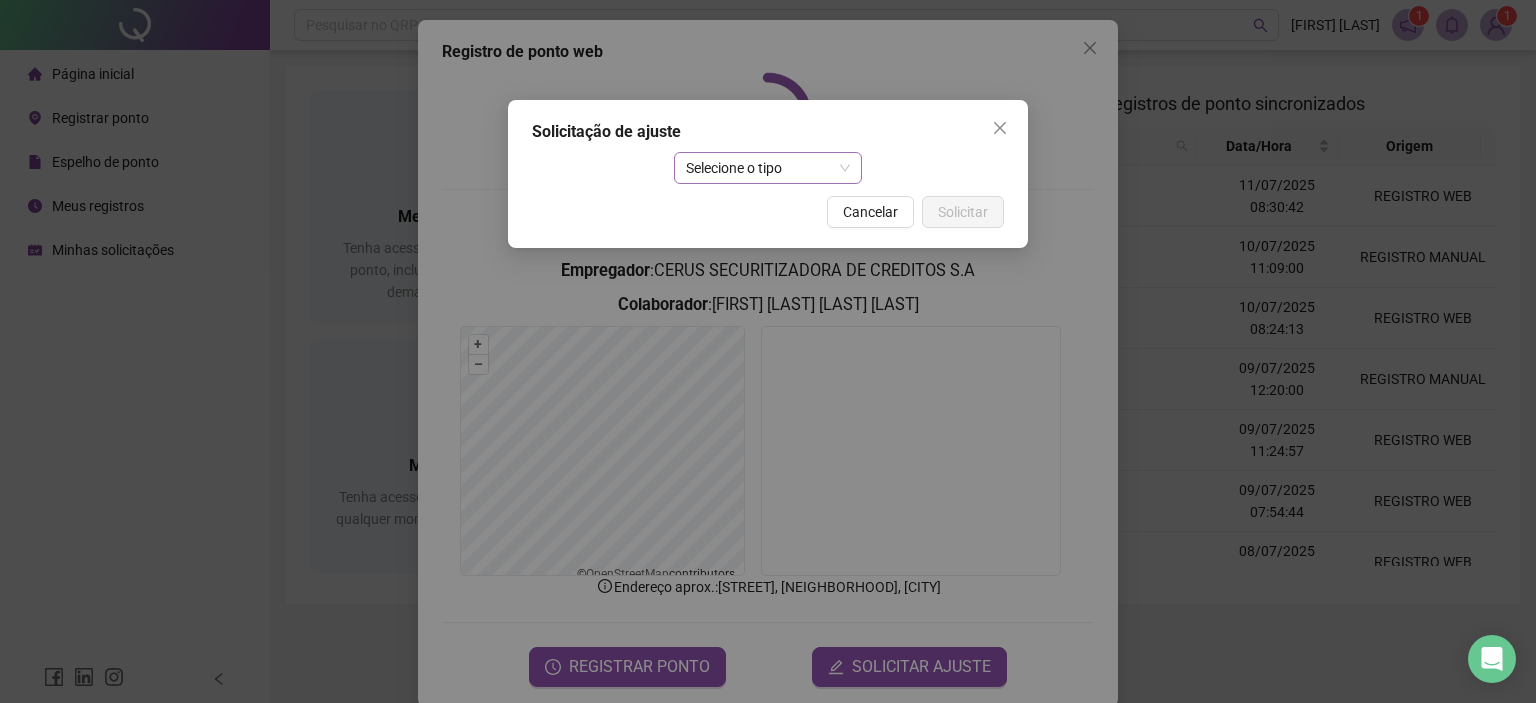 click on "Selecione o tipo" at bounding box center [768, 168] 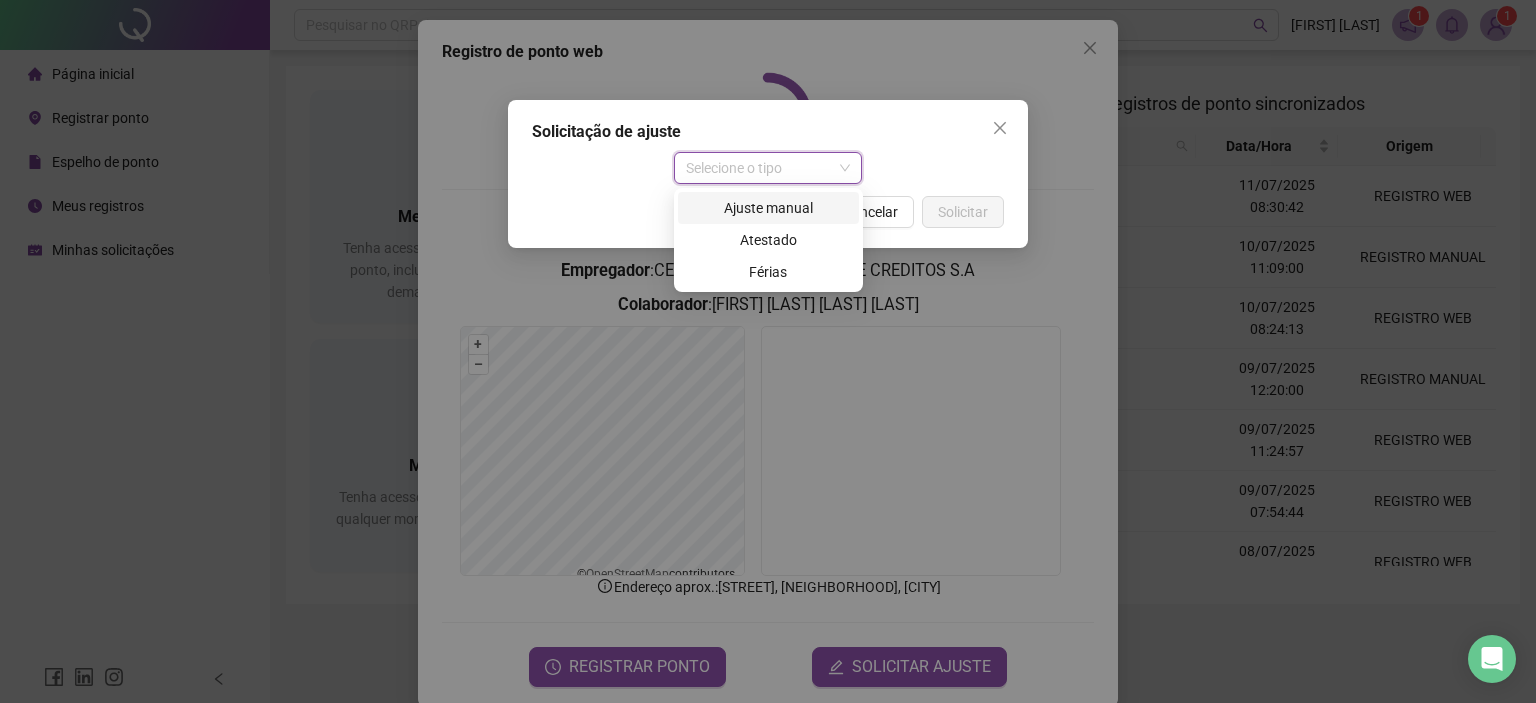 click on "Ajuste manual" at bounding box center (768, 208) 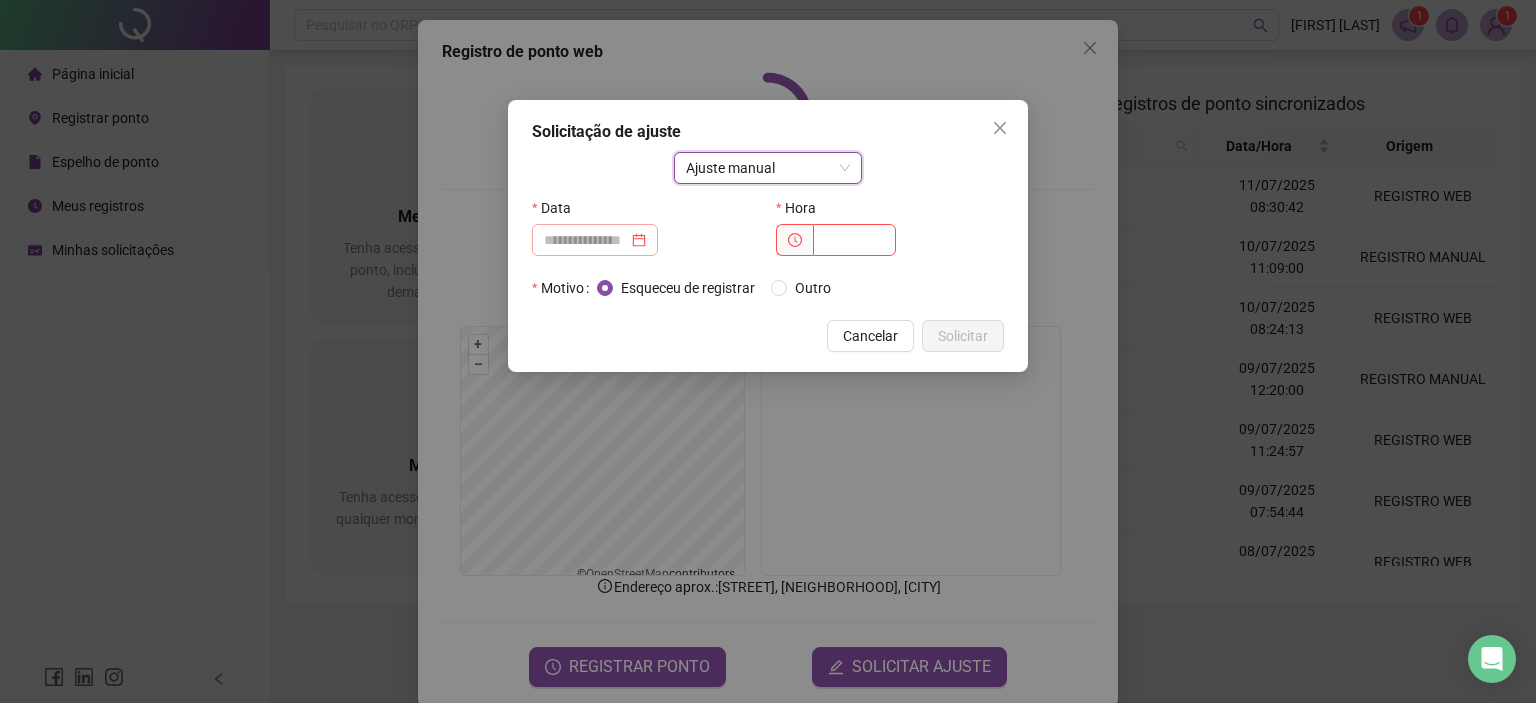 click at bounding box center (595, 240) 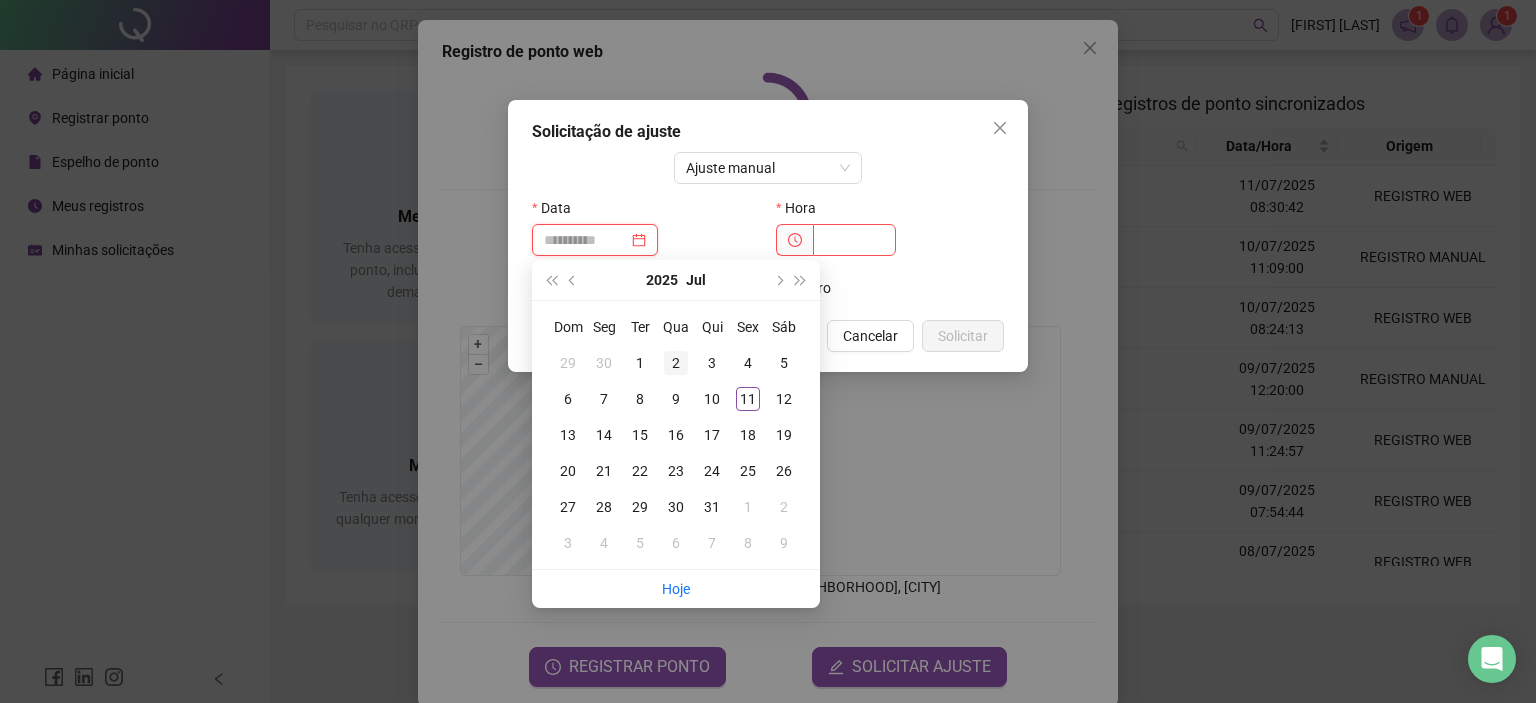 type on "**********" 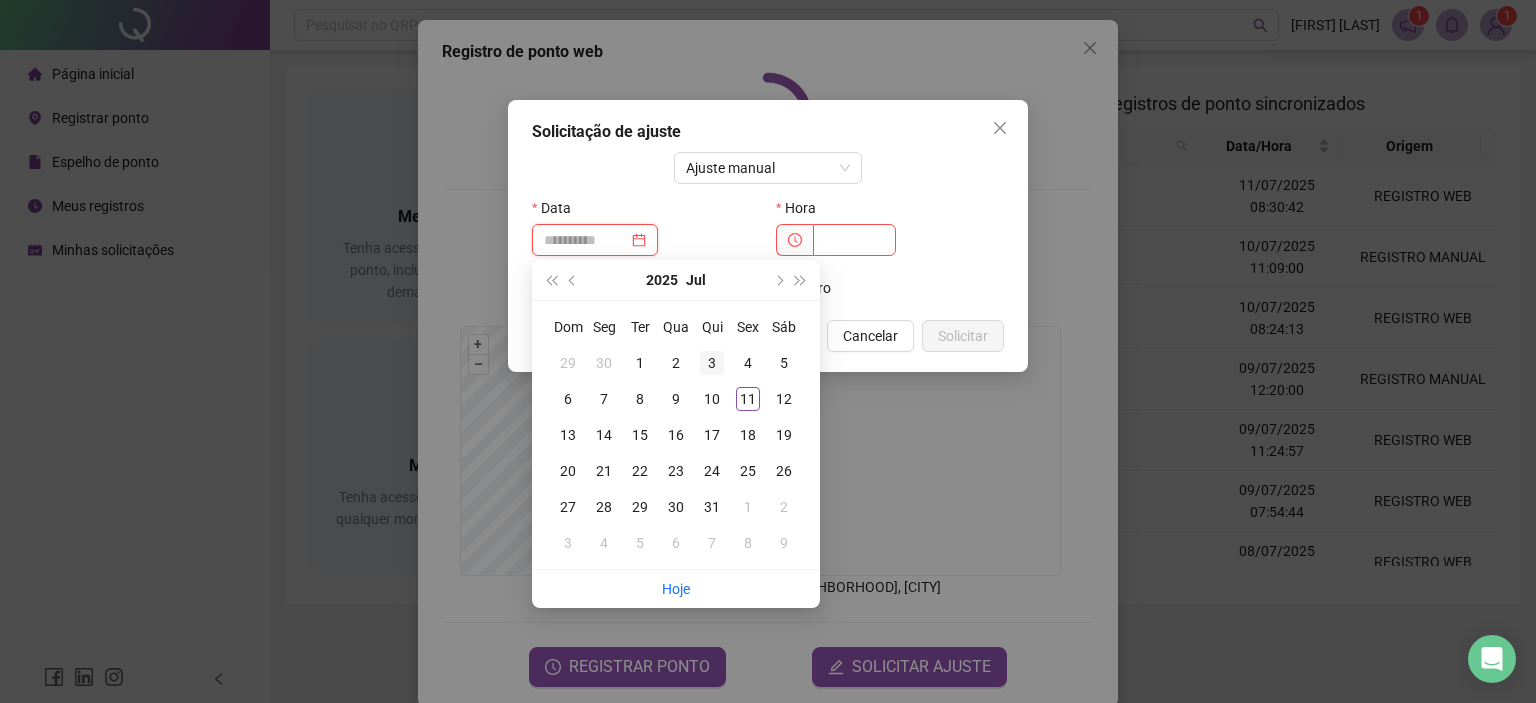 type on "**********" 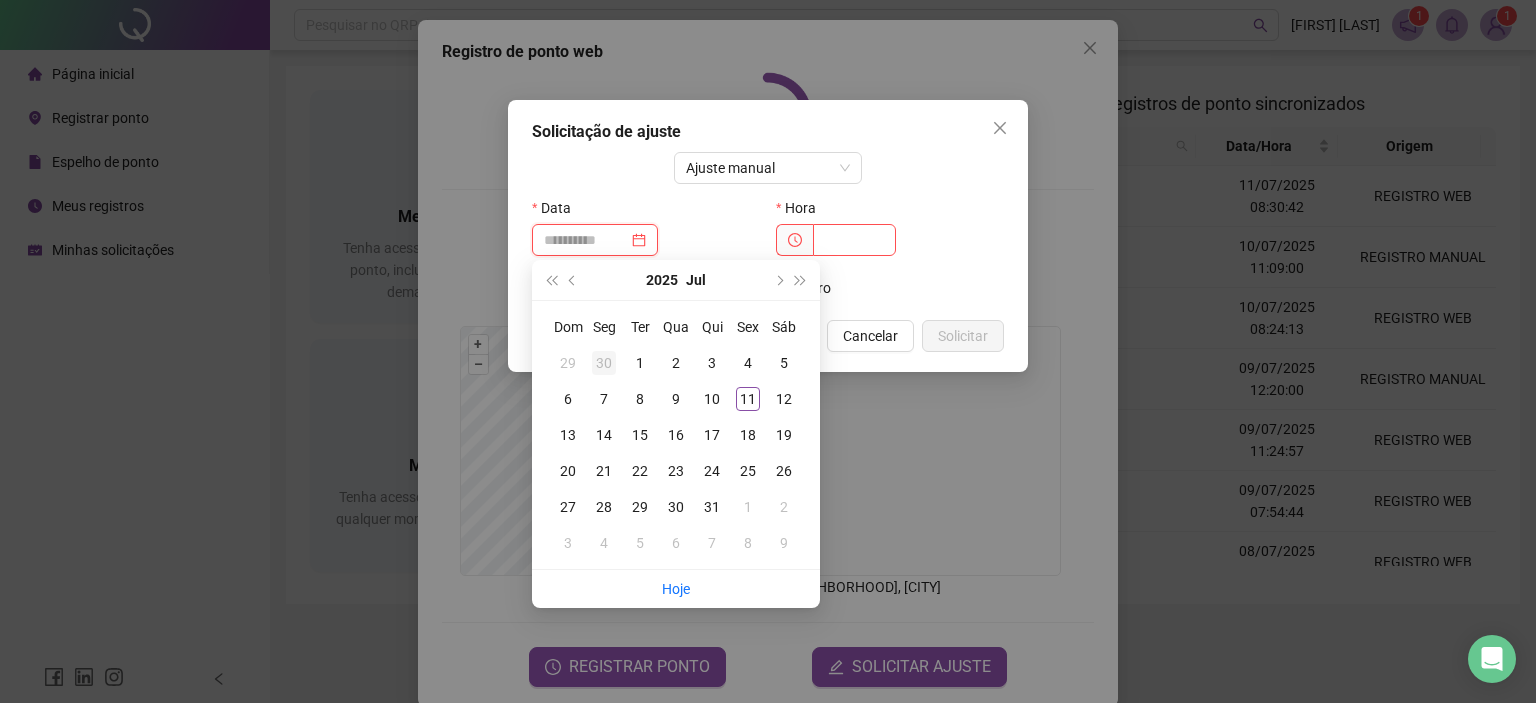 type on "**********" 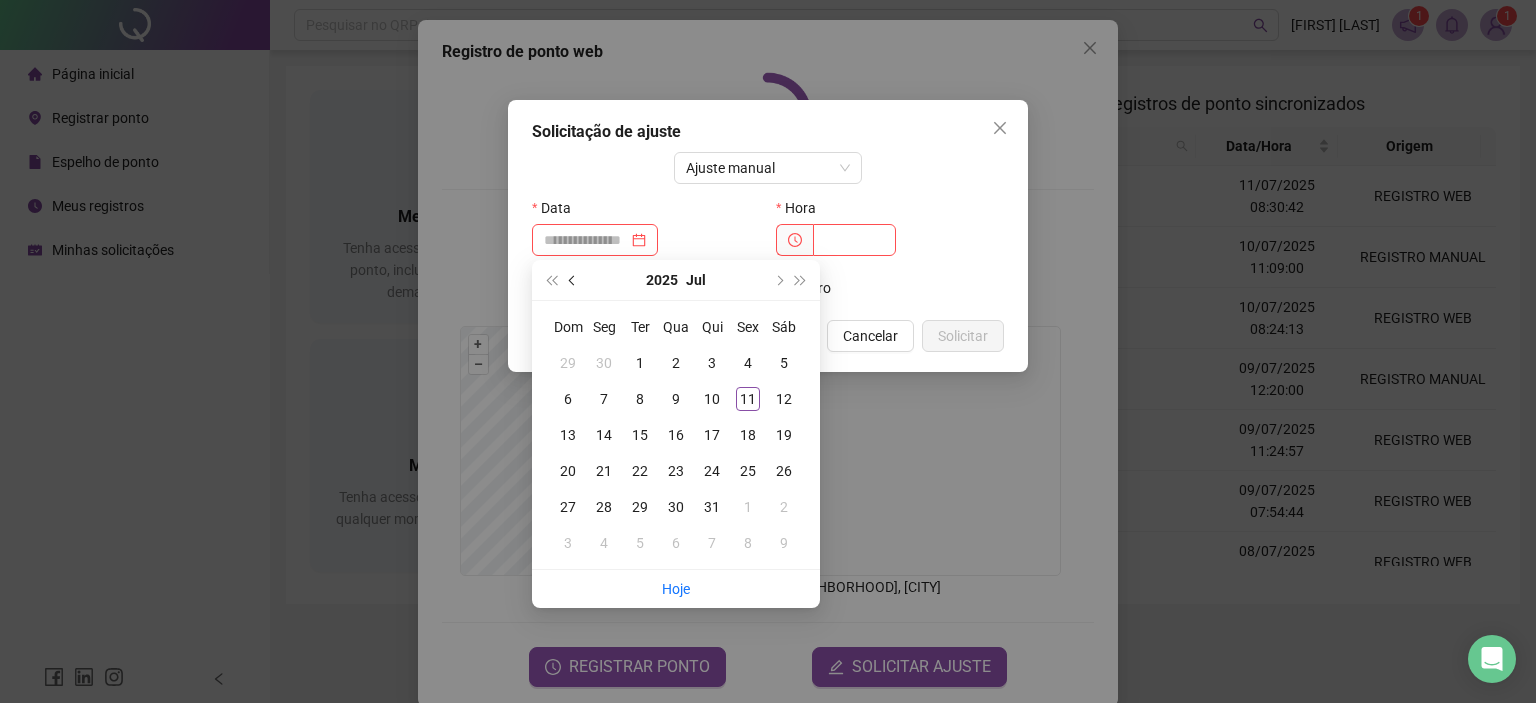 drag, startPoint x: 576, startPoint y: 277, endPoint x: 573, endPoint y: 295, distance: 18.248287 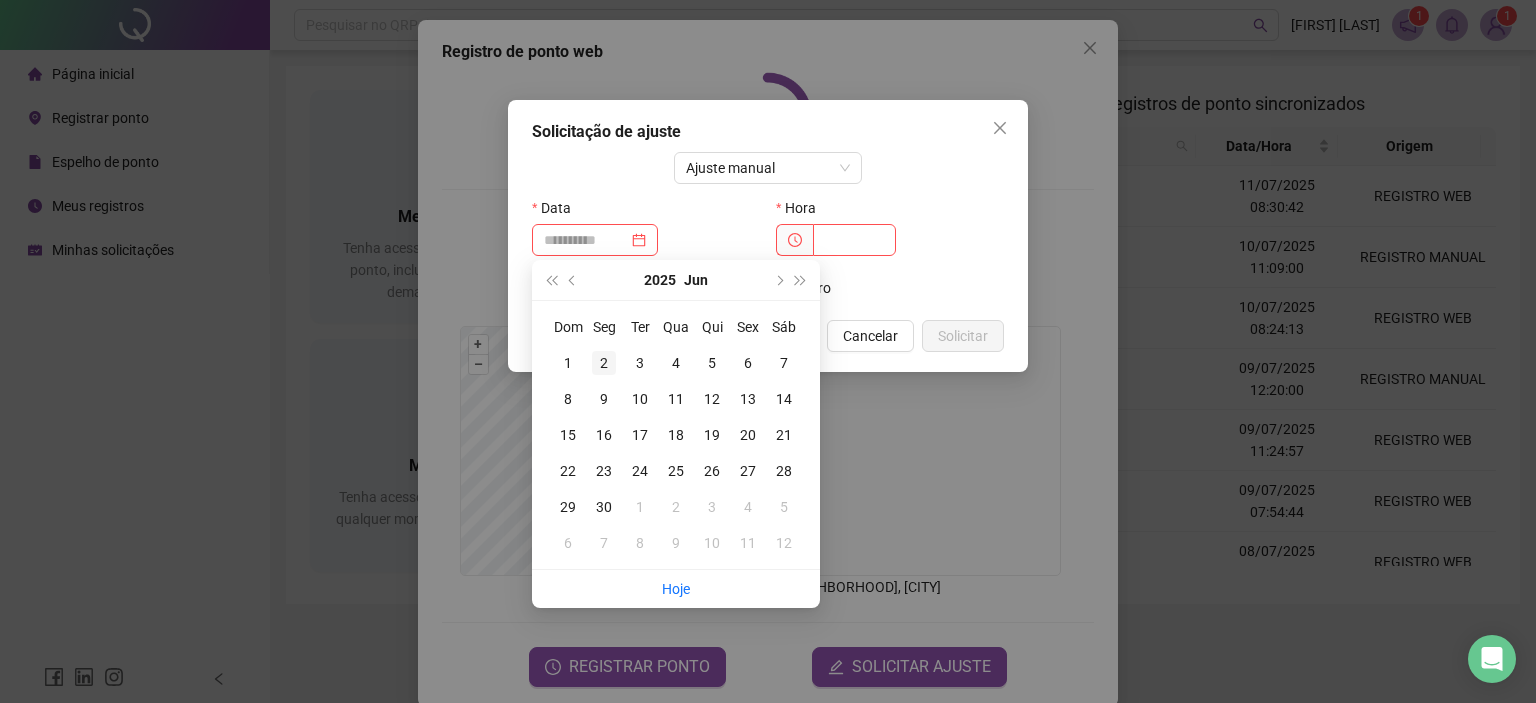 type on "**********" 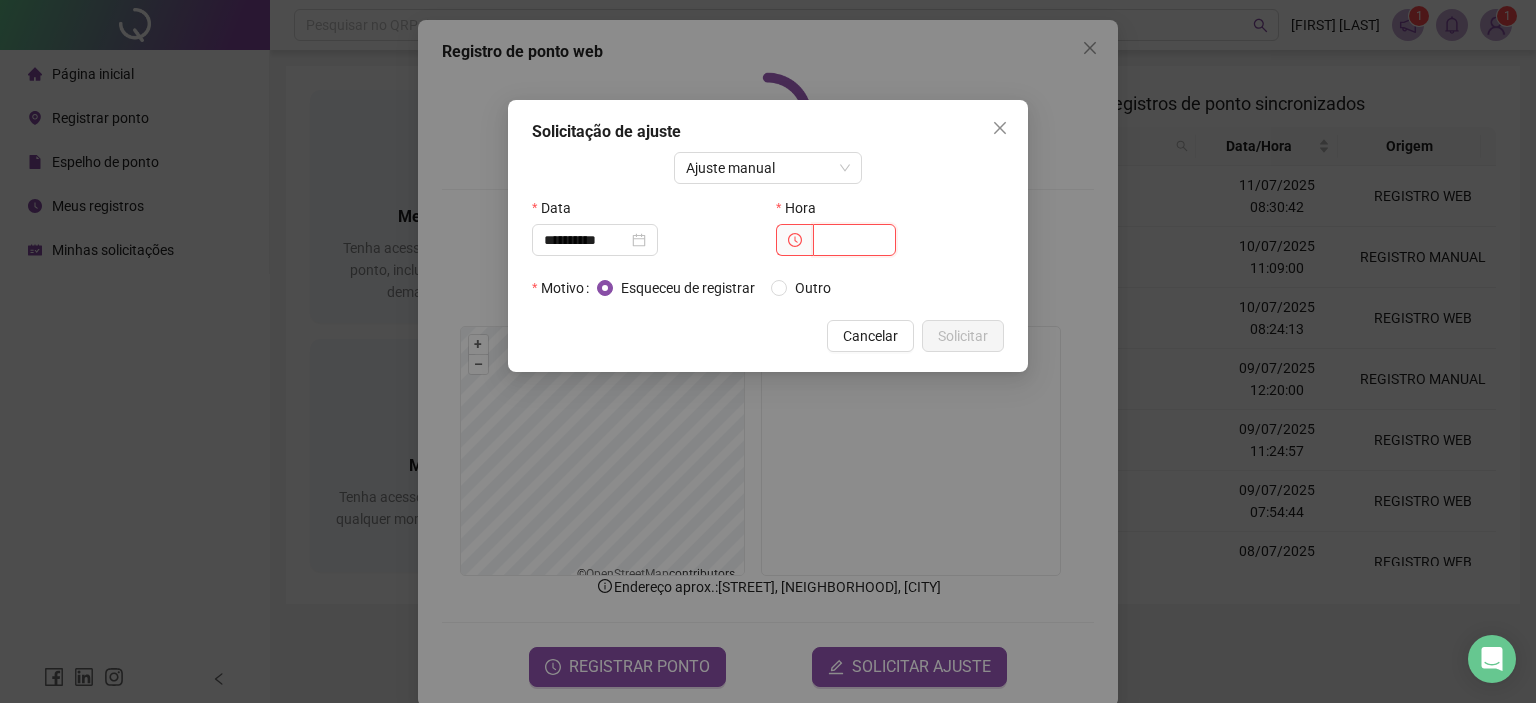click at bounding box center (854, 240) 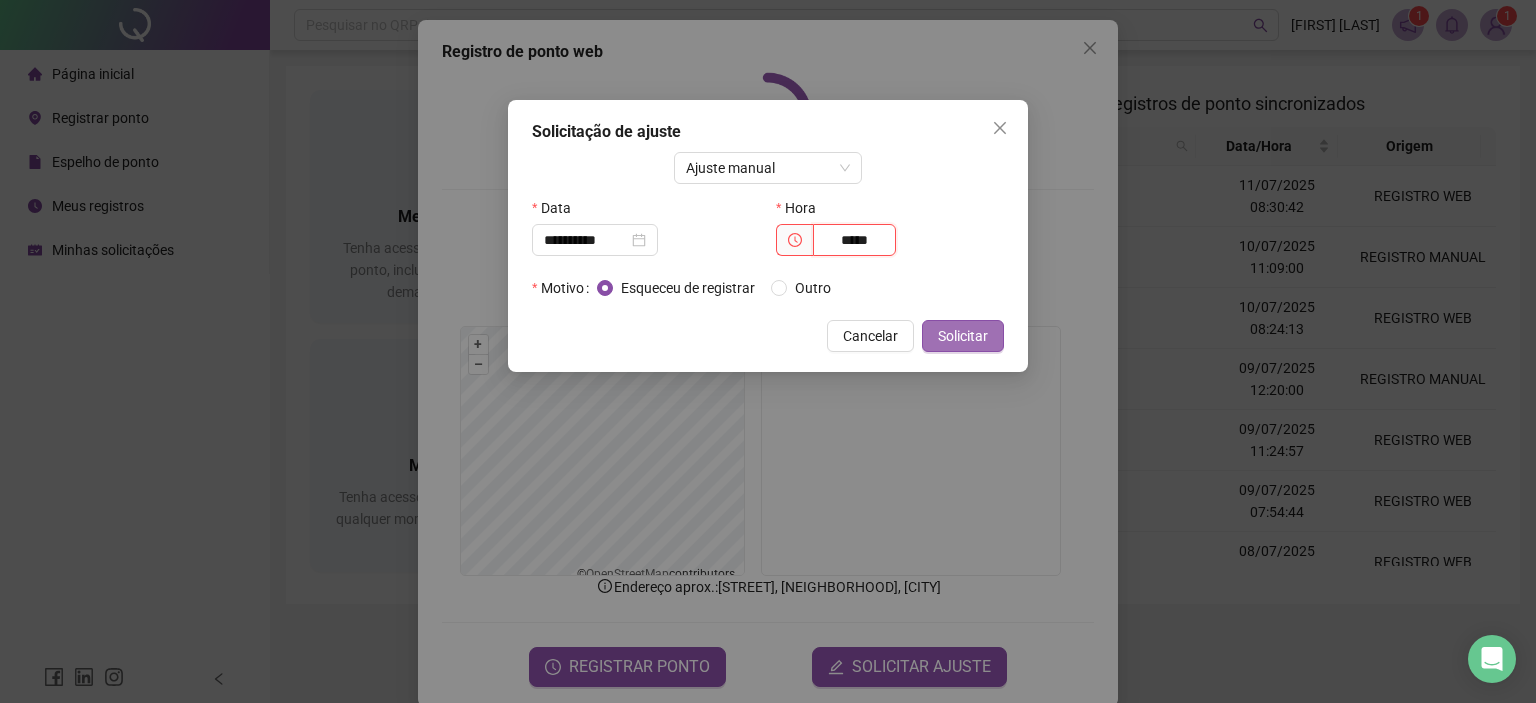 type on "*****" 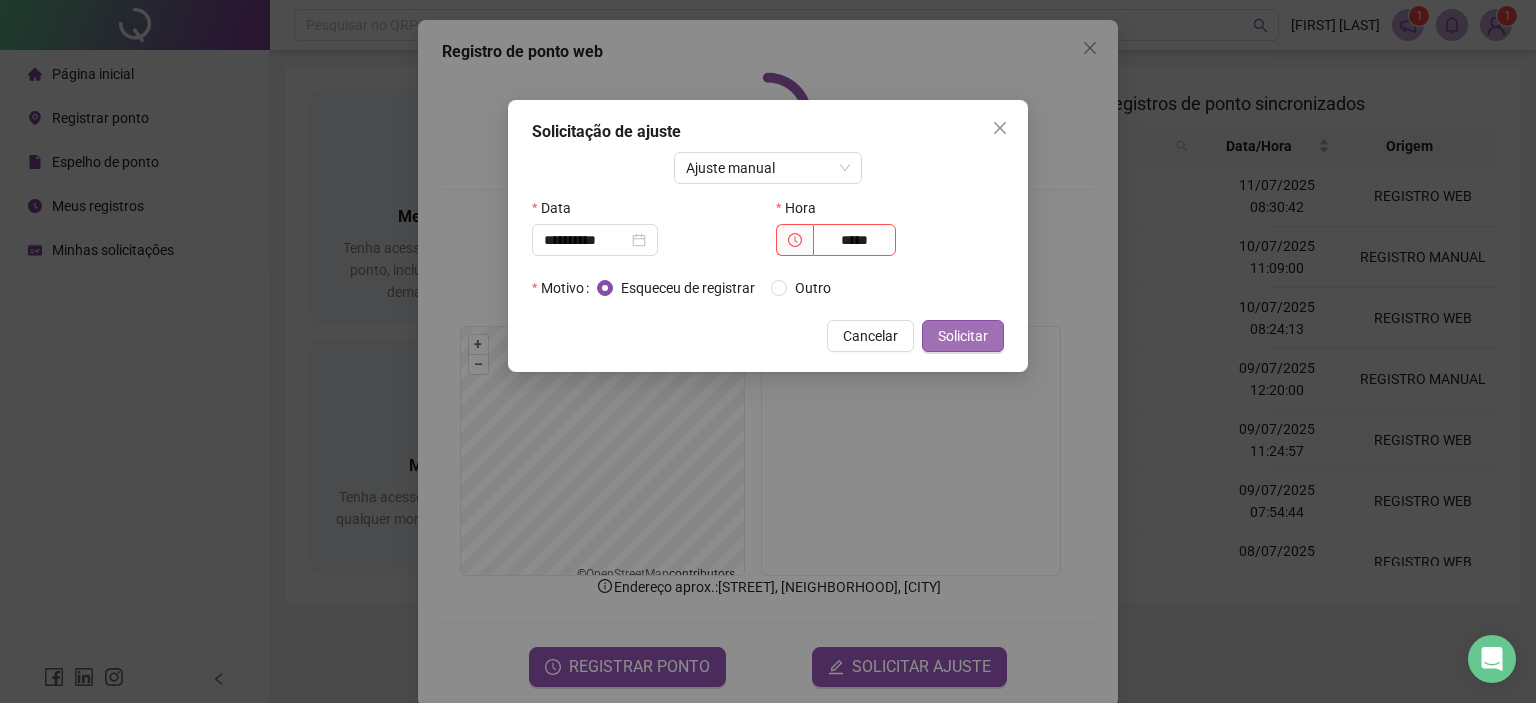 click on "Solicitar" at bounding box center (963, 336) 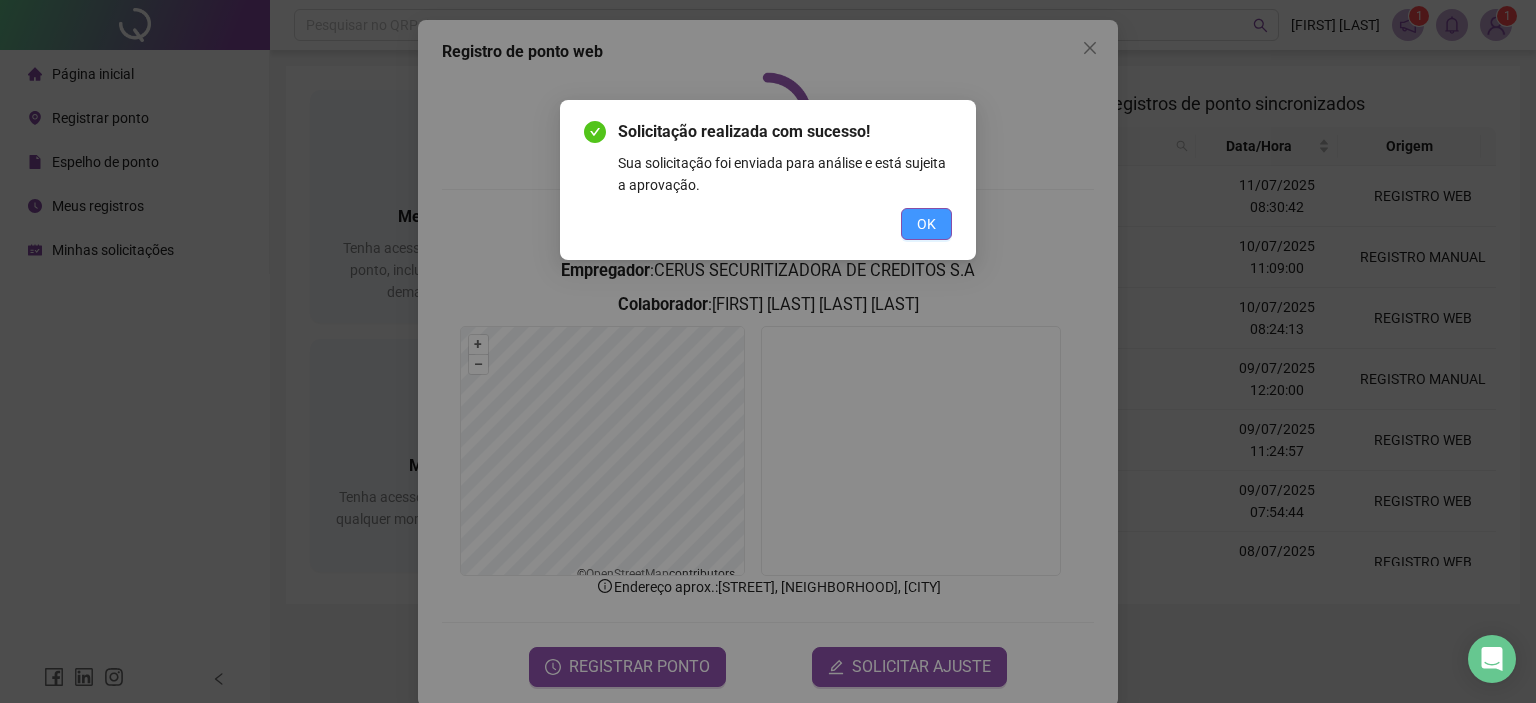 click on "OK" at bounding box center [926, 224] 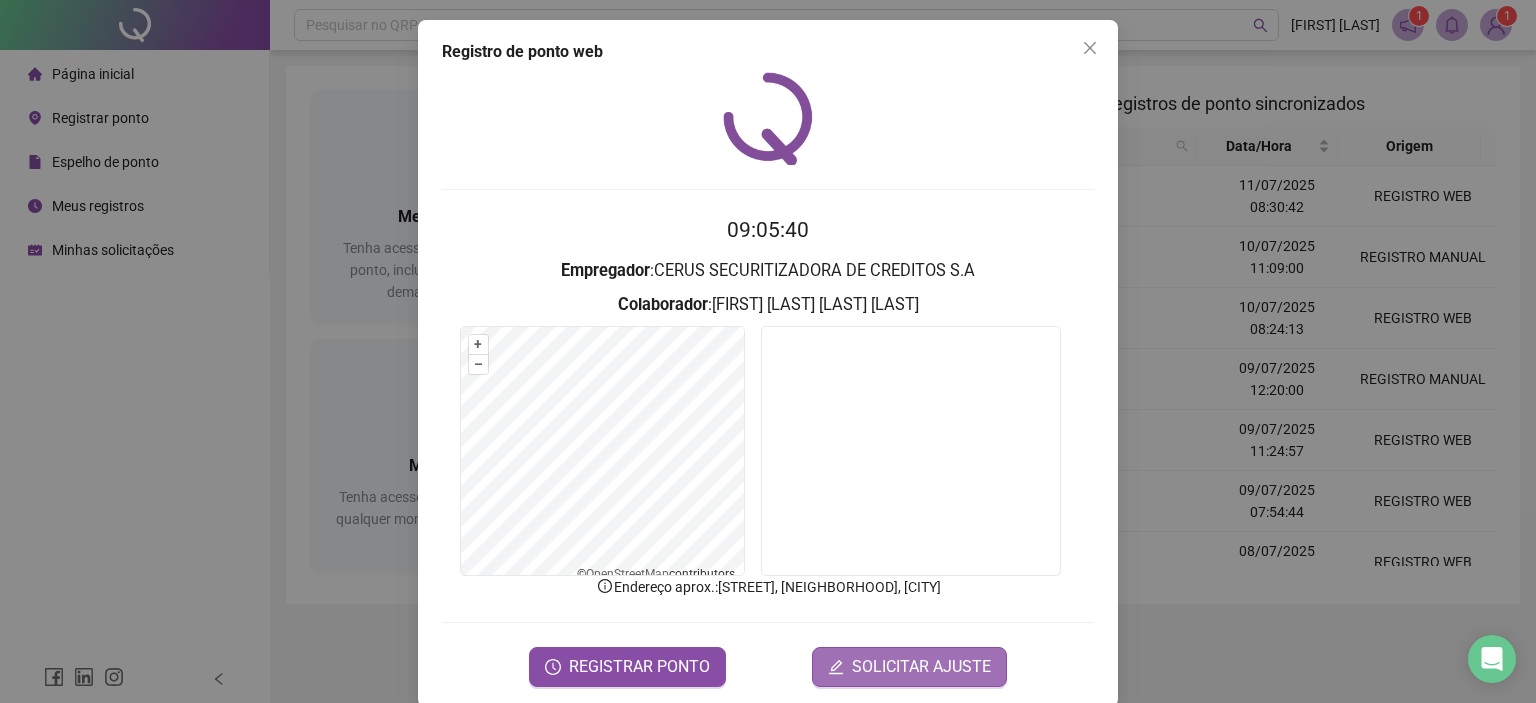 click on "SOLICITAR AJUSTE" at bounding box center [921, 667] 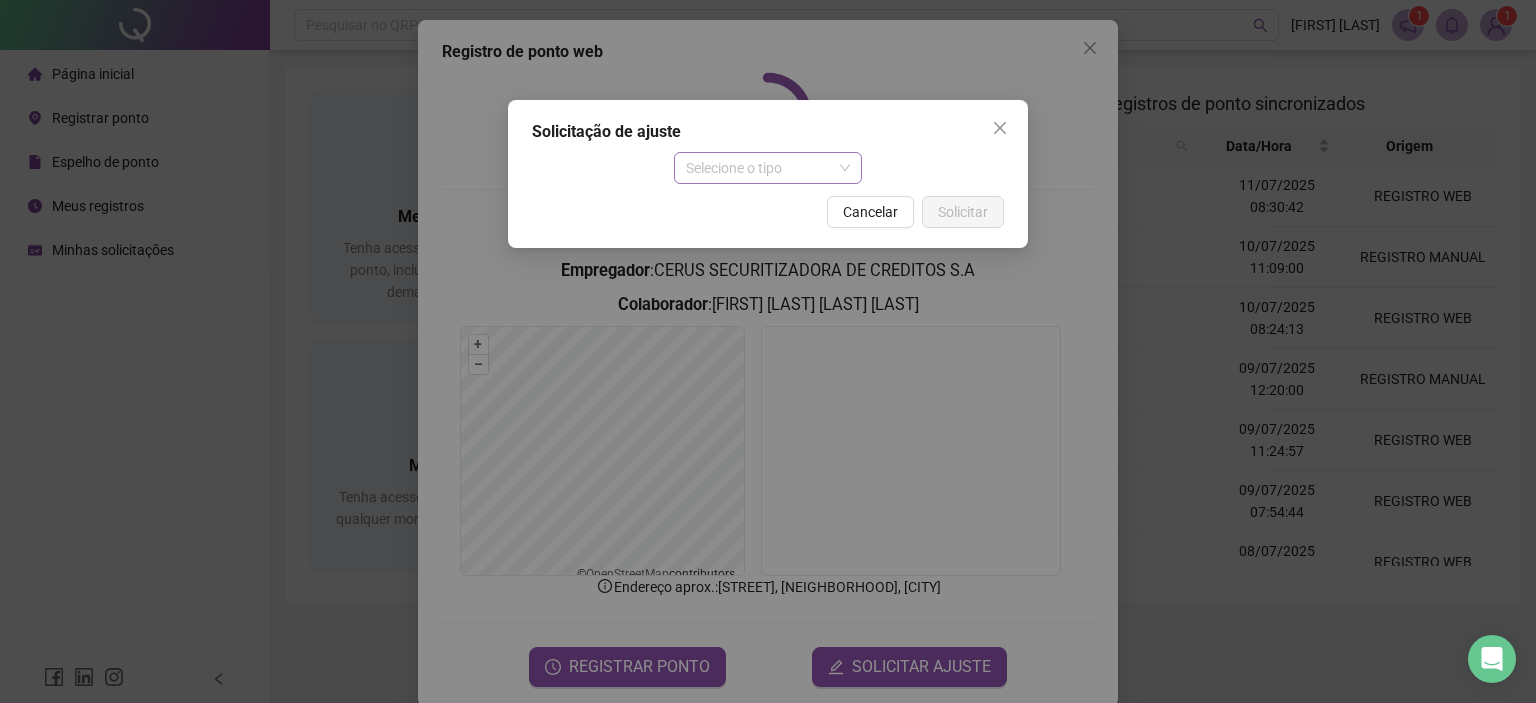 click on "Selecione o tipo" at bounding box center [768, 168] 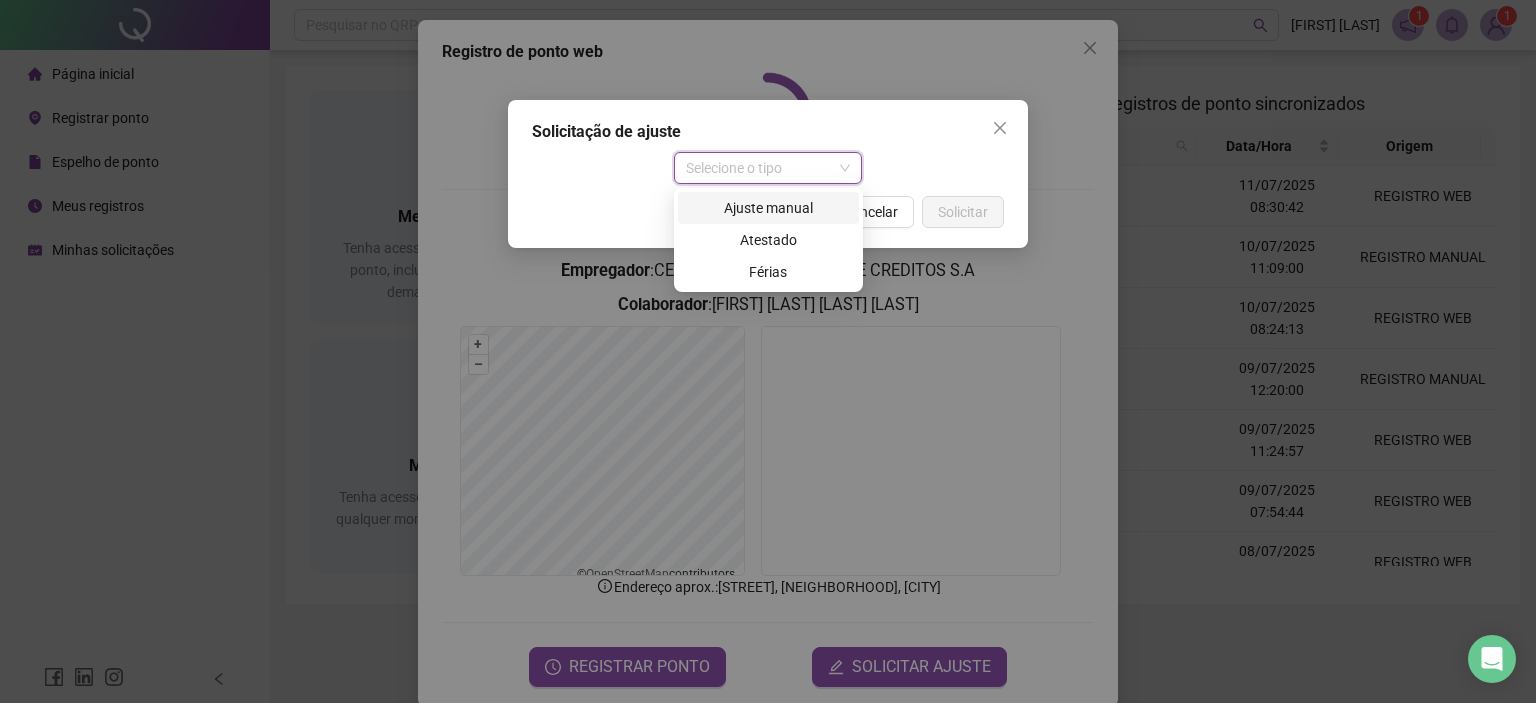 click on "Ajuste manual" at bounding box center [768, 208] 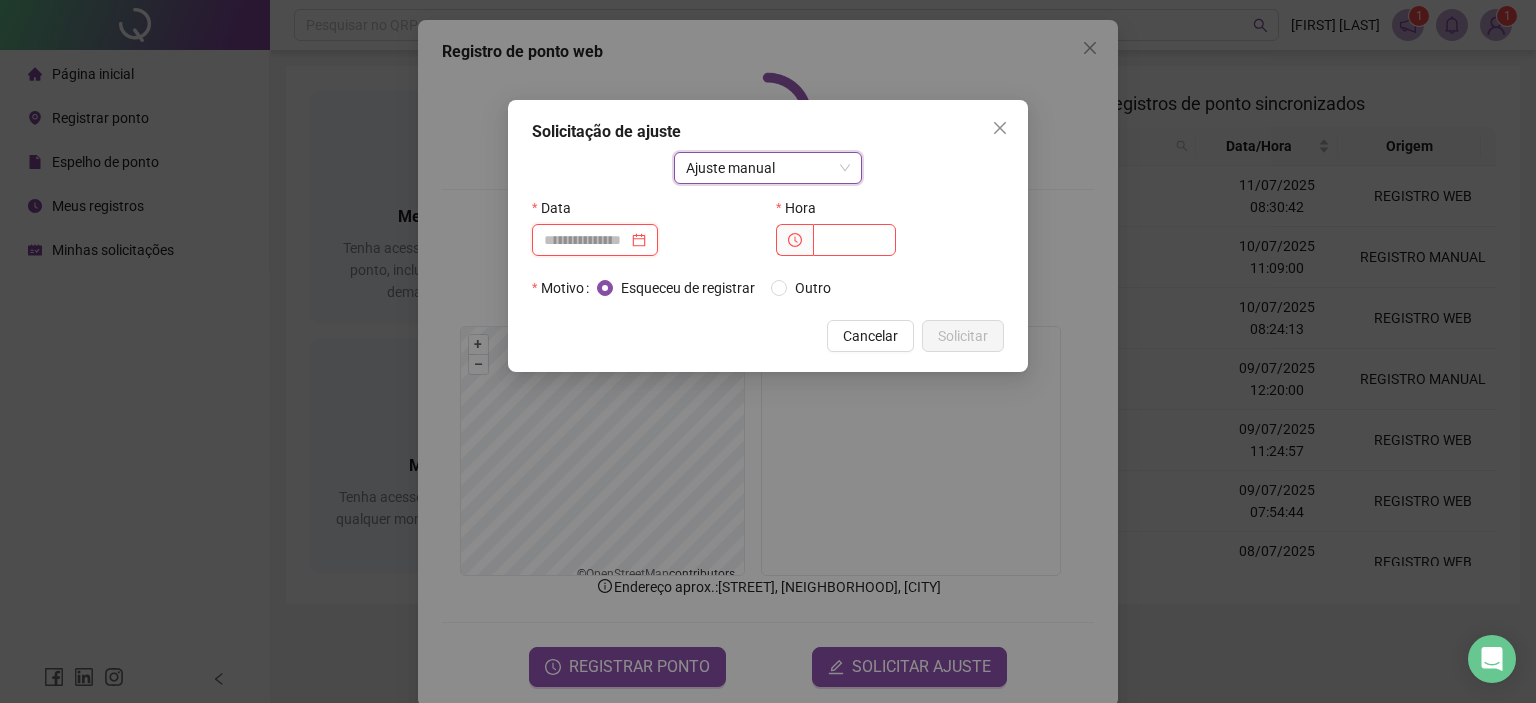 click at bounding box center [586, 240] 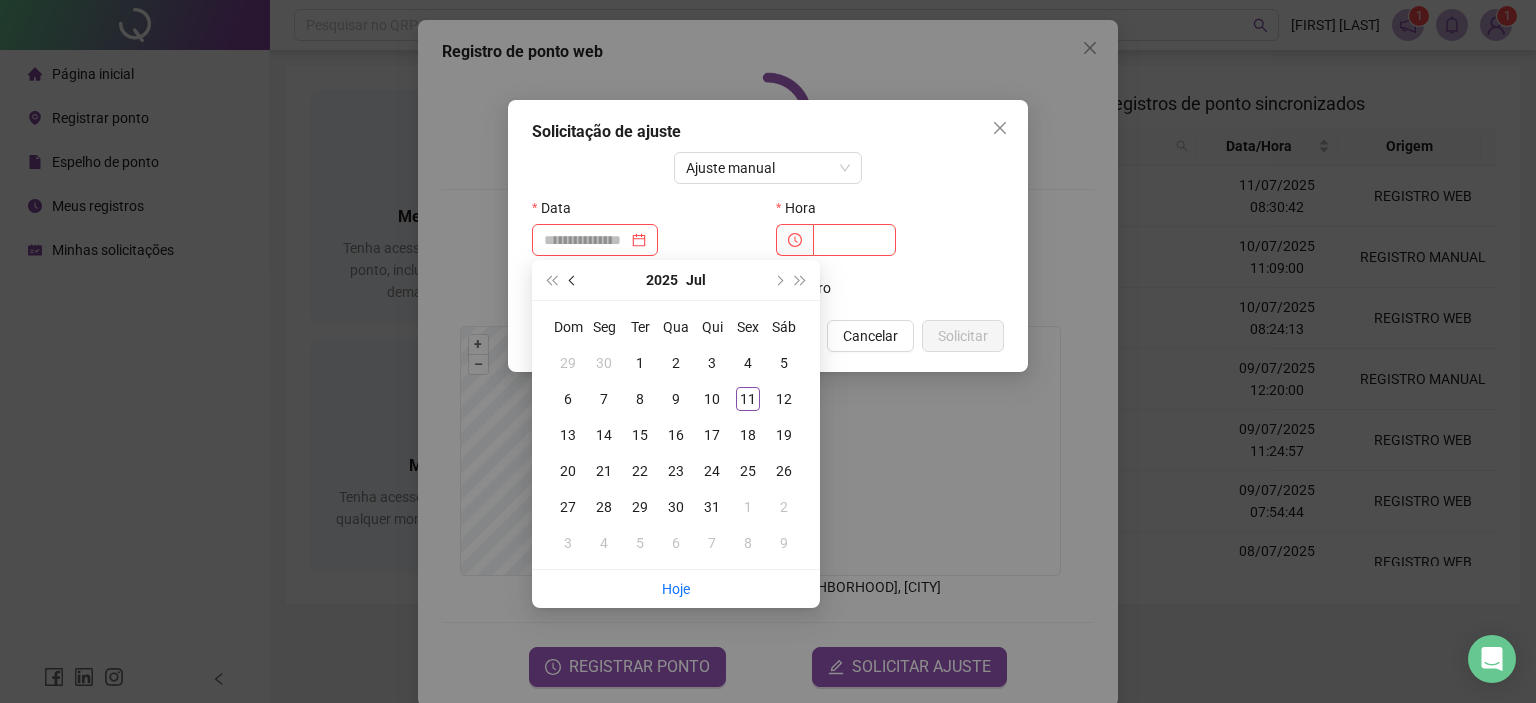 click at bounding box center [574, 280] 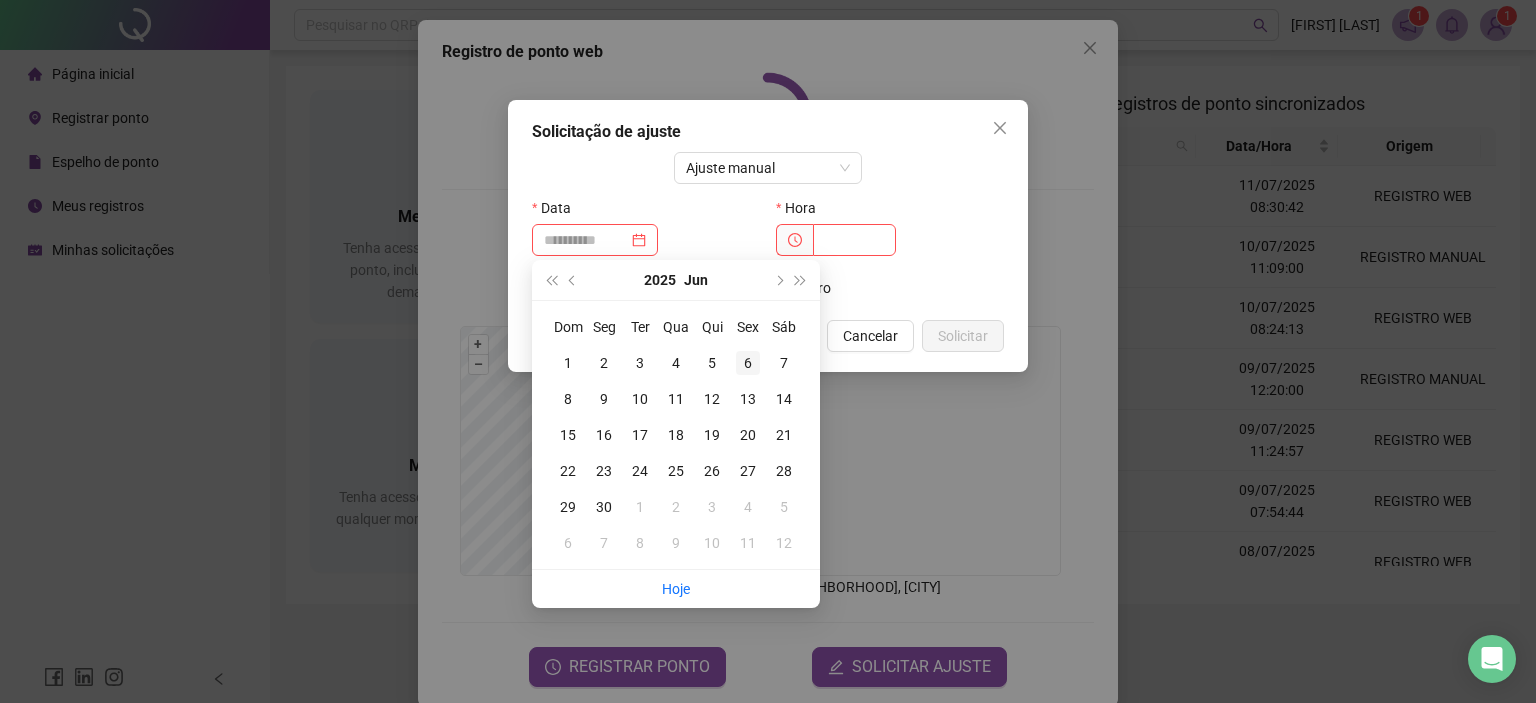 type on "**********" 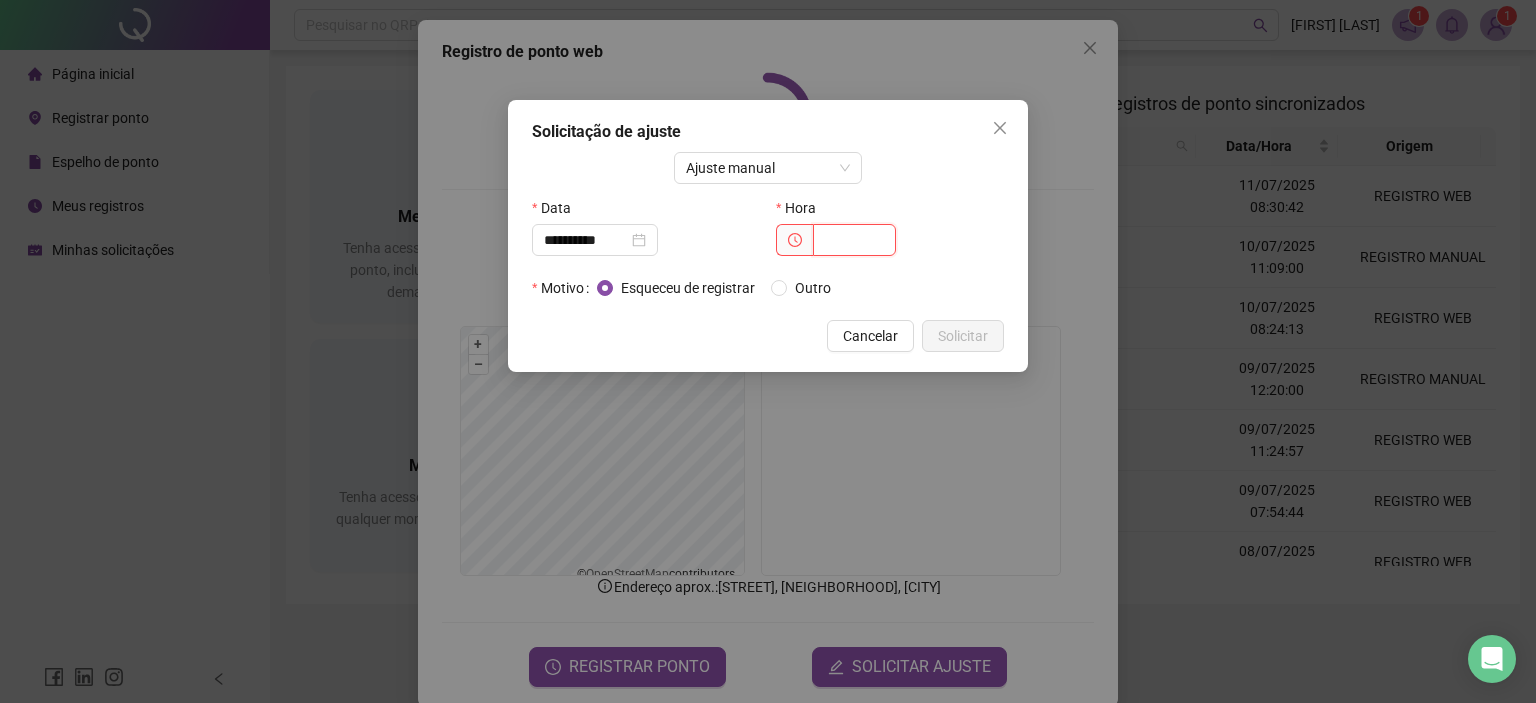 click at bounding box center [854, 240] 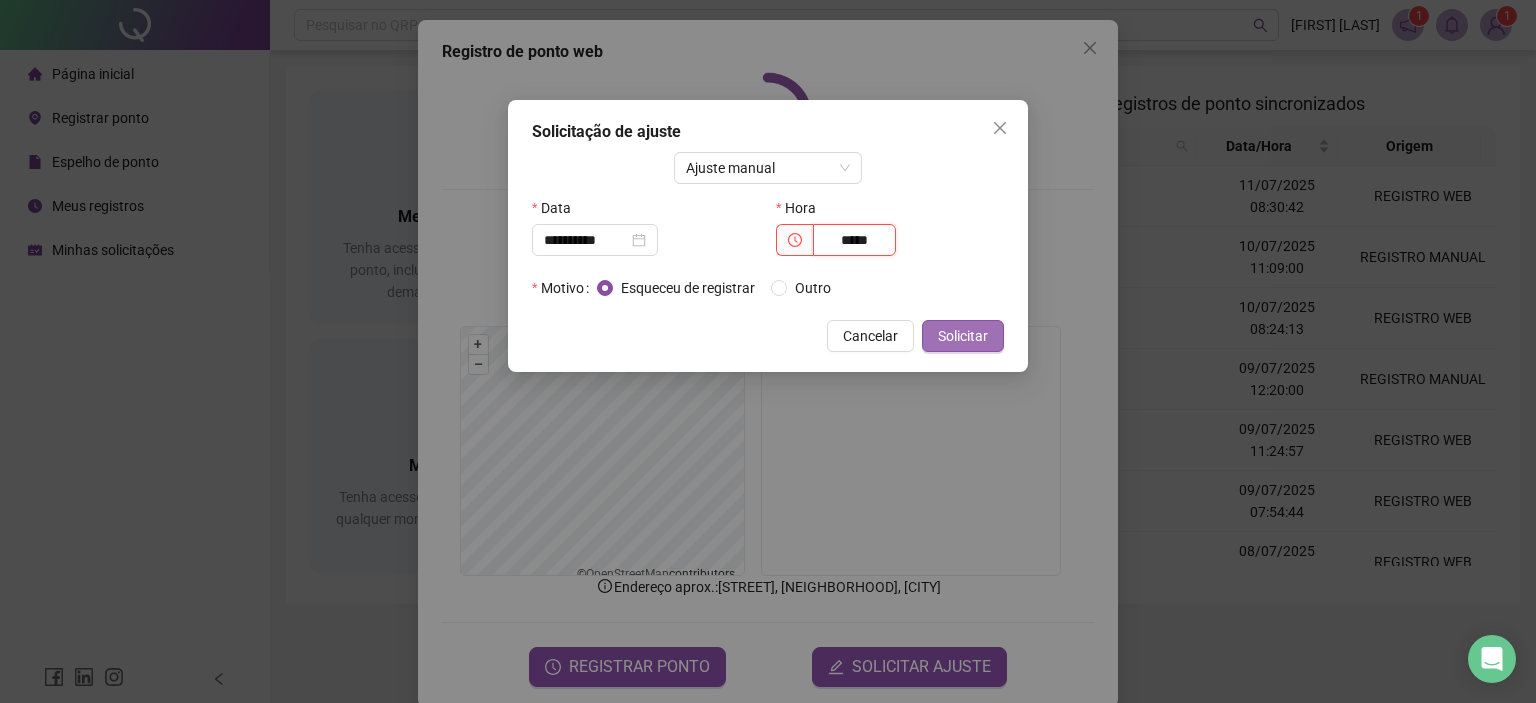 type on "*****" 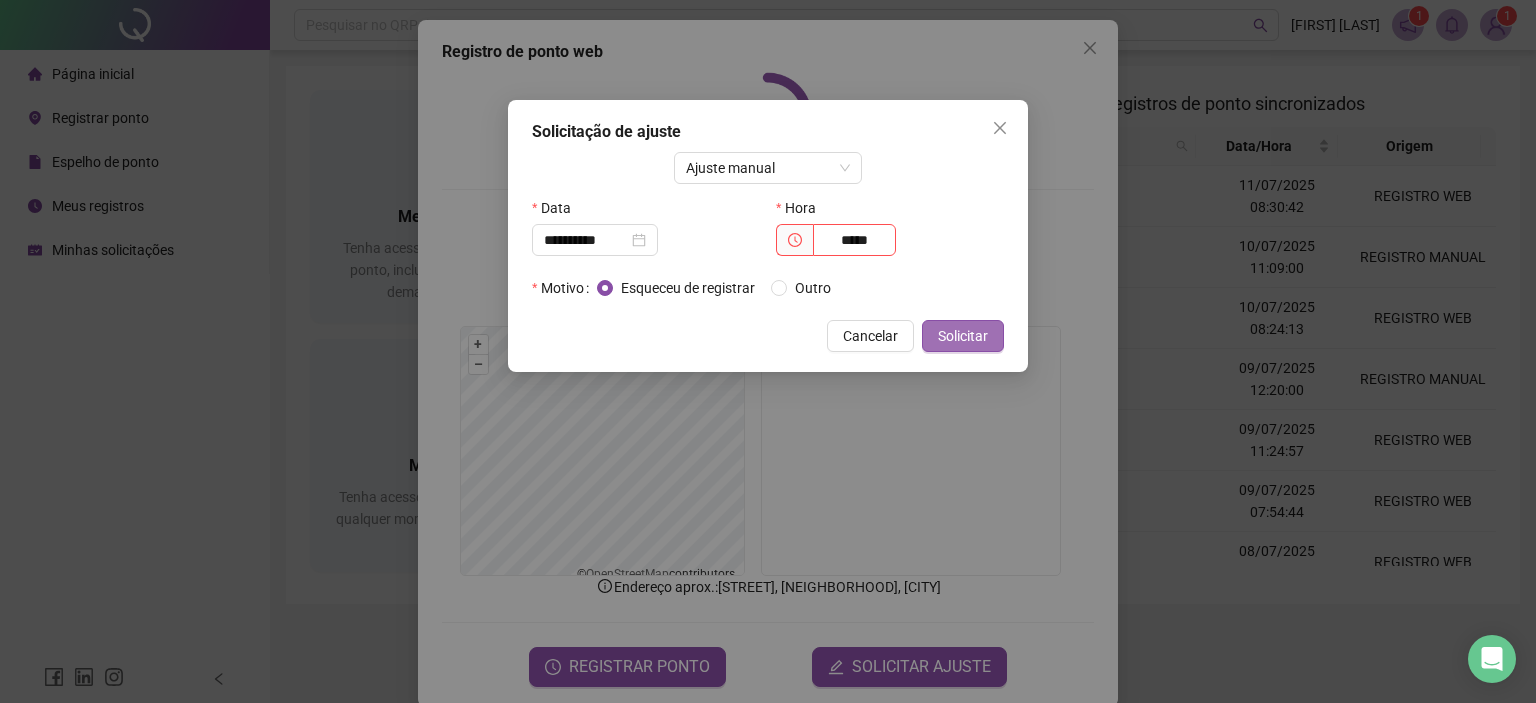 click on "Solicitar" at bounding box center (963, 336) 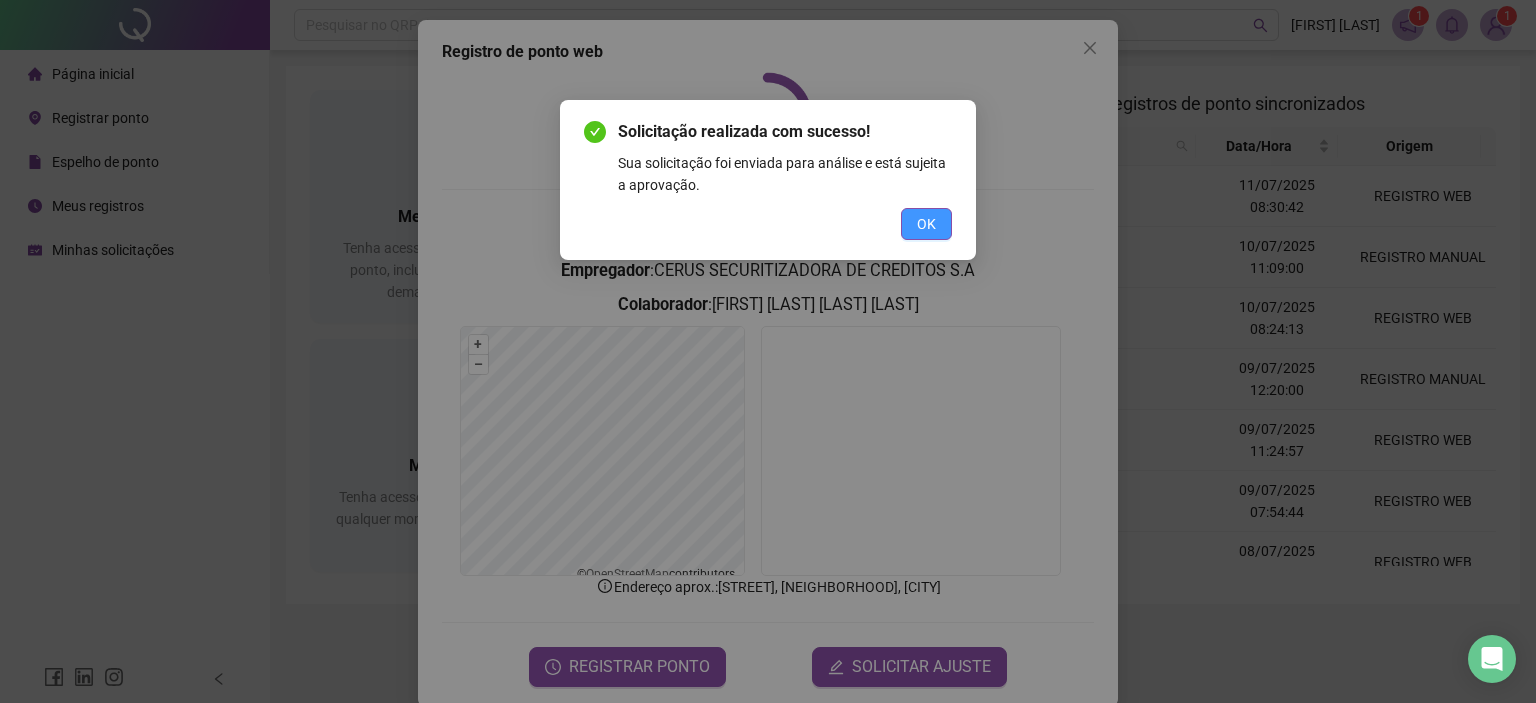 click on "OK" at bounding box center [926, 224] 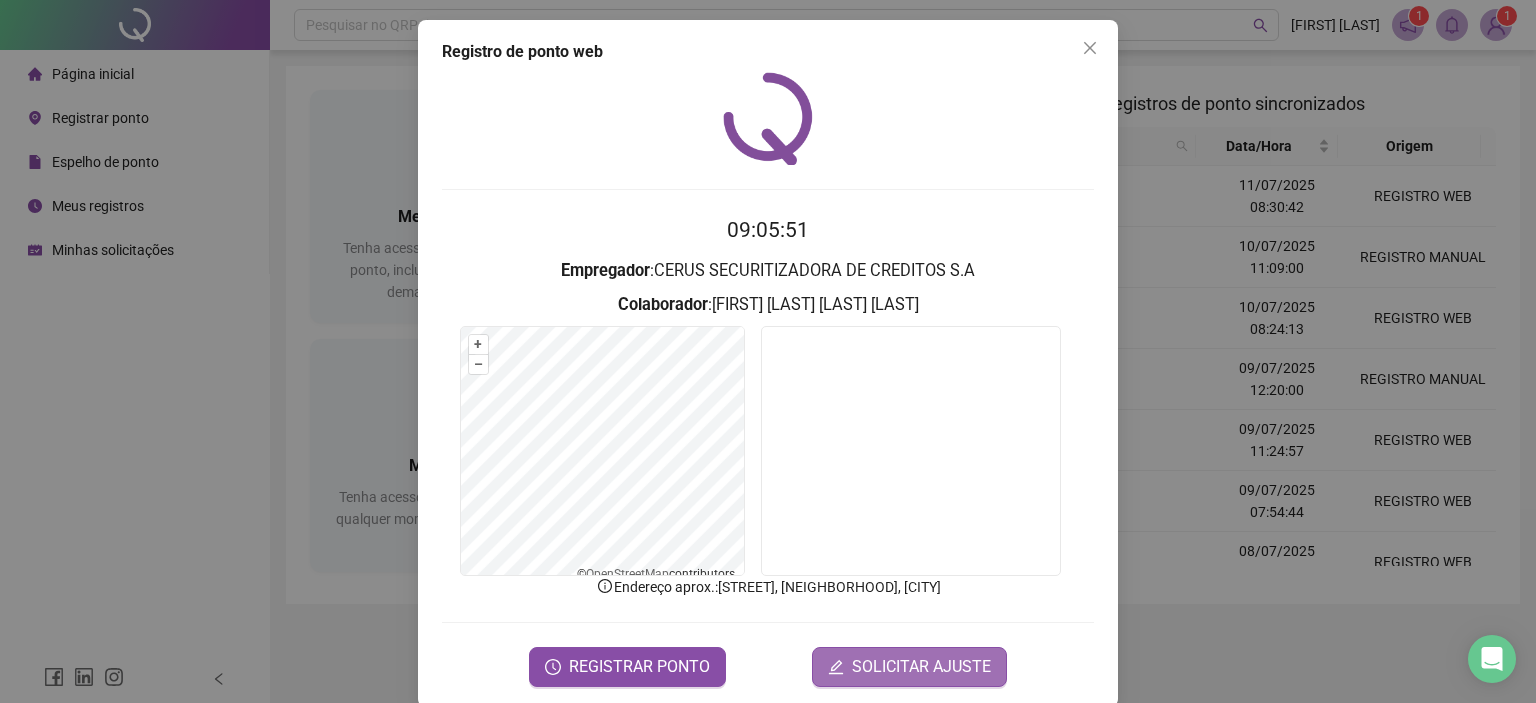 click on "SOLICITAR AJUSTE" at bounding box center [921, 667] 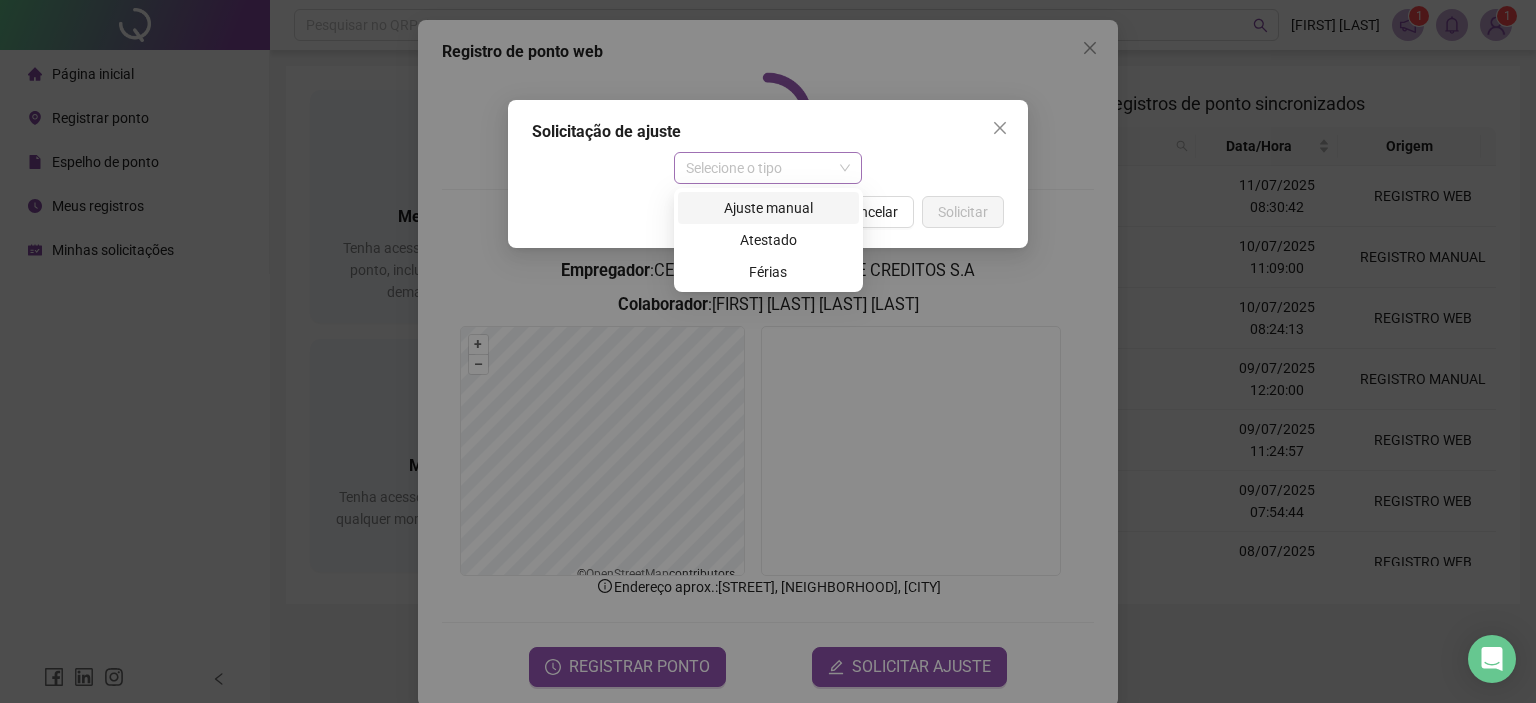 click on "Selecione o tipo" at bounding box center (768, 168) 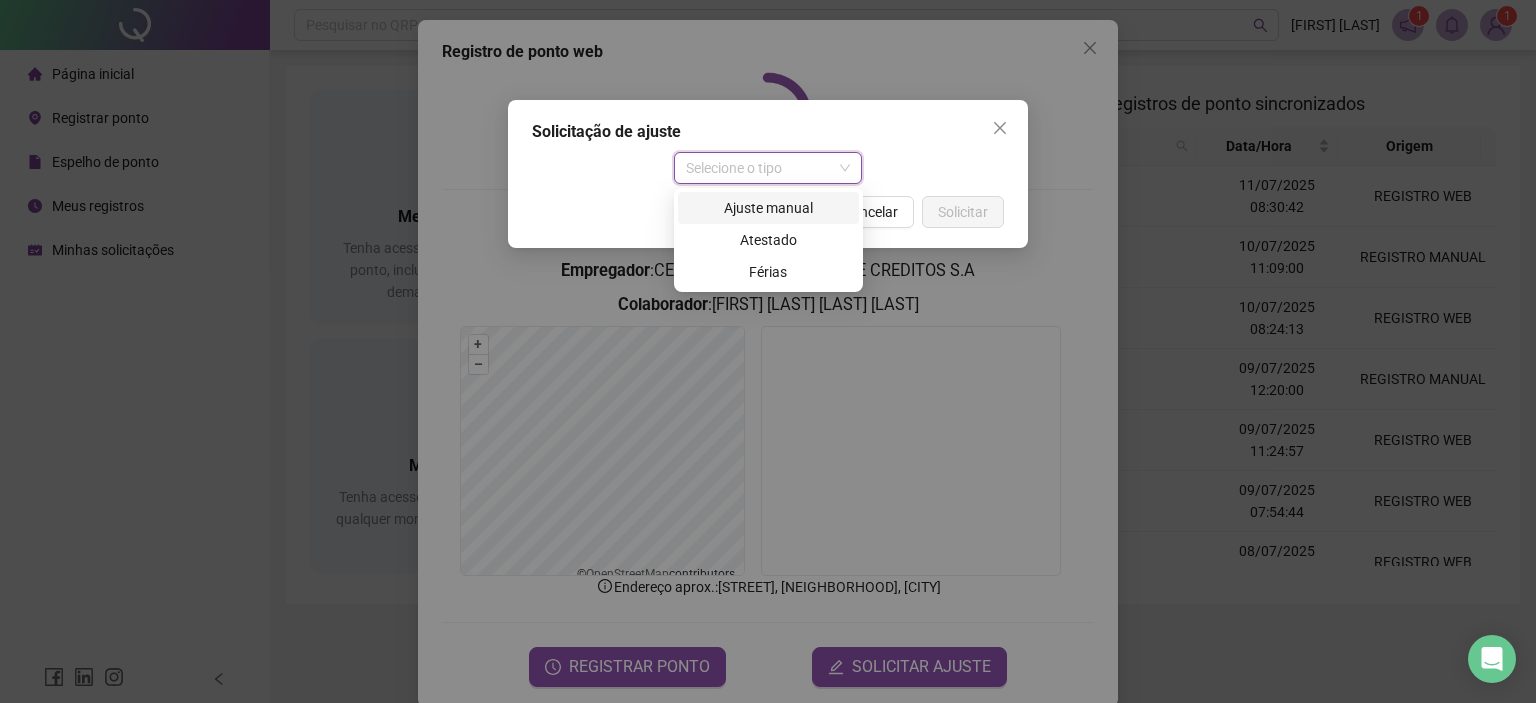 click on "Ajuste manual" at bounding box center (768, 208) 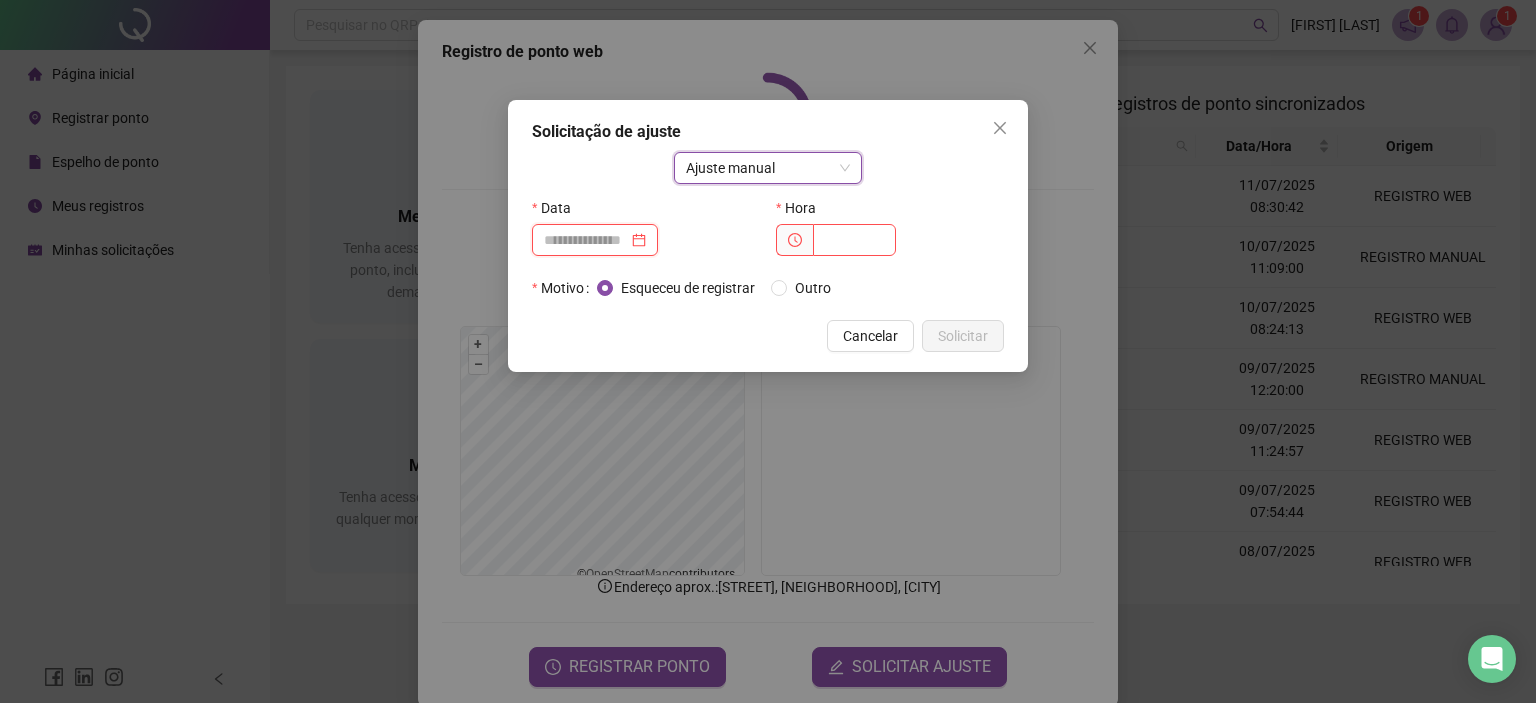 click at bounding box center (586, 240) 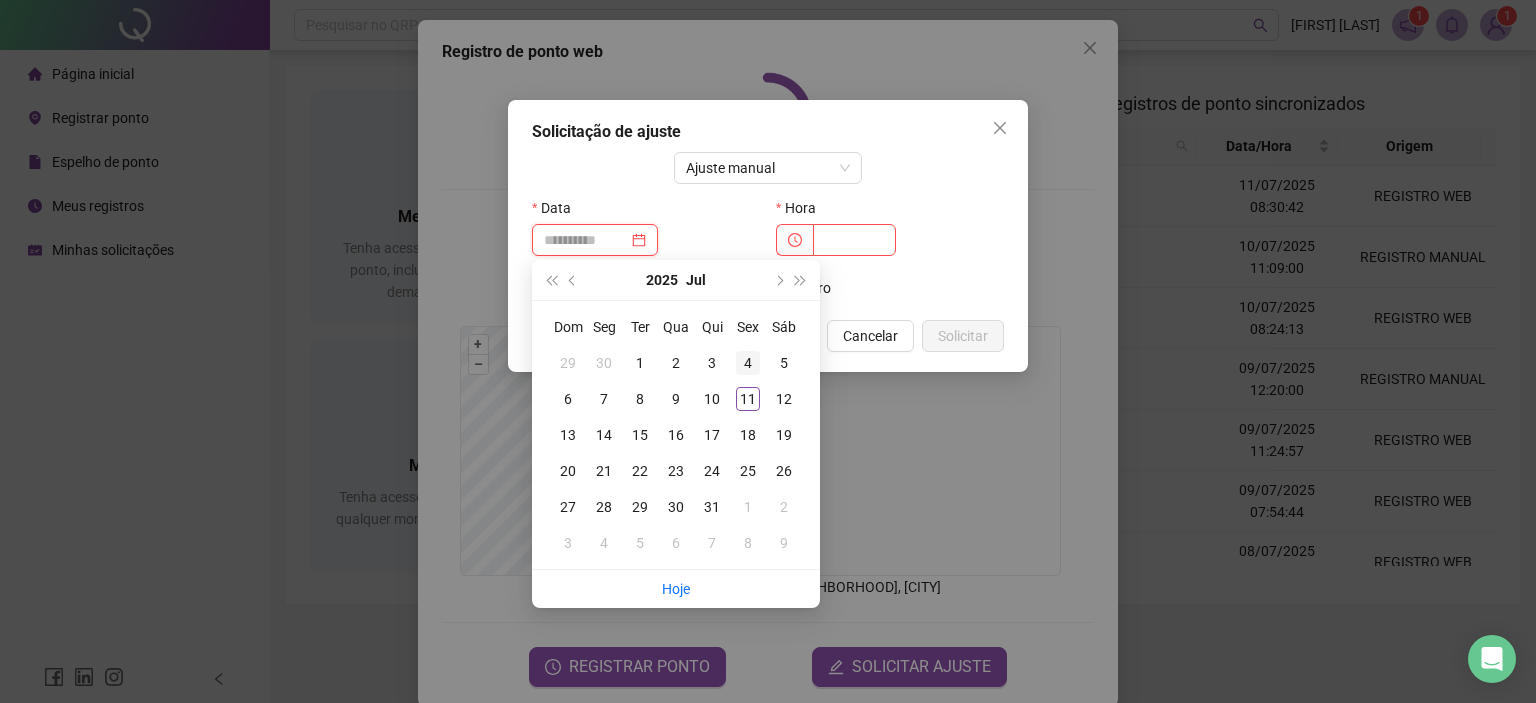 type on "**********" 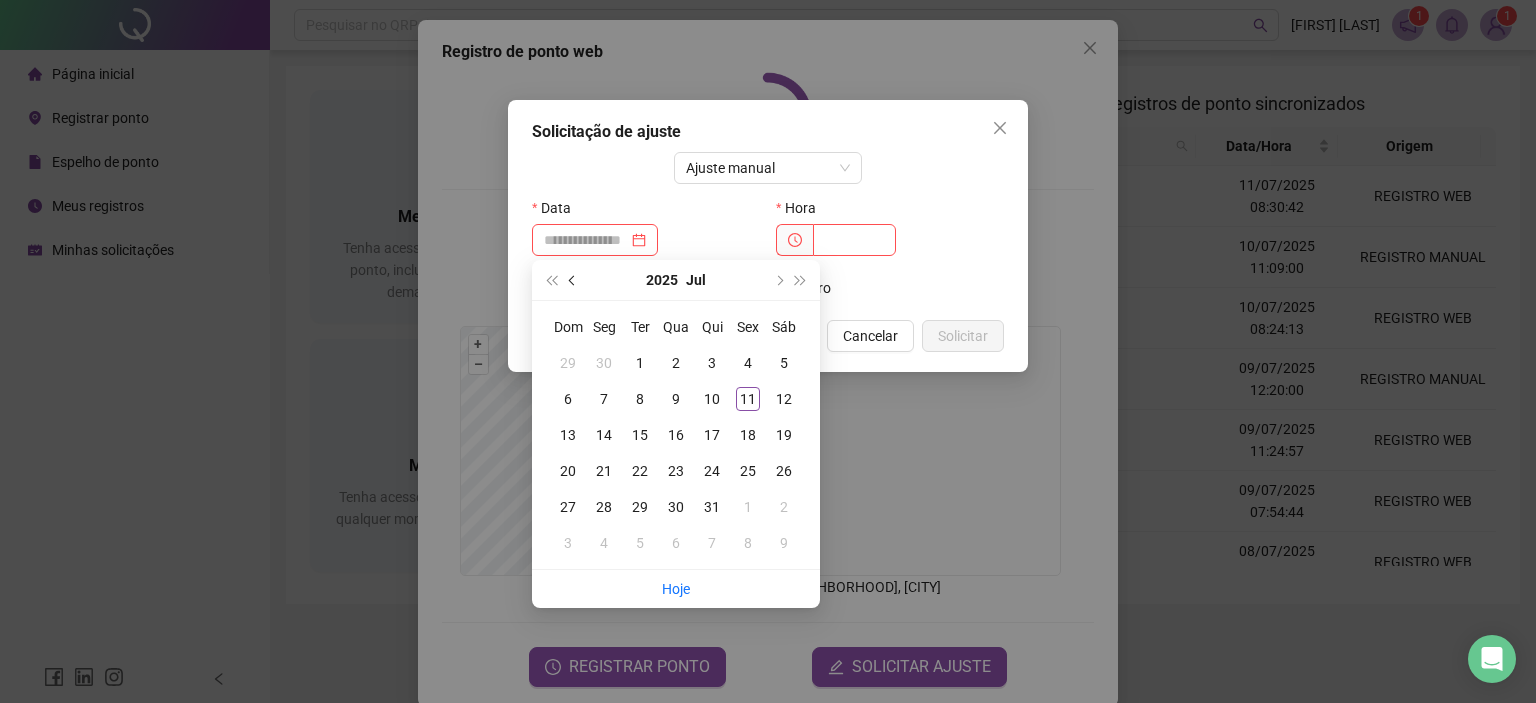 click at bounding box center (573, 280) 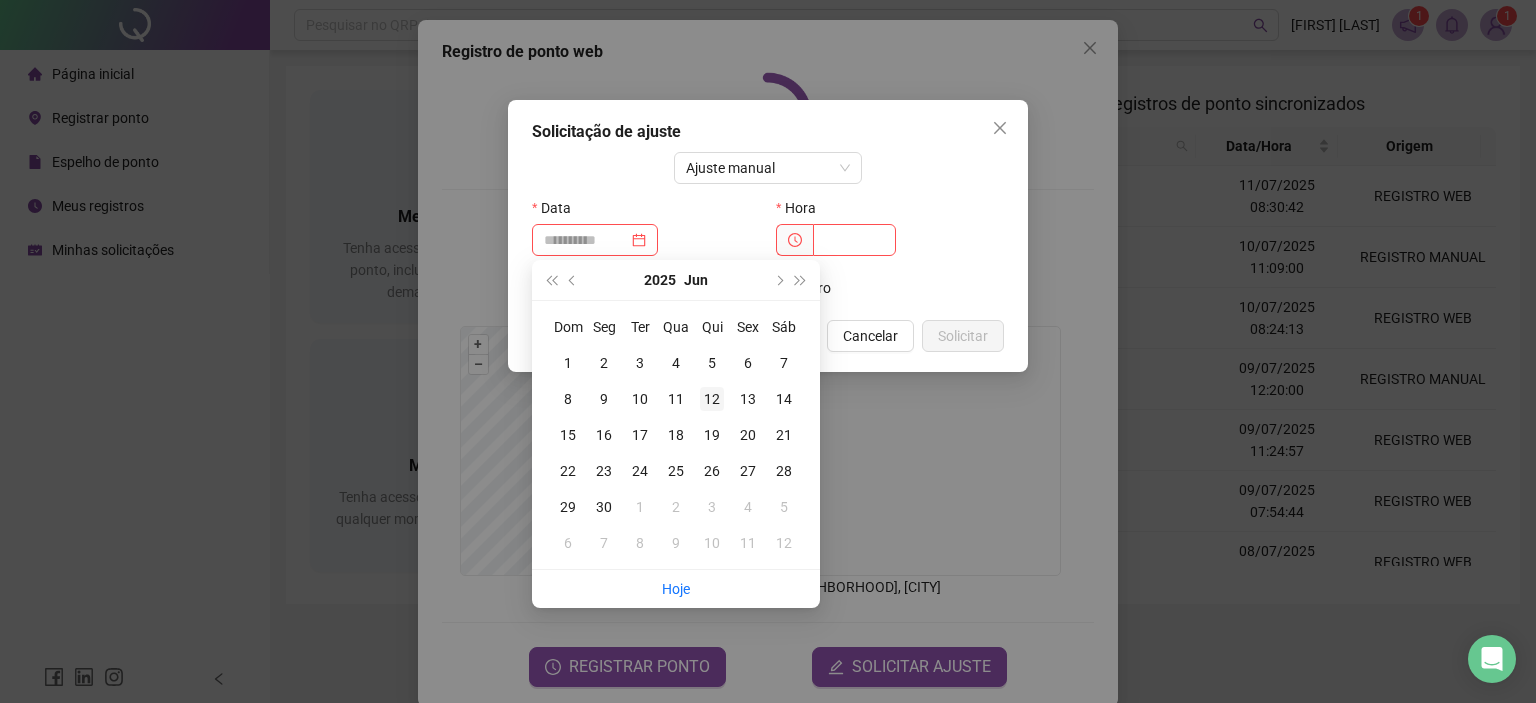 type on "**********" 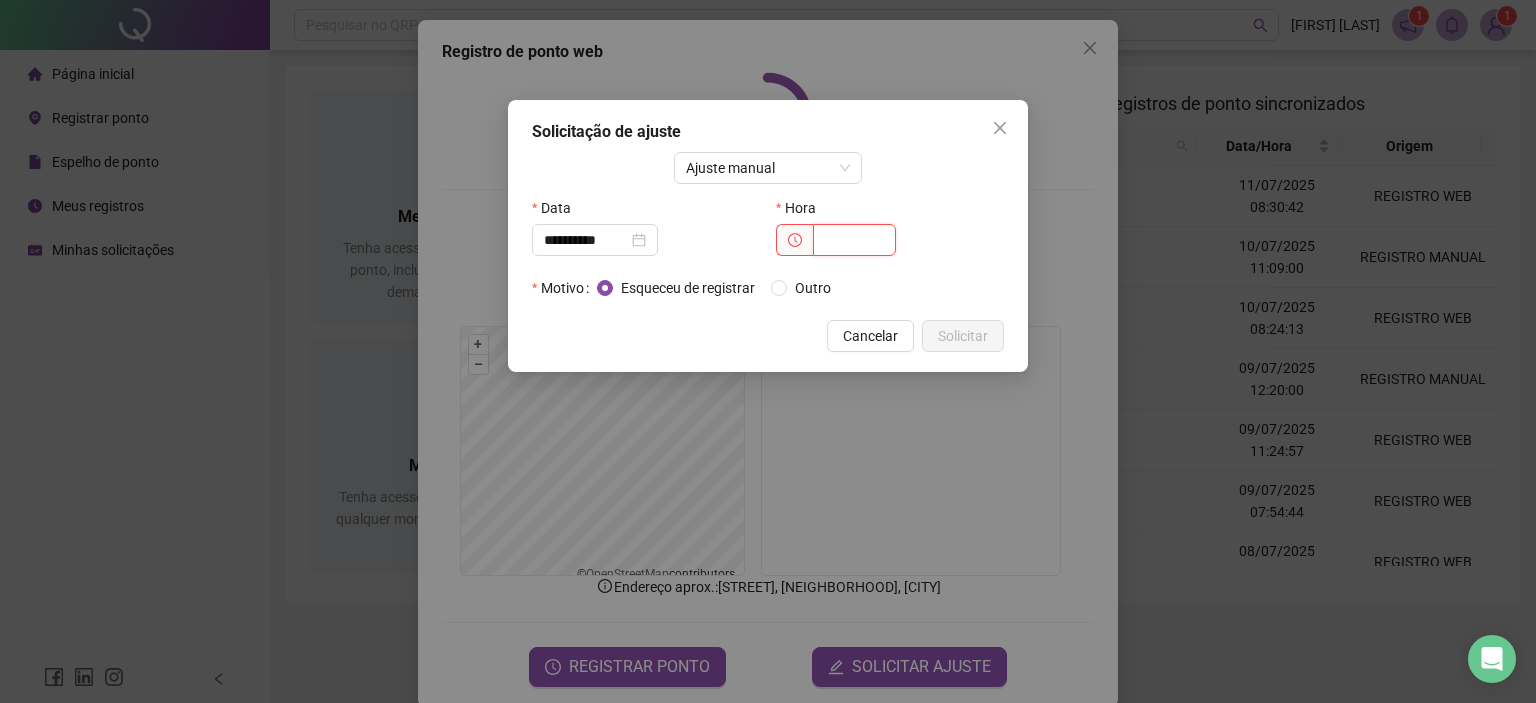 click at bounding box center [854, 240] 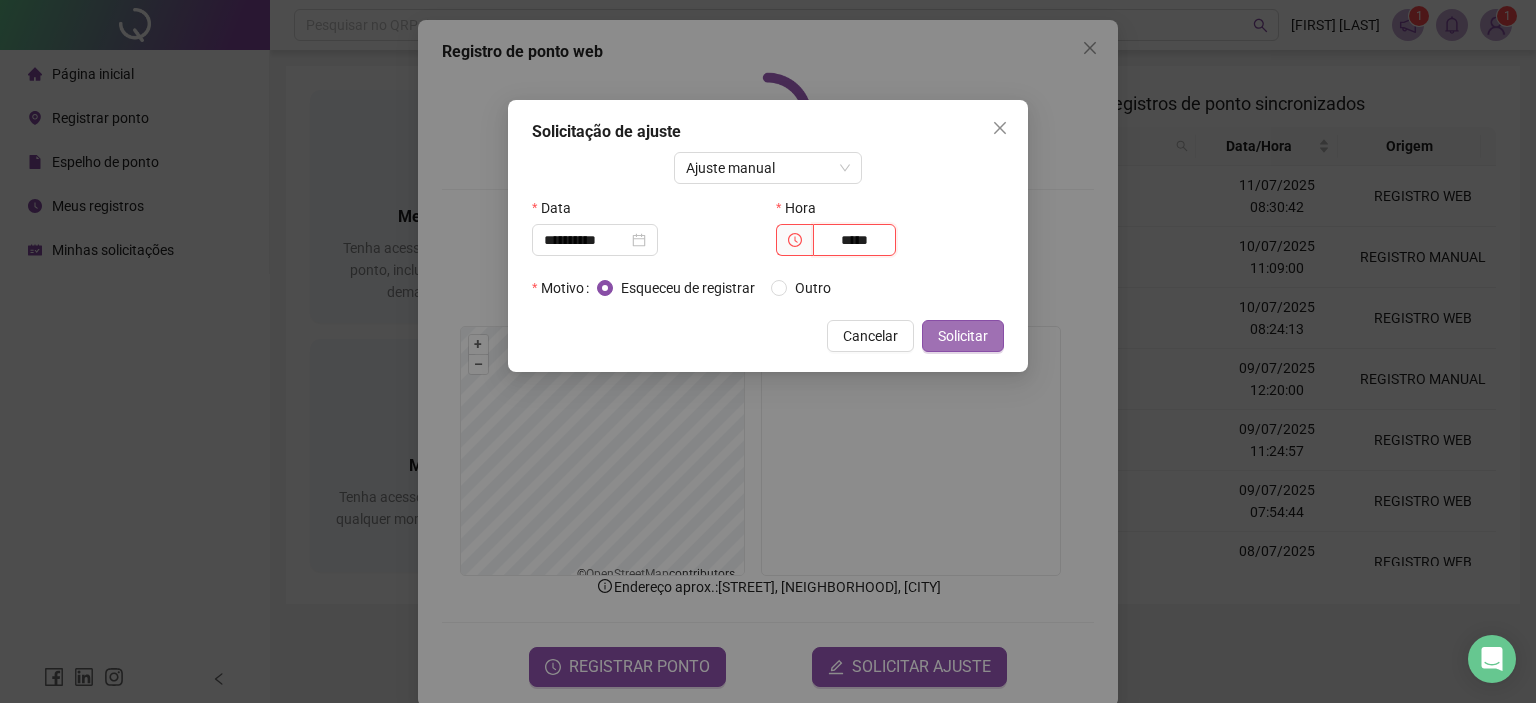 type on "*****" 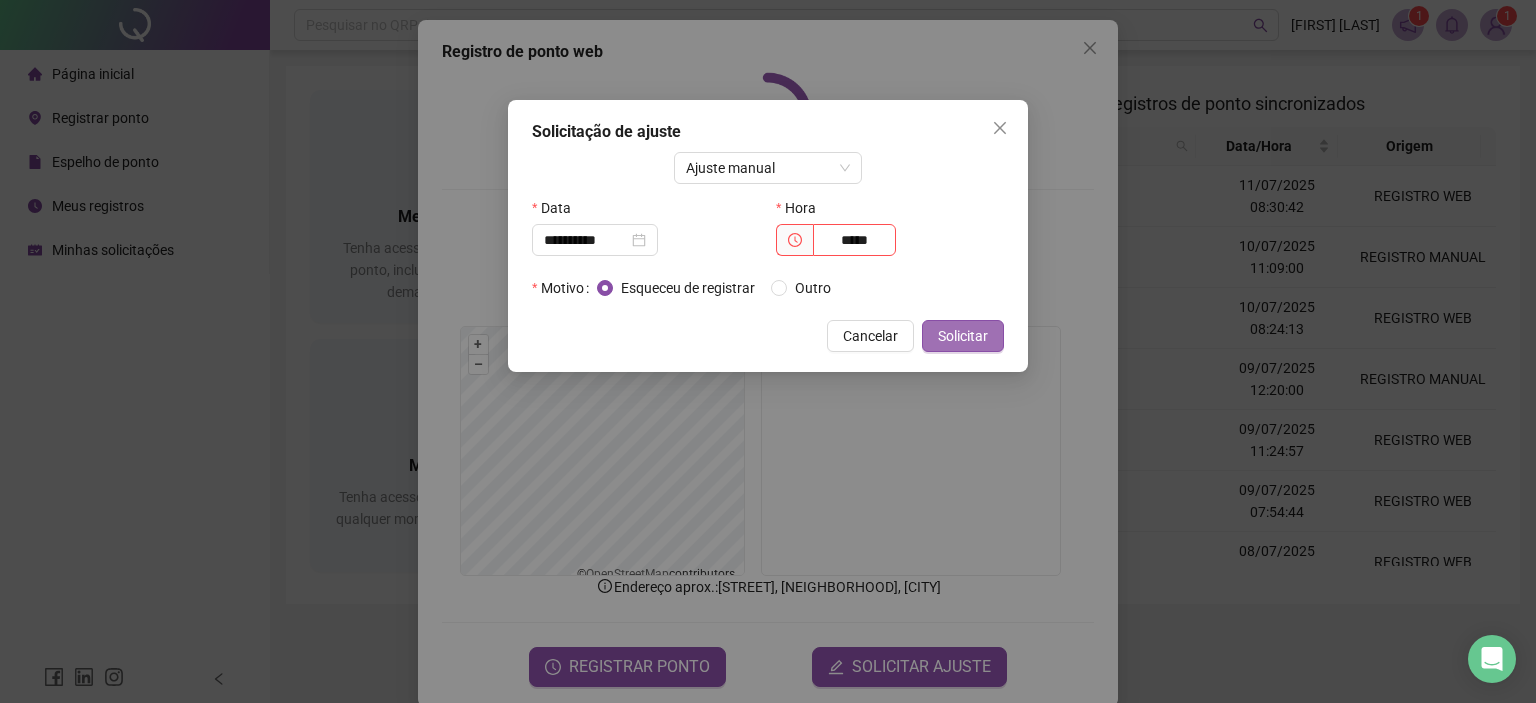 click on "Solicitar" at bounding box center [963, 336] 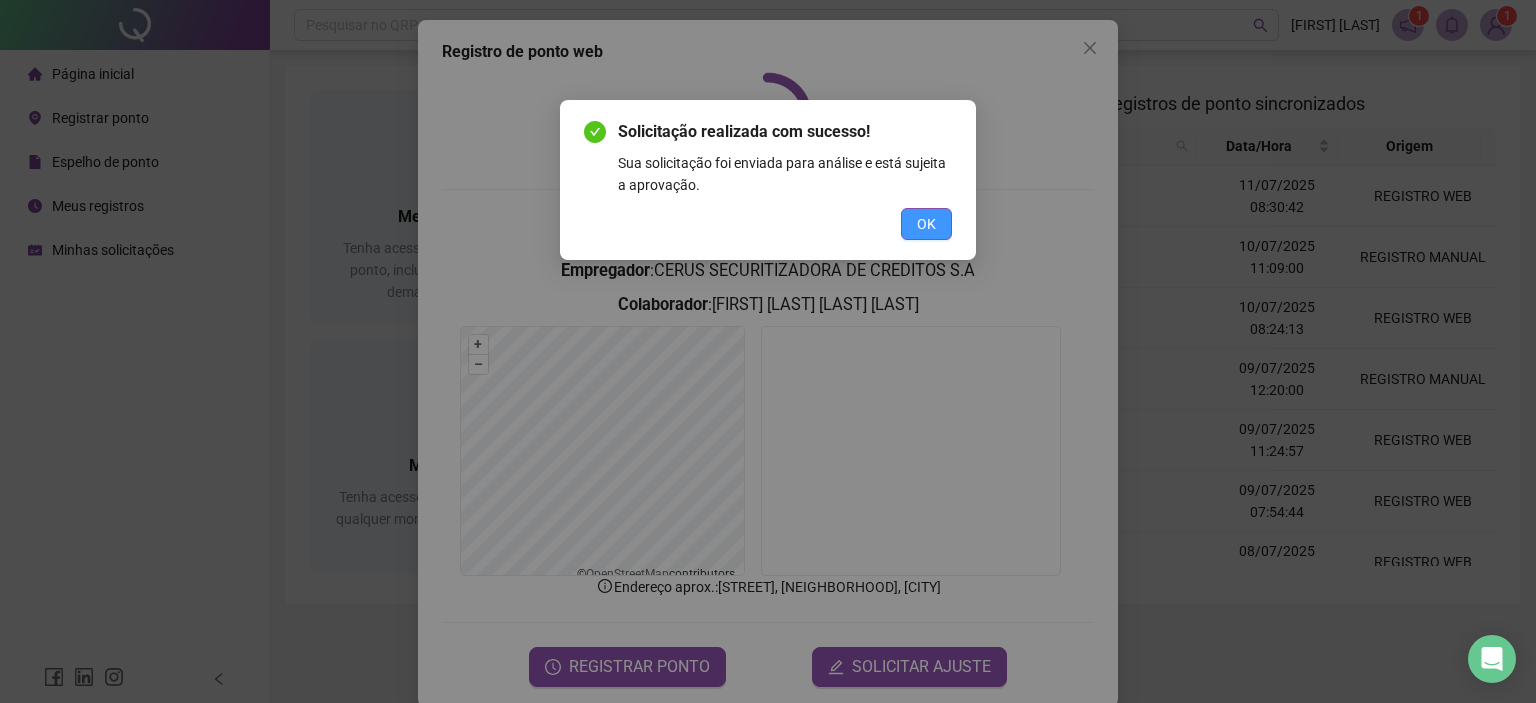 click on "OK" at bounding box center [926, 224] 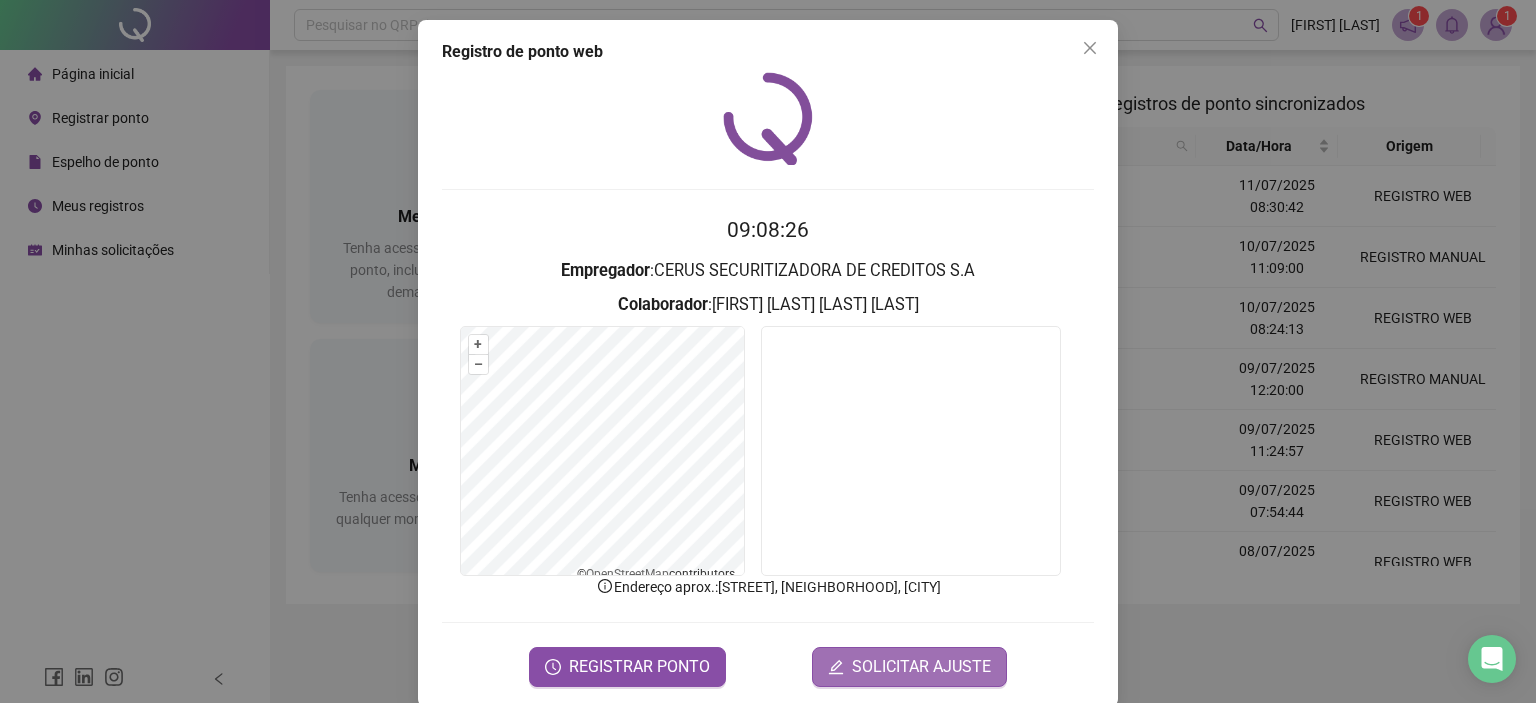 click on "SOLICITAR AJUSTE" at bounding box center (921, 667) 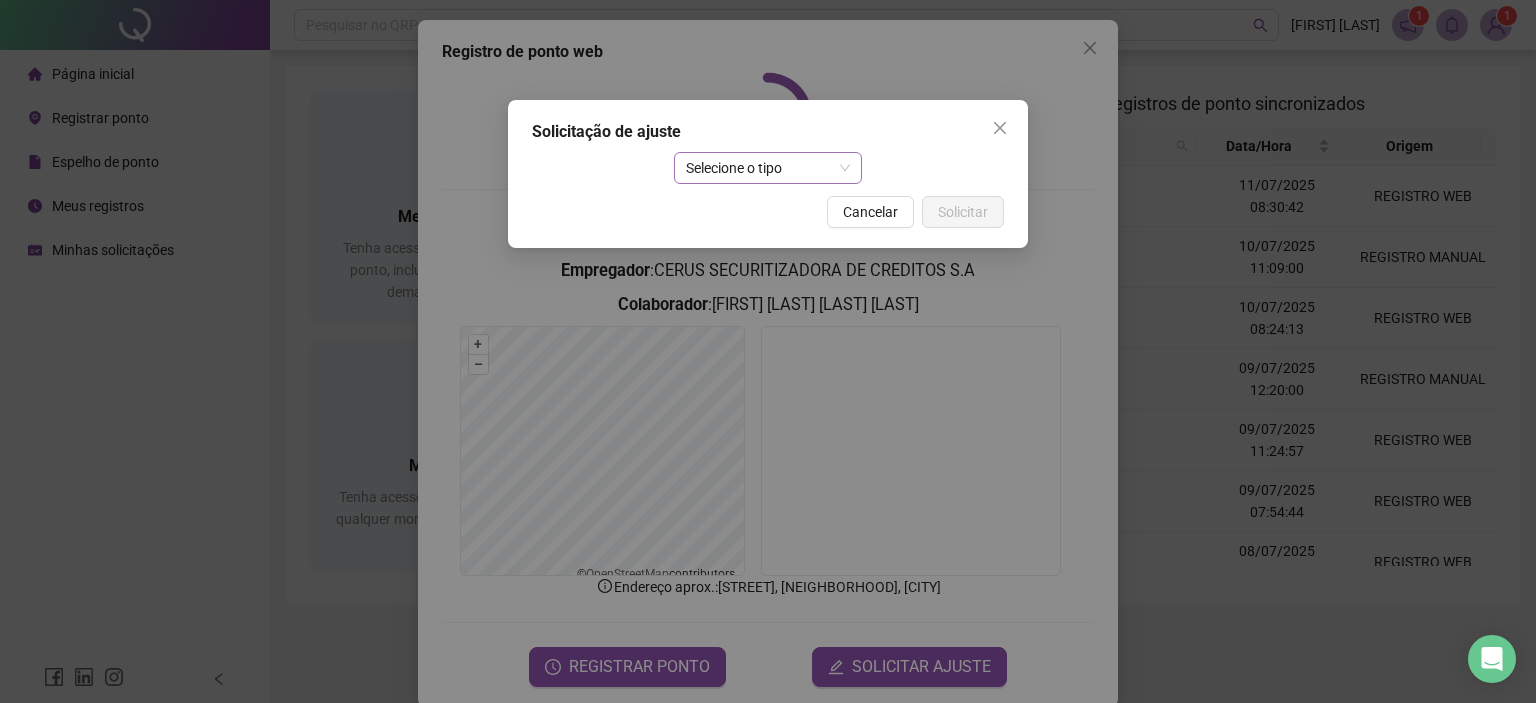 click on "Selecione o tipo" at bounding box center [768, 168] 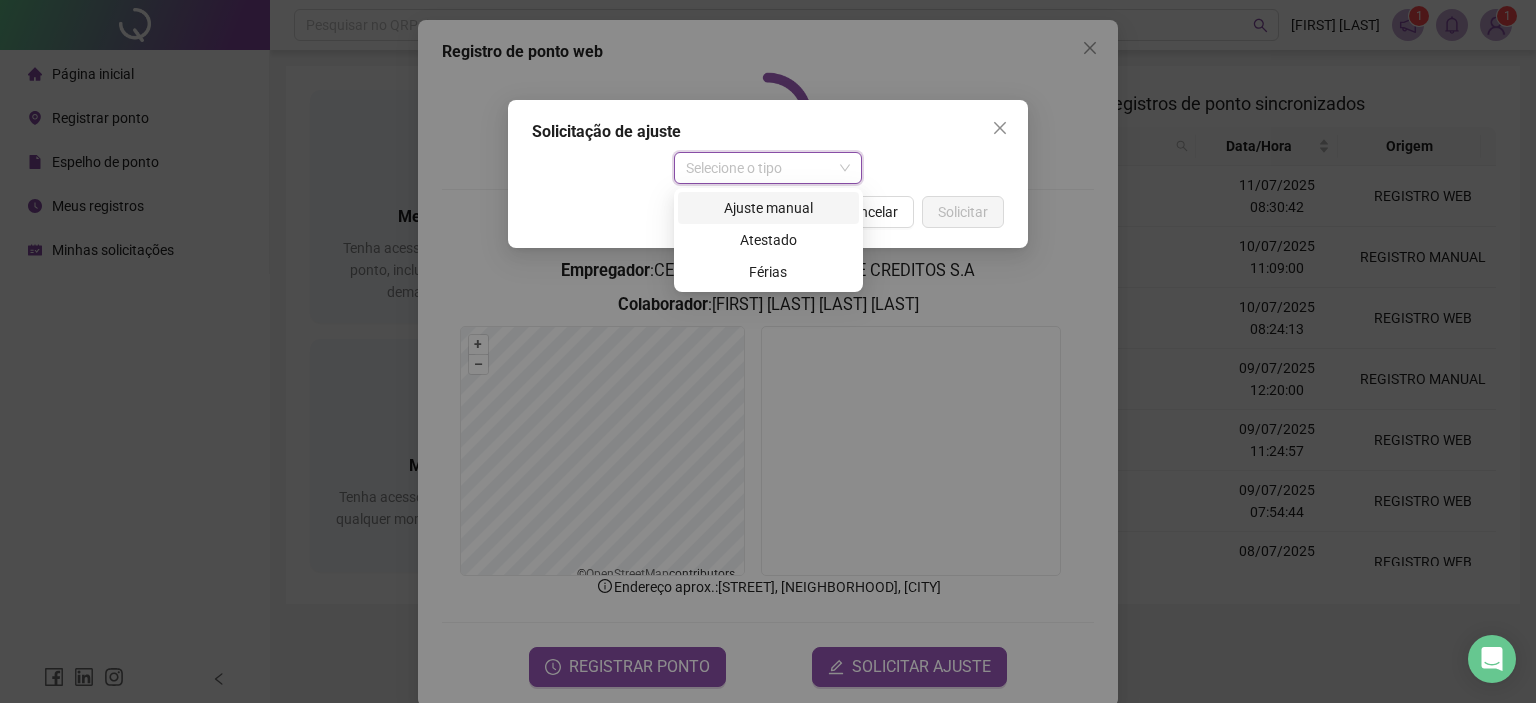 click on "Ajuste manual" at bounding box center [768, 208] 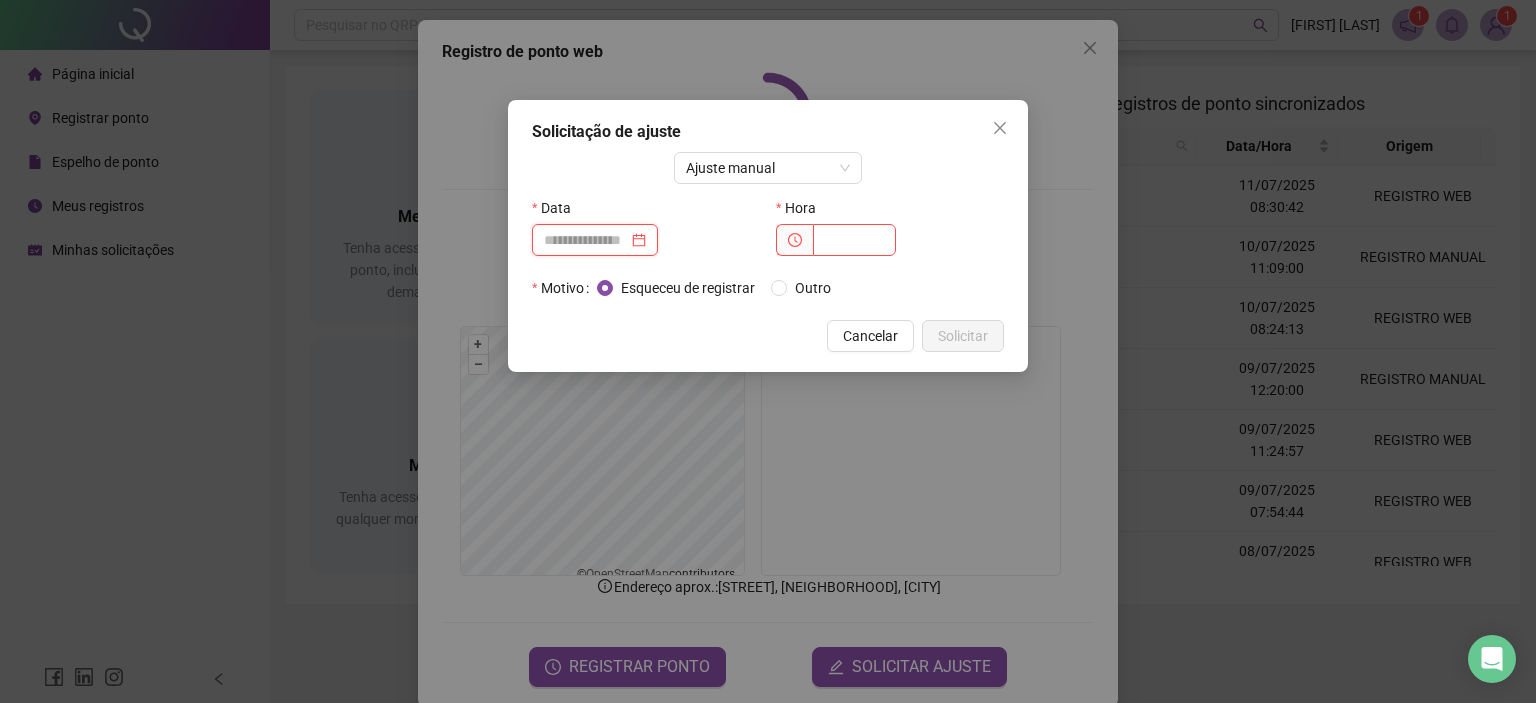click at bounding box center [586, 240] 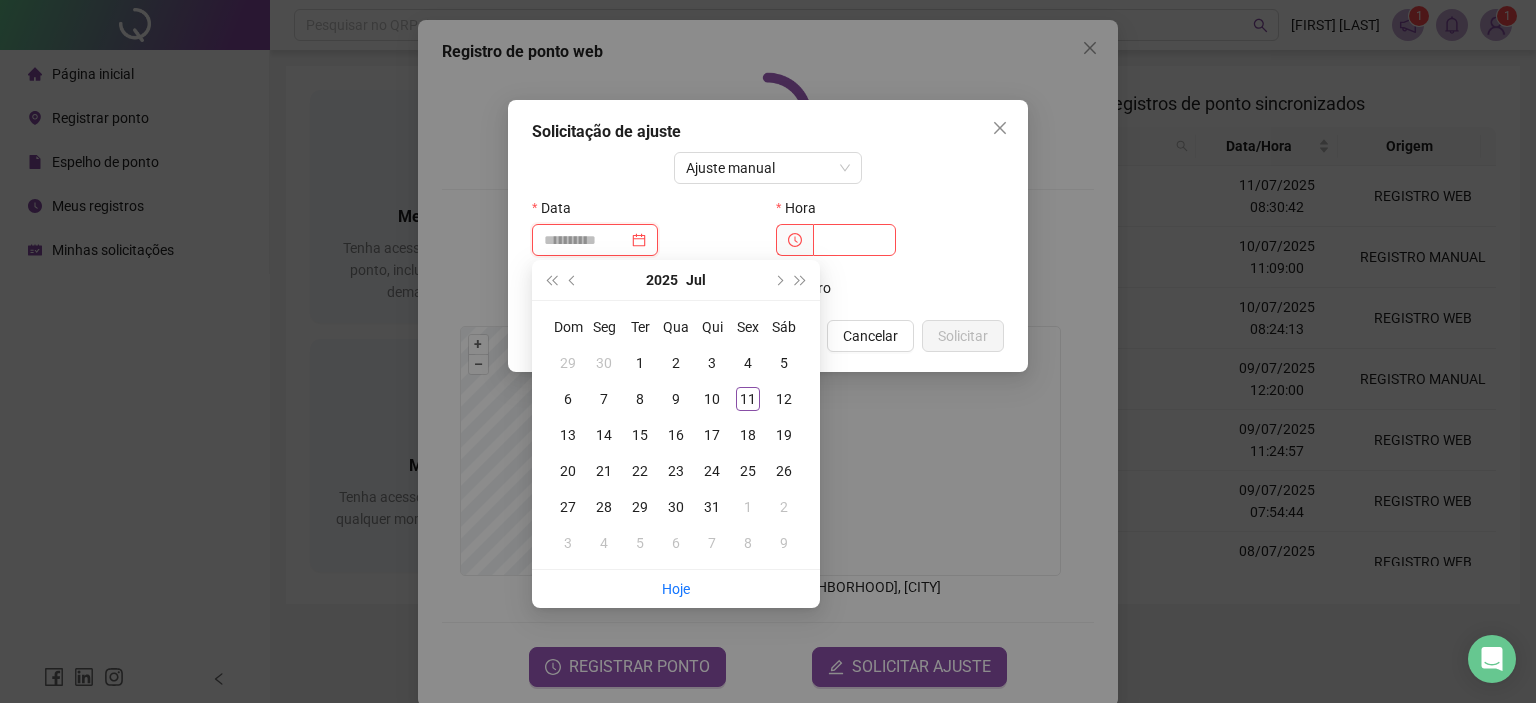 type on "**********" 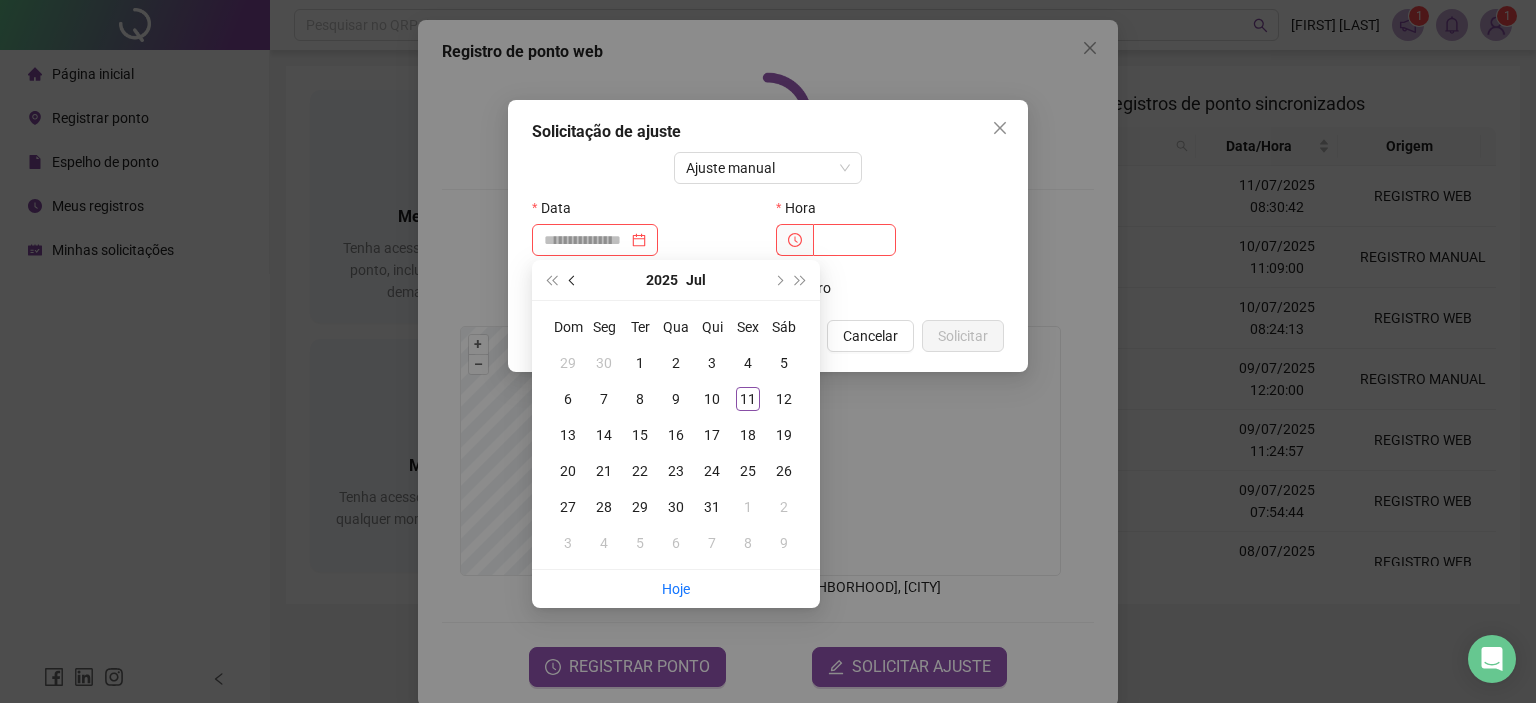 click at bounding box center [573, 280] 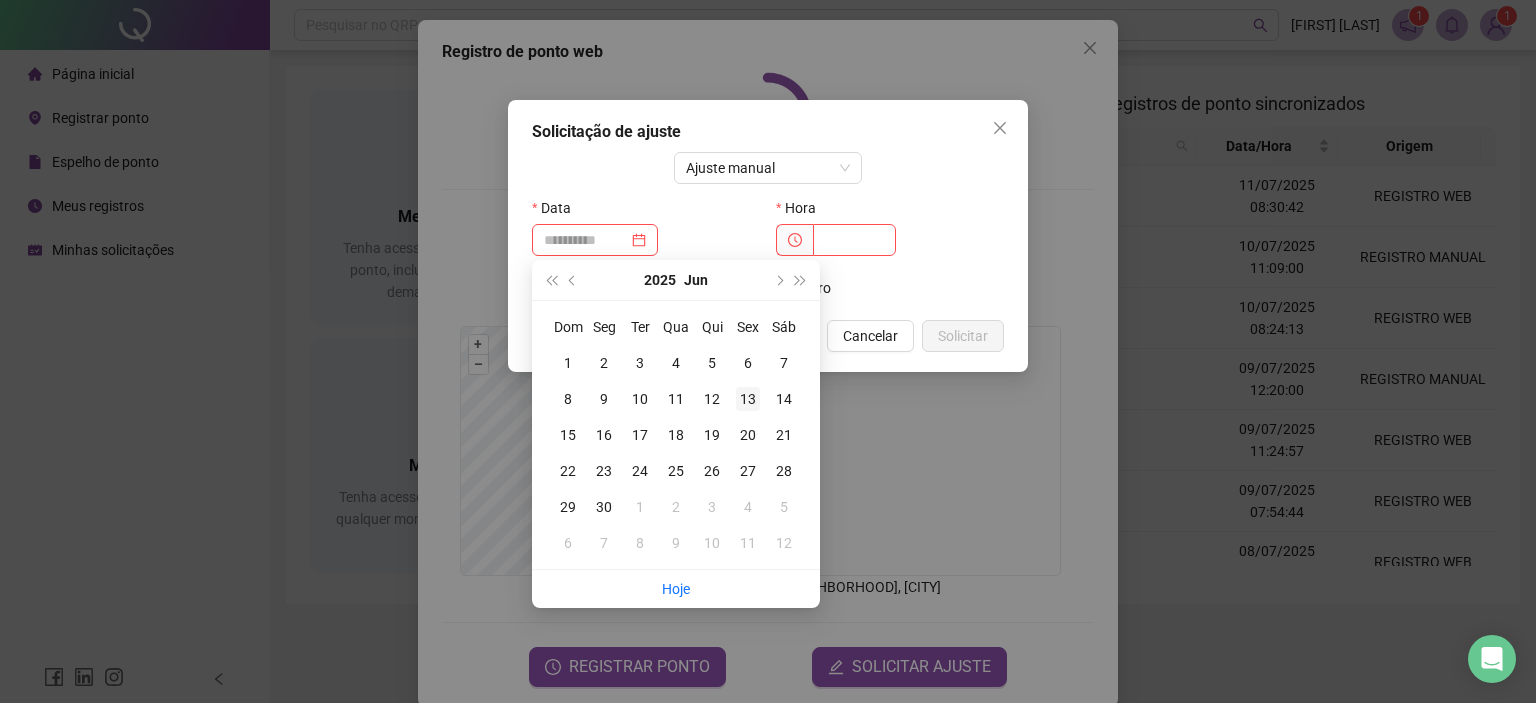 type on "**********" 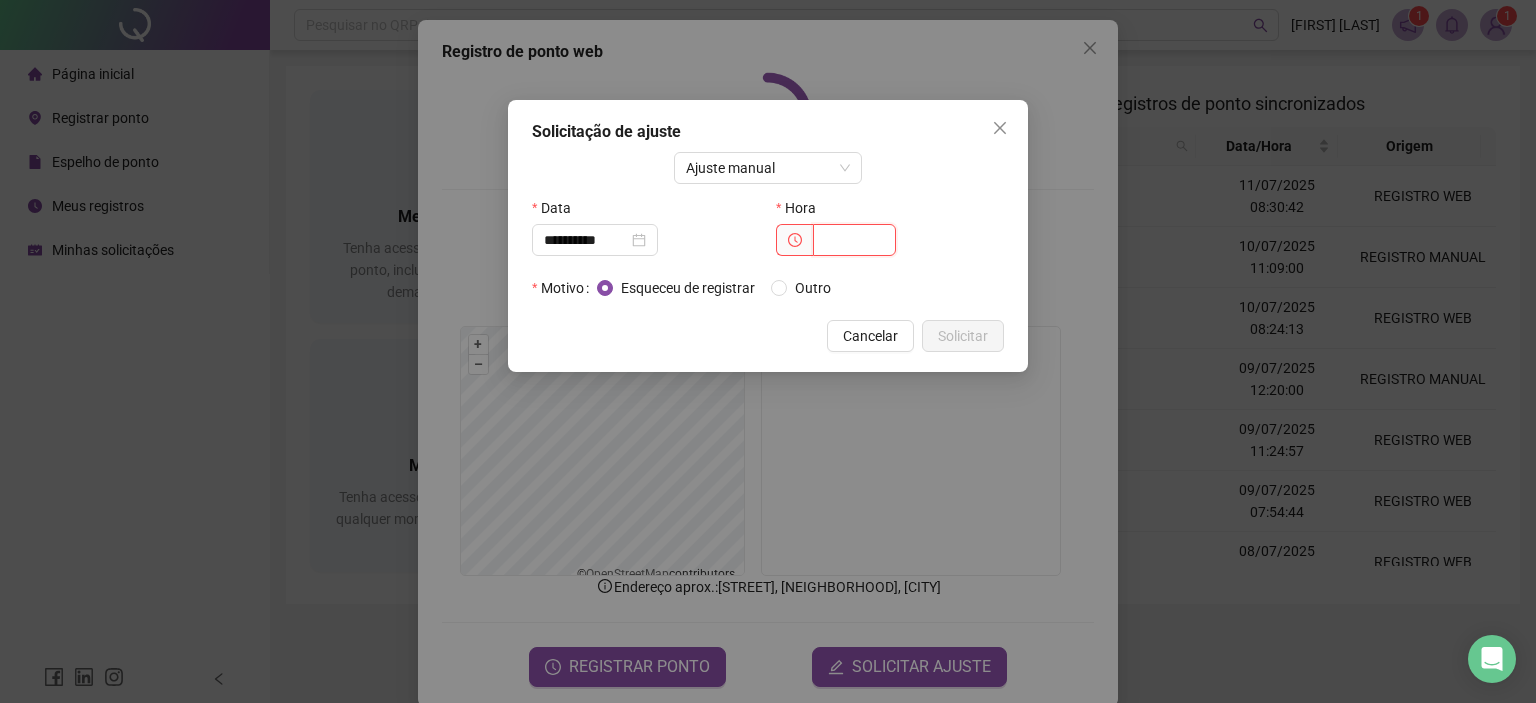 click at bounding box center (854, 240) 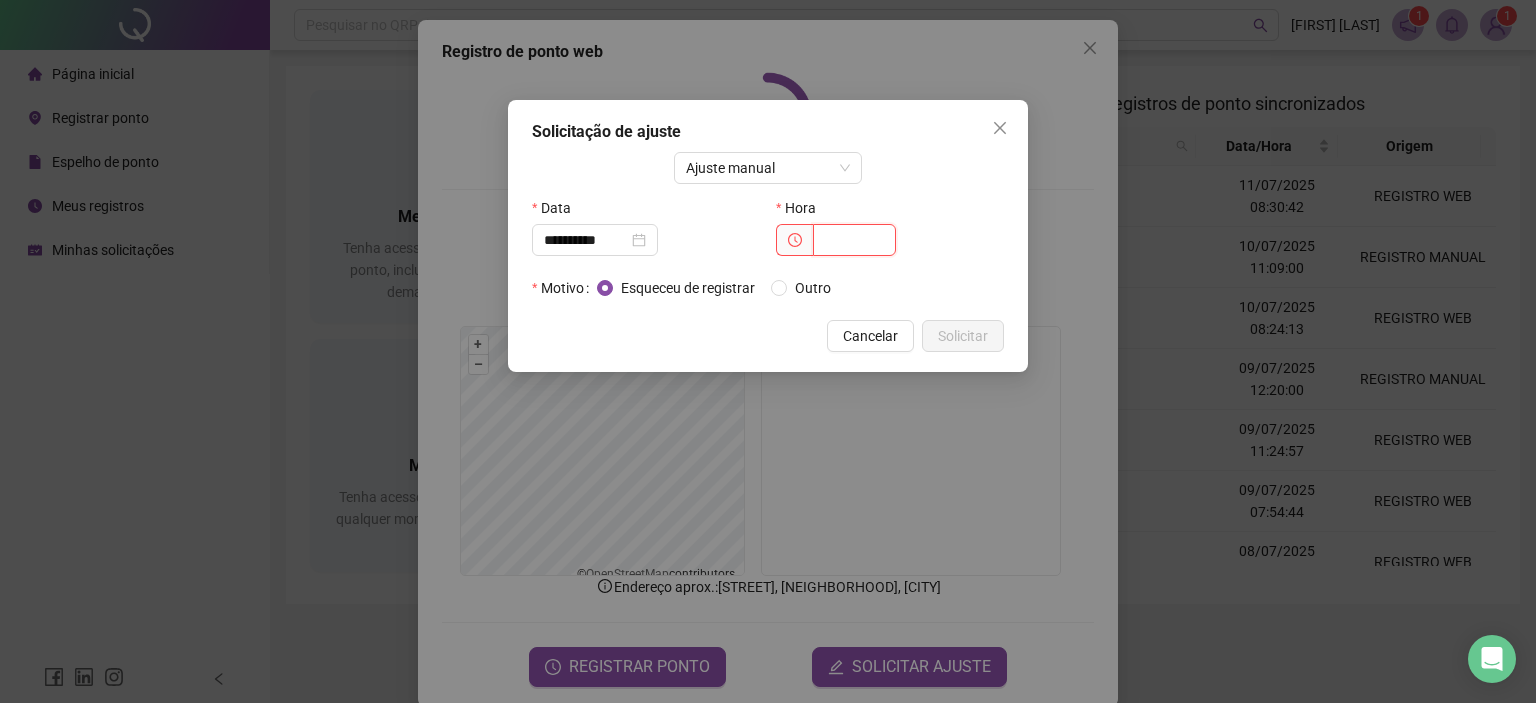 click at bounding box center (854, 240) 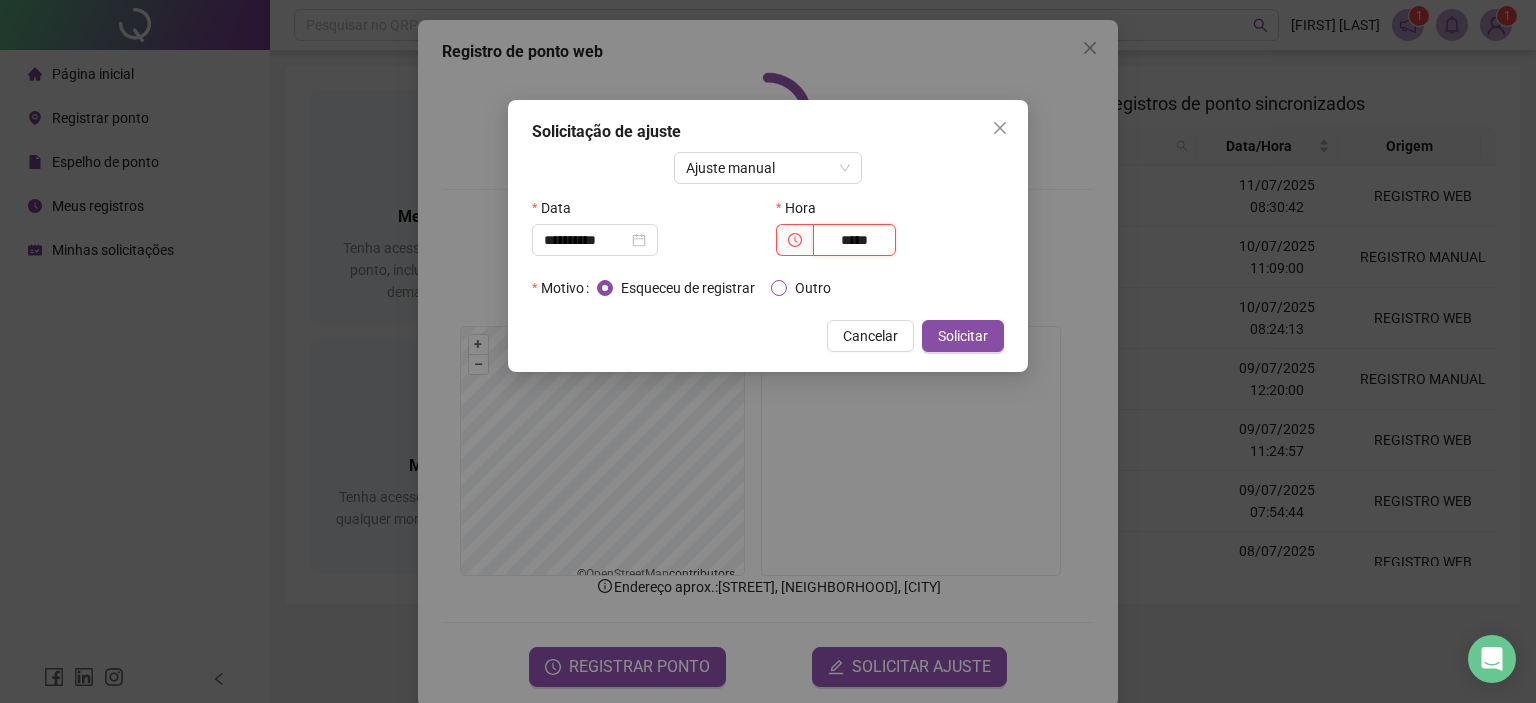 type on "*****" 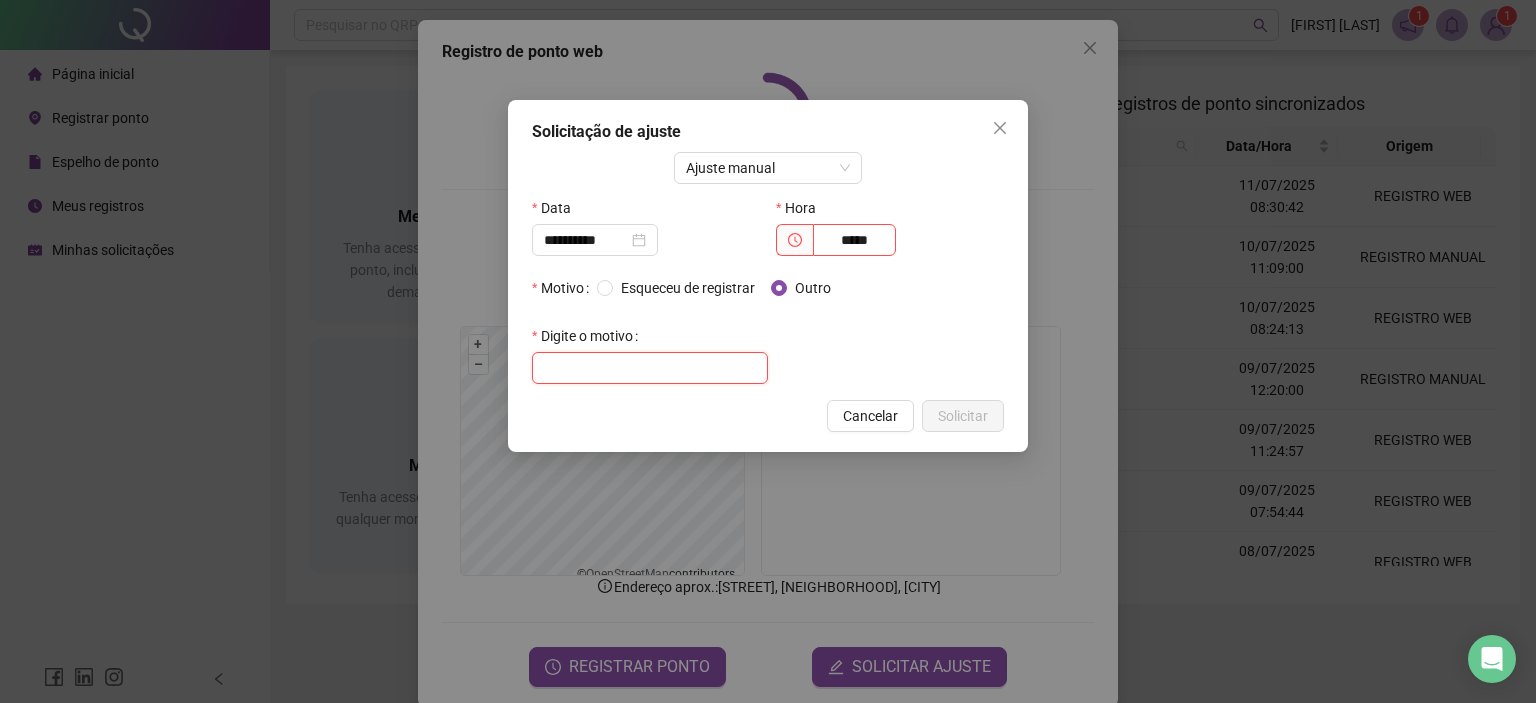 click at bounding box center (650, 368) 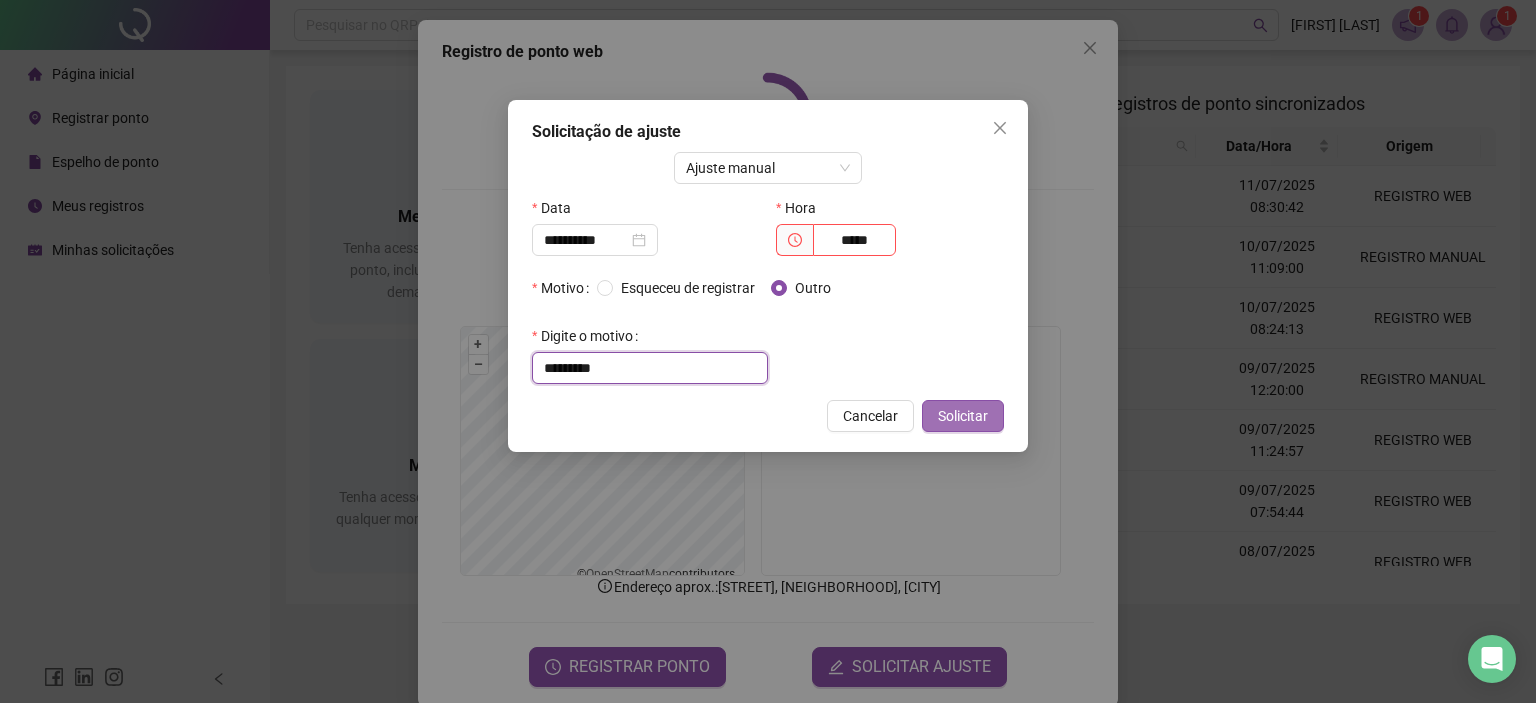 type on "*********" 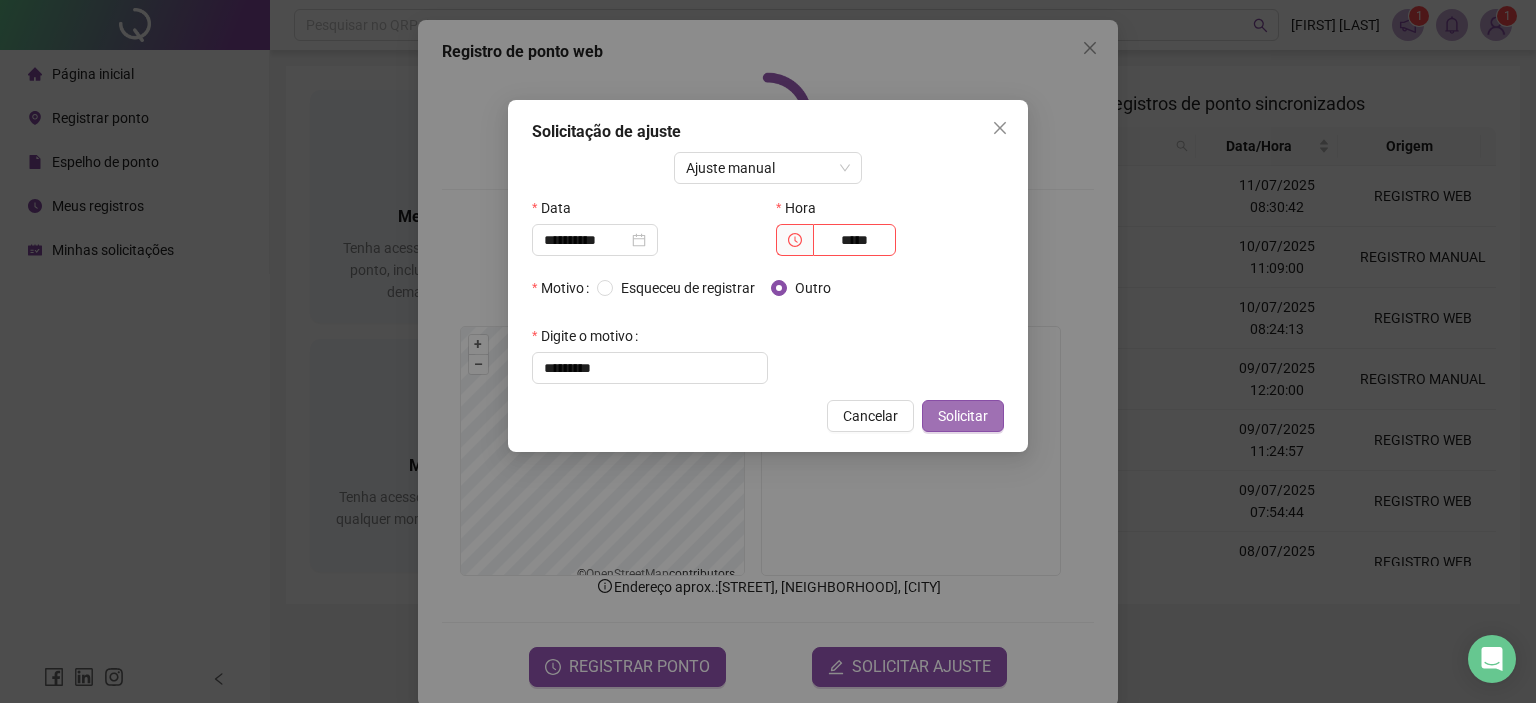 click on "Solicitar" at bounding box center (963, 416) 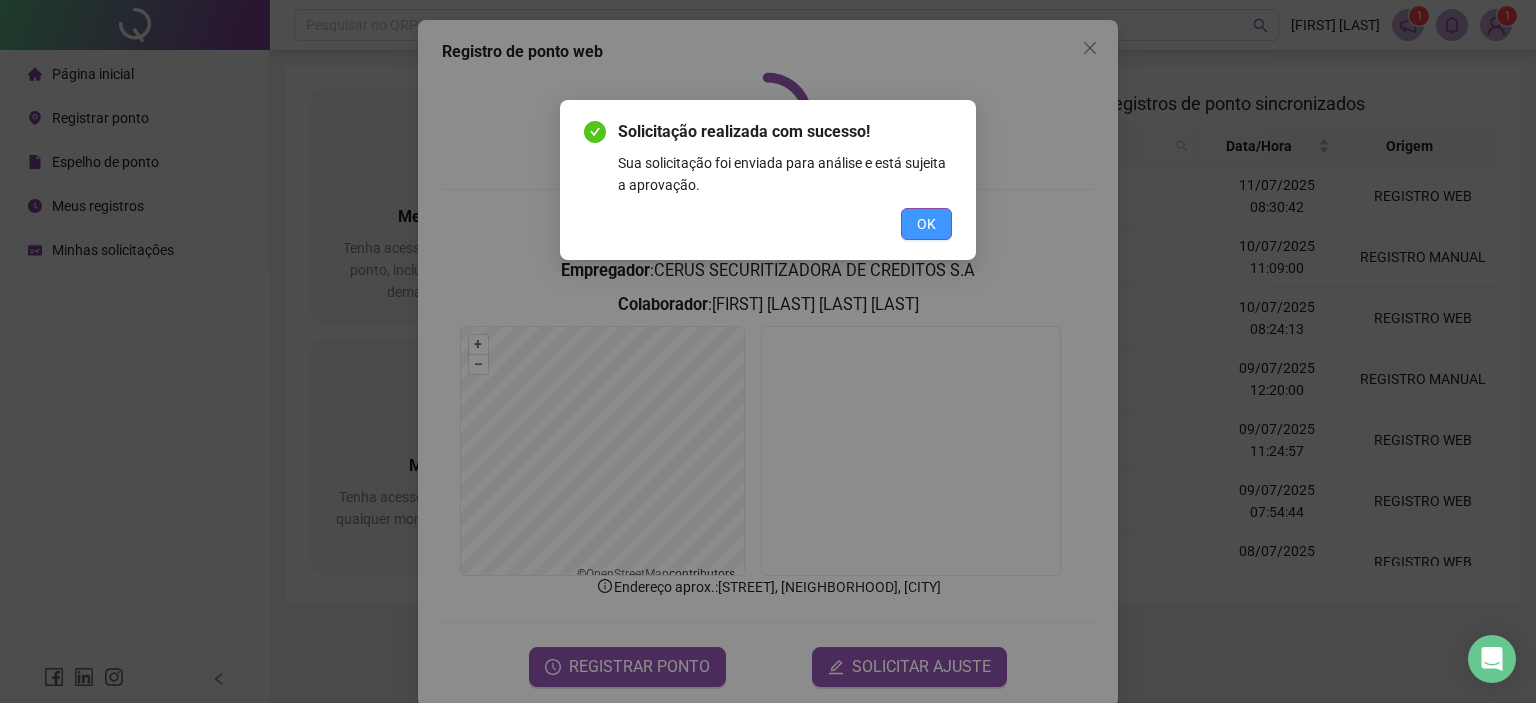 click on "OK" at bounding box center [926, 224] 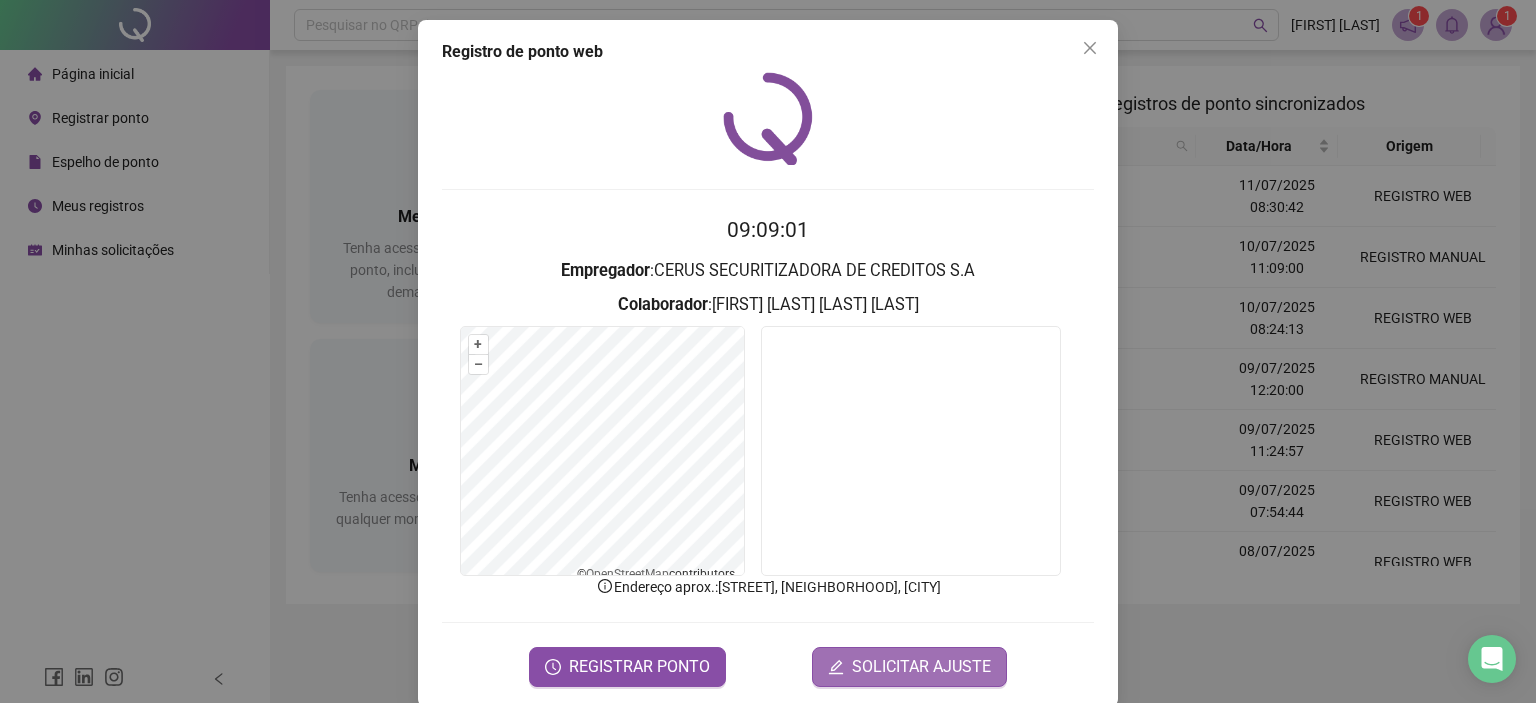 click on "SOLICITAR AJUSTE" at bounding box center (921, 667) 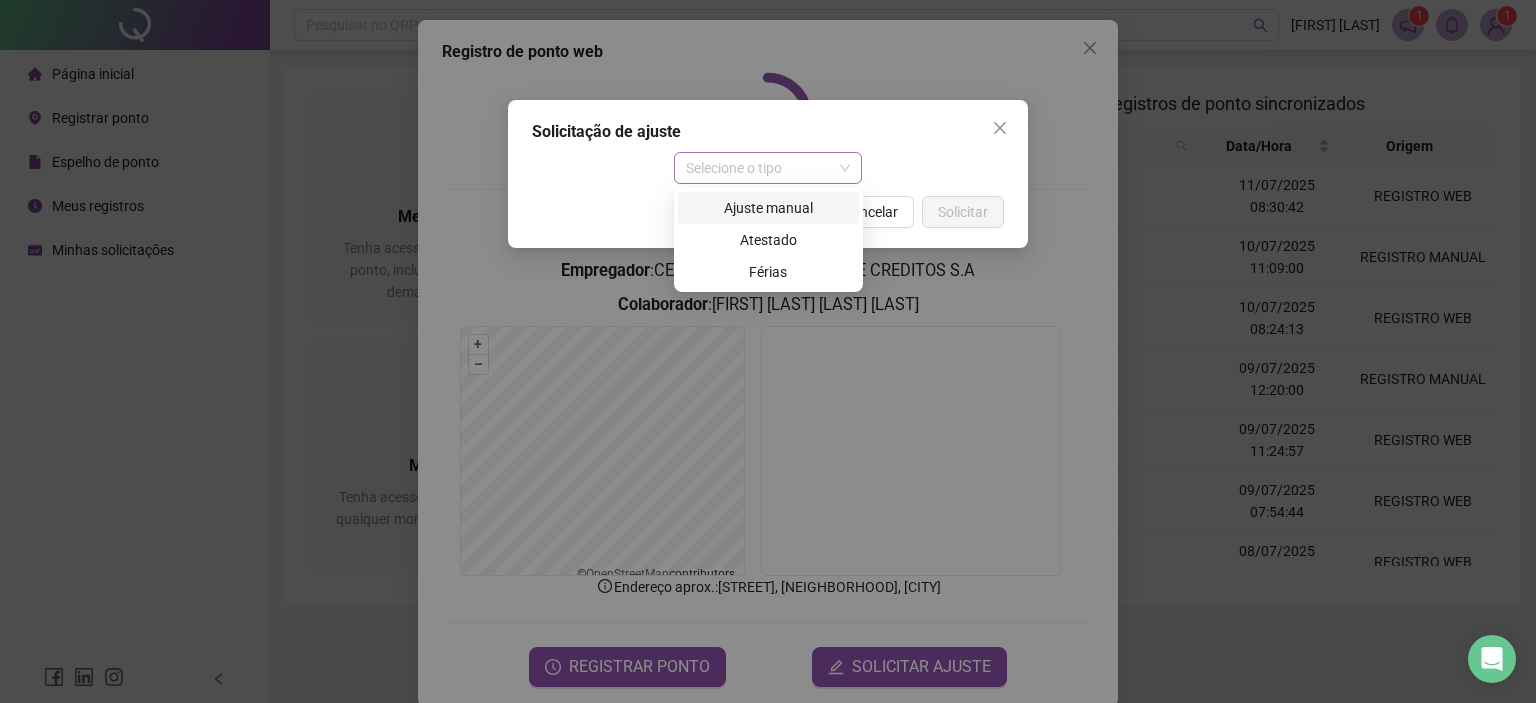 click on "Selecione o tipo" at bounding box center [768, 168] 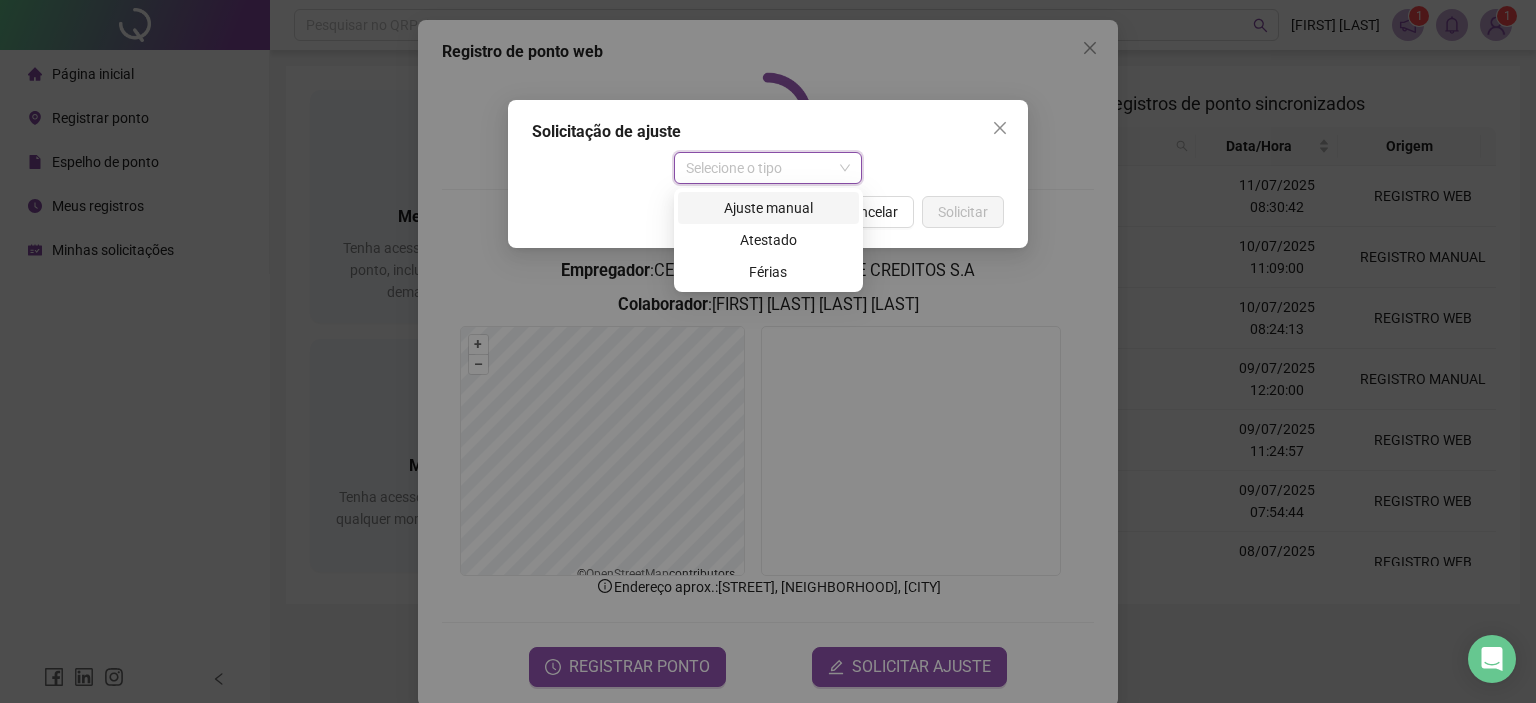 click on "Ajuste manual" at bounding box center (768, 208) 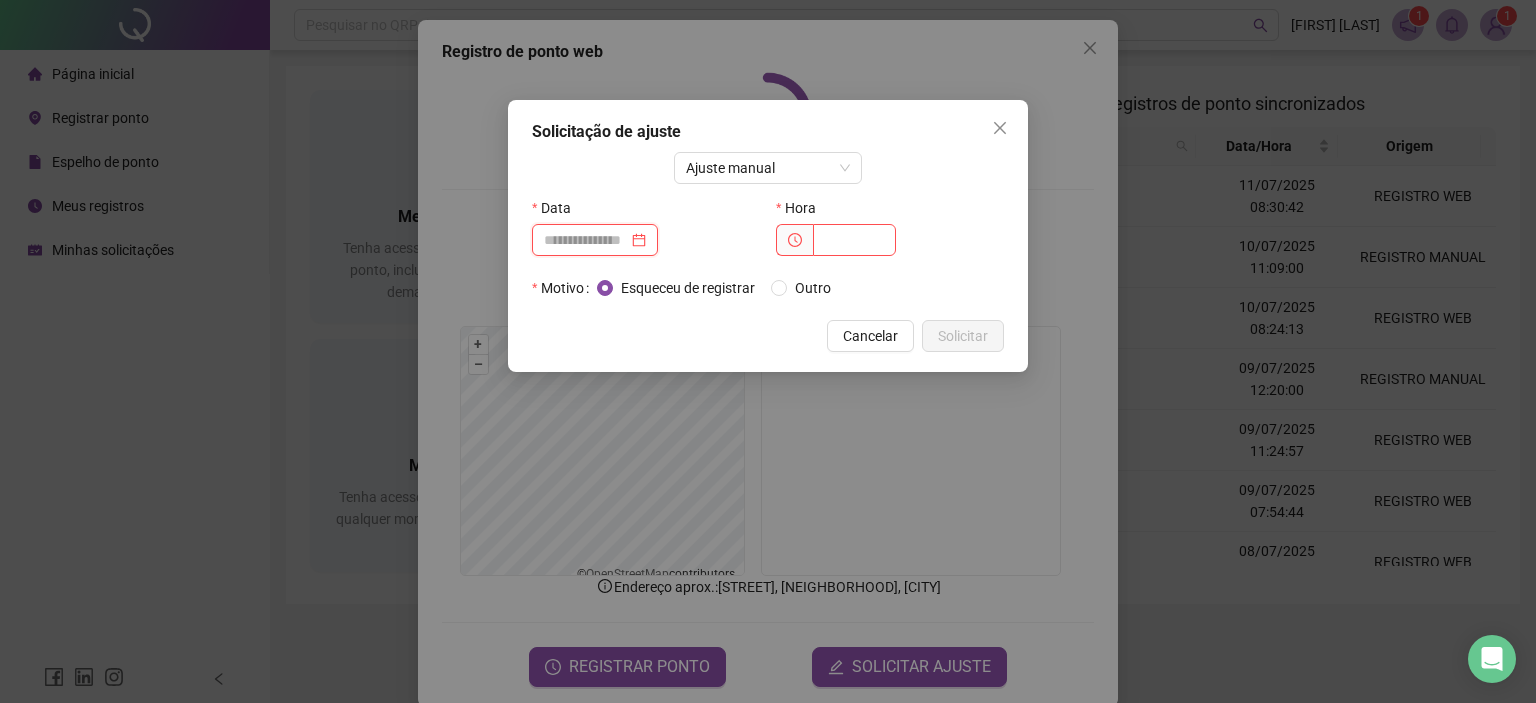 click at bounding box center (586, 240) 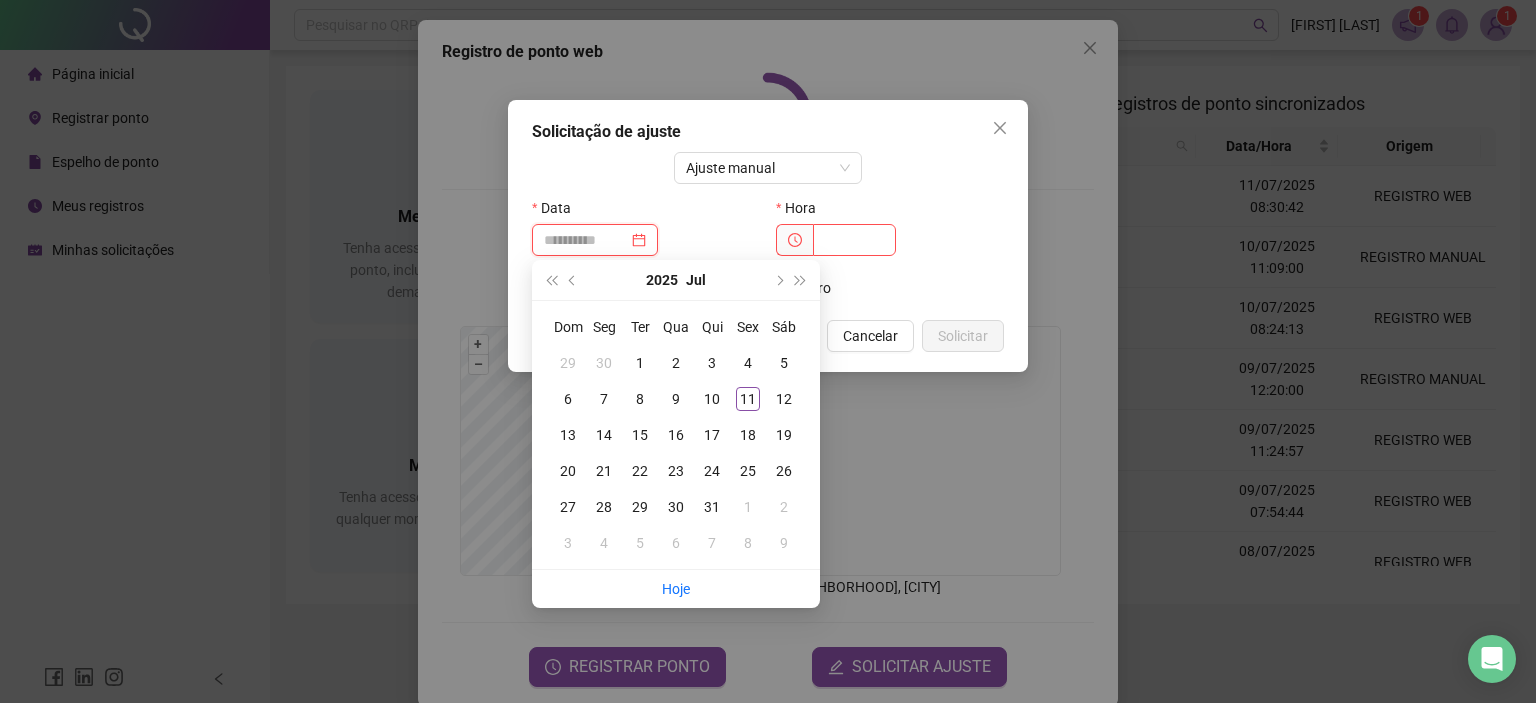 type on "**********" 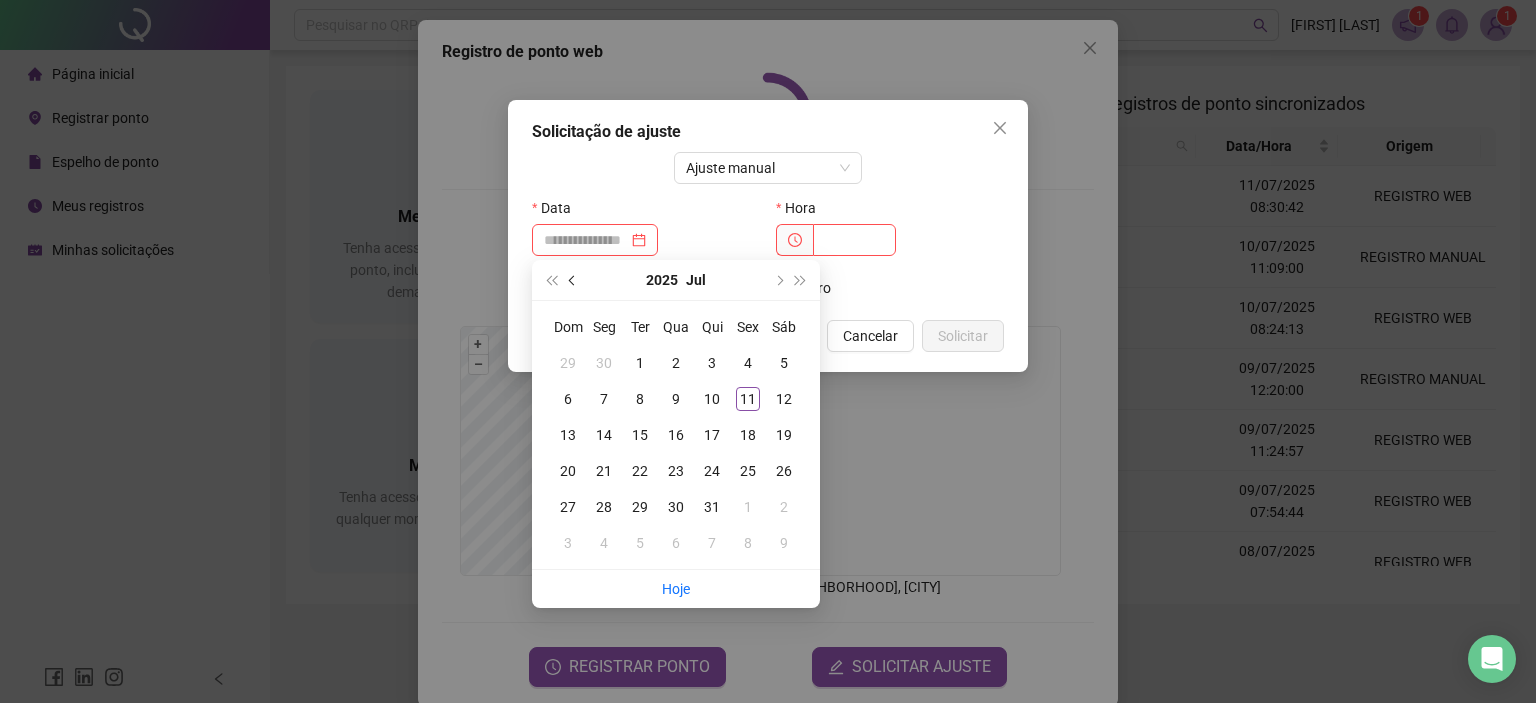 click at bounding box center (573, 280) 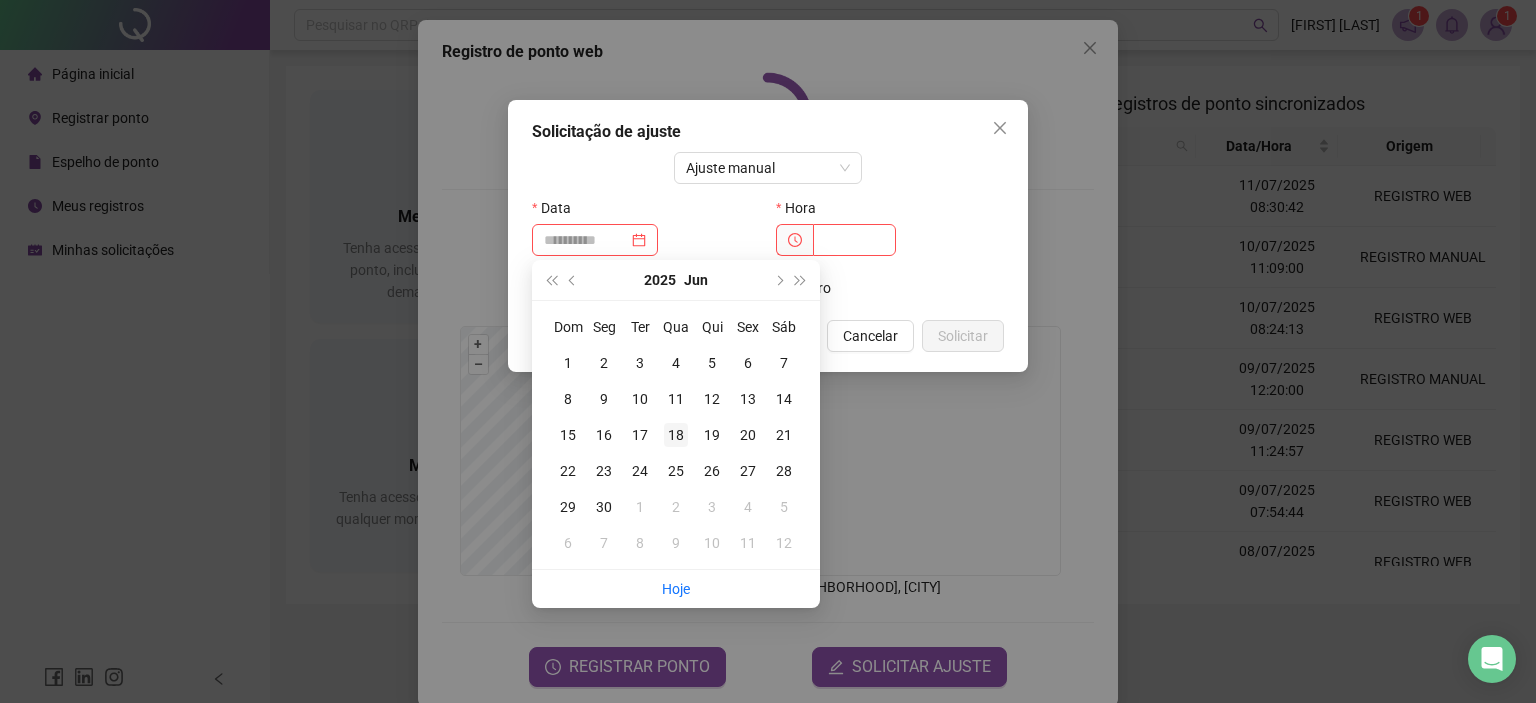 type on "**********" 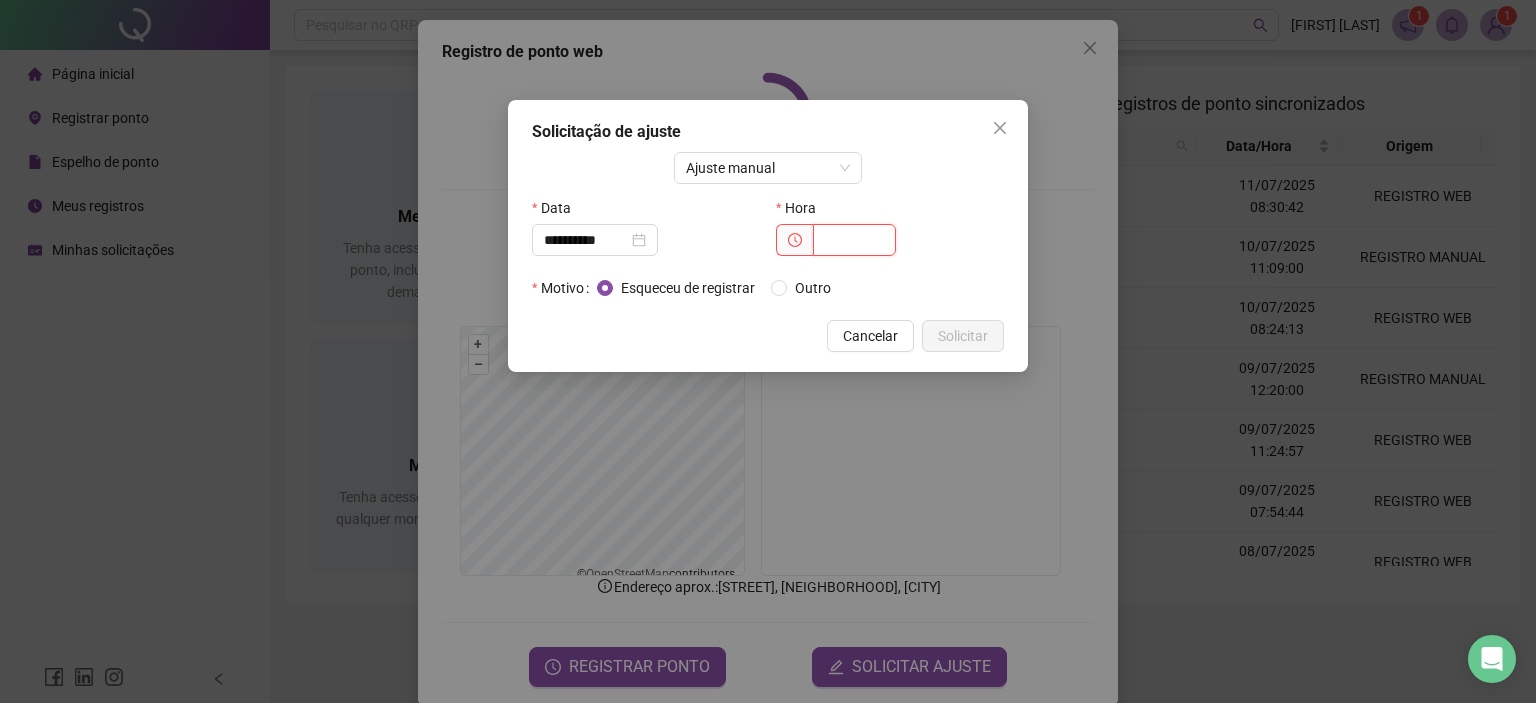 click at bounding box center (854, 240) 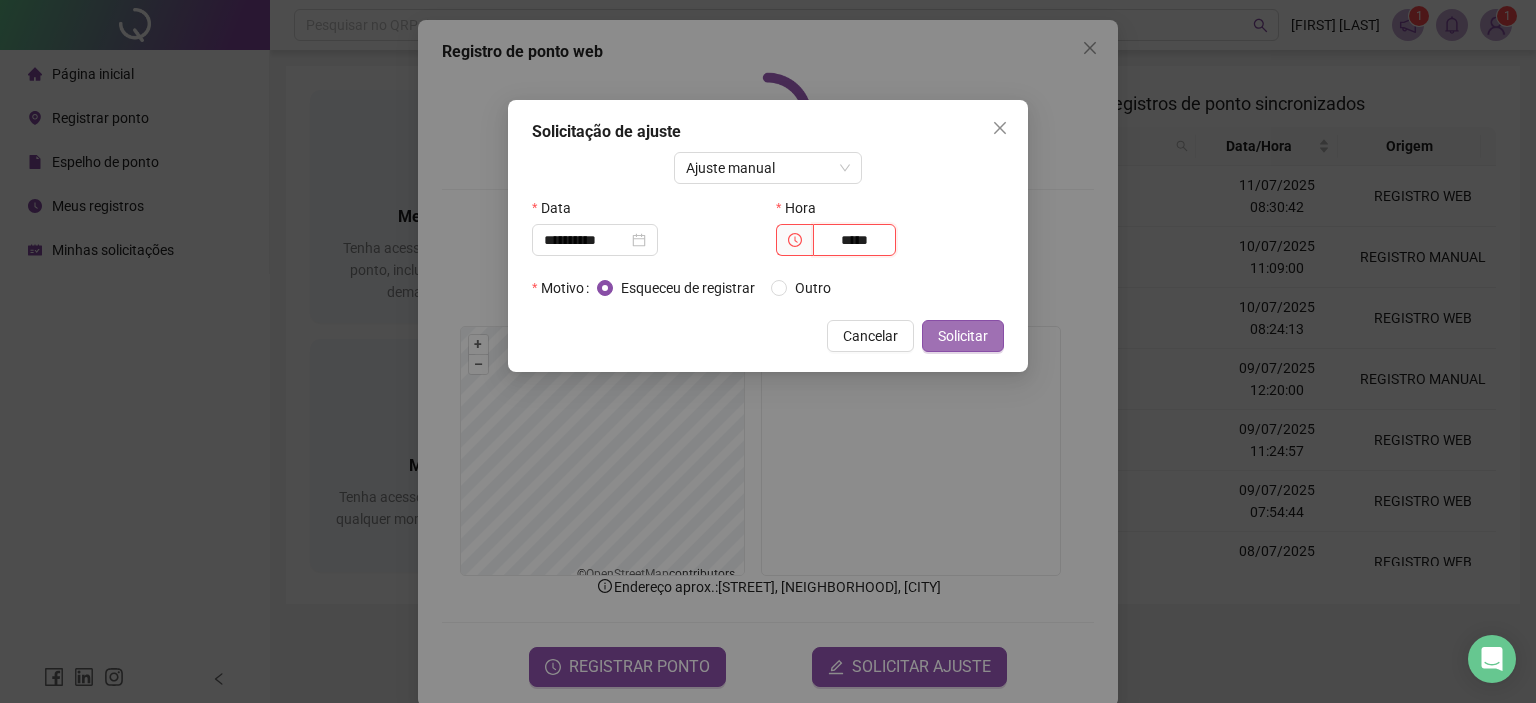 type on "*****" 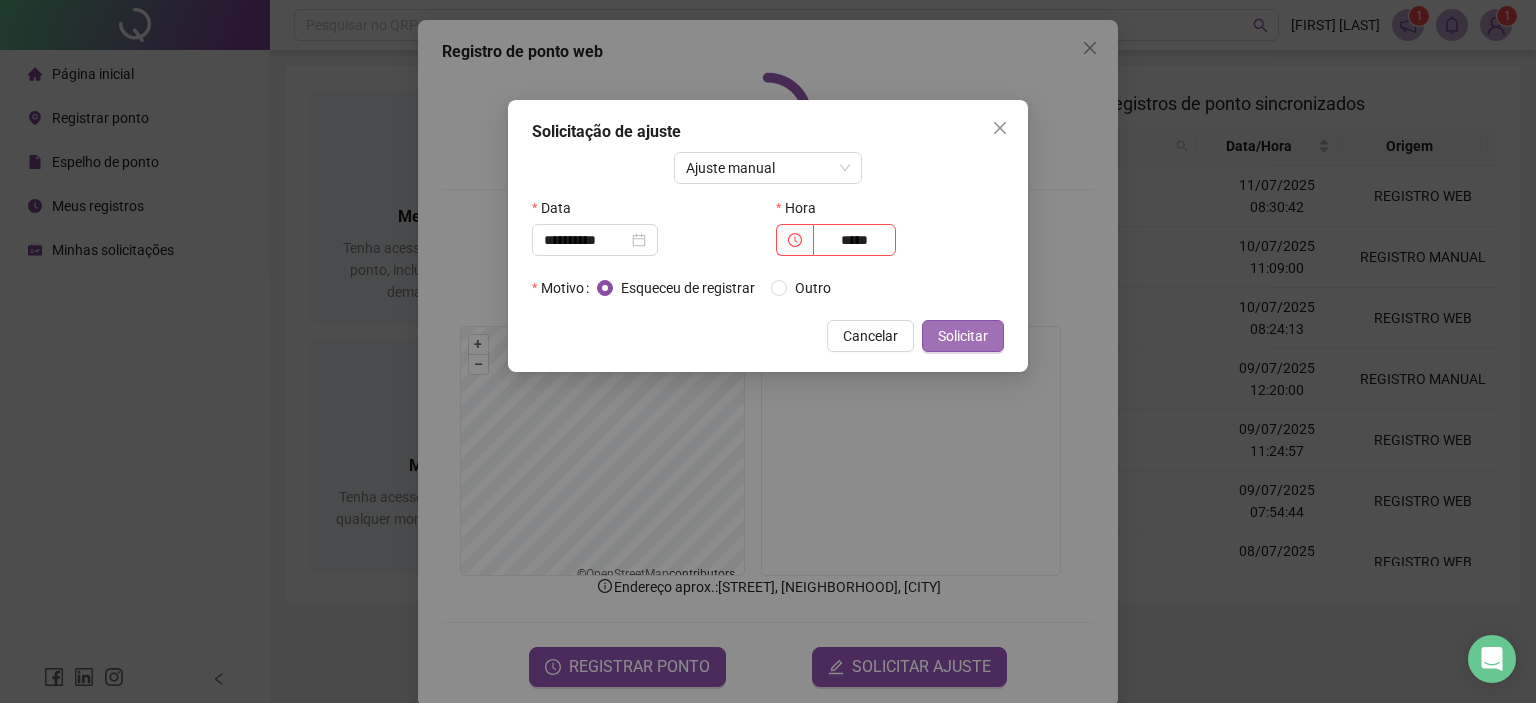 click on "Solicitar" at bounding box center (963, 336) 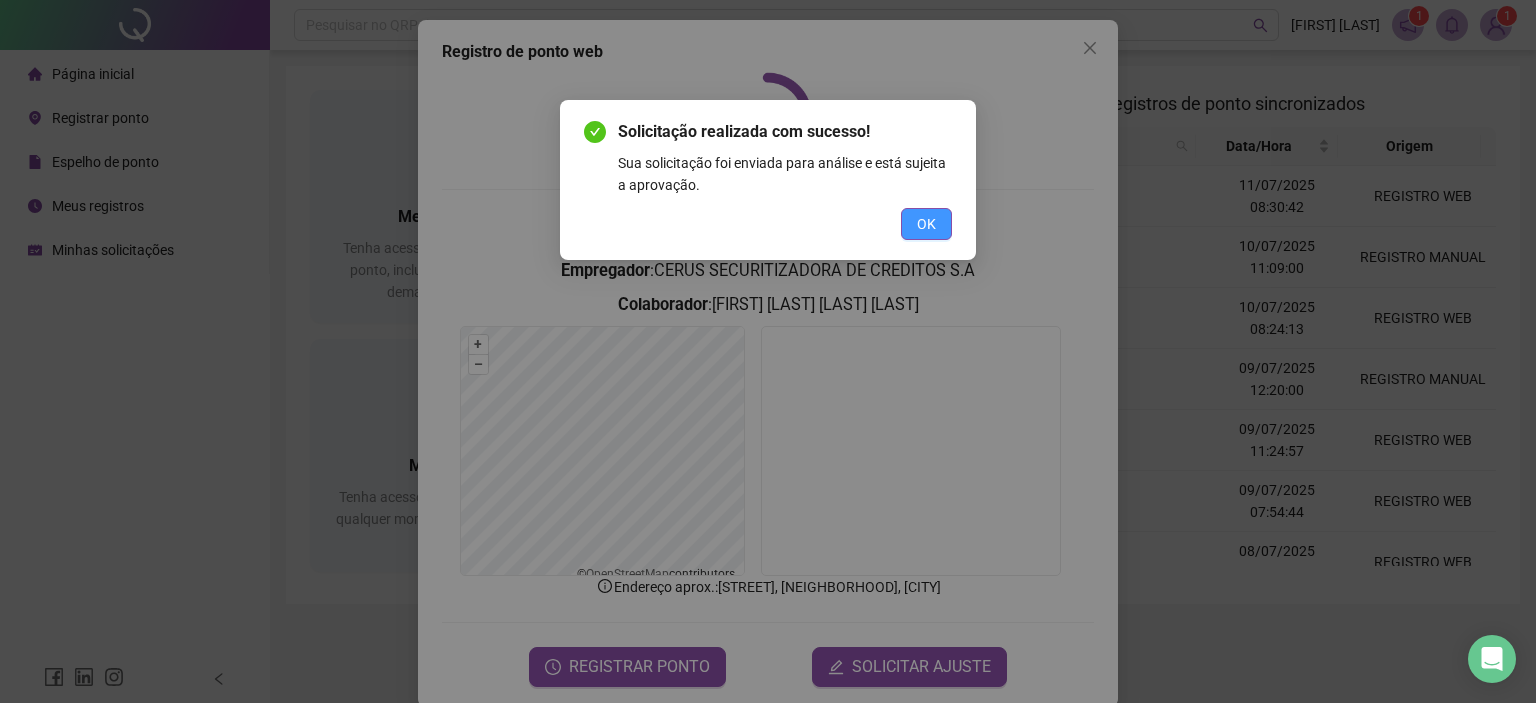 click on "OK" at bounding box center [926, 224] 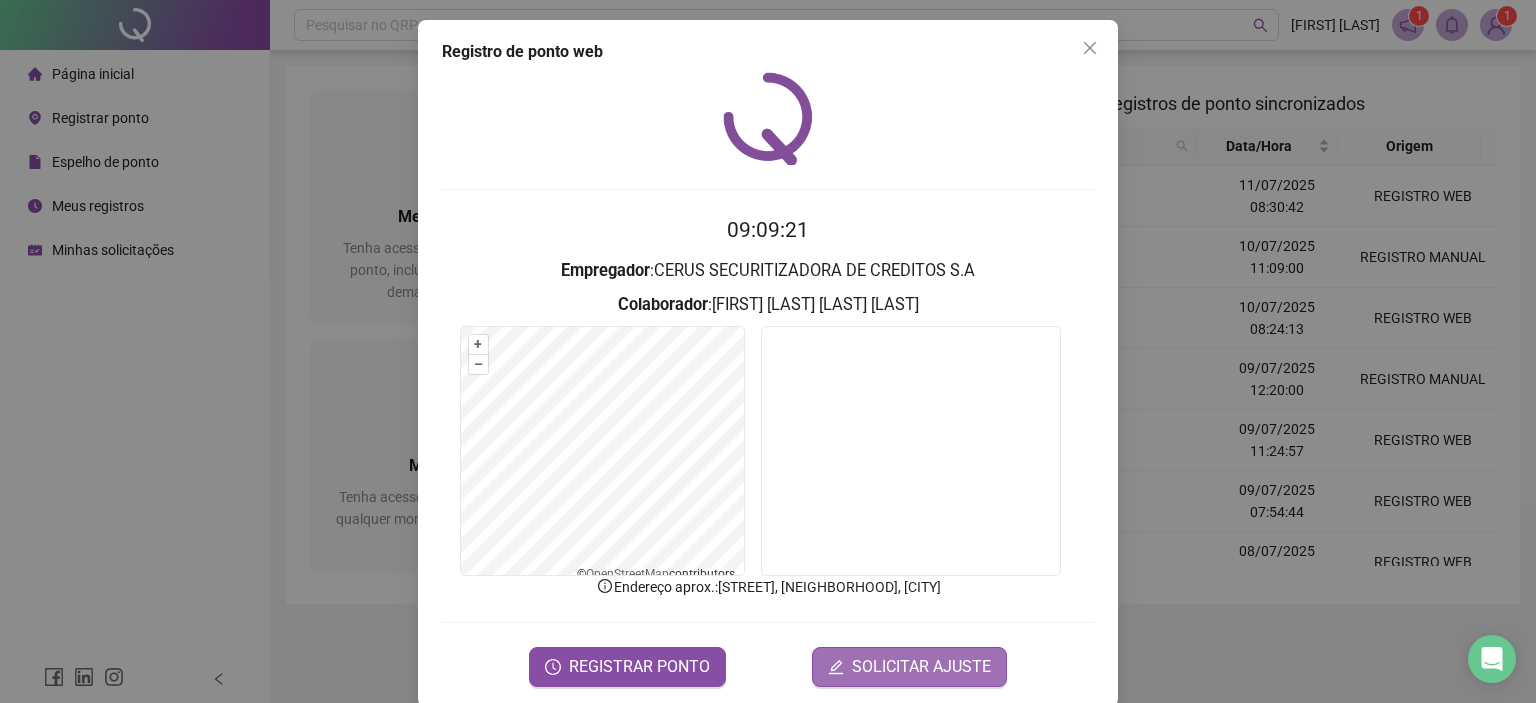 click on "SOLICITAR AJUSTE" at bounding box center (921, 667) 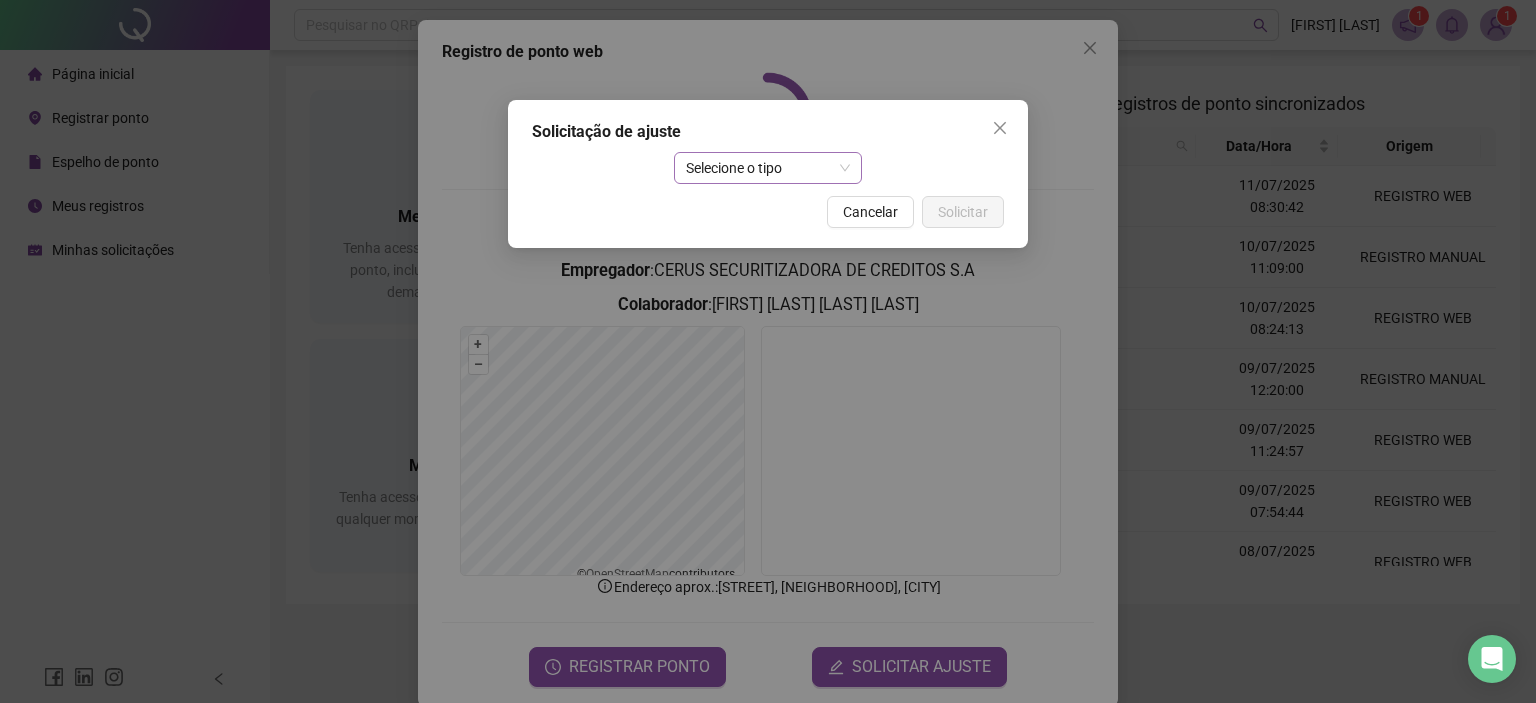 click on "Selecione o tipo" at bounding box center [768, 168] 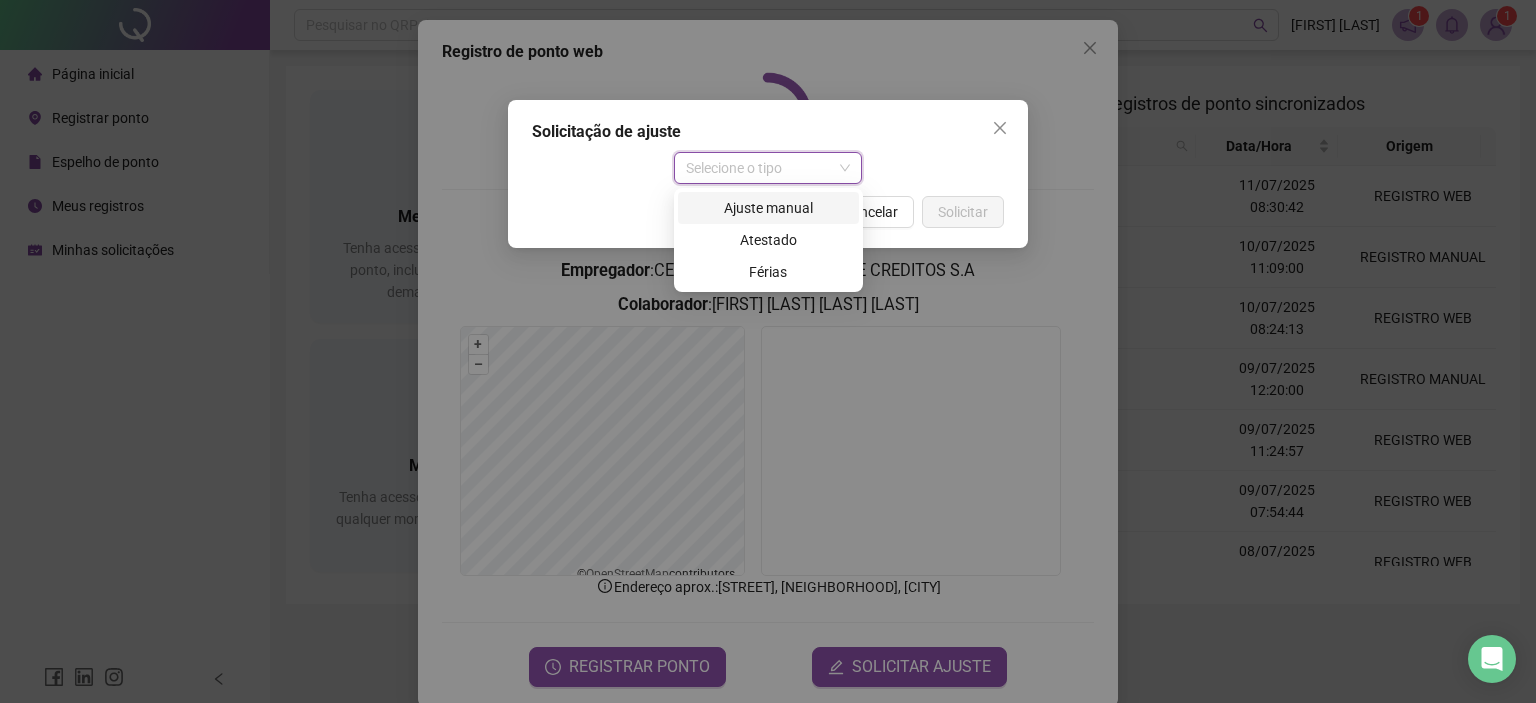 click on "Ajuste manual" at bounding box center (768, 208) 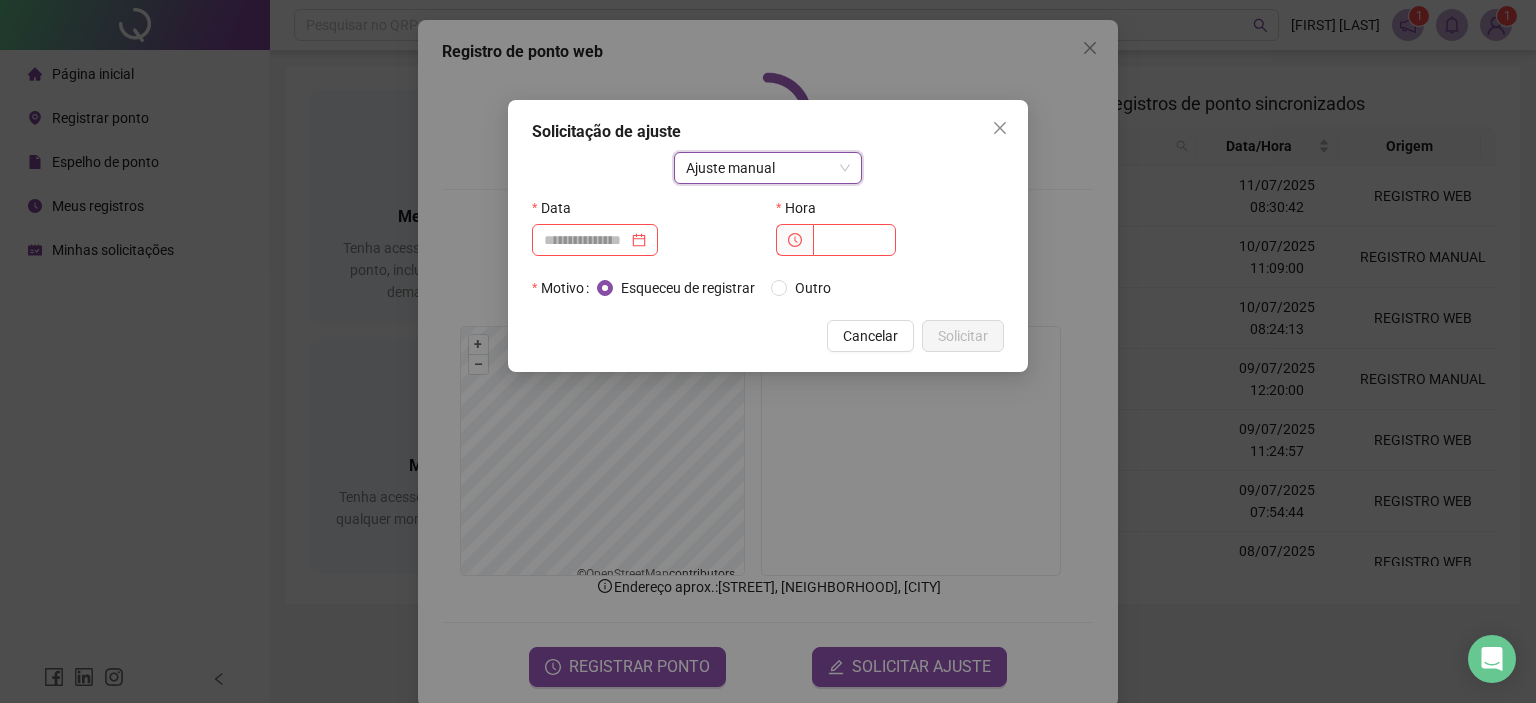 click on "Ajuste manual" at bounding box center (768, 168) 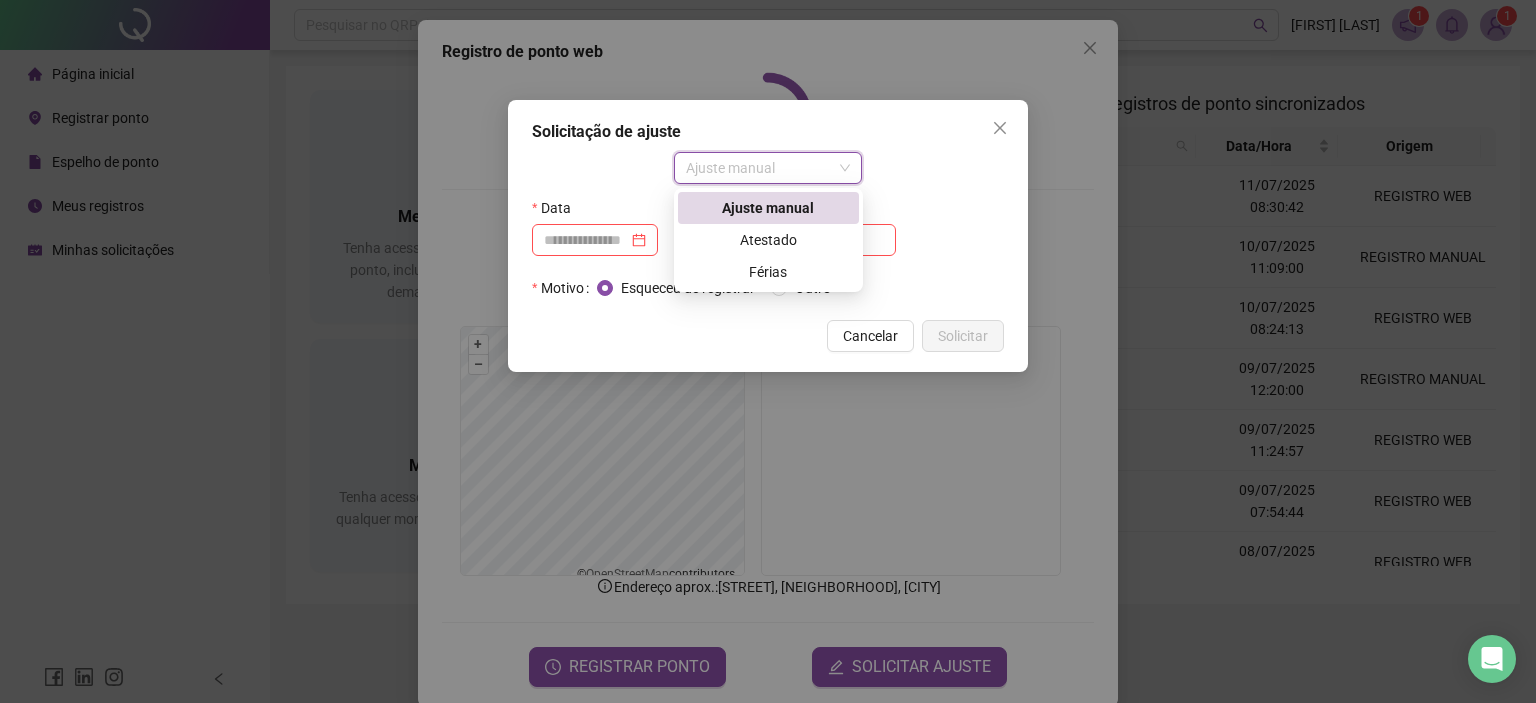 click on "Ajuste manual" at bounding box center [768, 168] 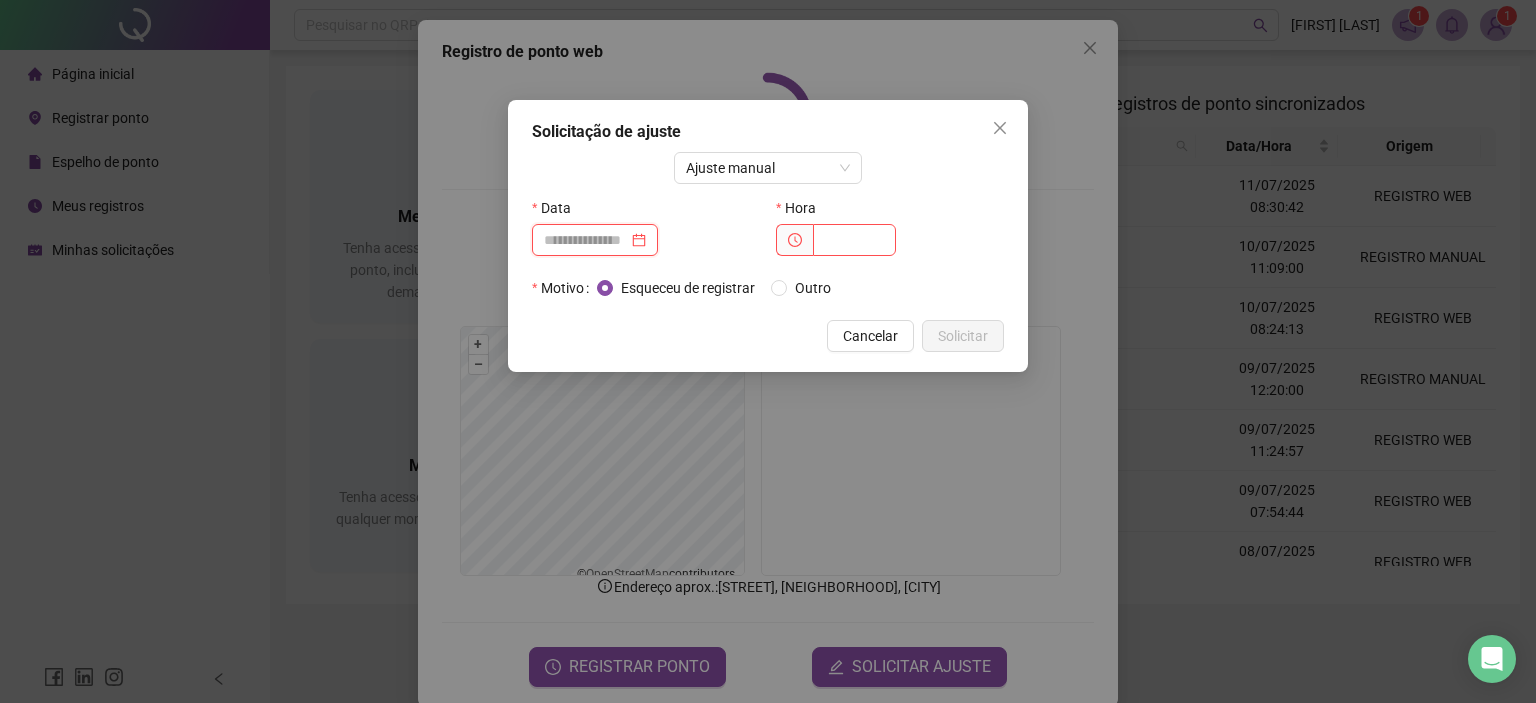 click at bounding box center [586, 240] 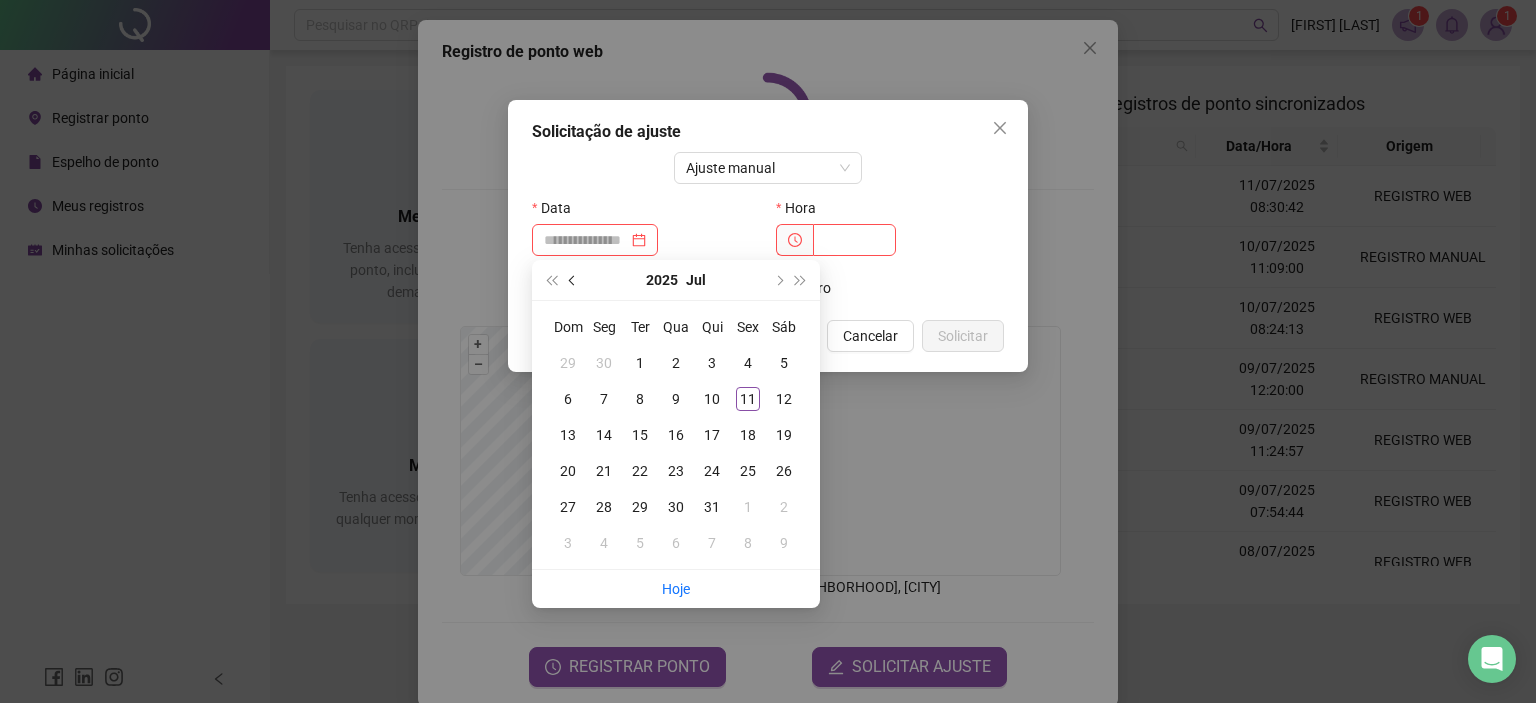 click at bounding box center (574, 280) 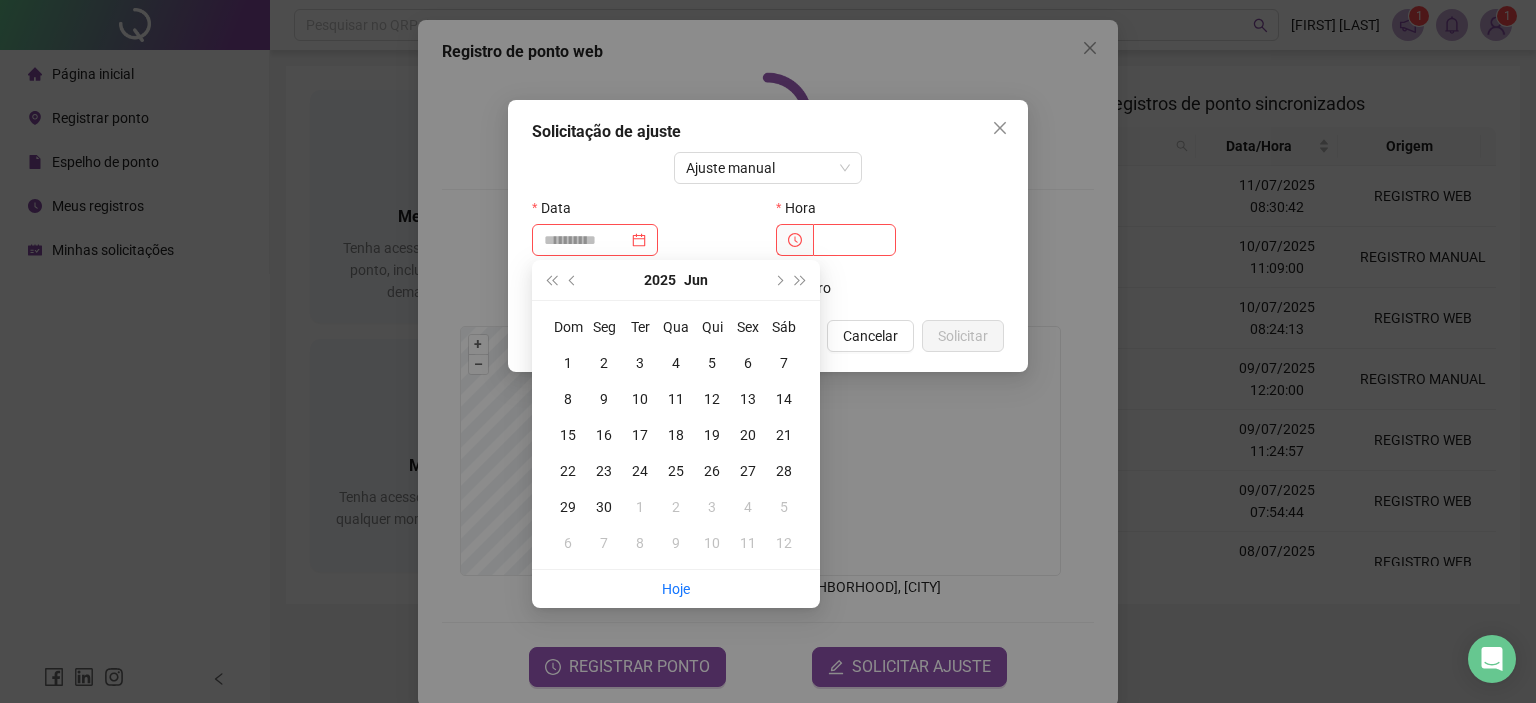 type on "**********" 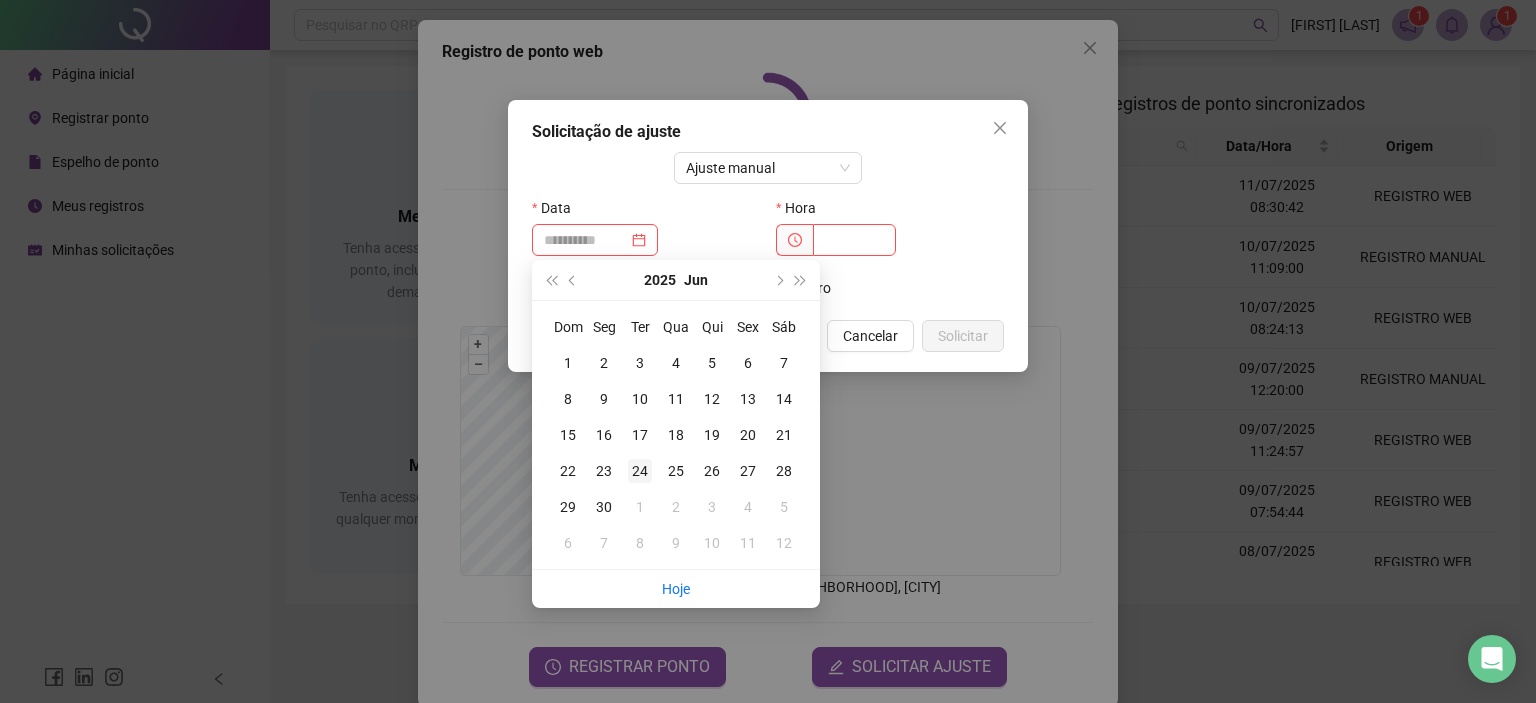 type on "**********" 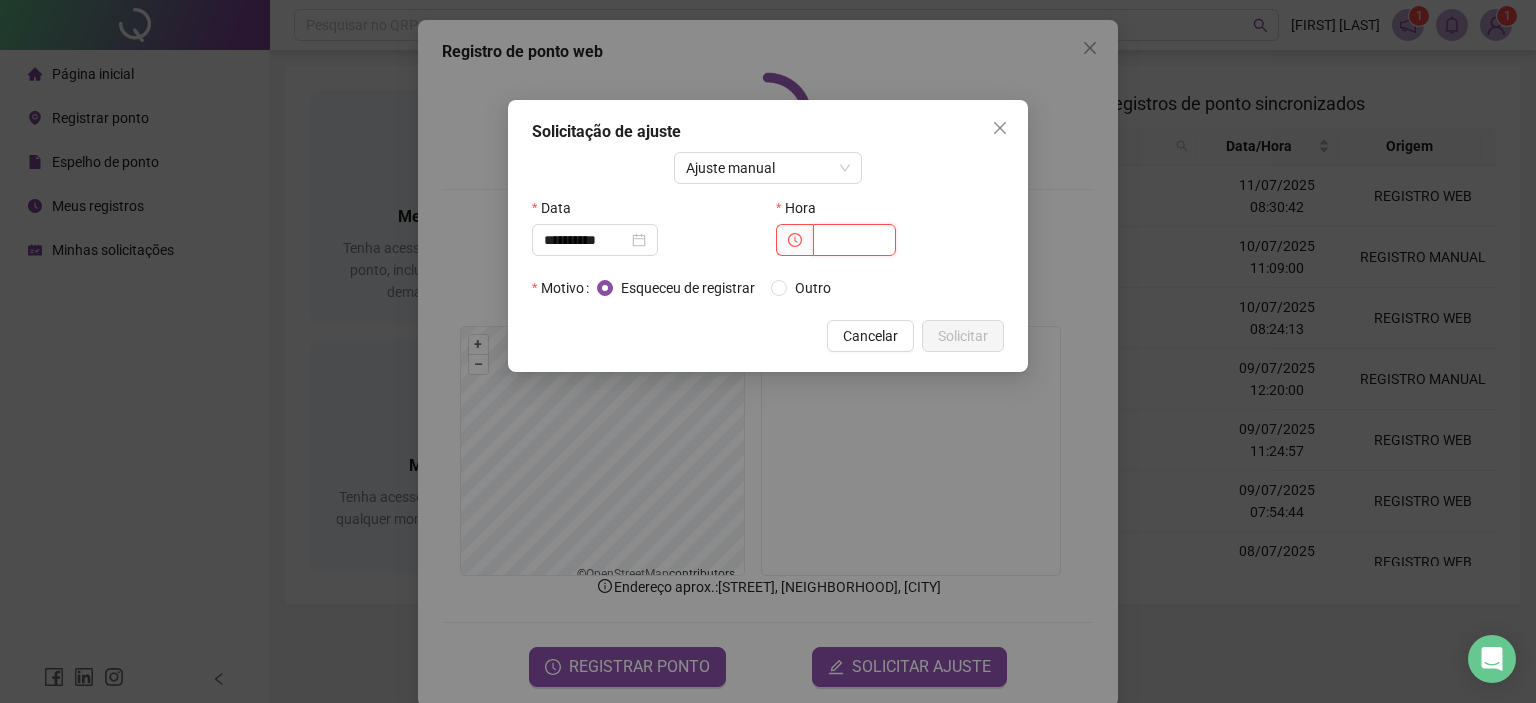 click at bounding box center (854, 240) 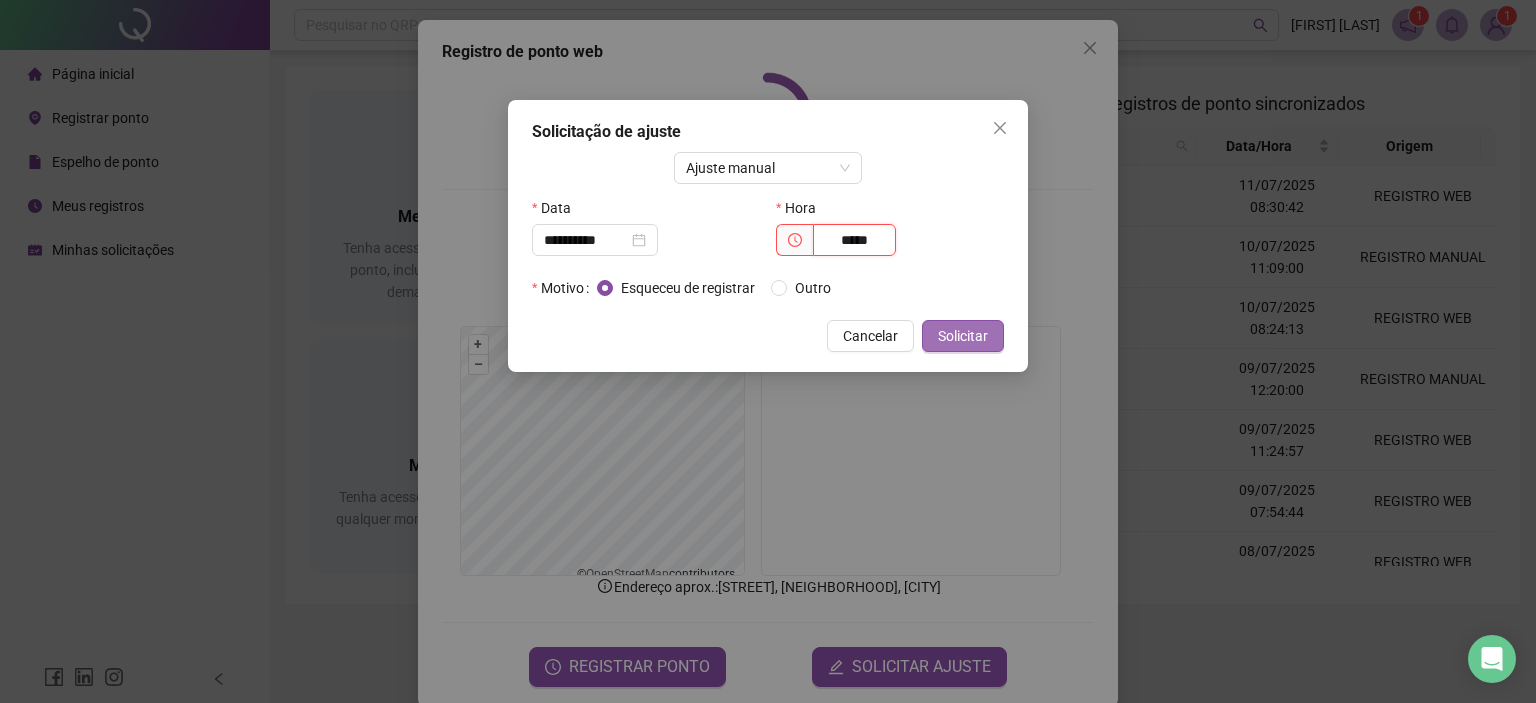 type on "*****" 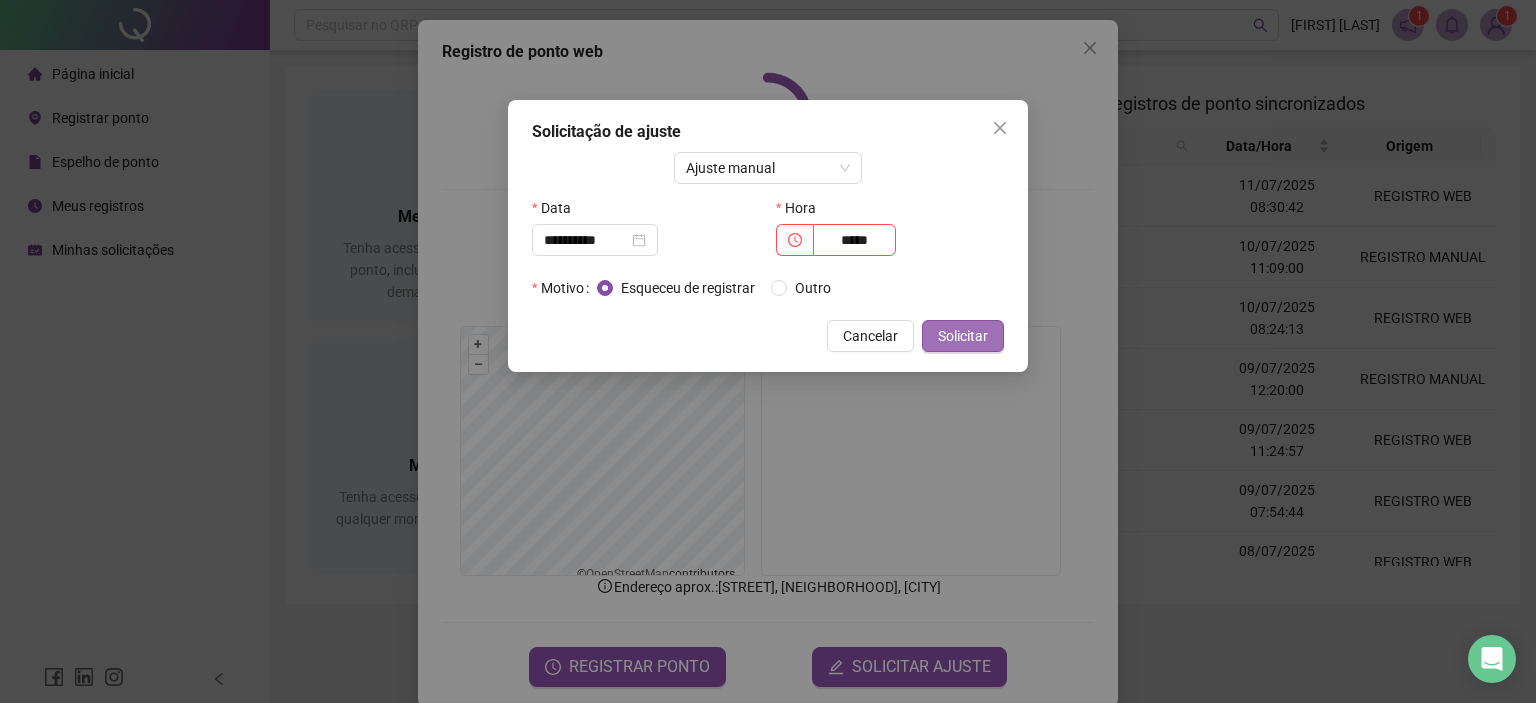 click on "Solicitar" at bounding box center (963, 336) 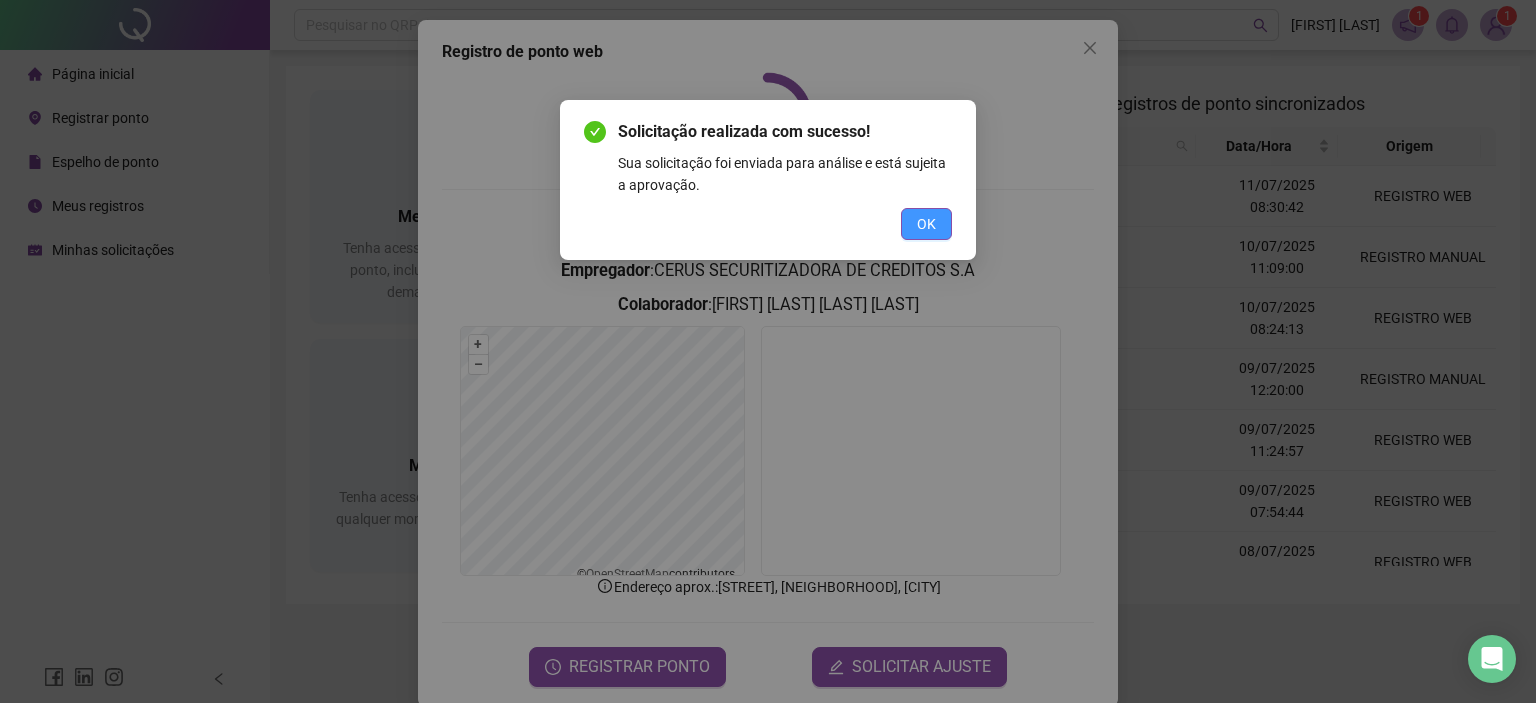 click on "OK" at bounding box center [926, 224] 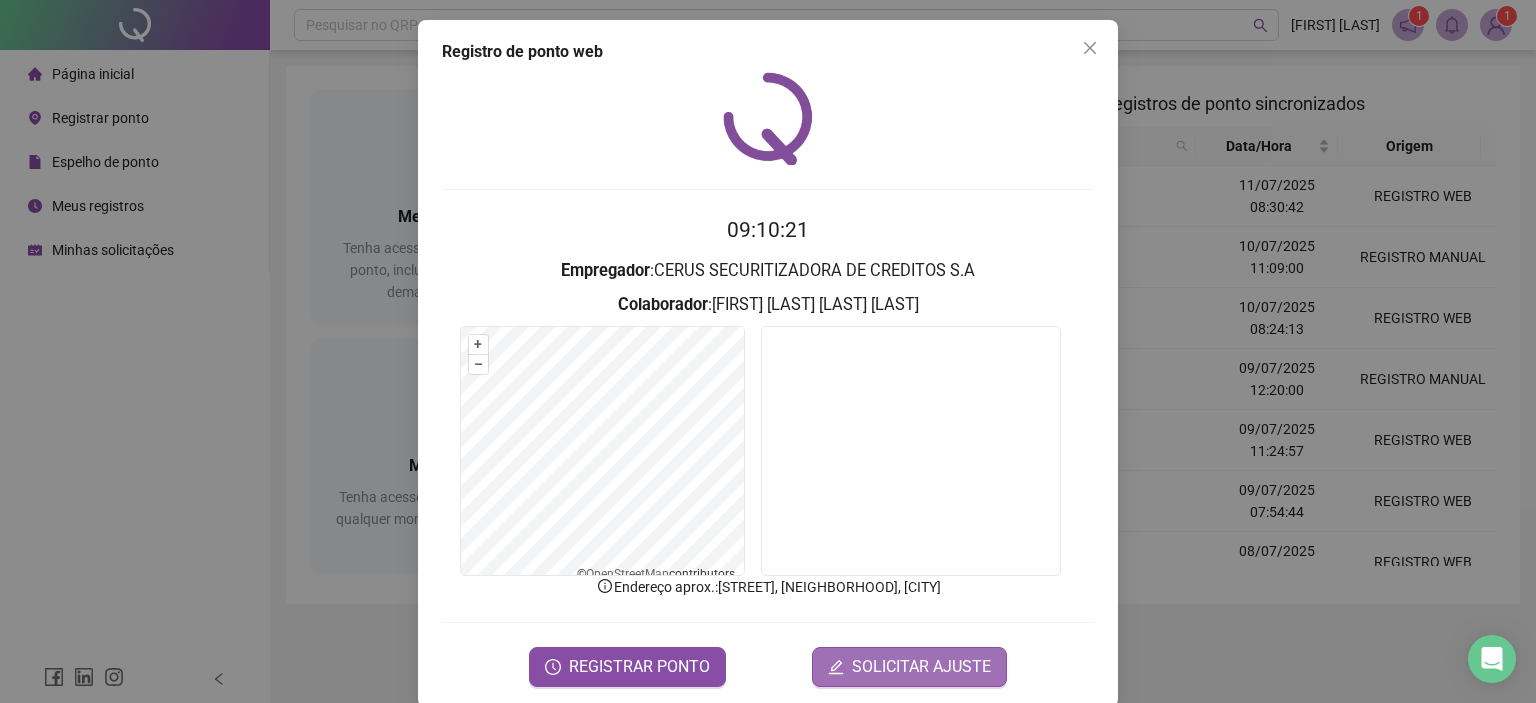 click on "SOLICITAR AJUSTE" at bounding box center [921, 667] 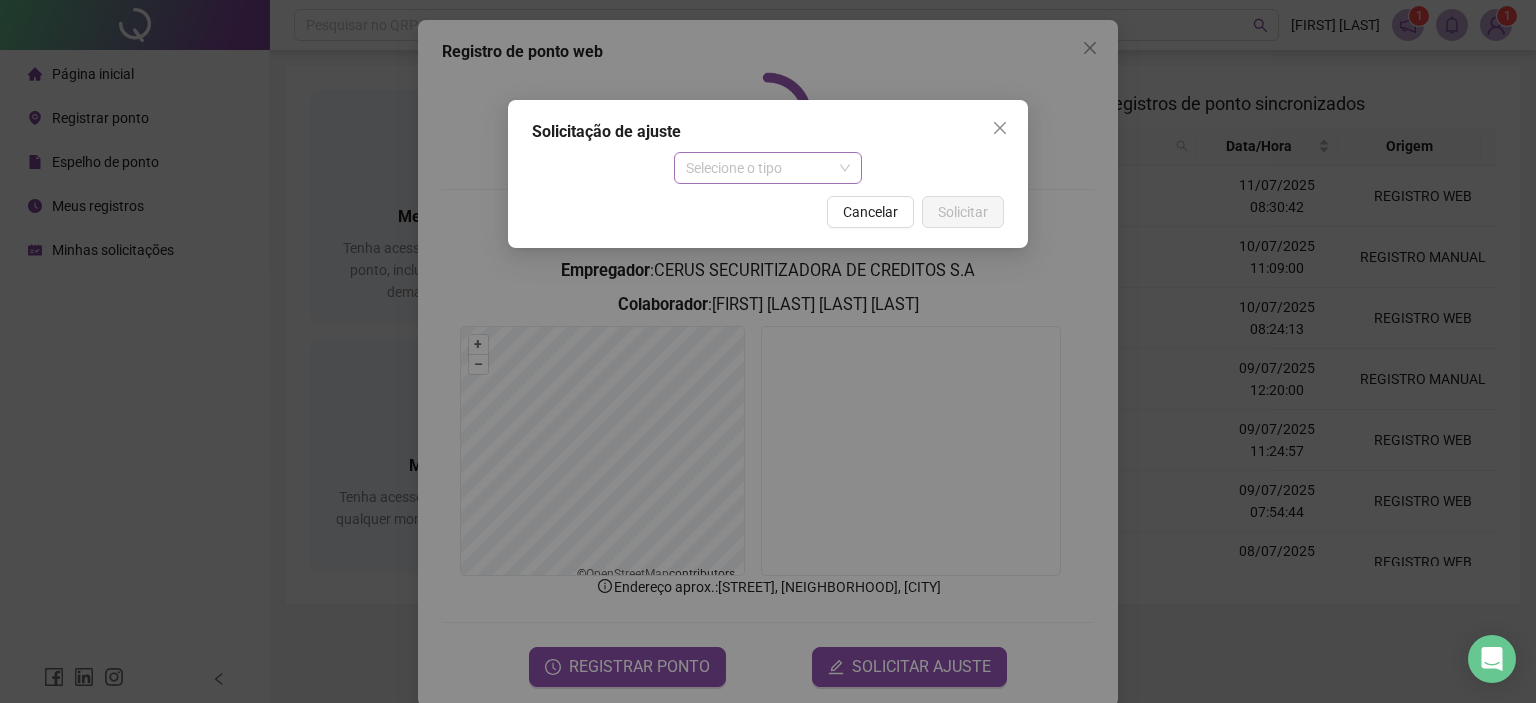 click on "Selecione o tipo" at bounding box center [768, 168] 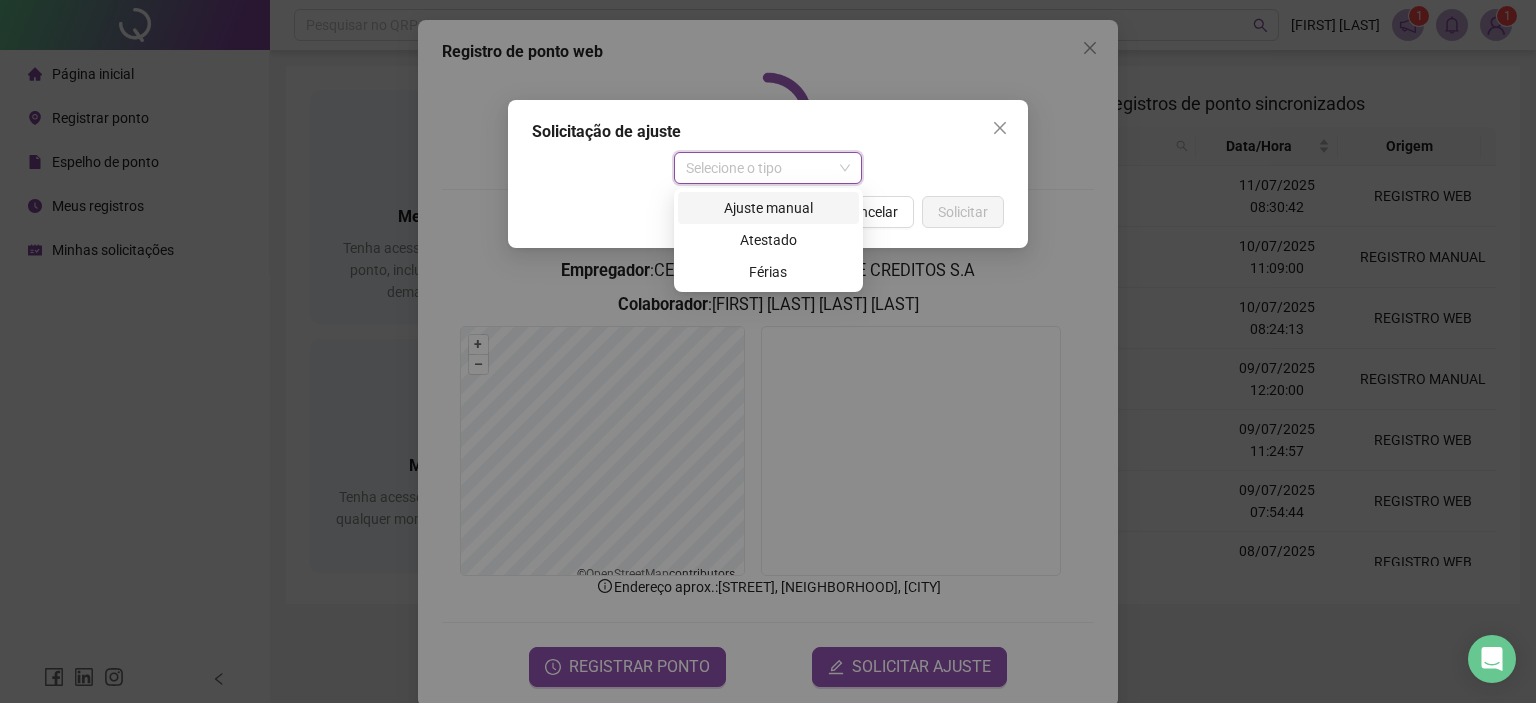 click on "Ajuste manual" at bounding box center (768, 208) 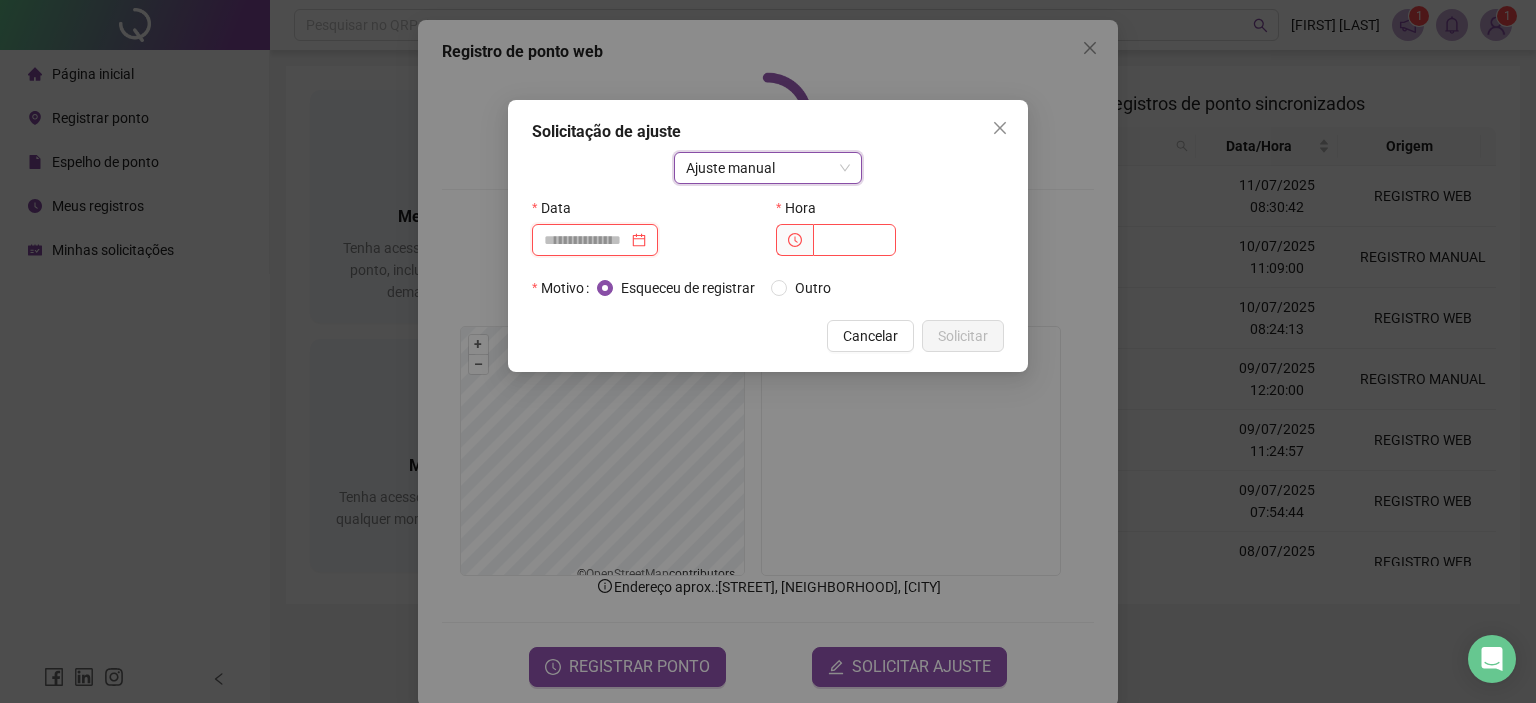 click at bounding box center [586, 240] 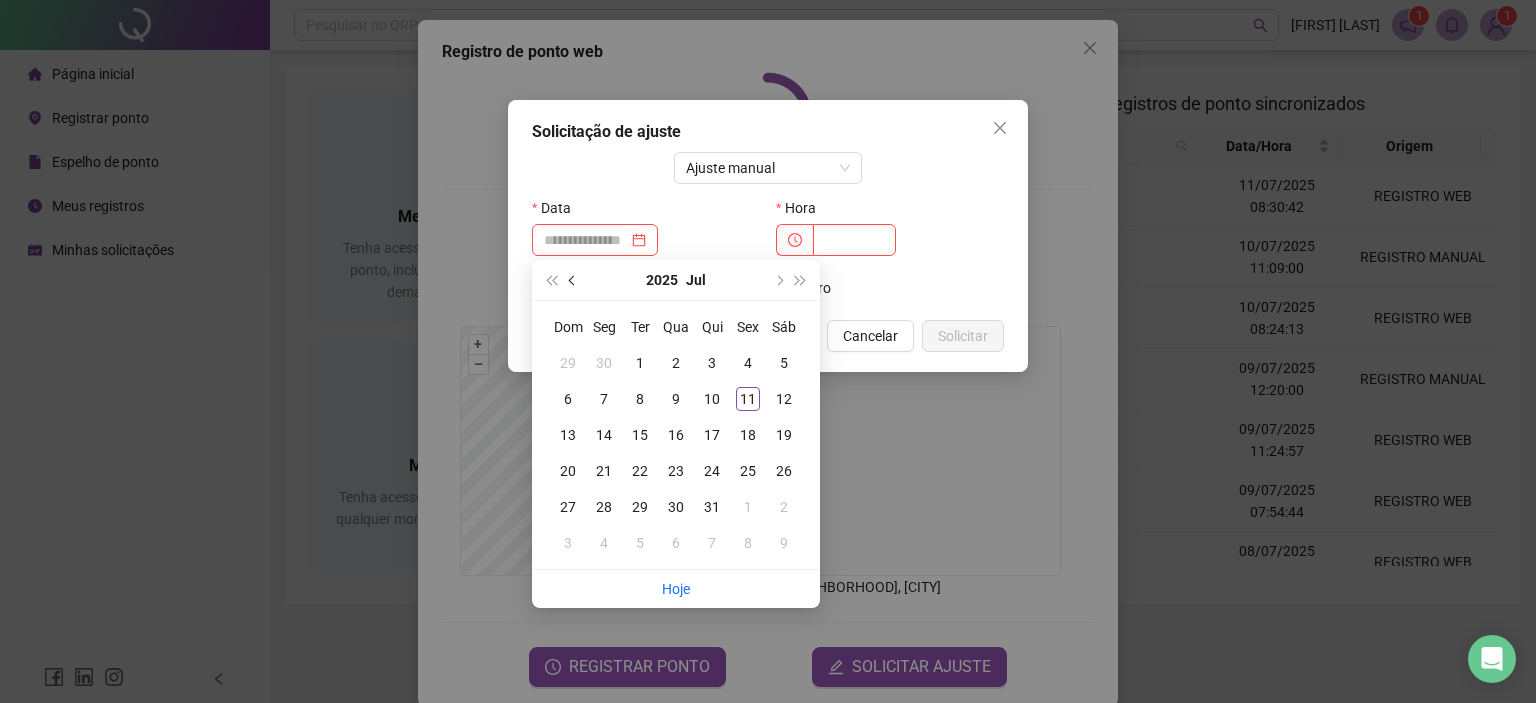 click at bounding box center [573, 280] 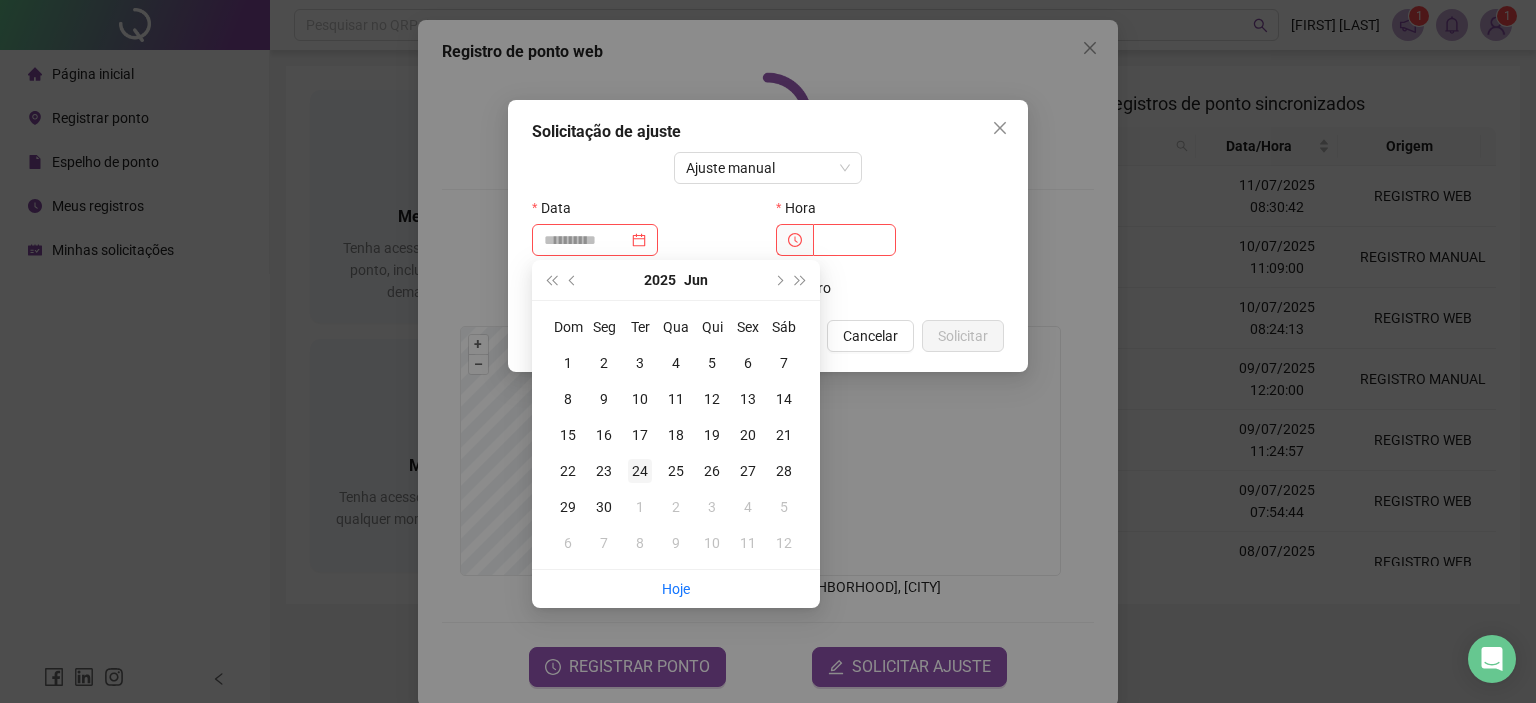 type on "**********" 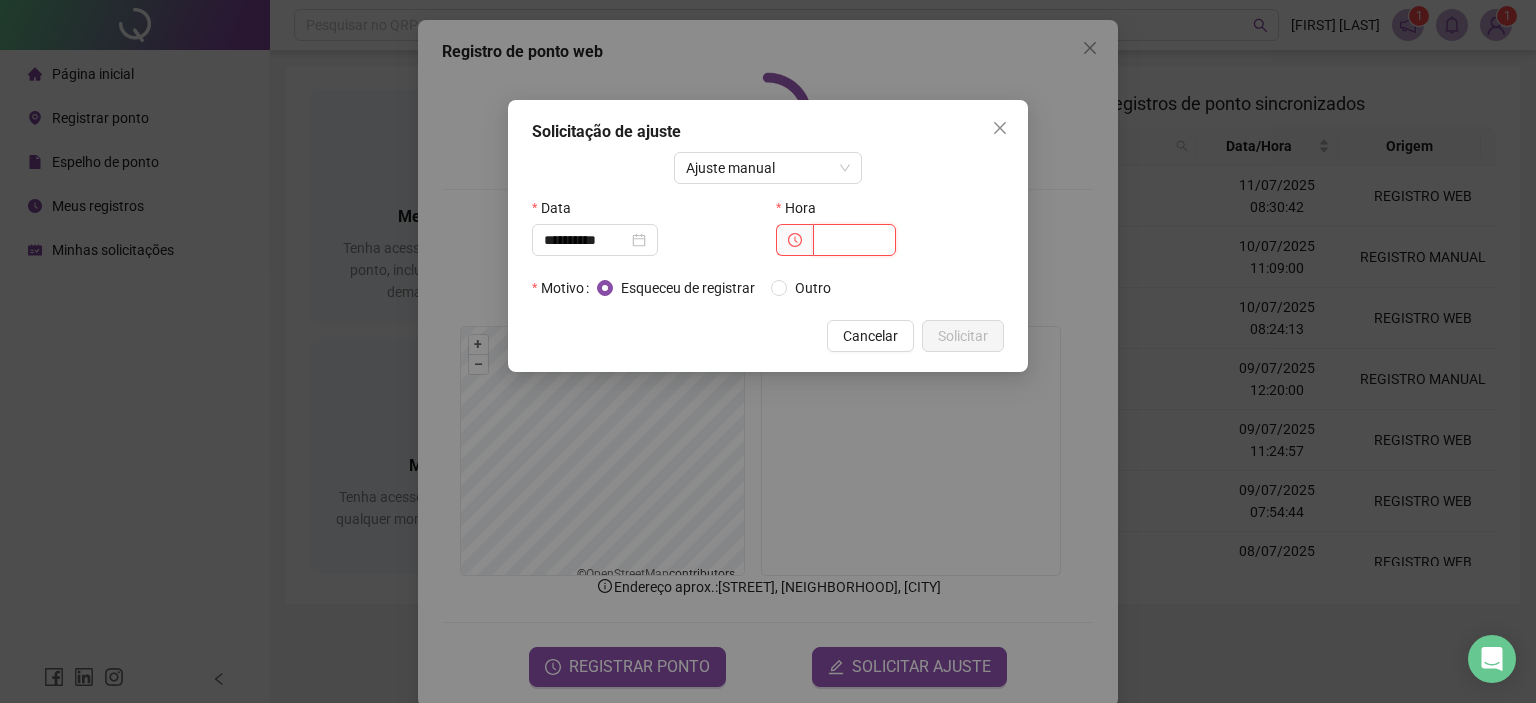 click at bounding box center [854, 240] 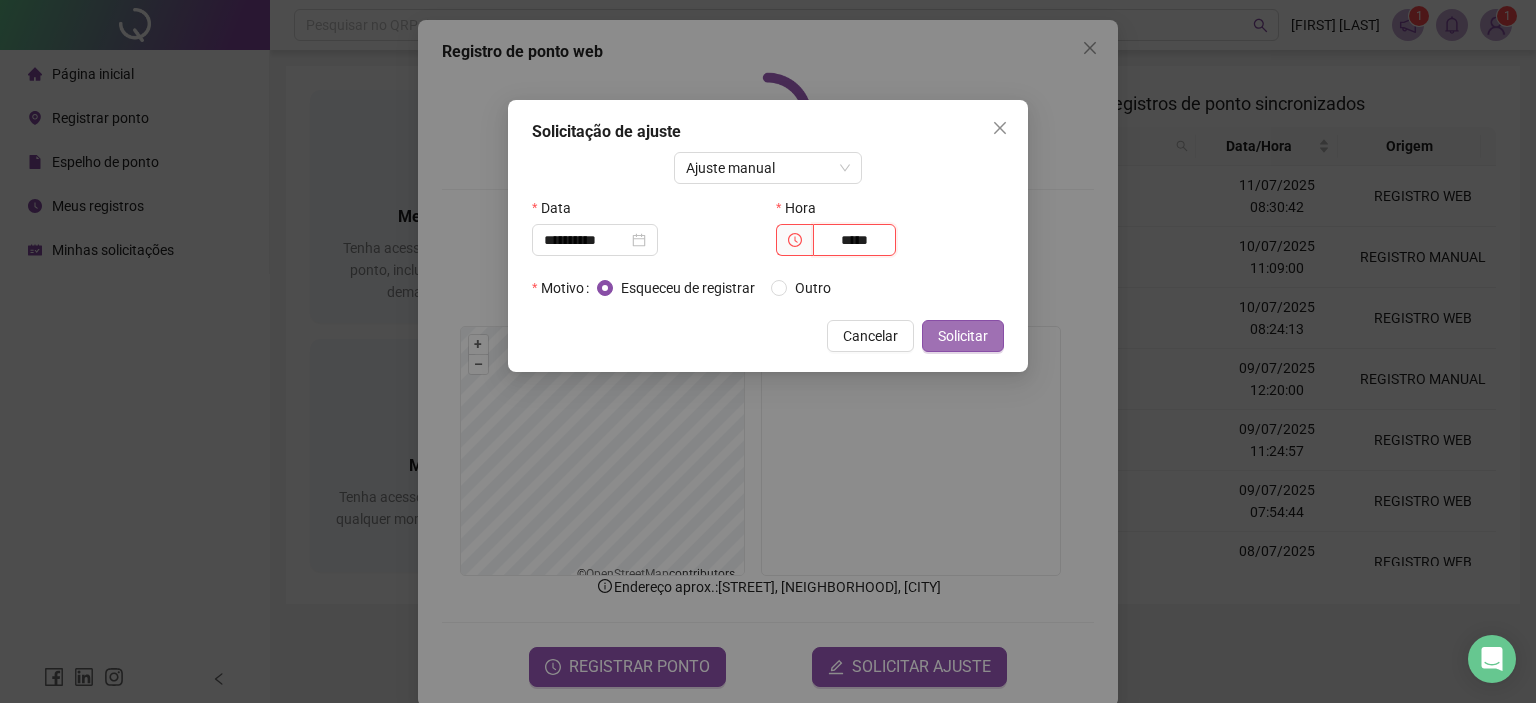 type on "*****" 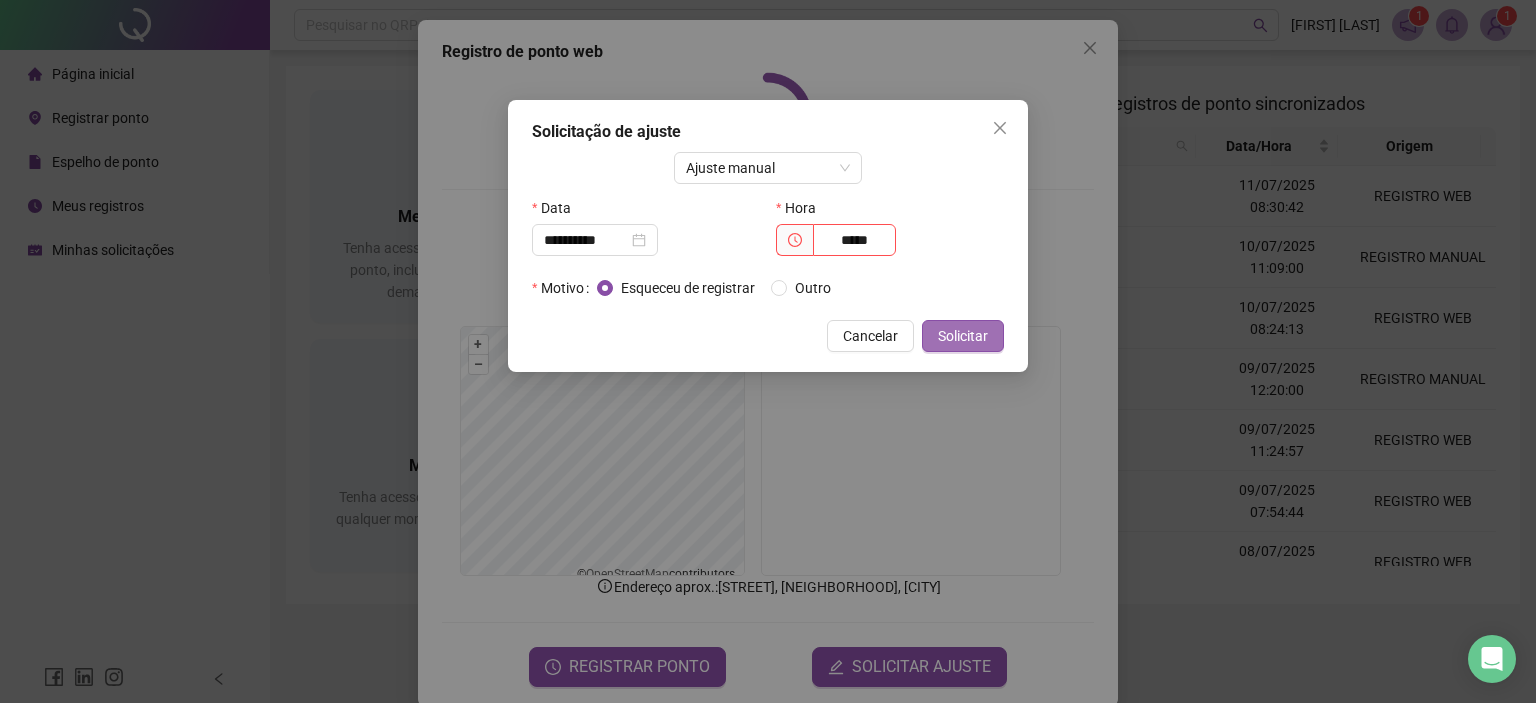 click on "Solicitar" at bounding box center (963, 336) 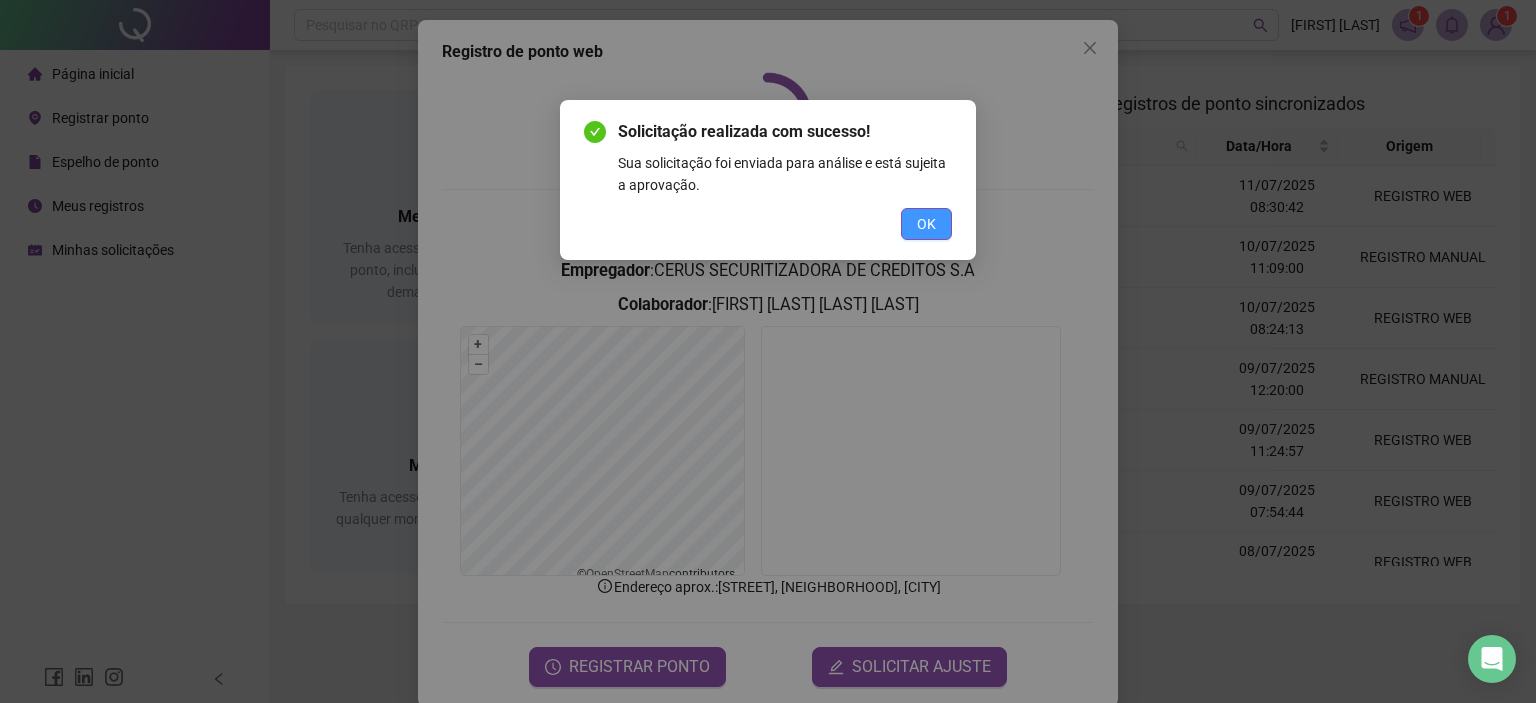 click on "OK" at bounding box center (926, 224) 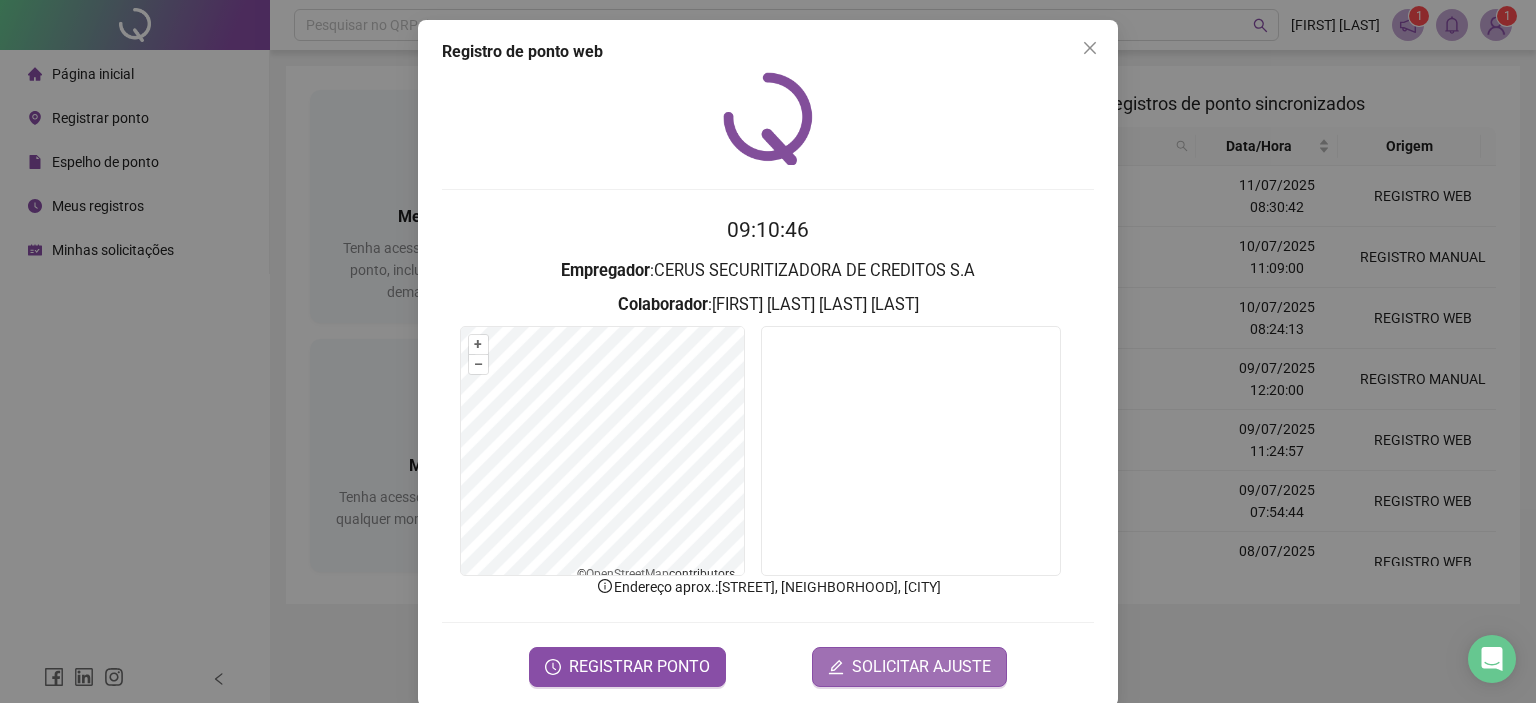 click on "SOLICITAR AJUSTE" at bounding box center (921, 667) 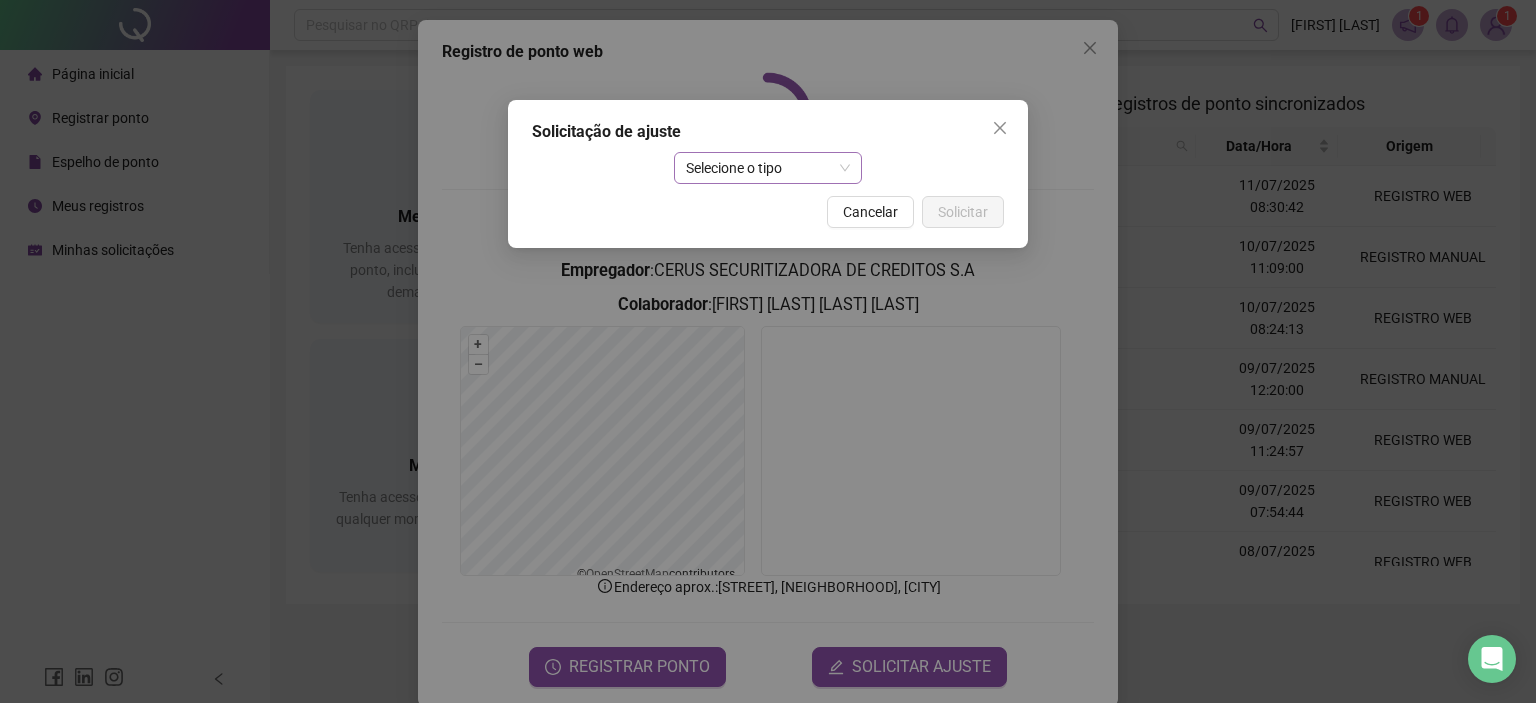 click on "Selecione o tipo" at bounding box center [768, 168] 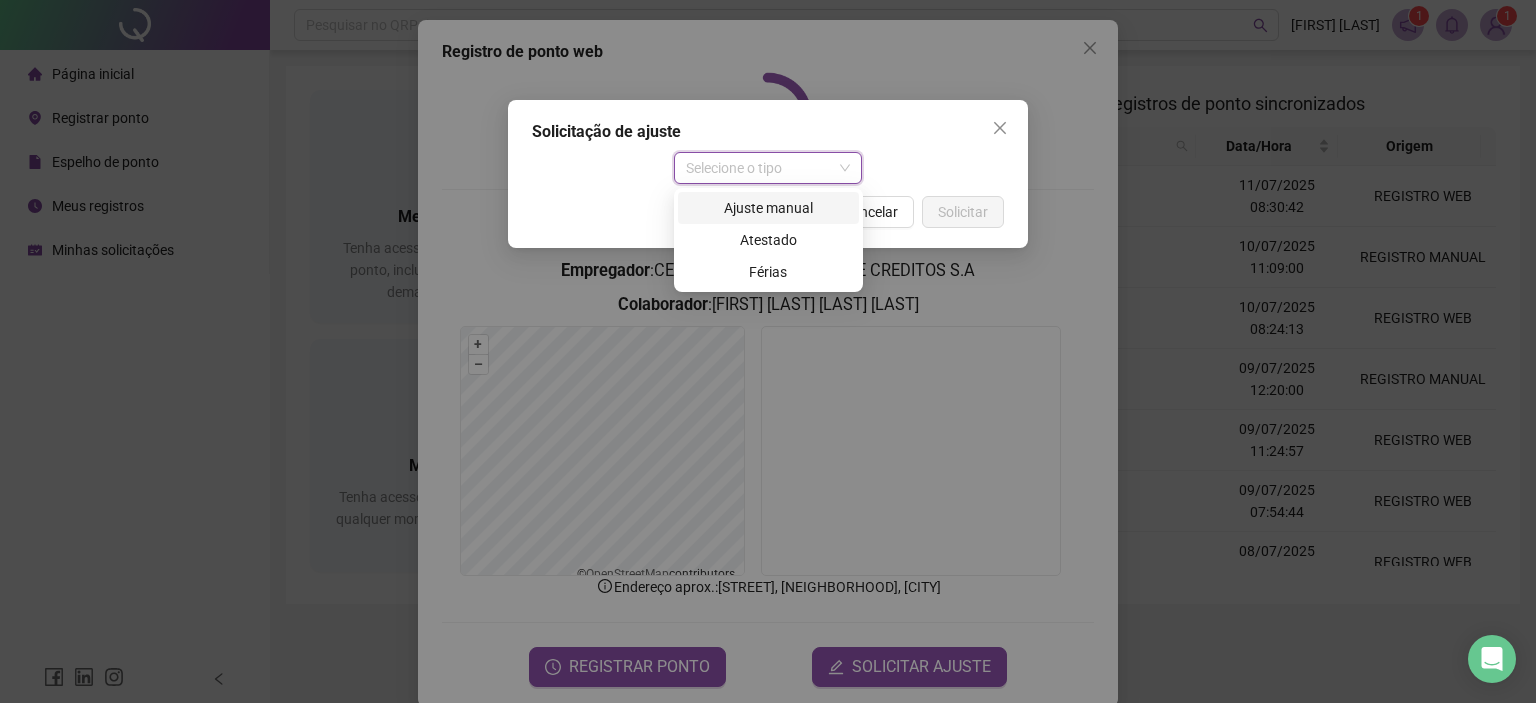 click on "Ajuste manual" at bounding box center [768, 208] 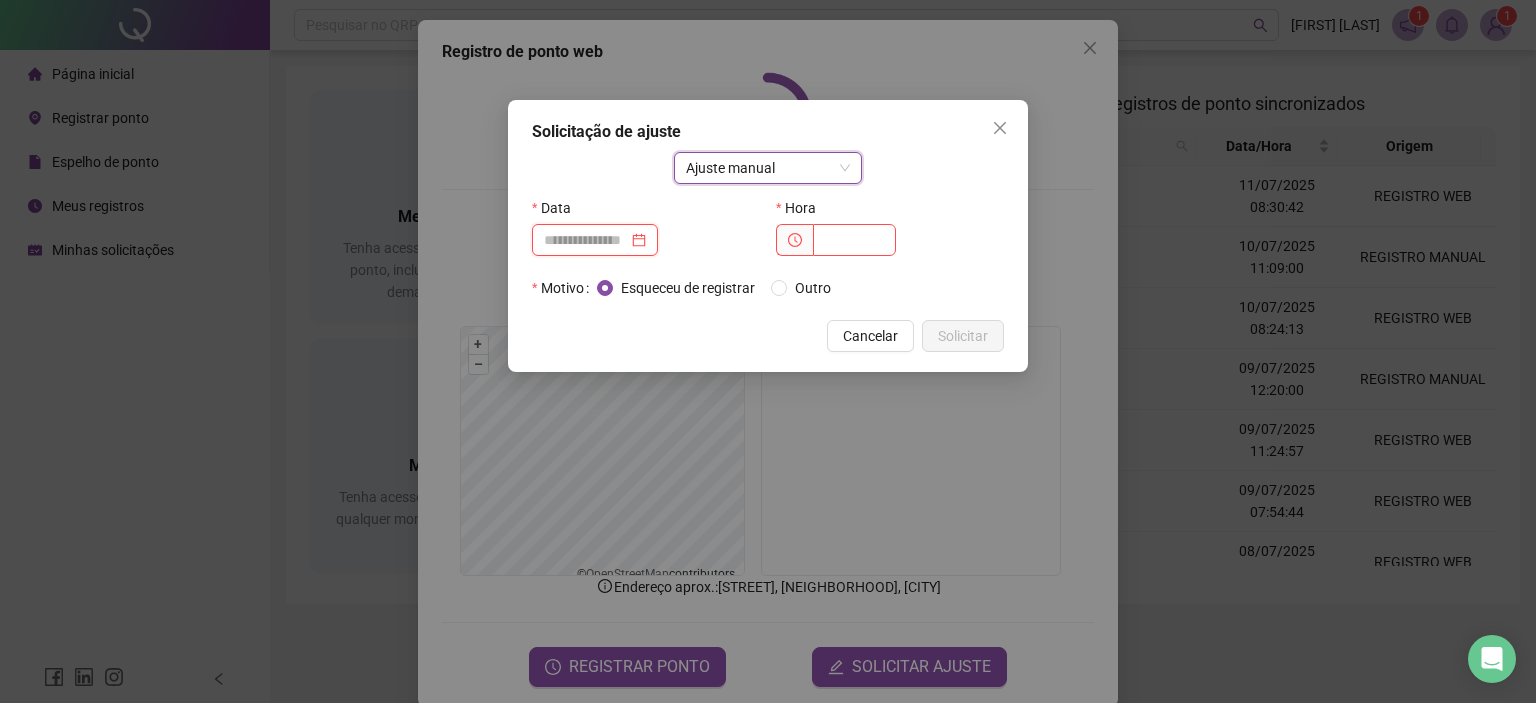 click at bounding box center [586, 240] 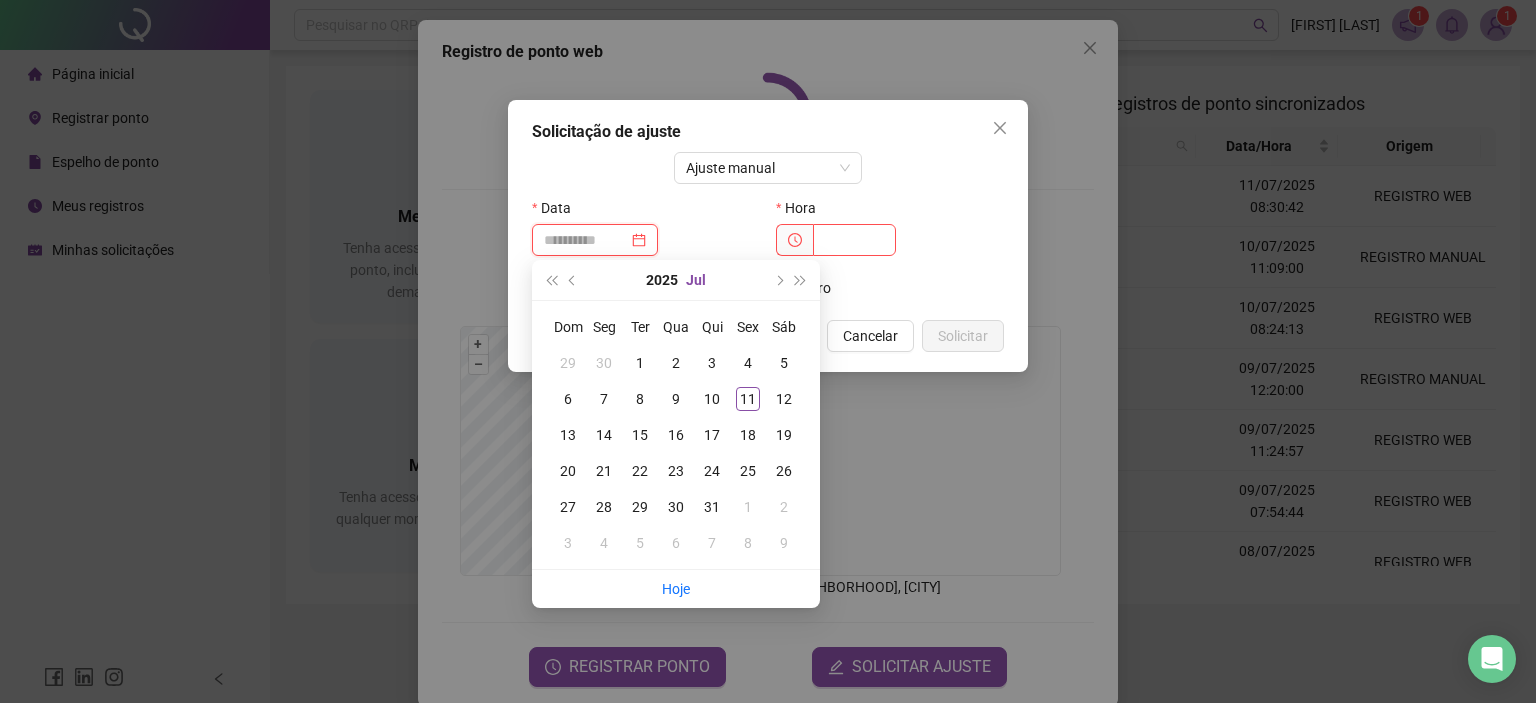 type on "**********" 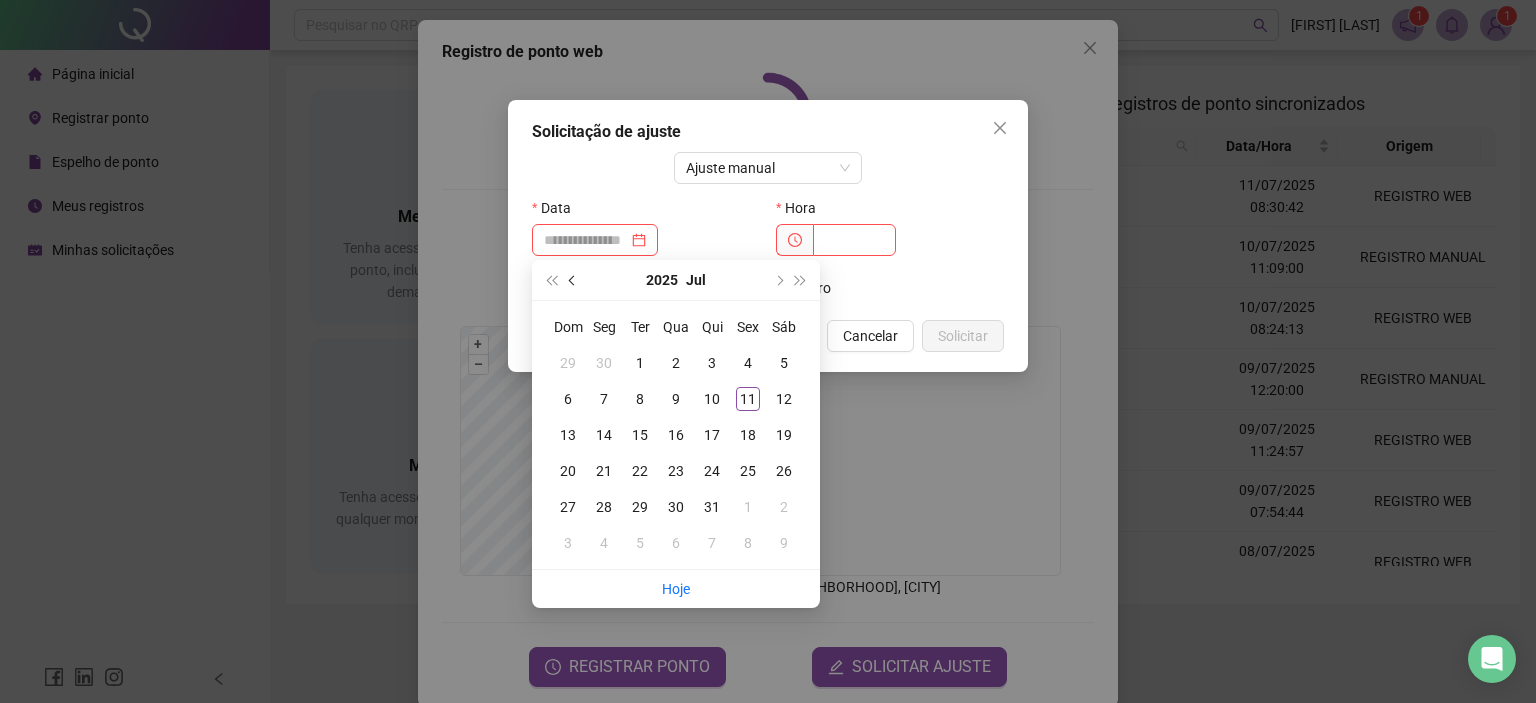click at bounding box center [573, 280] 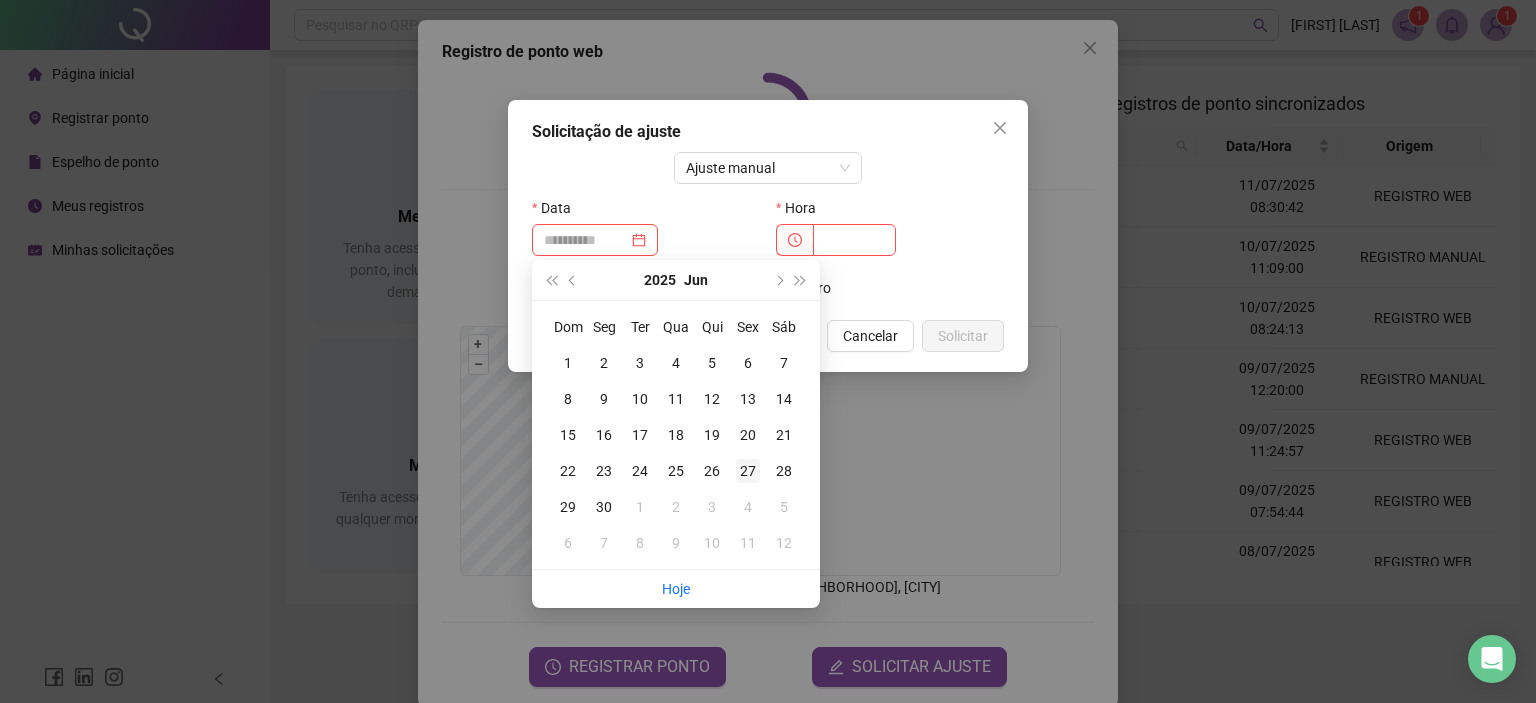 type on "**********" 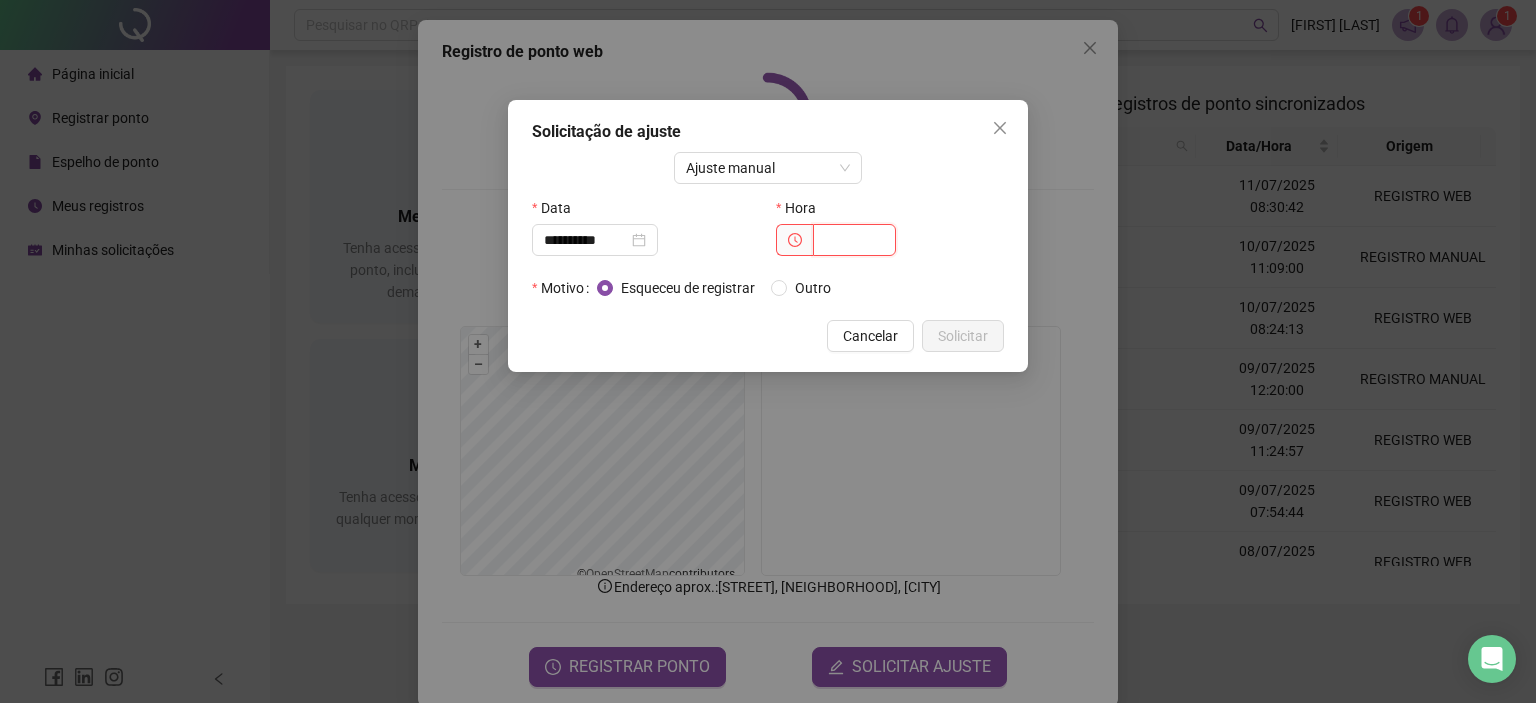 click at bounding box center [854, 240] 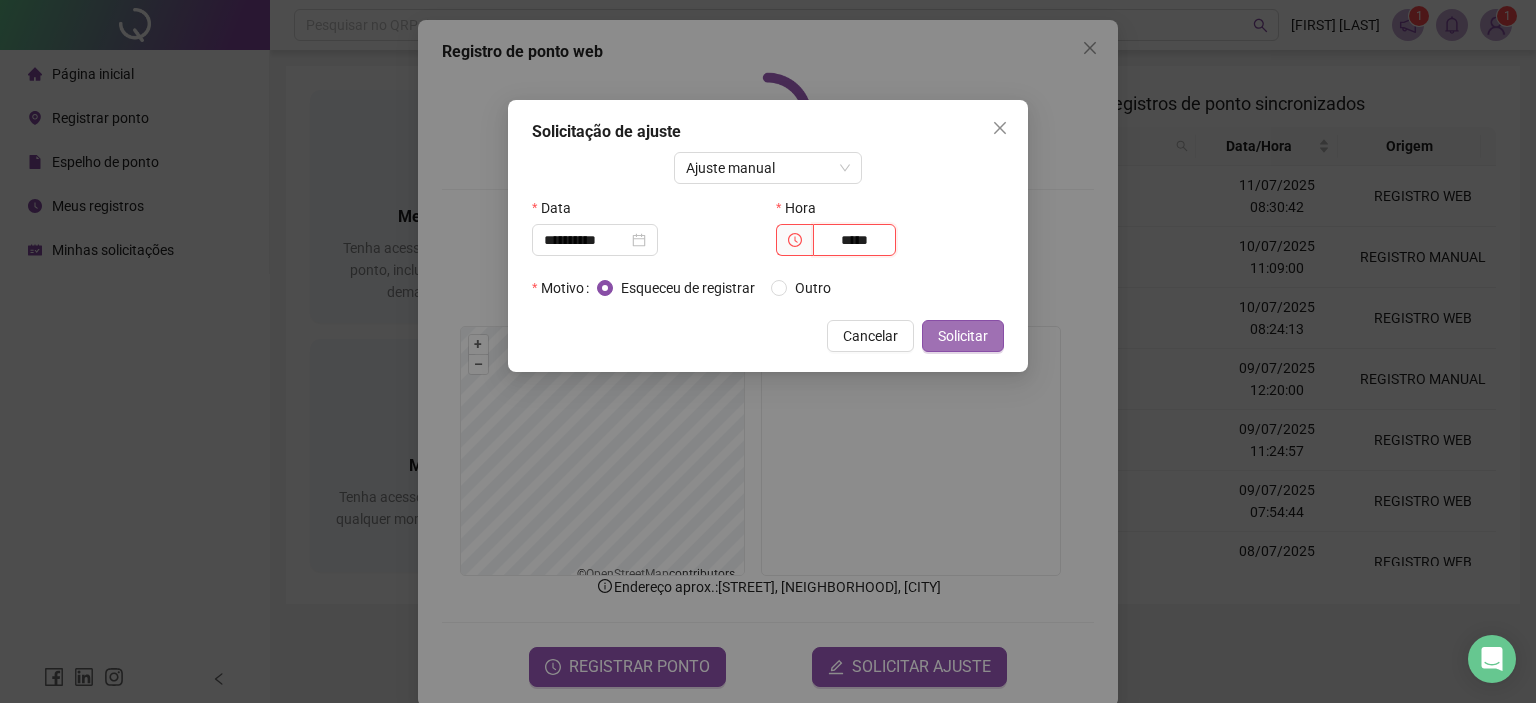 type on "*****" 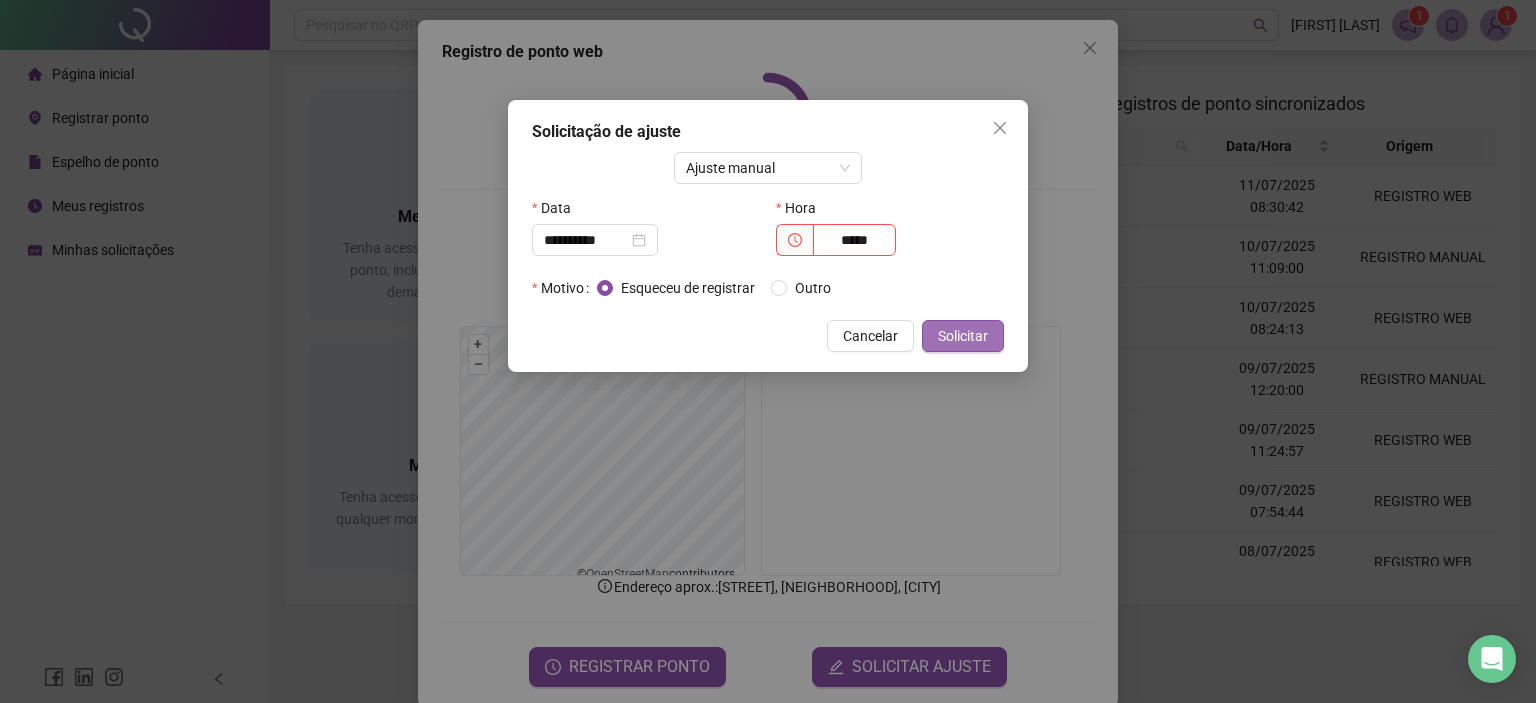 click on "Solicitar" at bounding box center [963, 336] 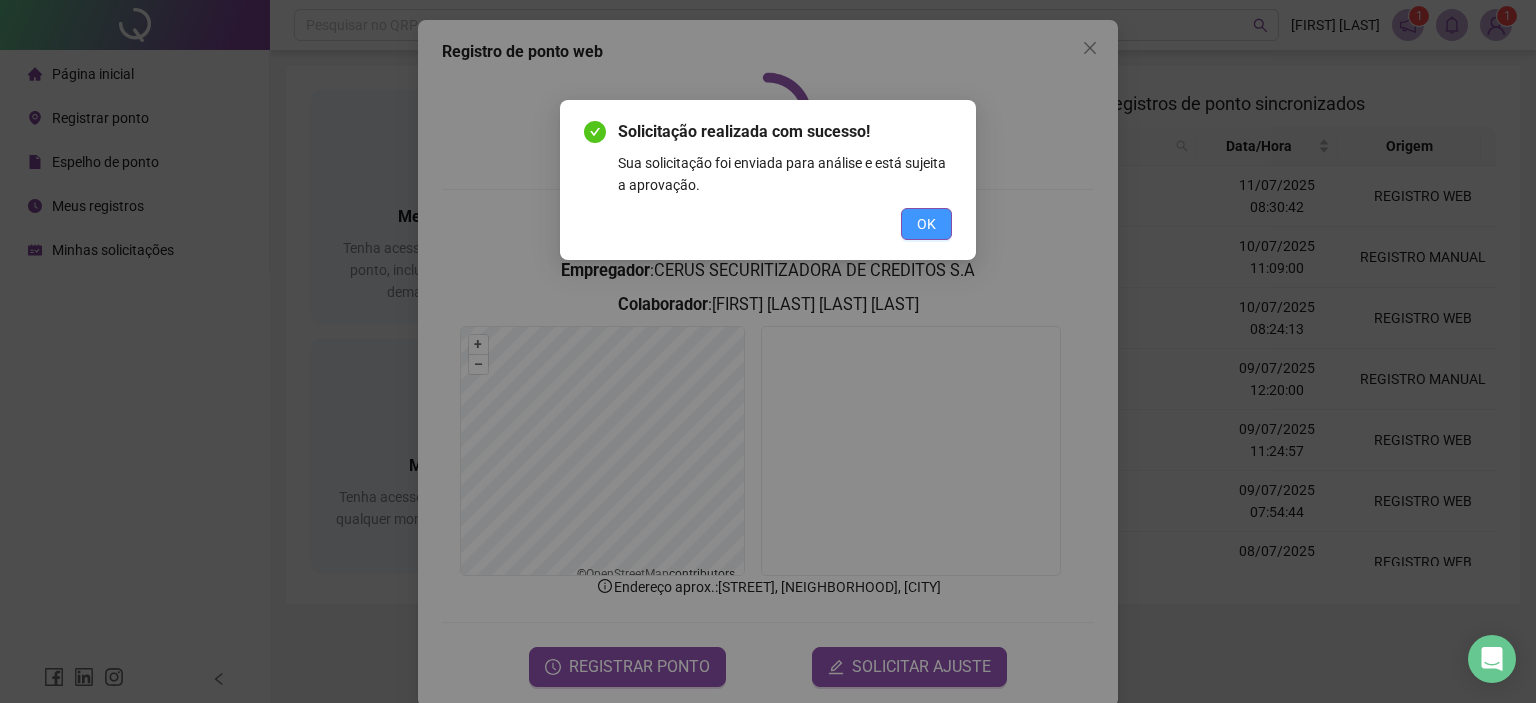 click on "OK" at bounding box center (926, 224) 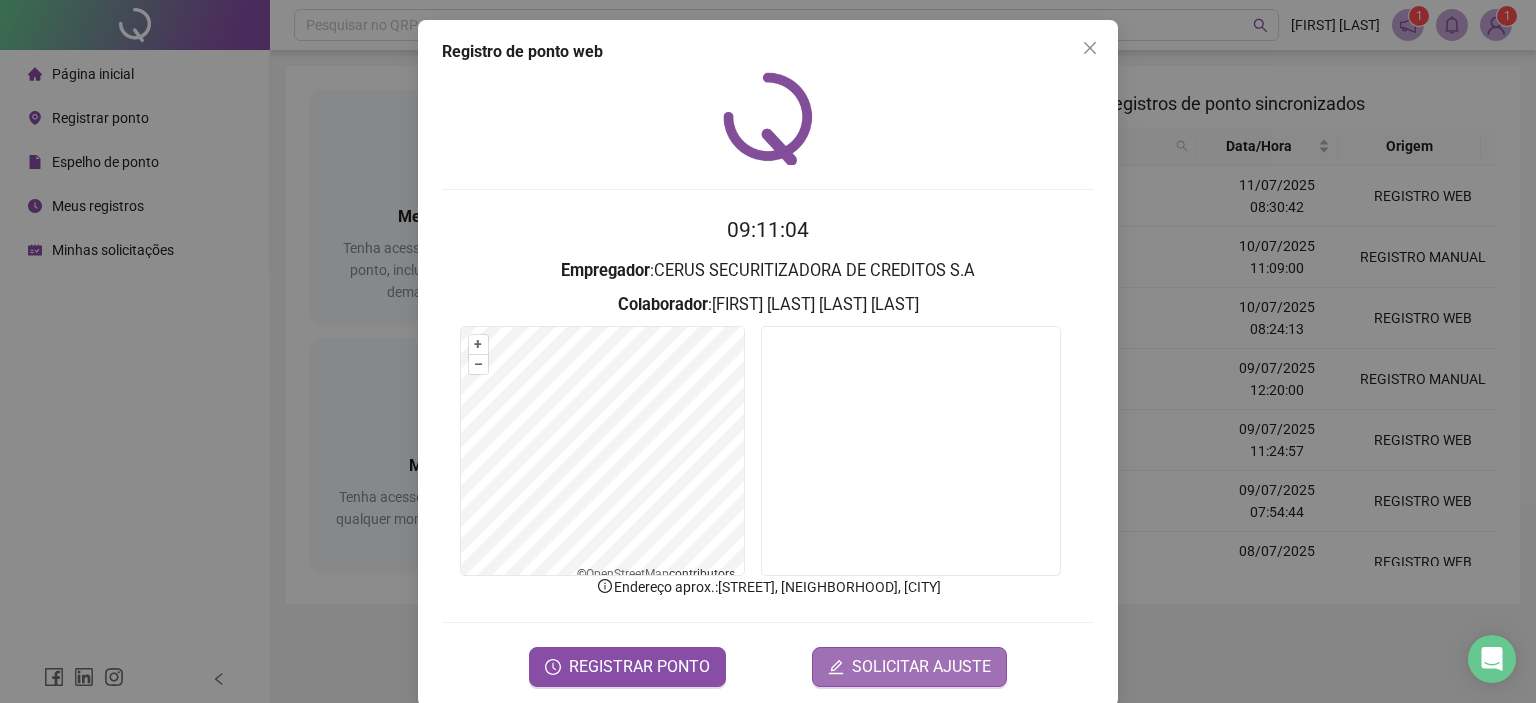 click on "SOLICITAR AJUSTE" at bounding box center (921, 667) 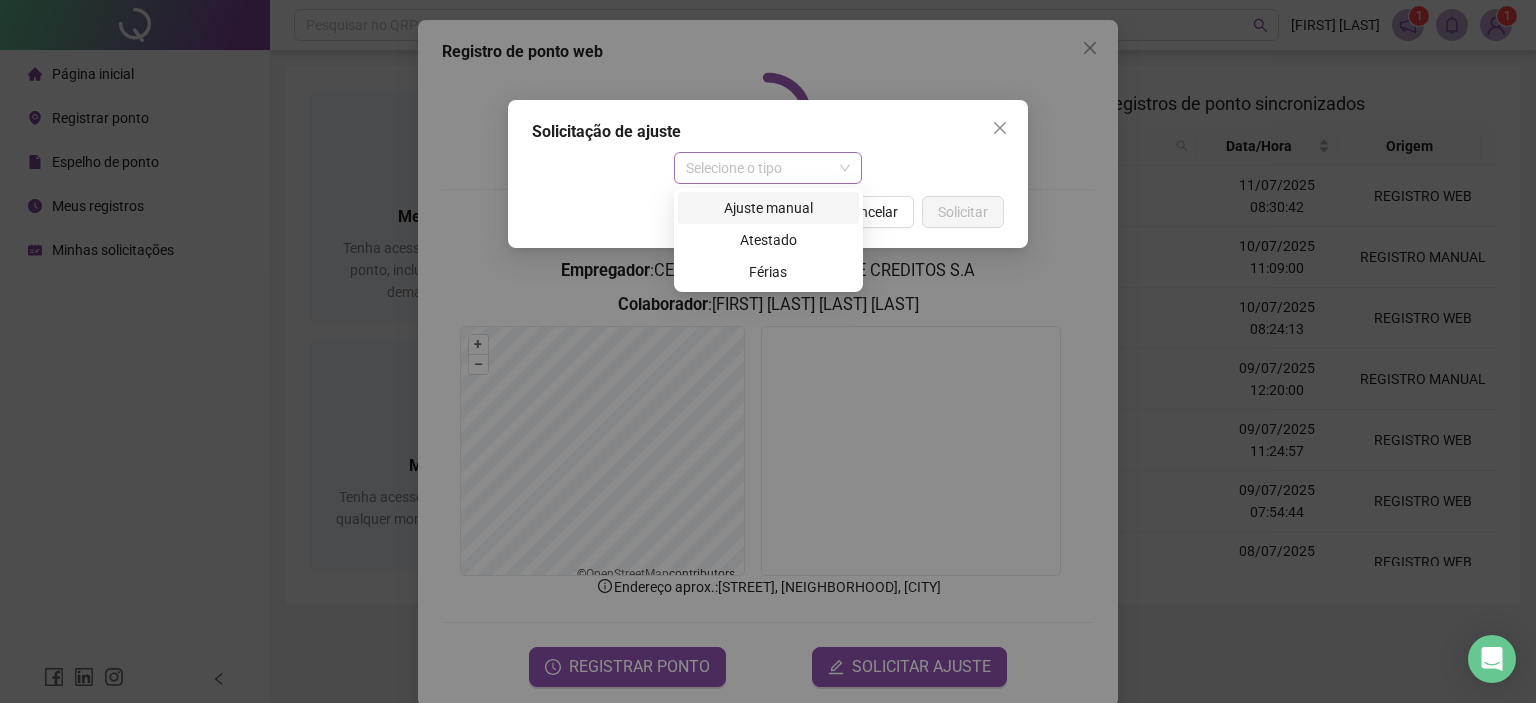 click on "Selecione o tipo" at bounding box center [768, 168] 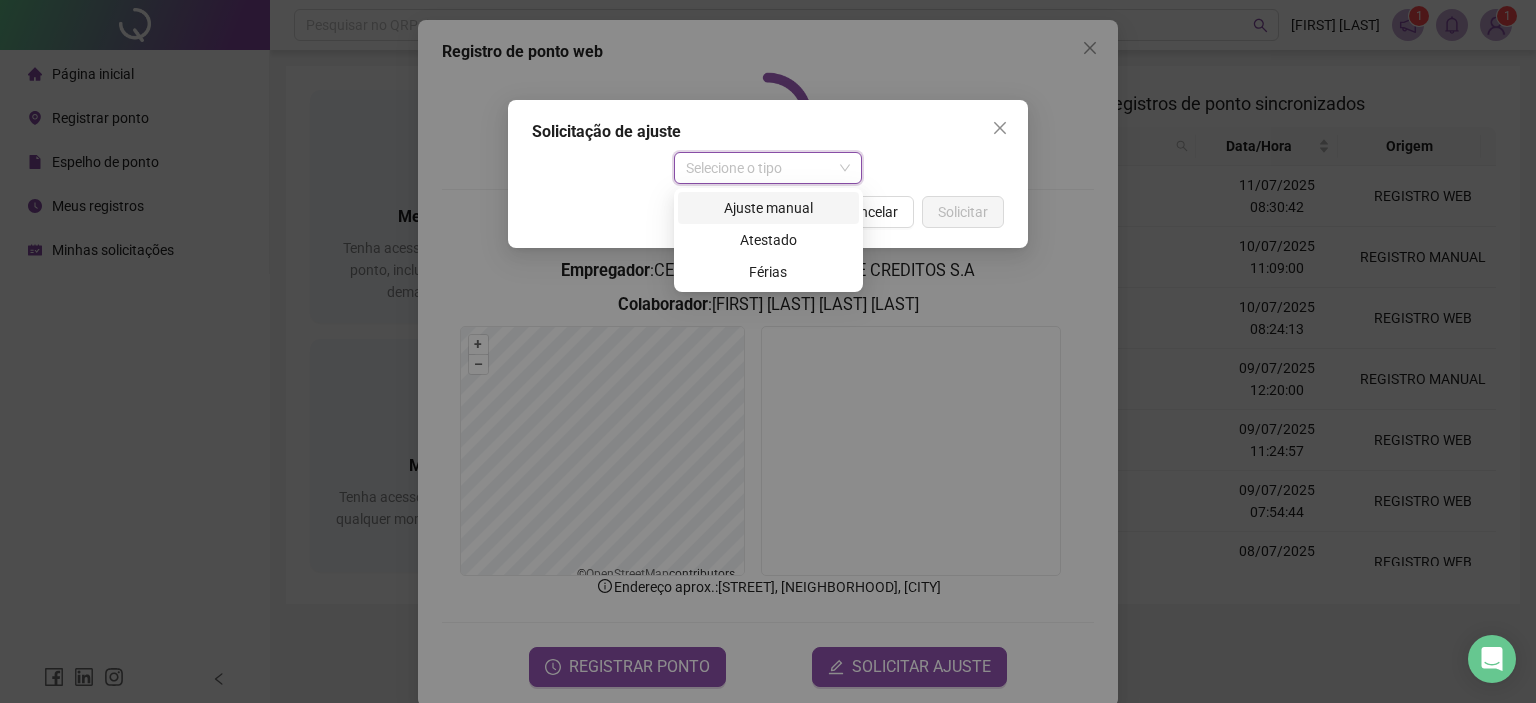 click on "Ajuste manual" at bounding box center [768, 208] 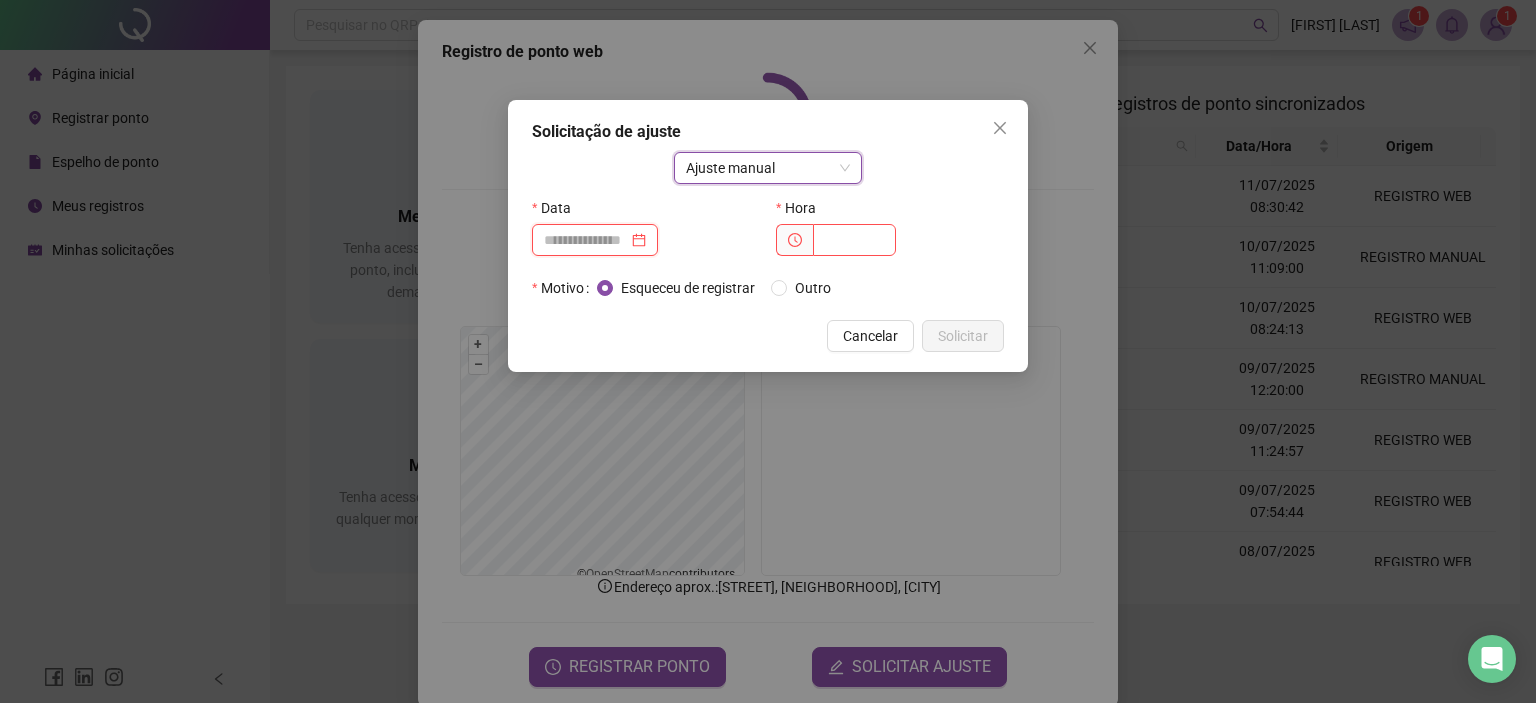 click at bounding box center (586, 240) 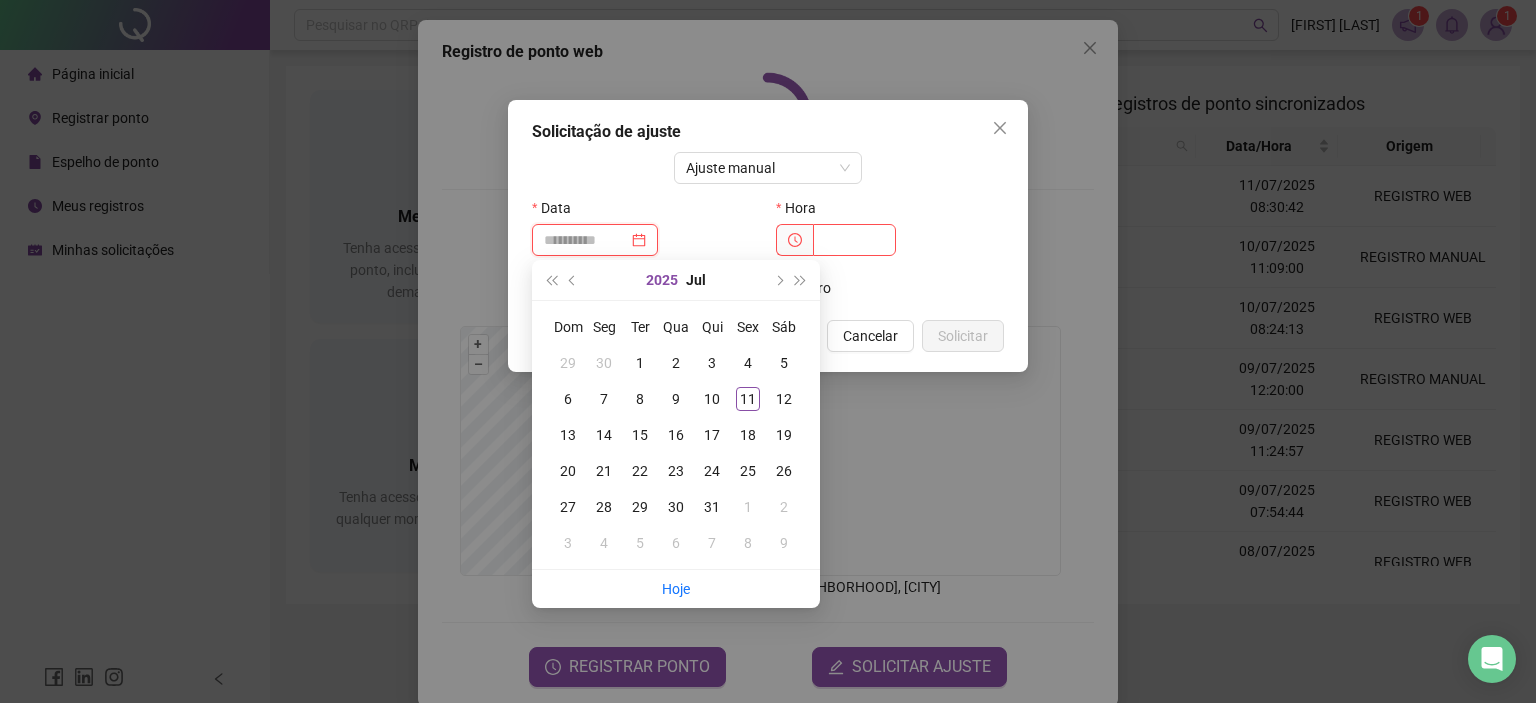type on "**********" 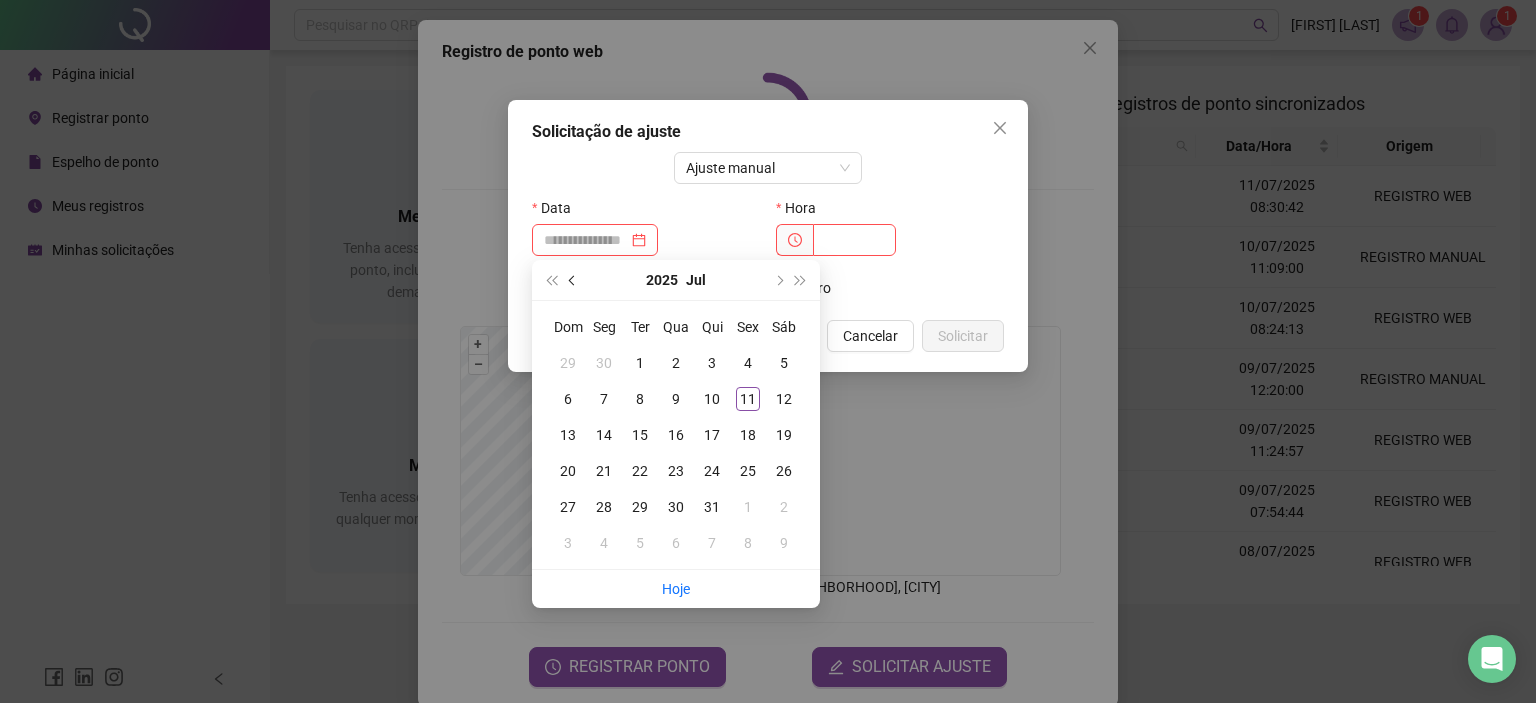 click at bounding box center (574, 280) 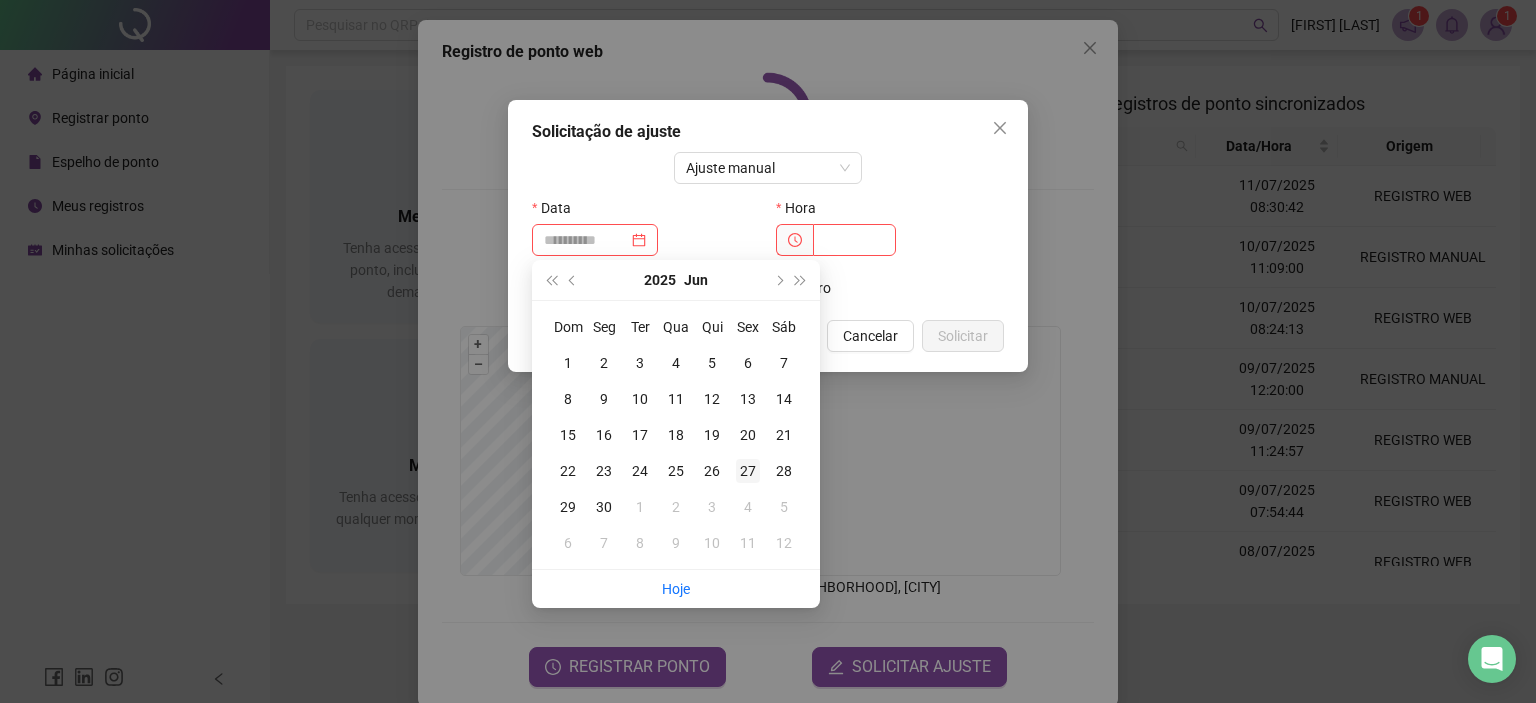 type on "**********" 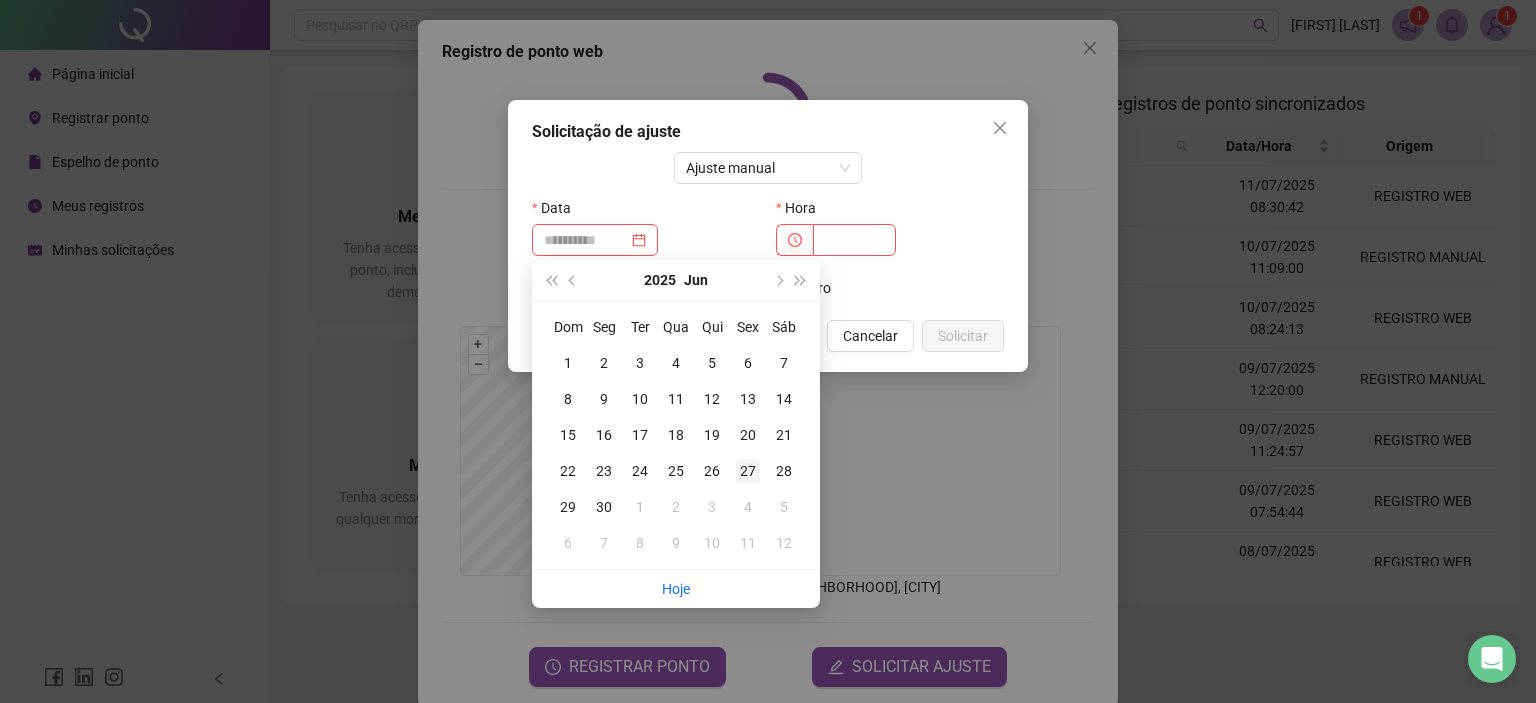 click on "27" at bounding box center [748, 471] 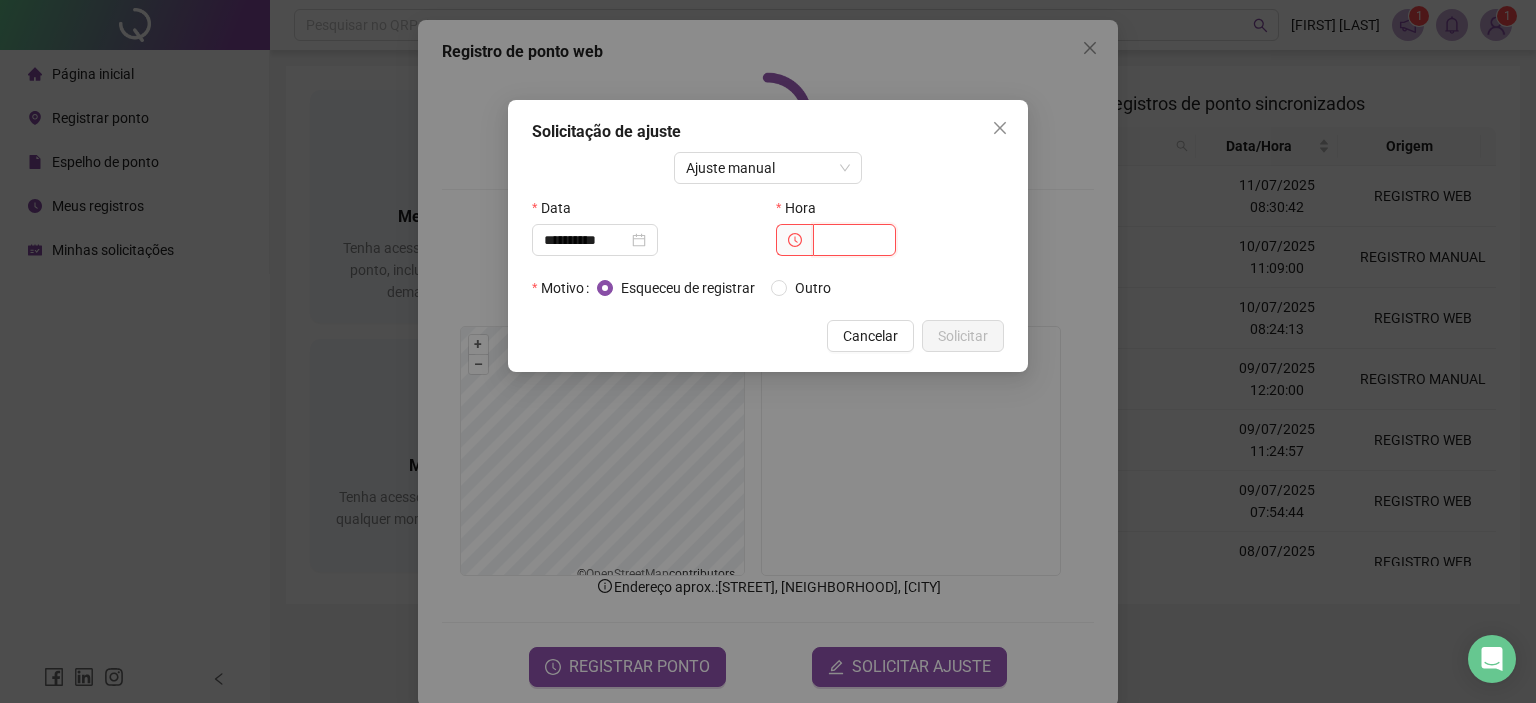 click at bounding box center (854, 240) 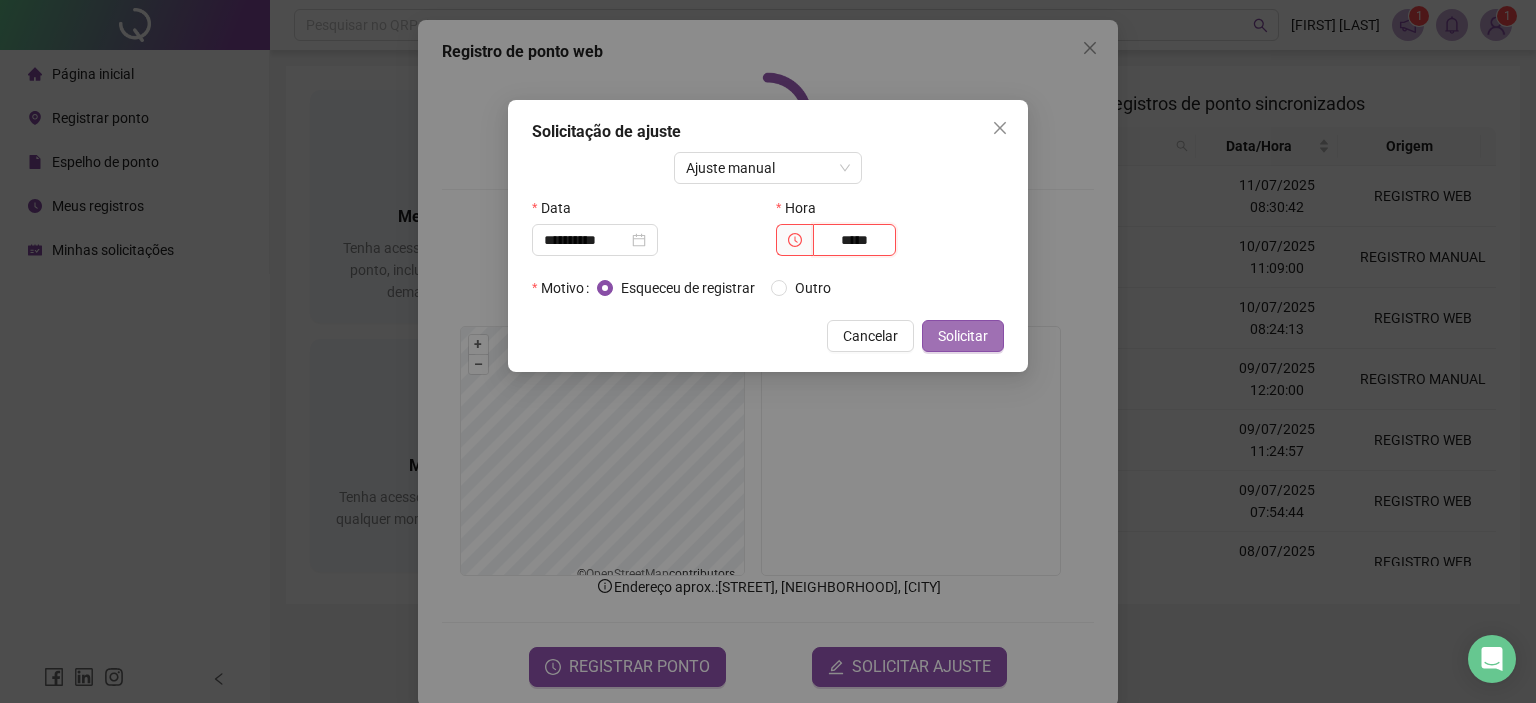 type on "*****" 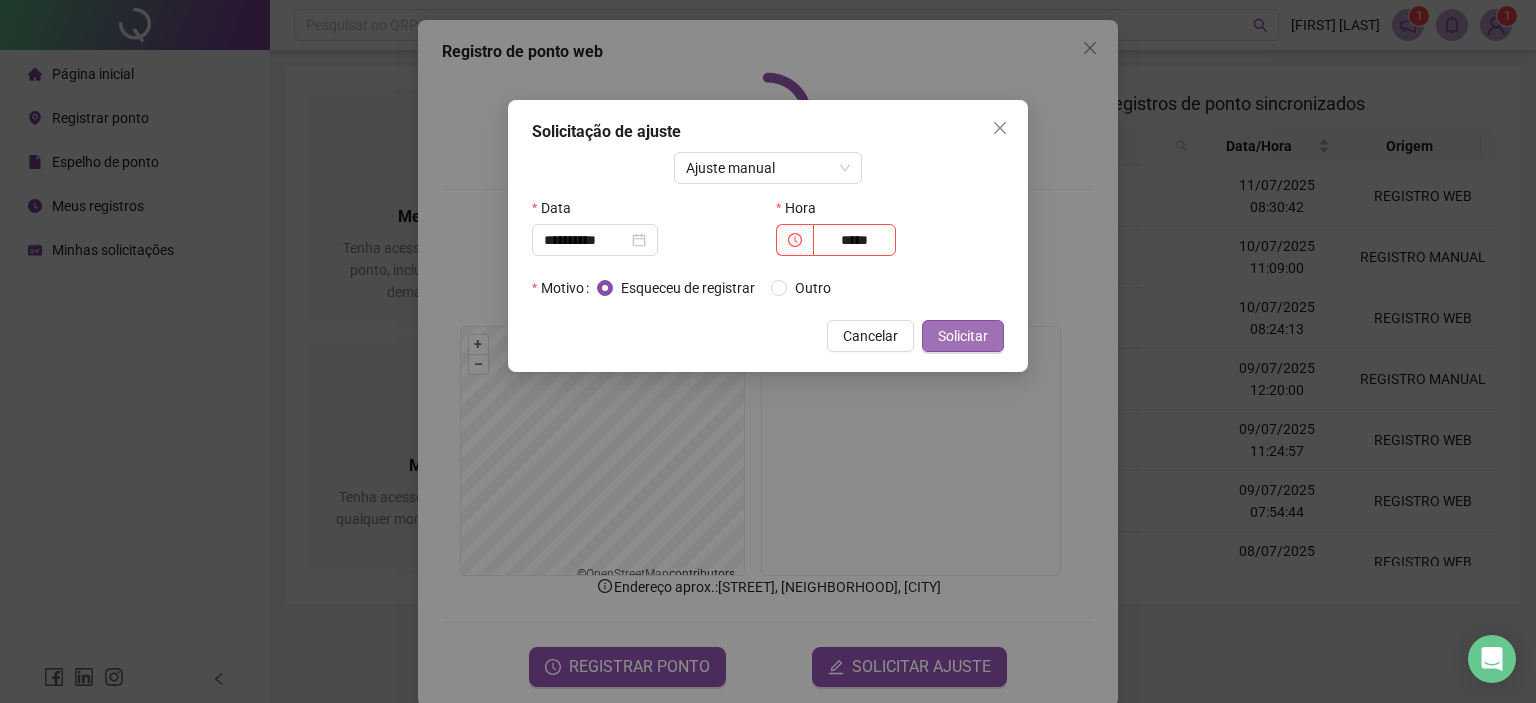 click on "Solicitar" at bounding box center [963, 336] 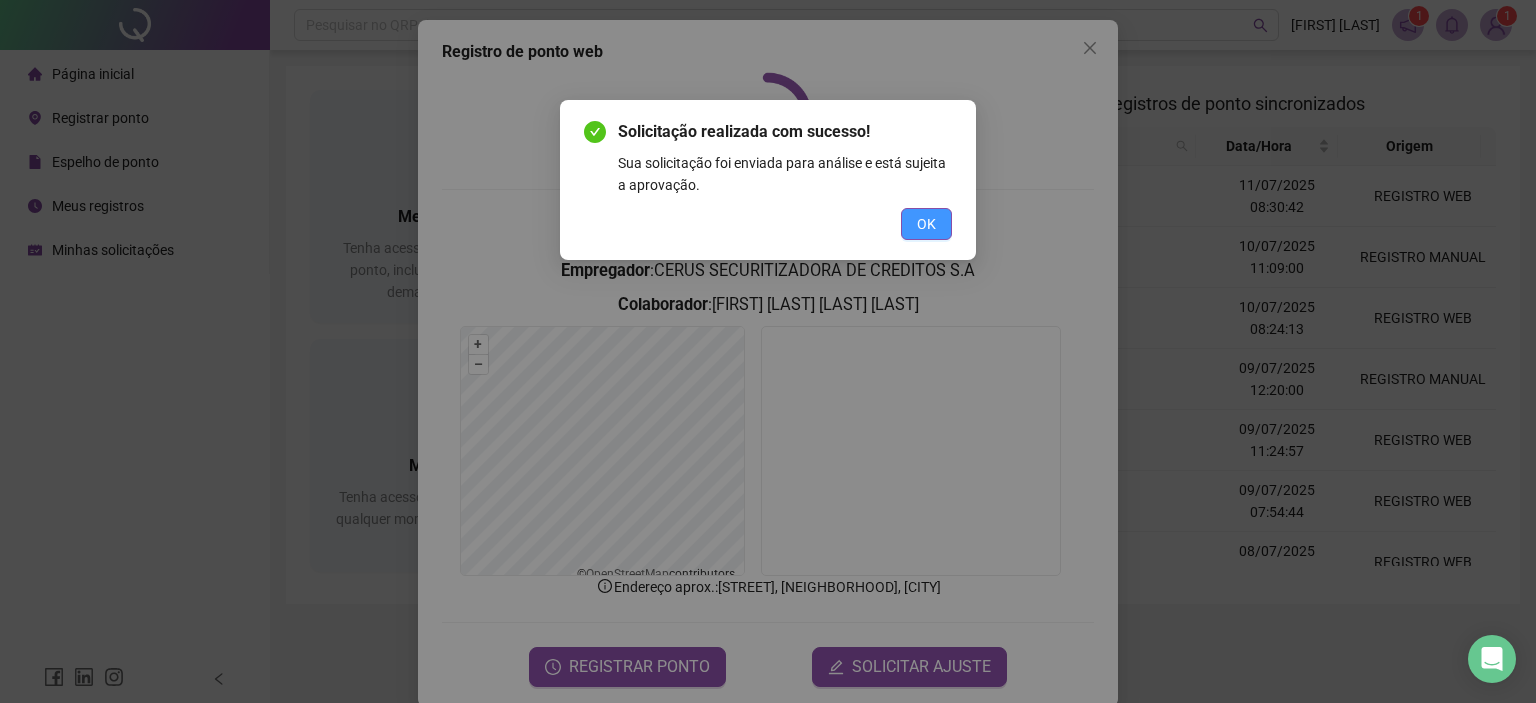 click on "OK" at bounding box center (926, 224) 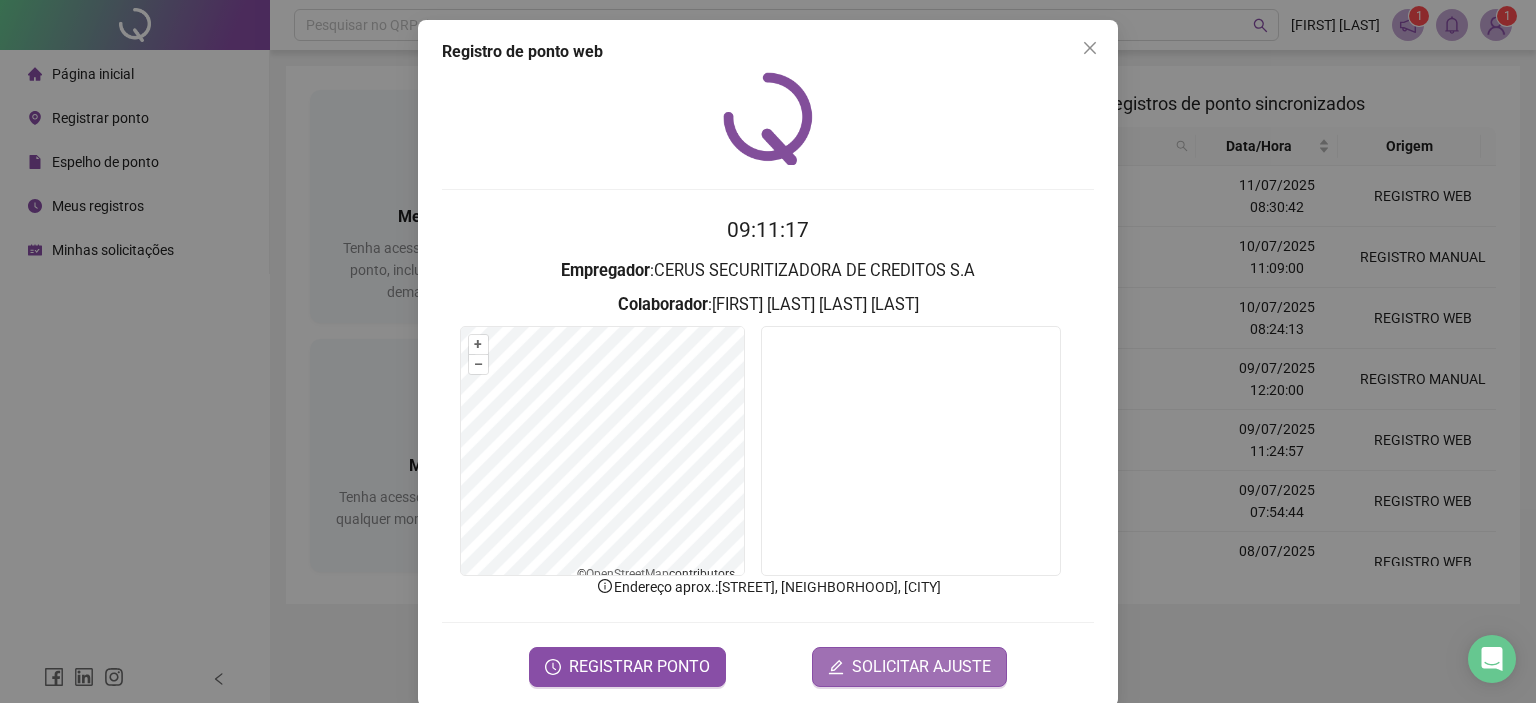 click on "SOLICITAR AJUSTE" at bounding box center (921, 667) 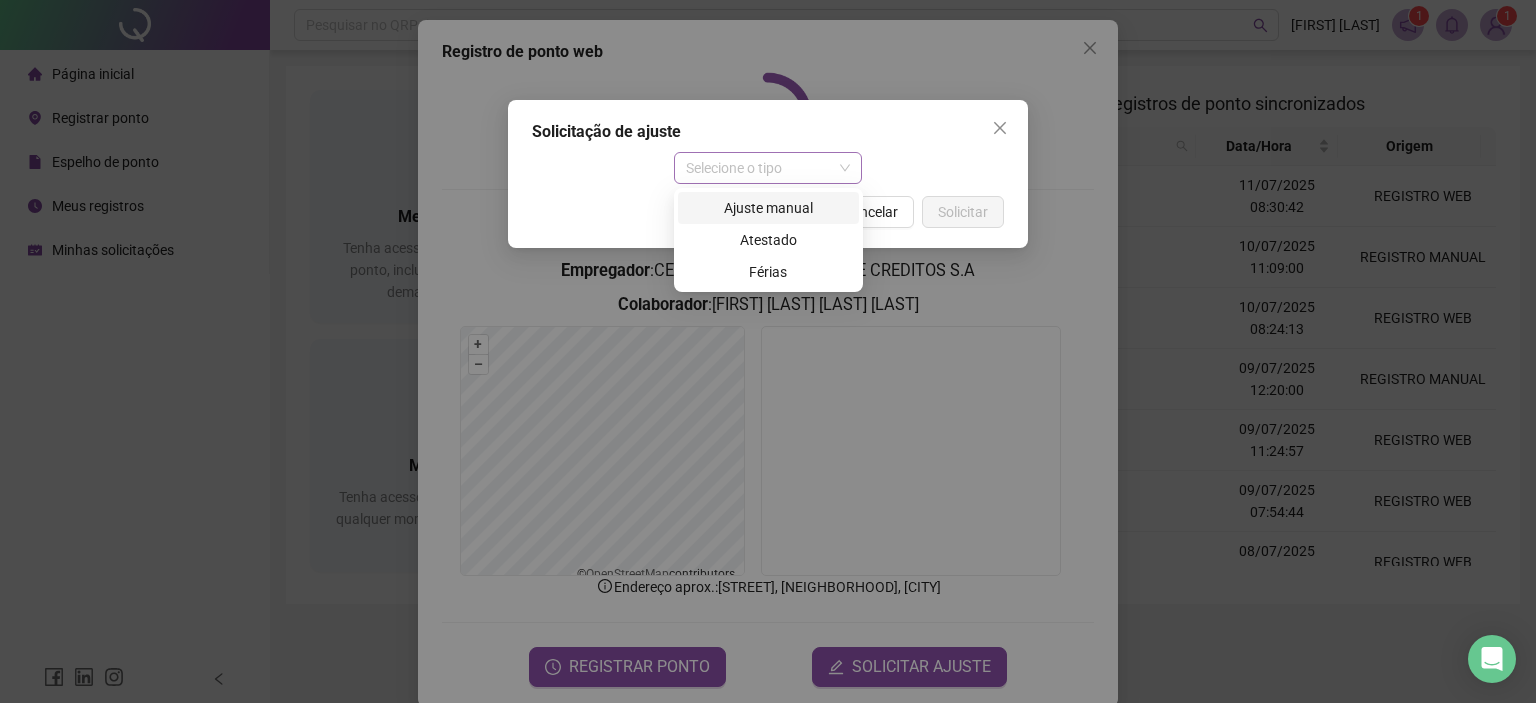 click on "Selecione o tipo" at bounding box center (768, 168) 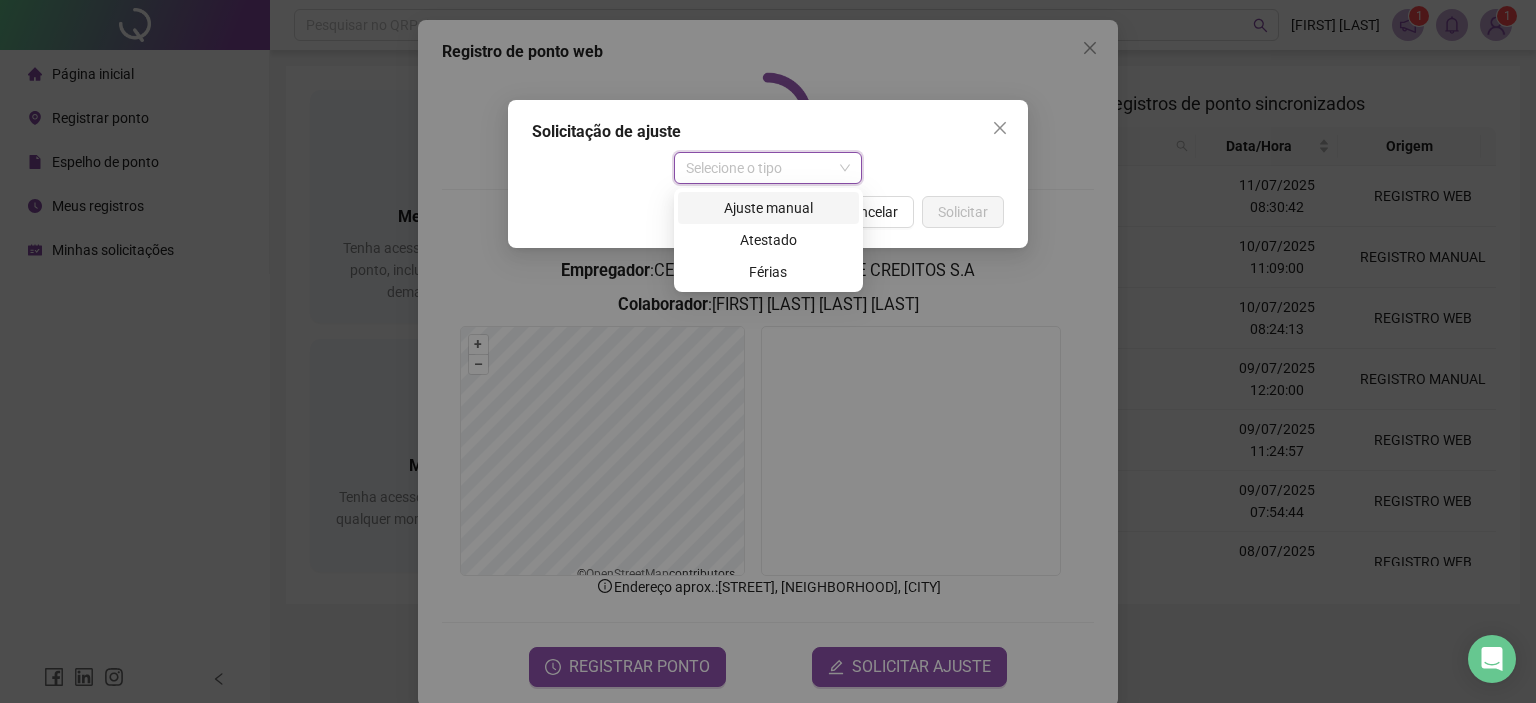 click on "Ajuste manual" at bounding box center (768, 208) 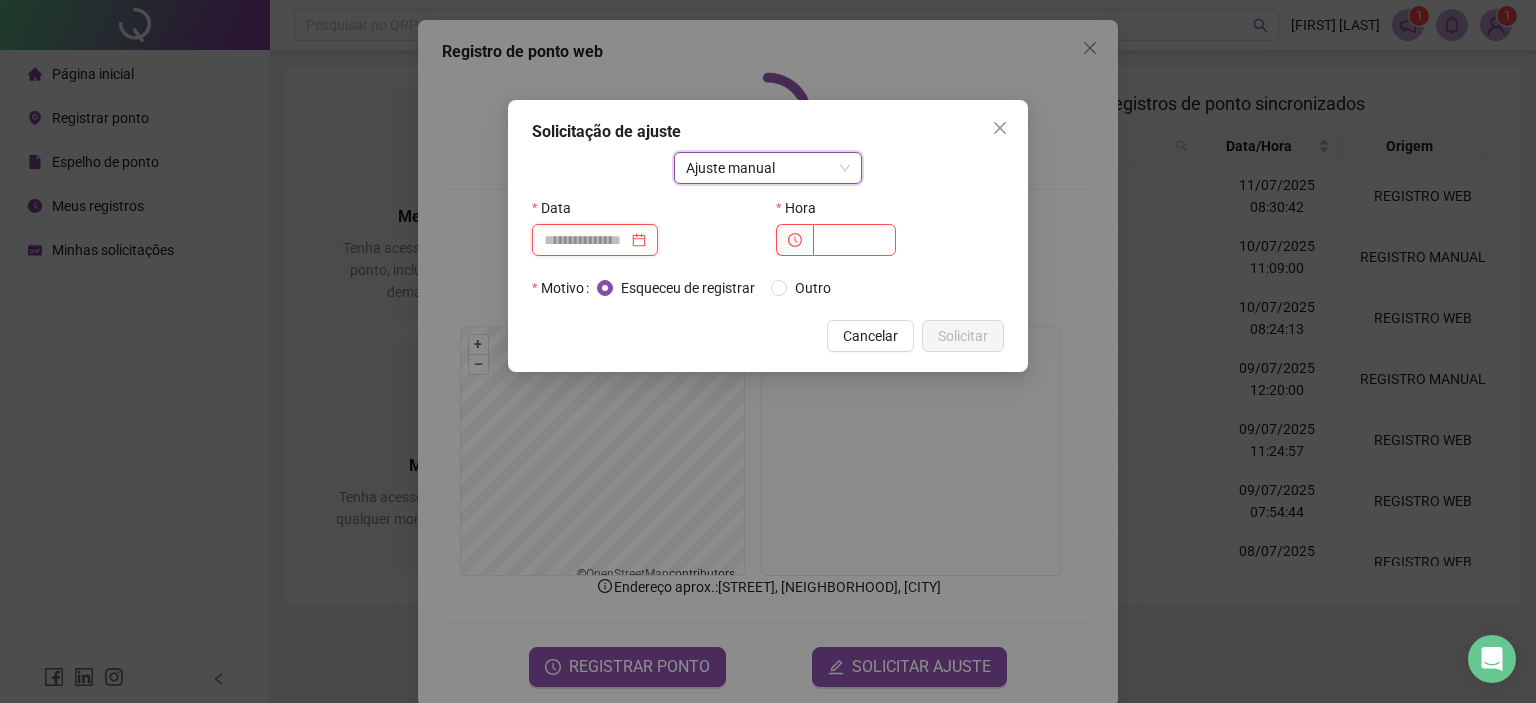click at bounding box center (586, 240) 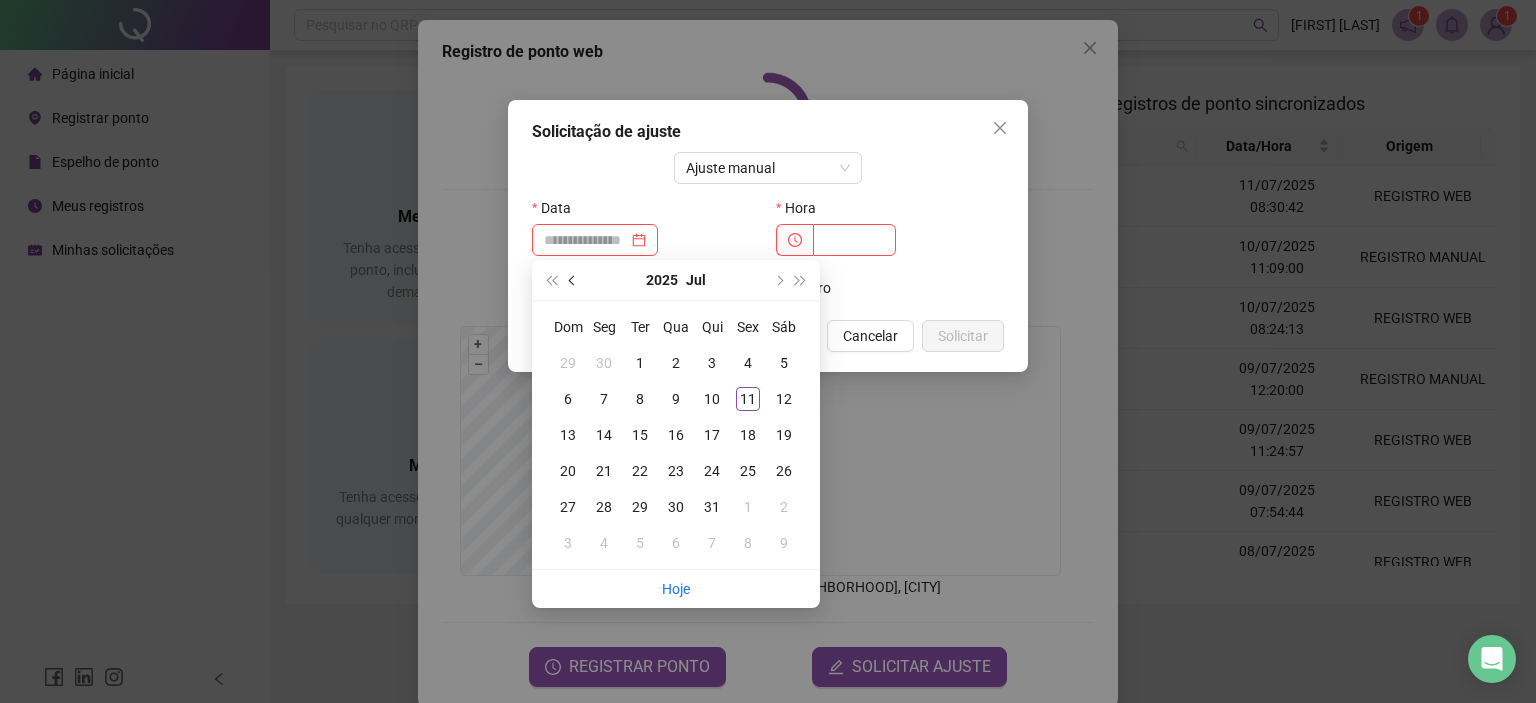 click at bounding box center (574, 280) 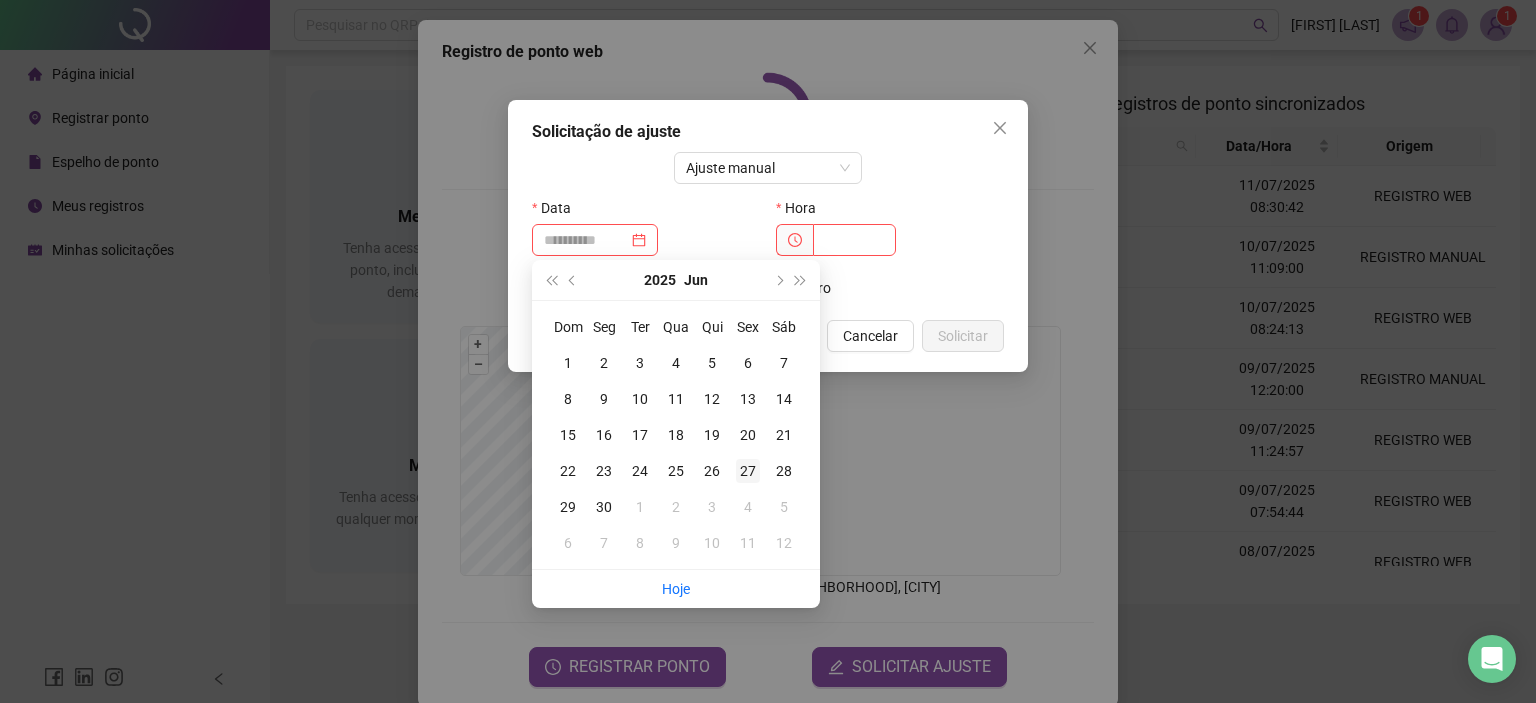 type on "**********" 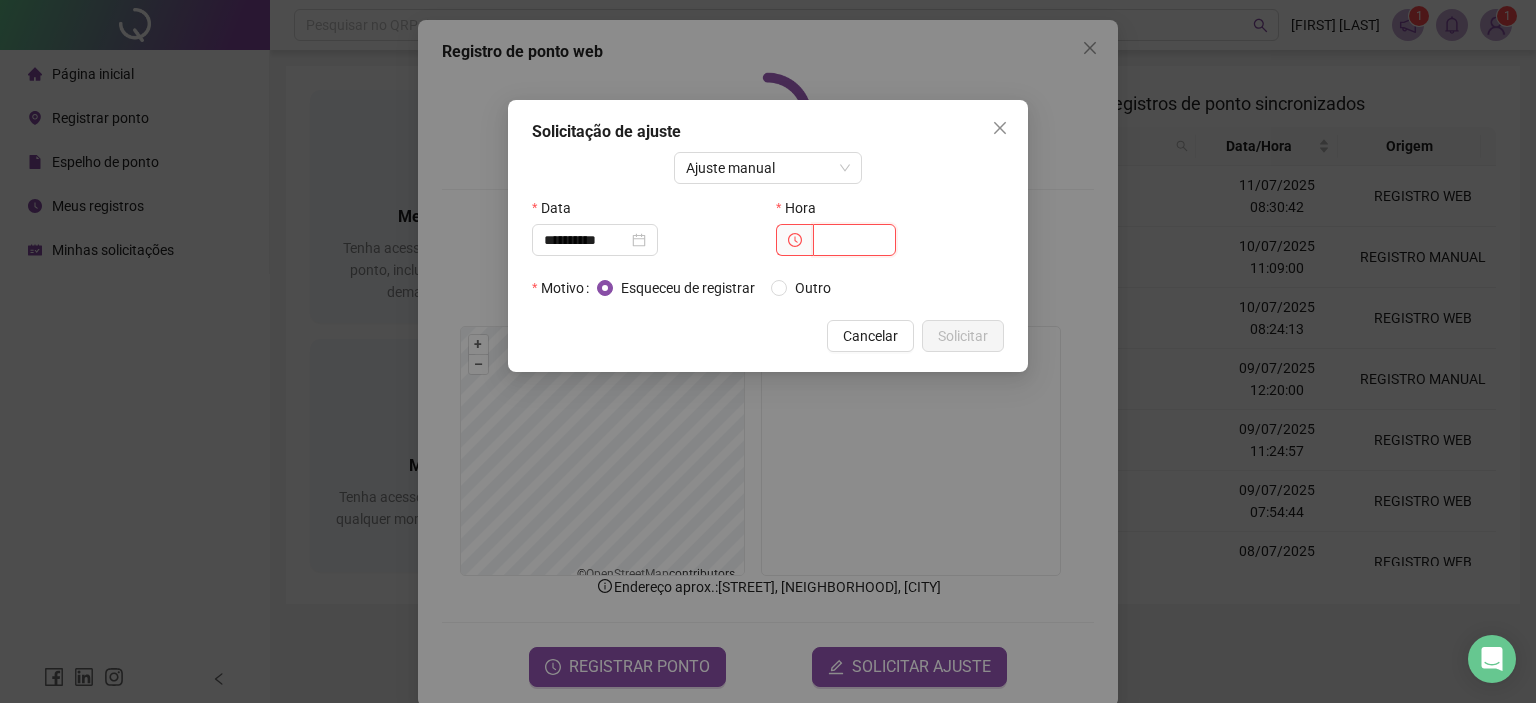 click at bounding box center (854, 240) 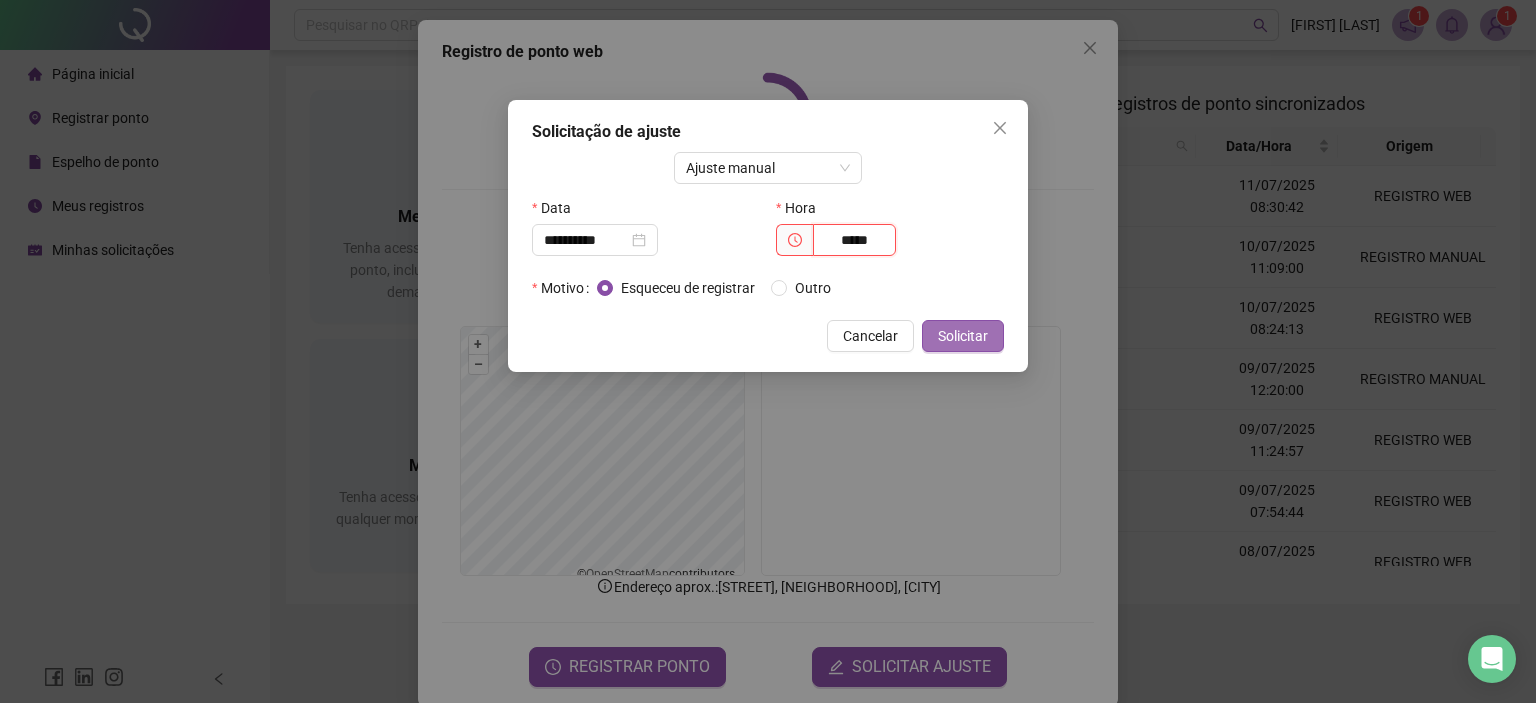 type on "*****" 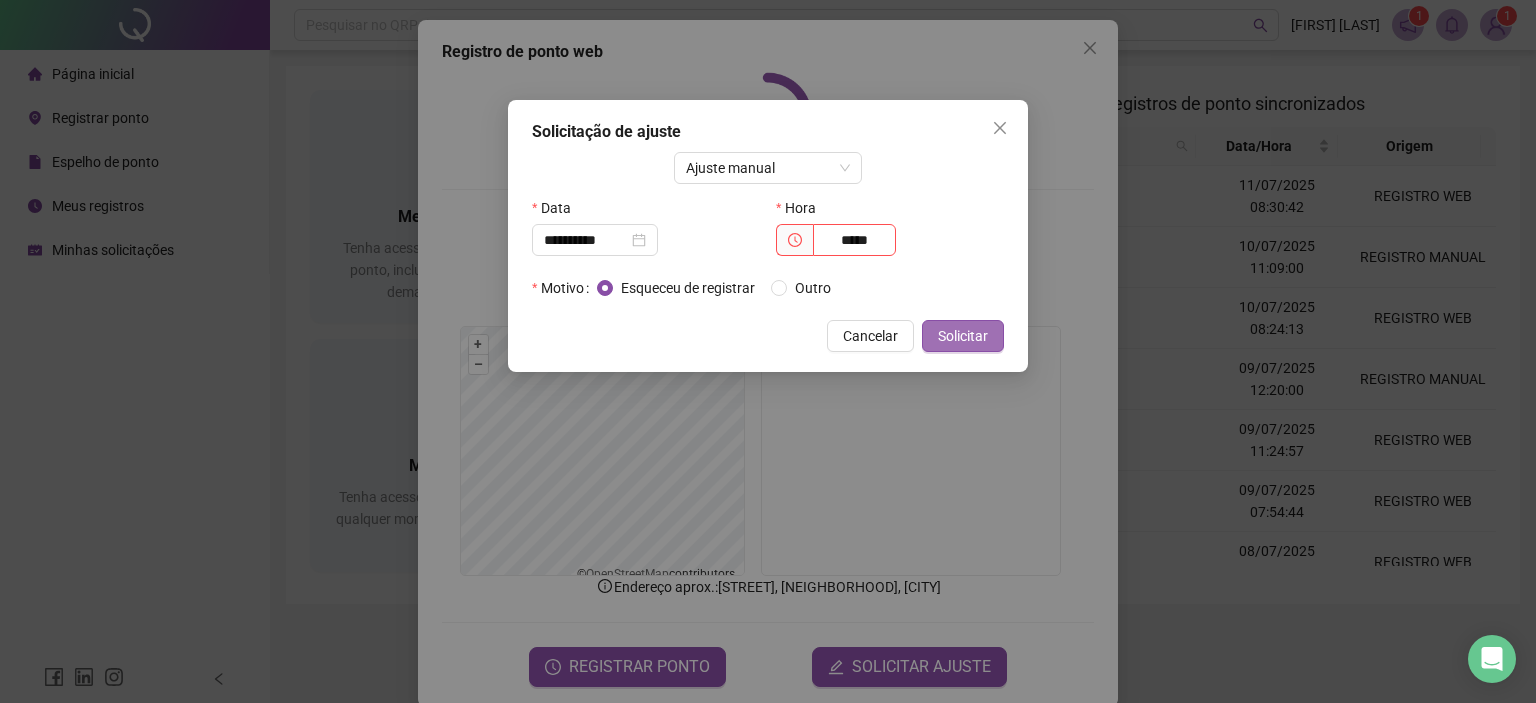 click on "Solicitar" at bounding box center (963, 336) 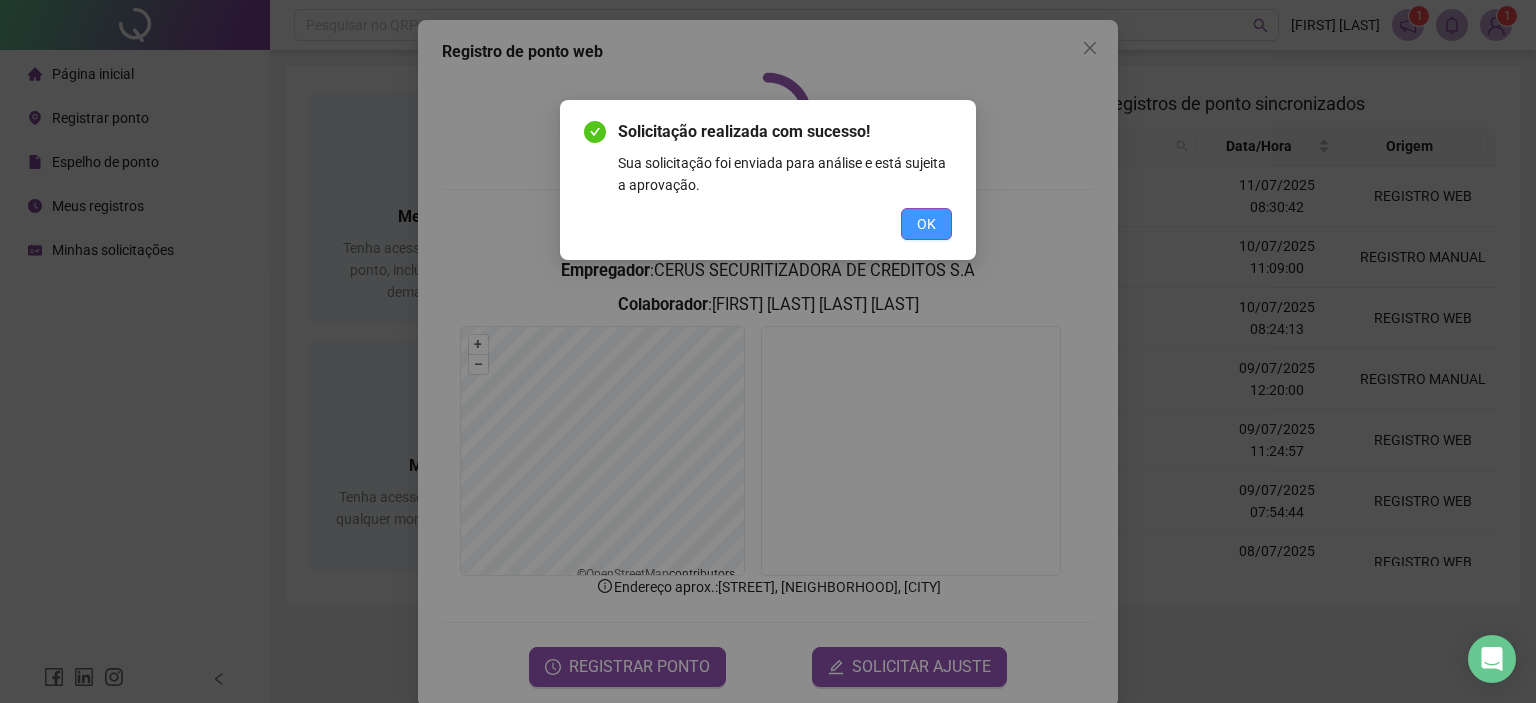 click on "OK" at bounding box center (926, 224) 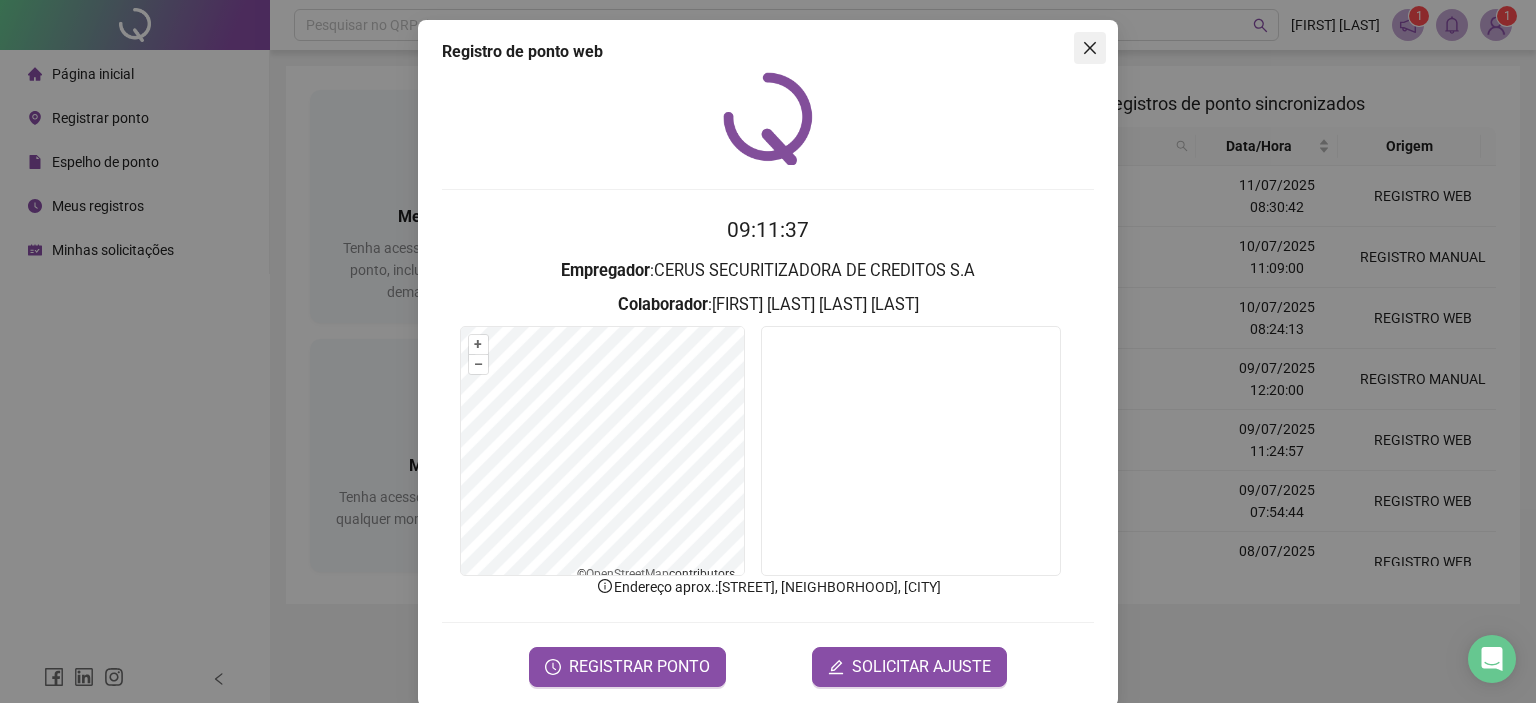 click at bounding box center [1090, 48] 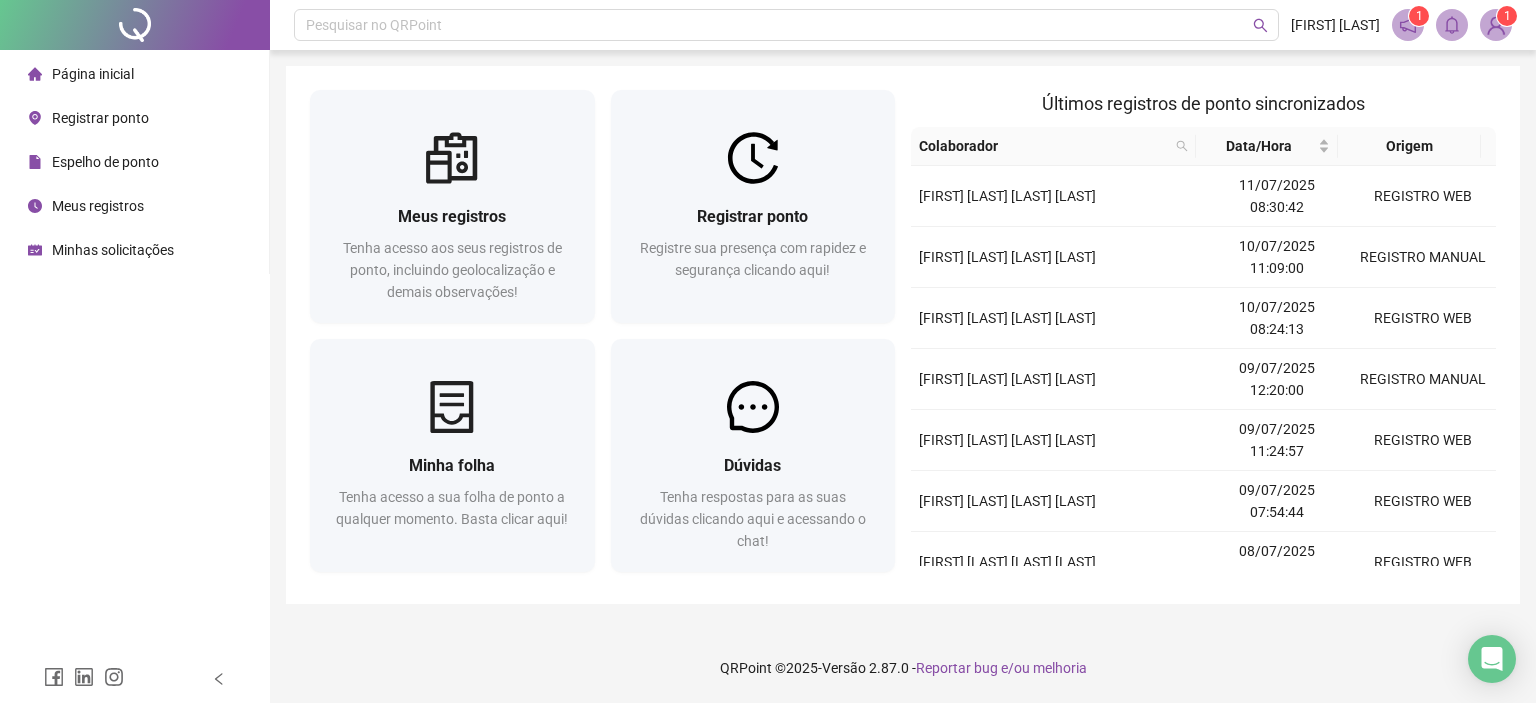 click on "Meus registros" at bounding box center [98, 206] 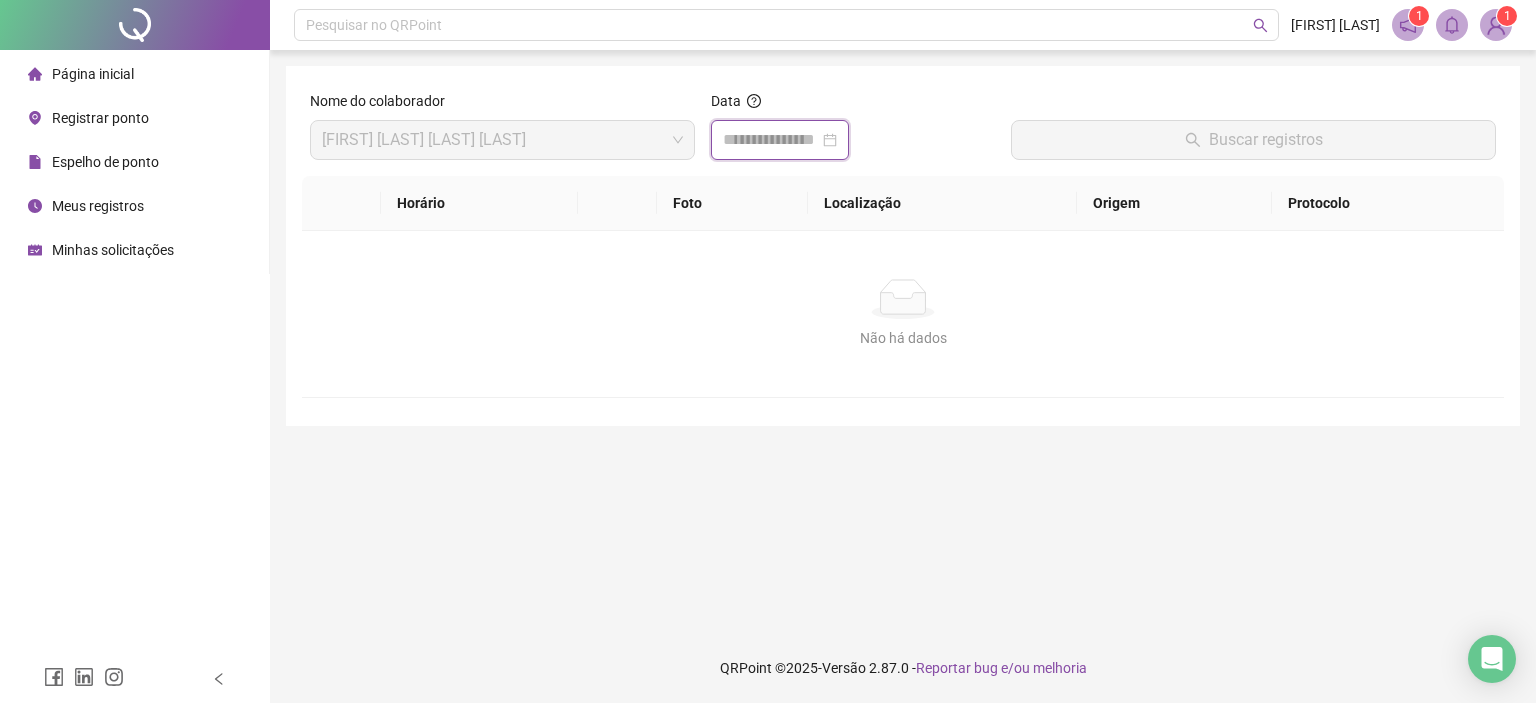 click at bounding box center [771, 140] 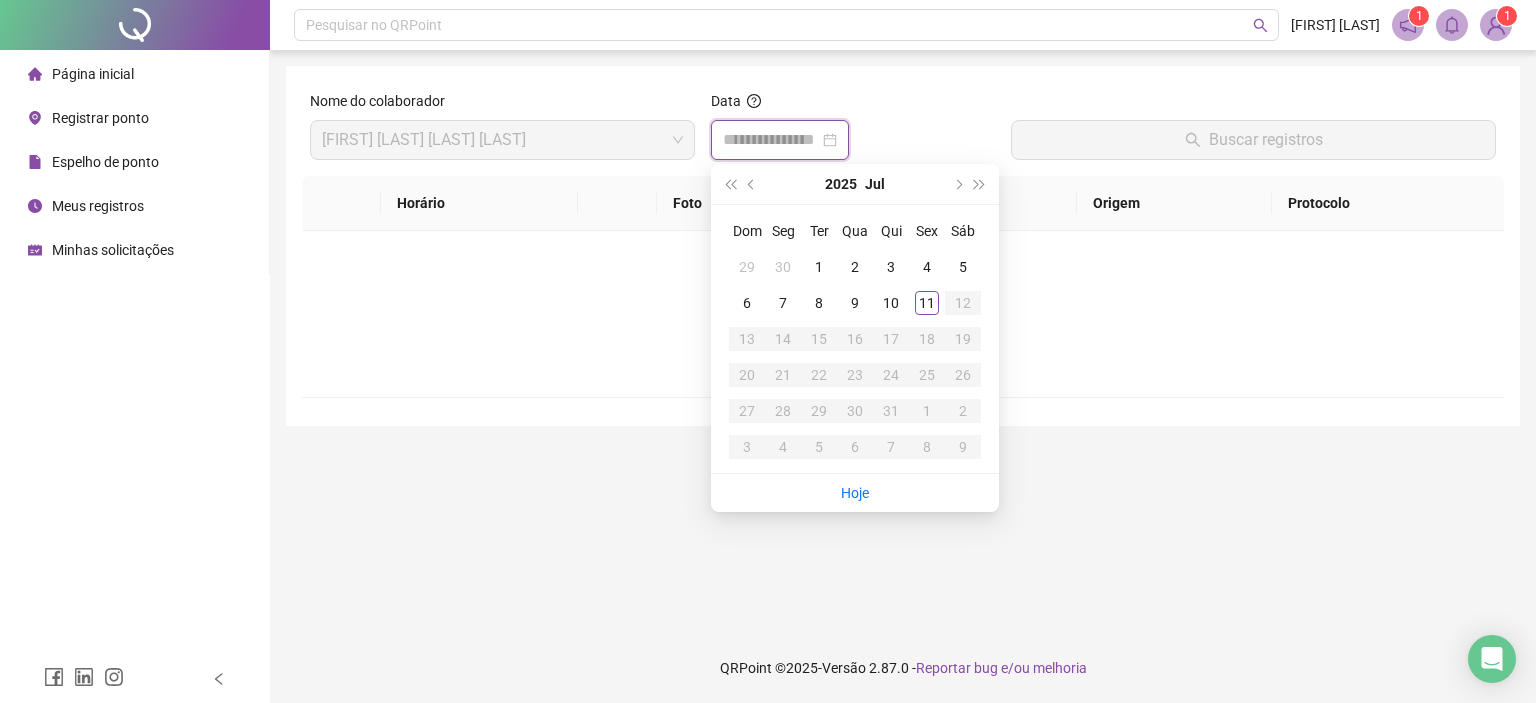 type on "**********" 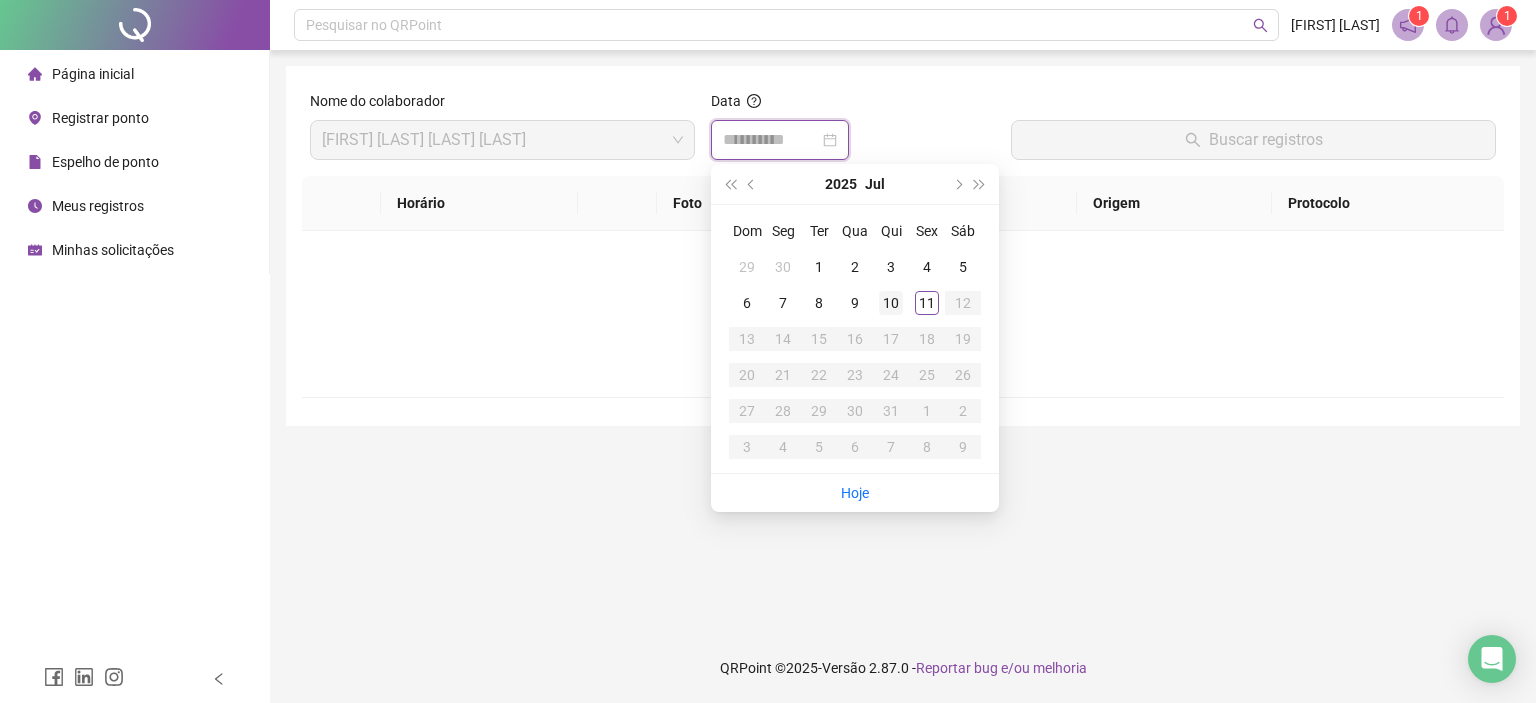 type on "**********" 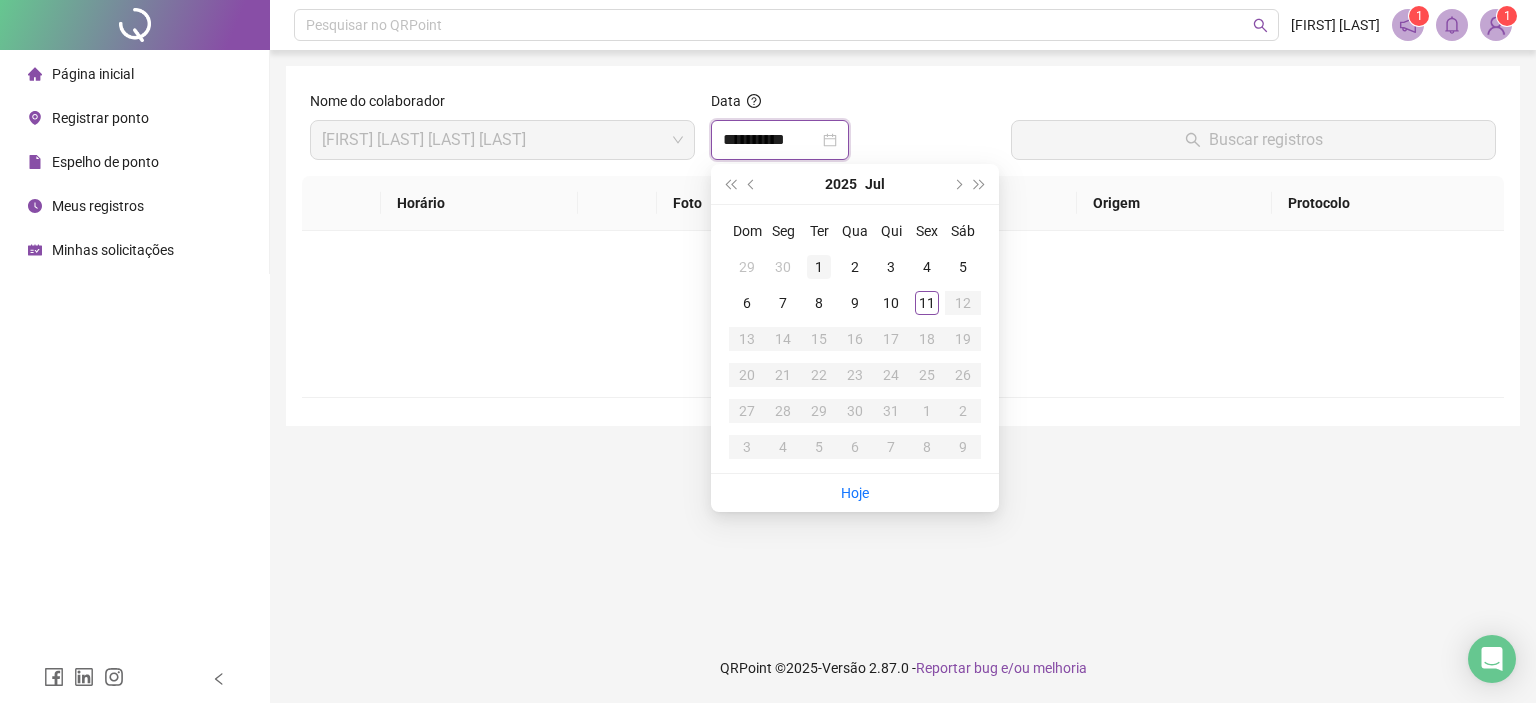 type on "**********" 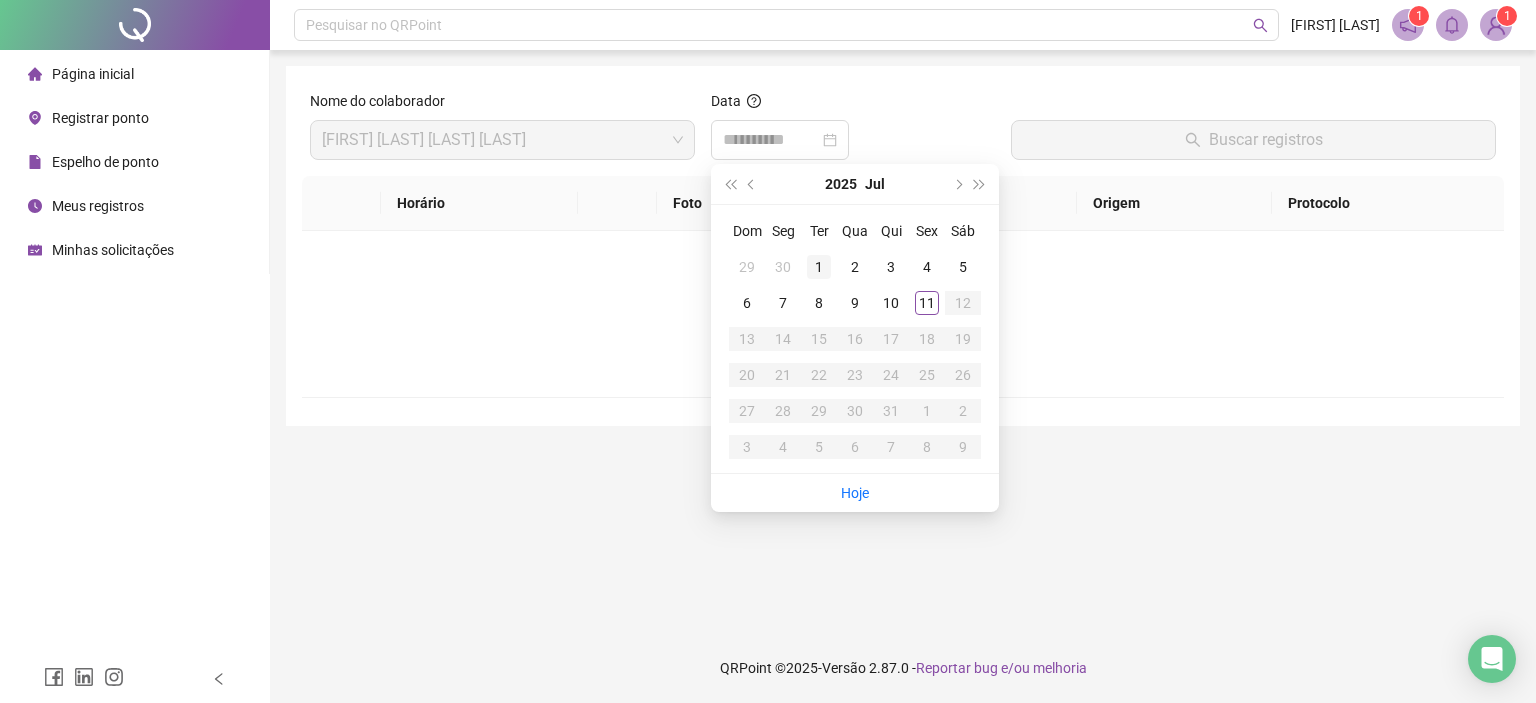 click on "1" at bounding box center [819, 267] 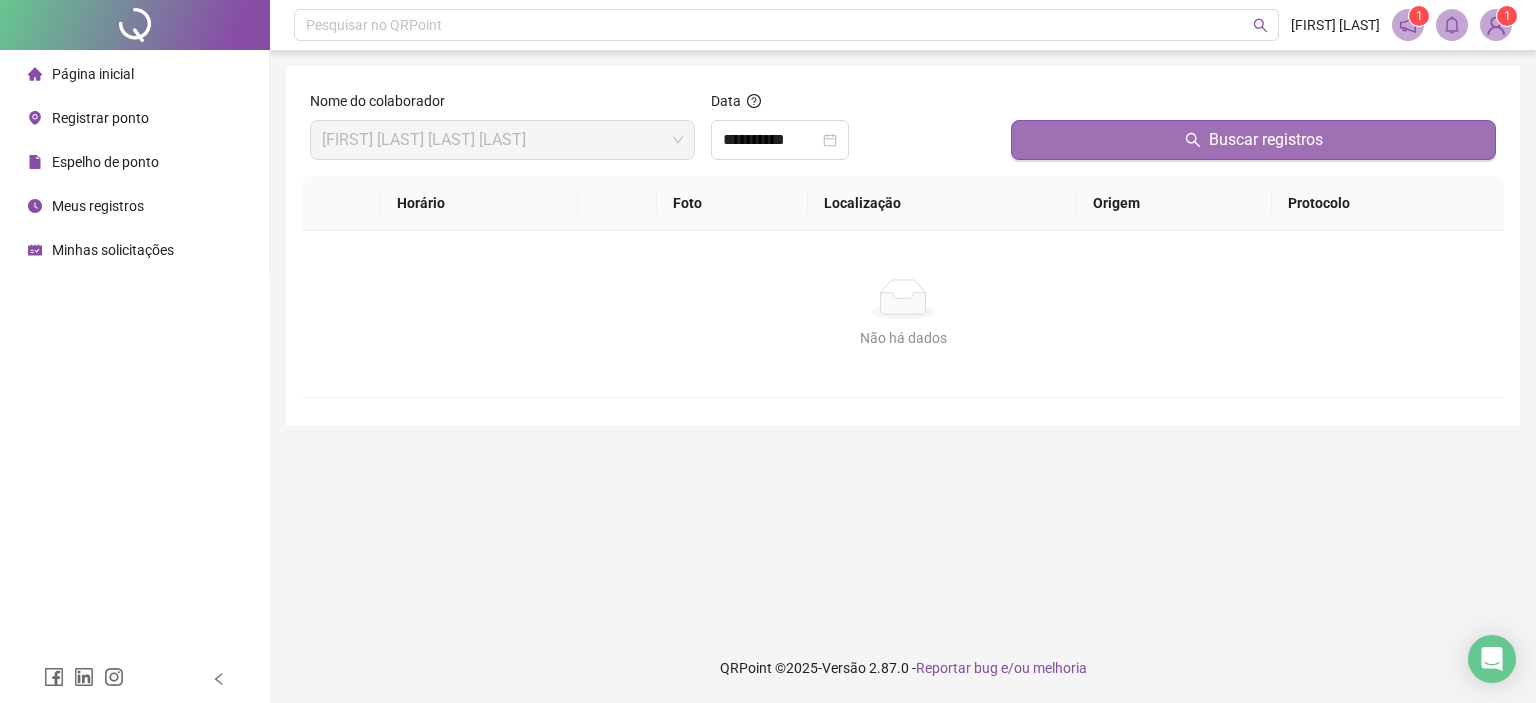 click on "Buscar registros" at bounding box center [1266, 140] 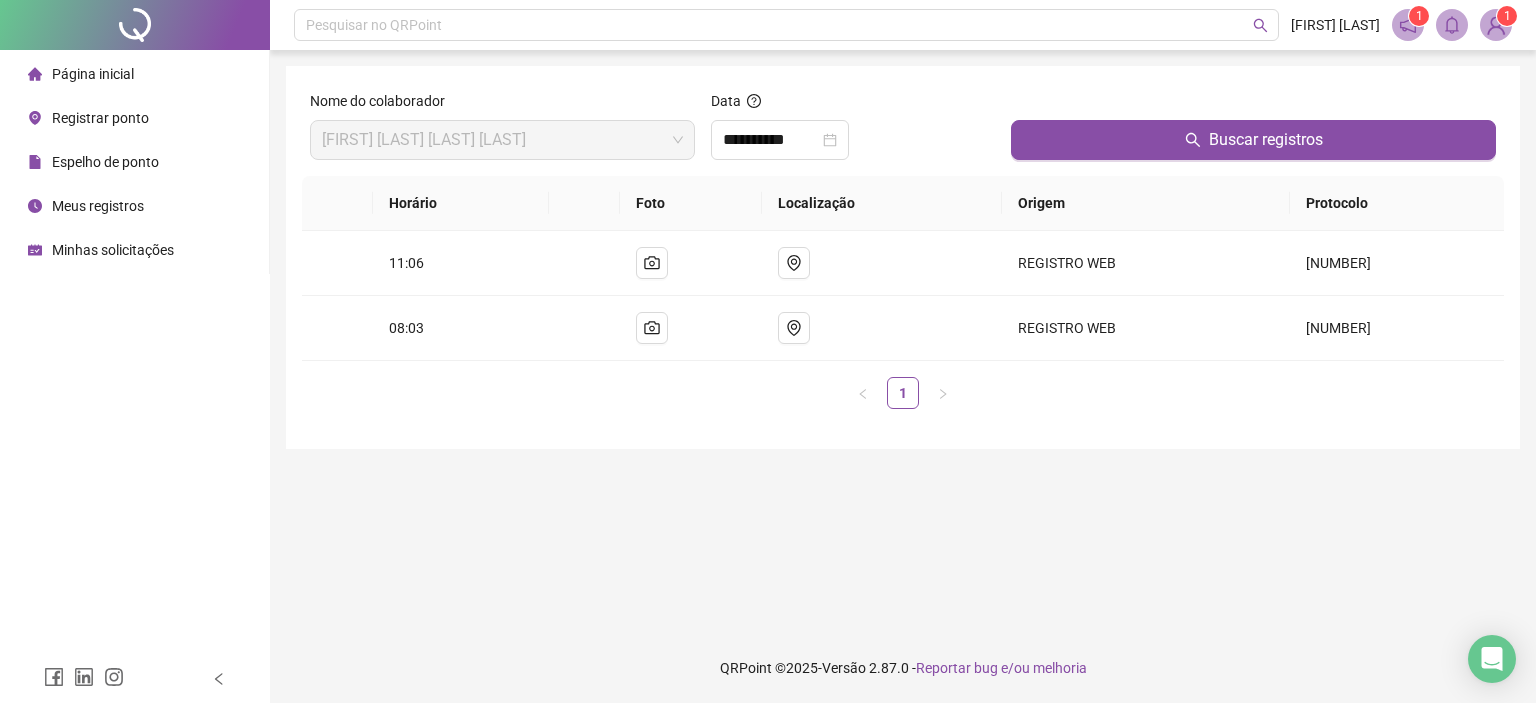 click on "Espelho de ponto" at bounding box center [93, 162] 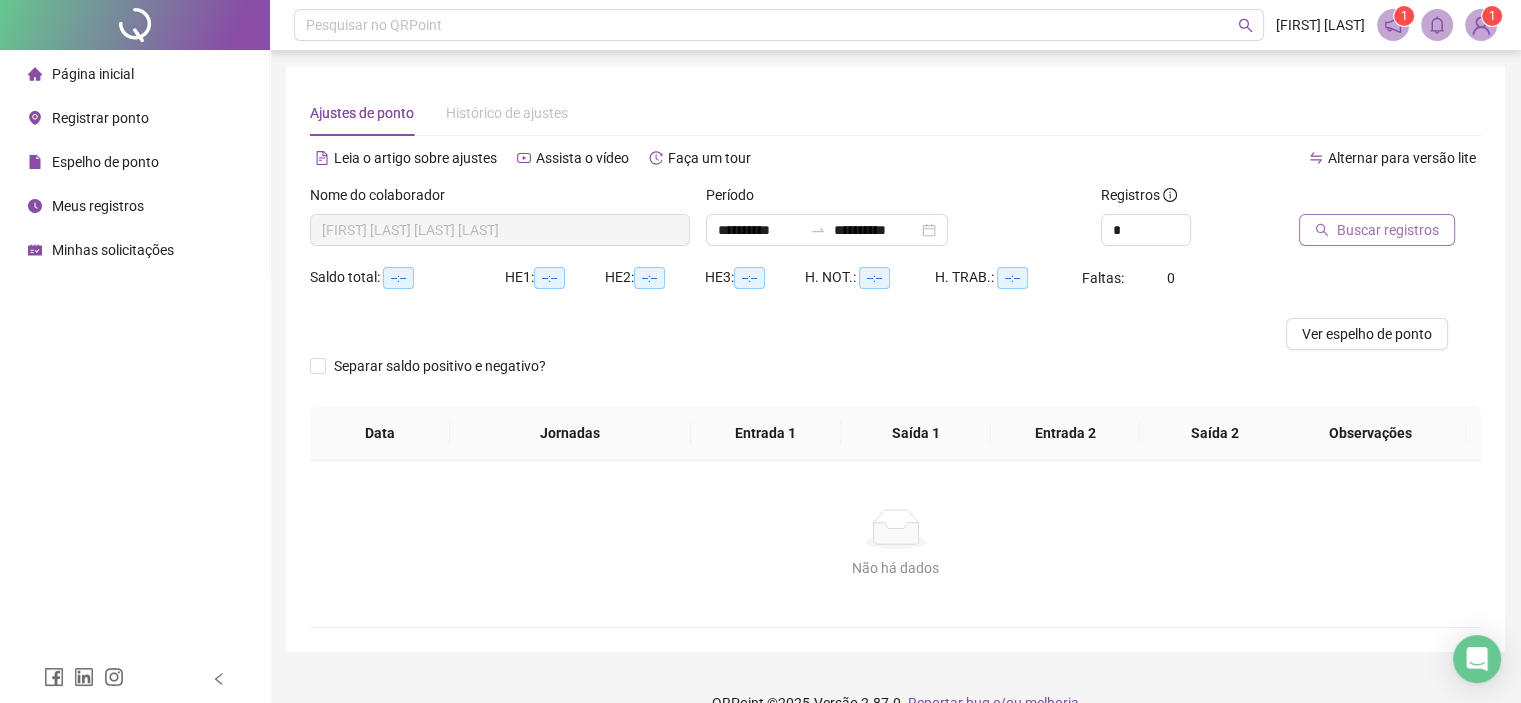 click on "Buscar registros" at bounding box center (1388, 230) 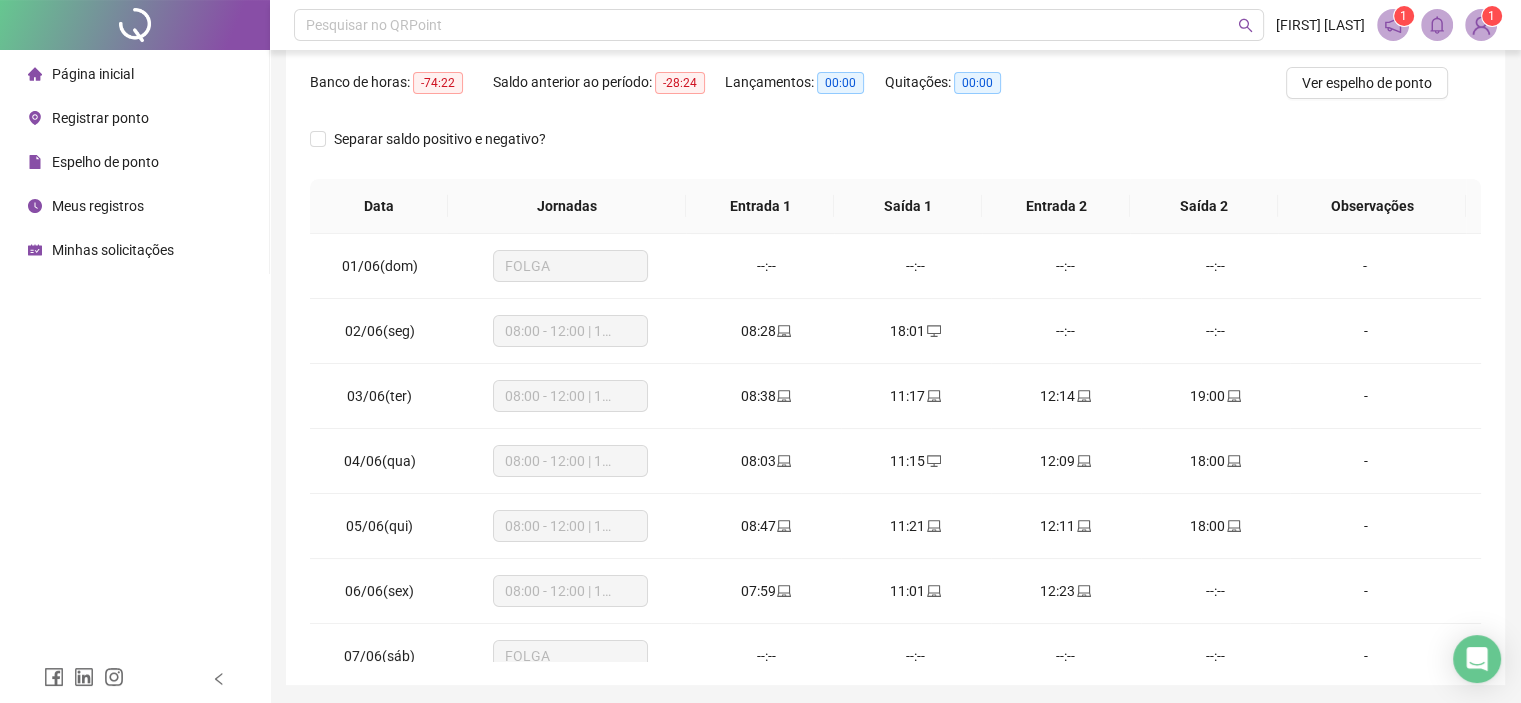 scroll, scrollTop: 300, scrollLeft: 0, axis: vertical 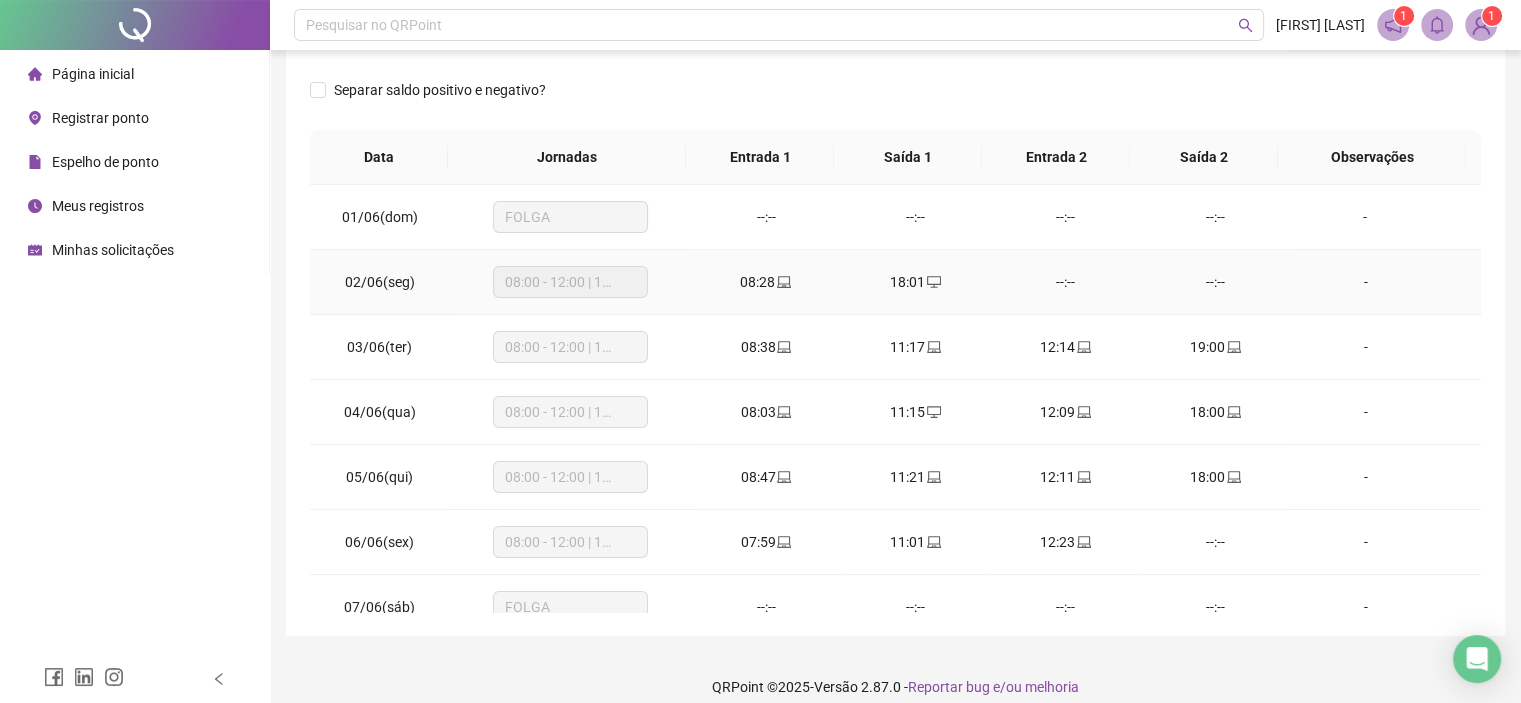 click on "18:01" at bounding box center [916, 282] 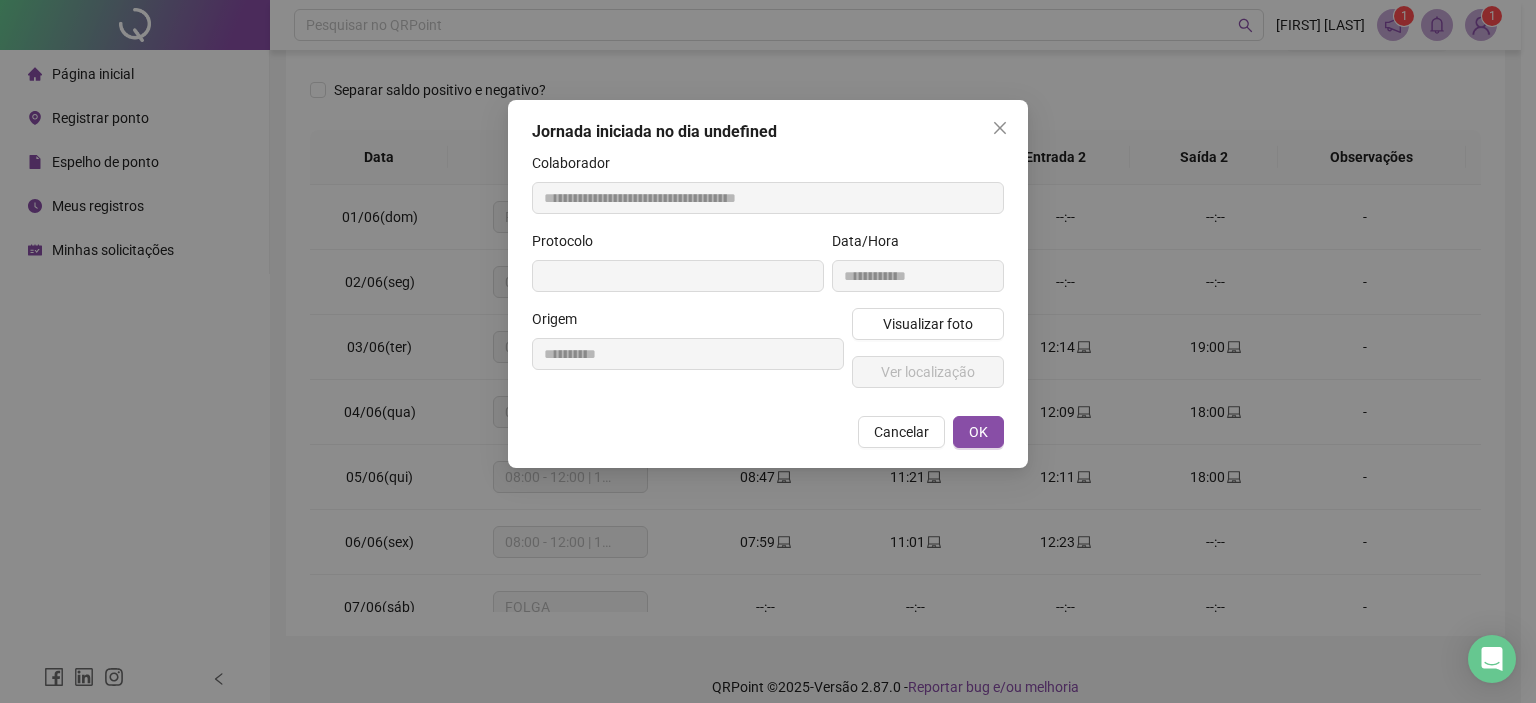 type on "**********" 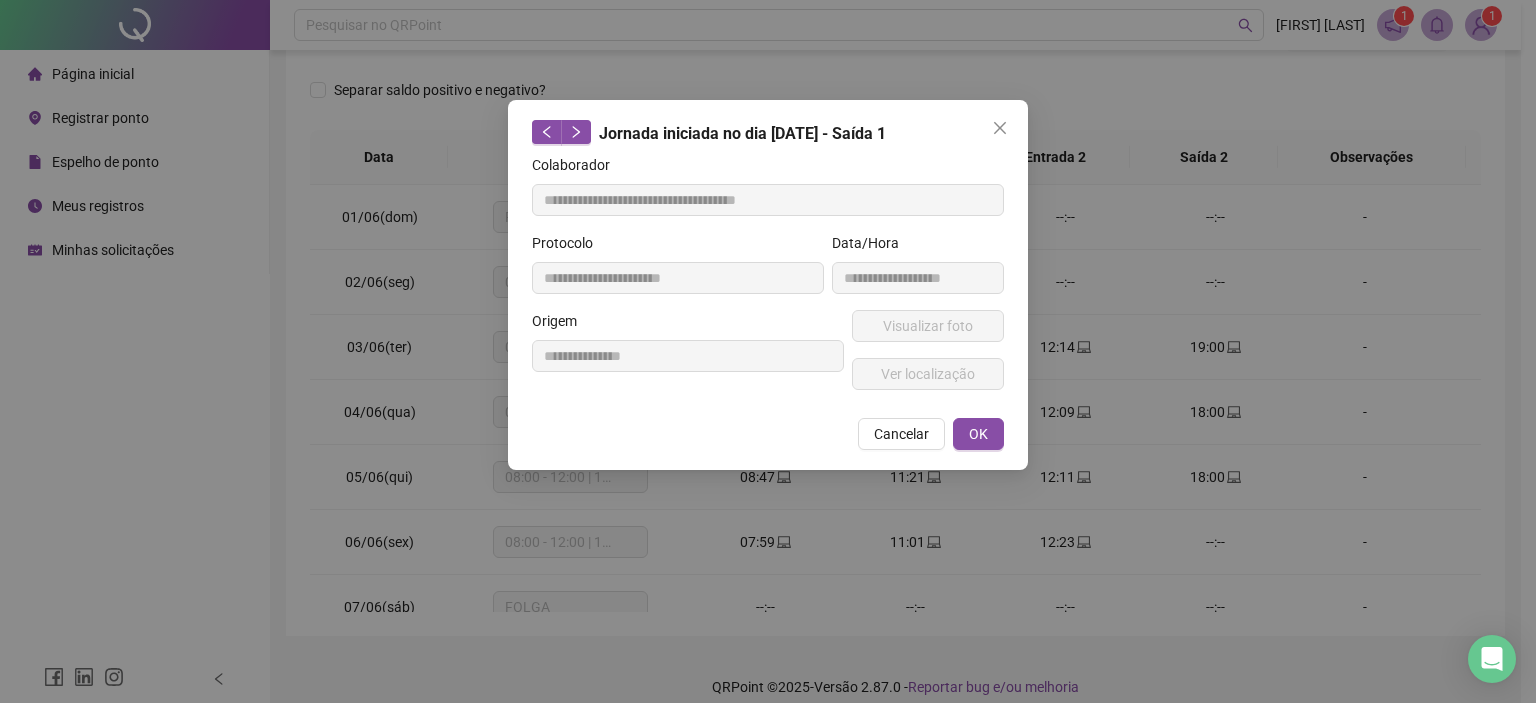 click on "**********" at bounding box center [768, 351] 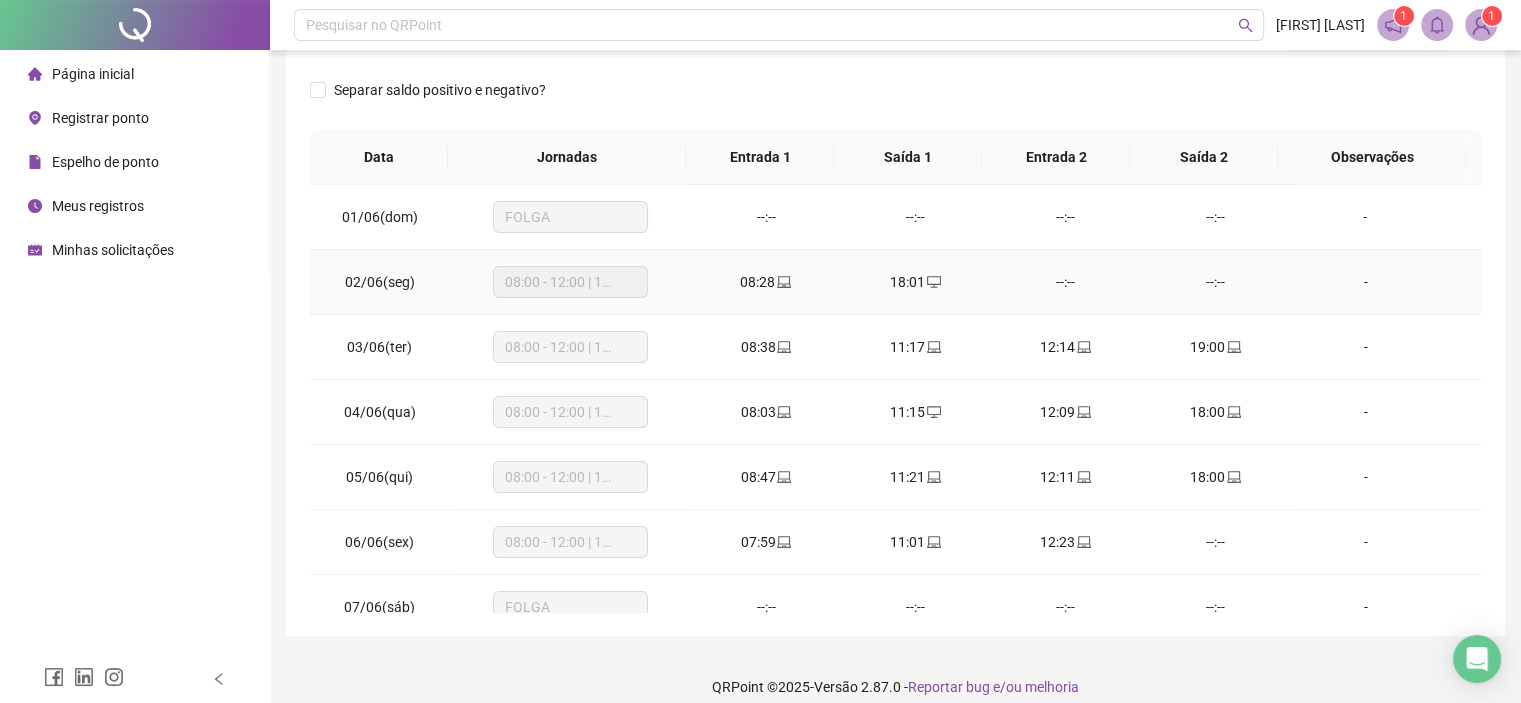 click on "--:--" at bounding box center [1066, 282] 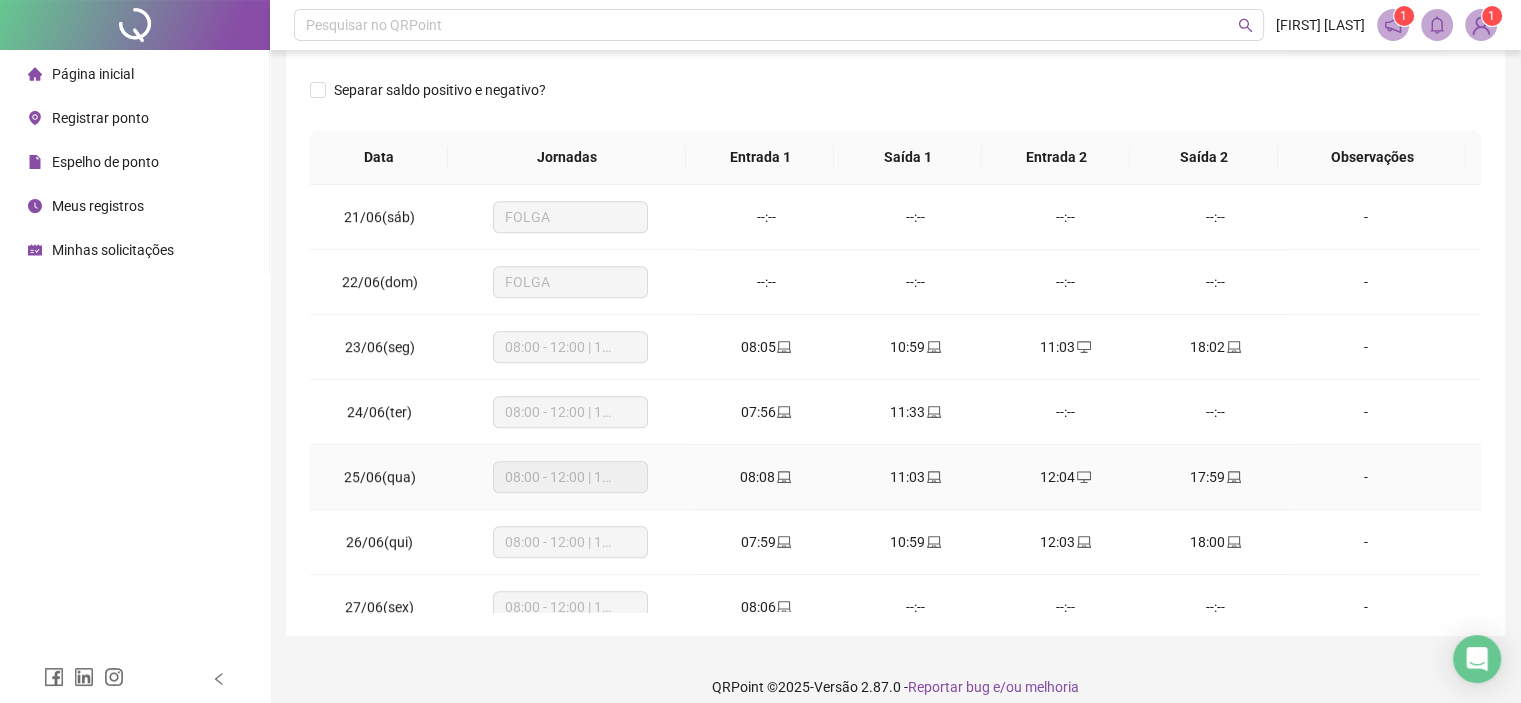scroll, scrollTop: 1516, scrollLeft: 0, axis: vertical 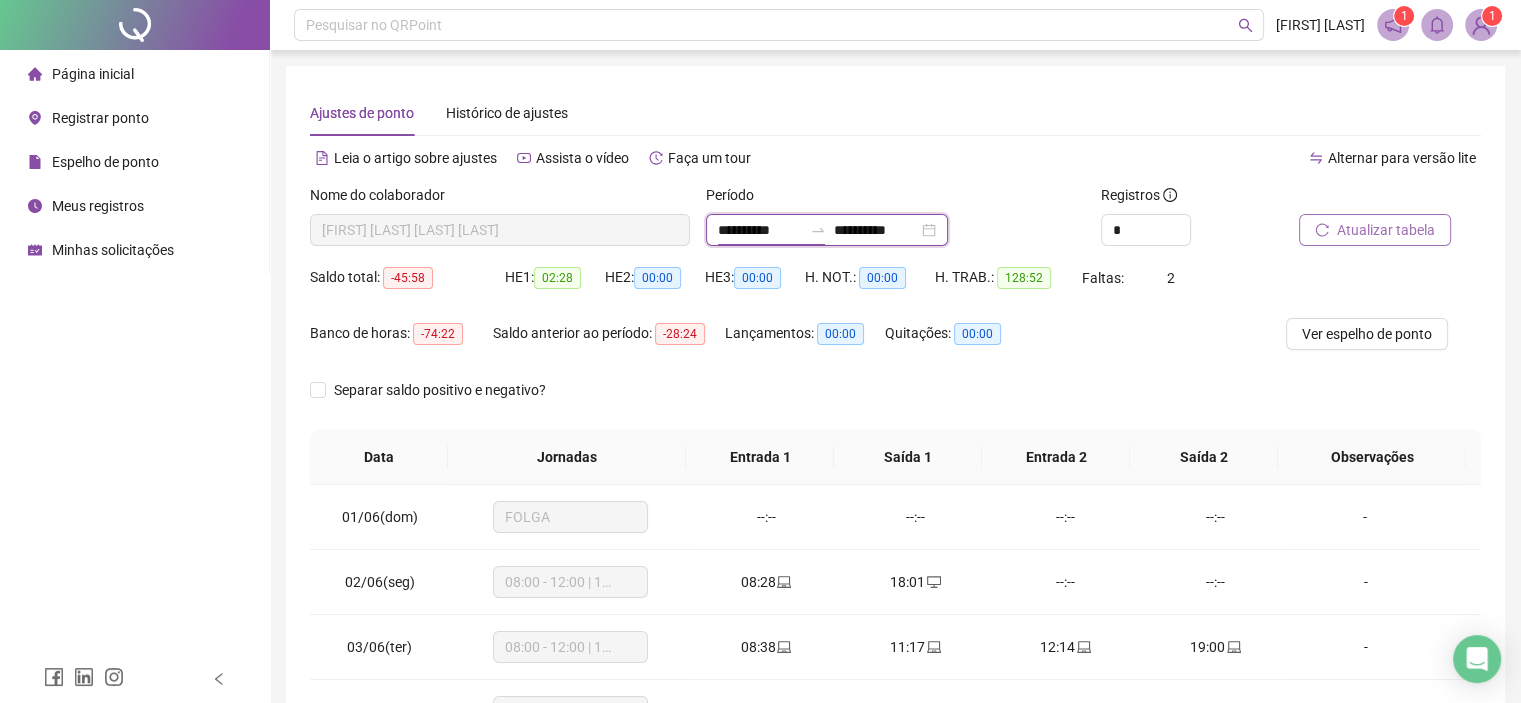 click on "**********" at bounding box center [760, 230] 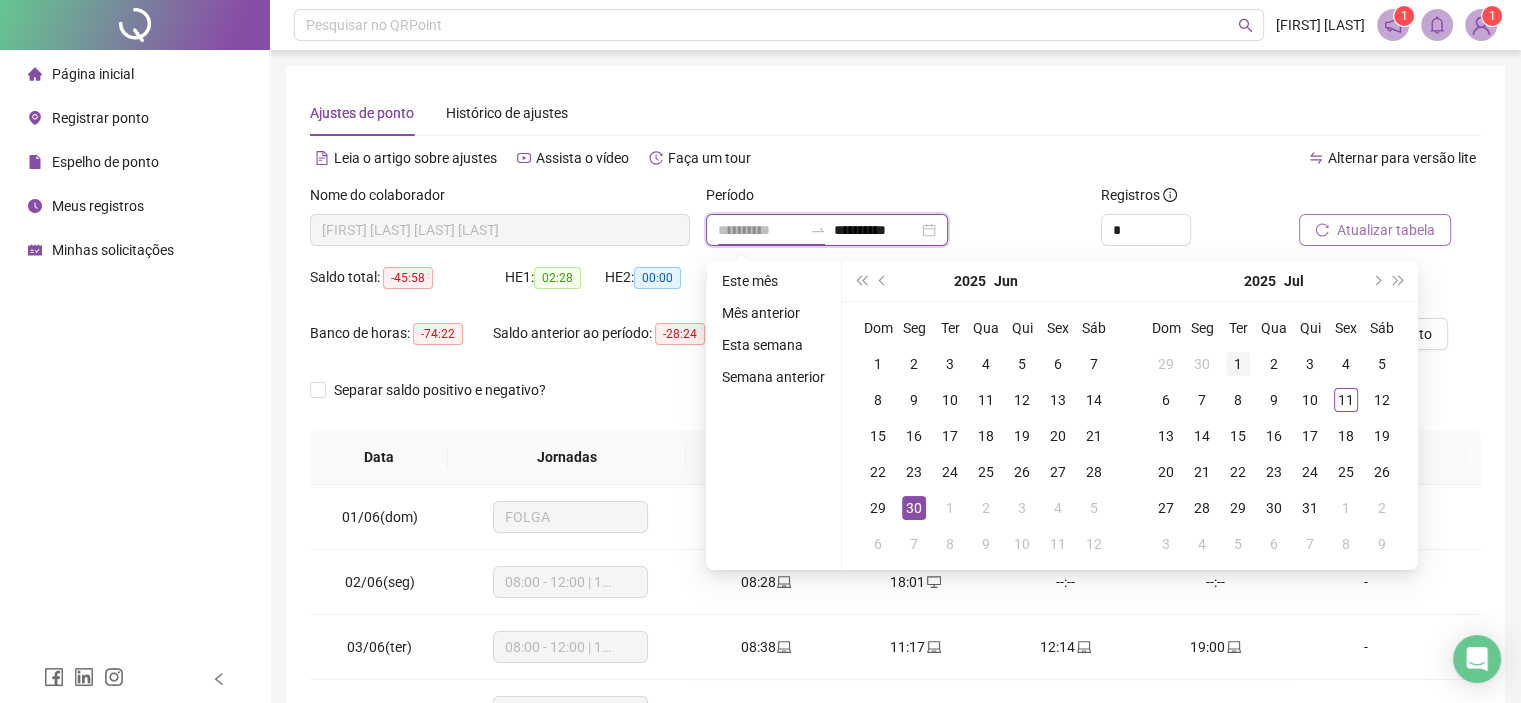 type on "**********" 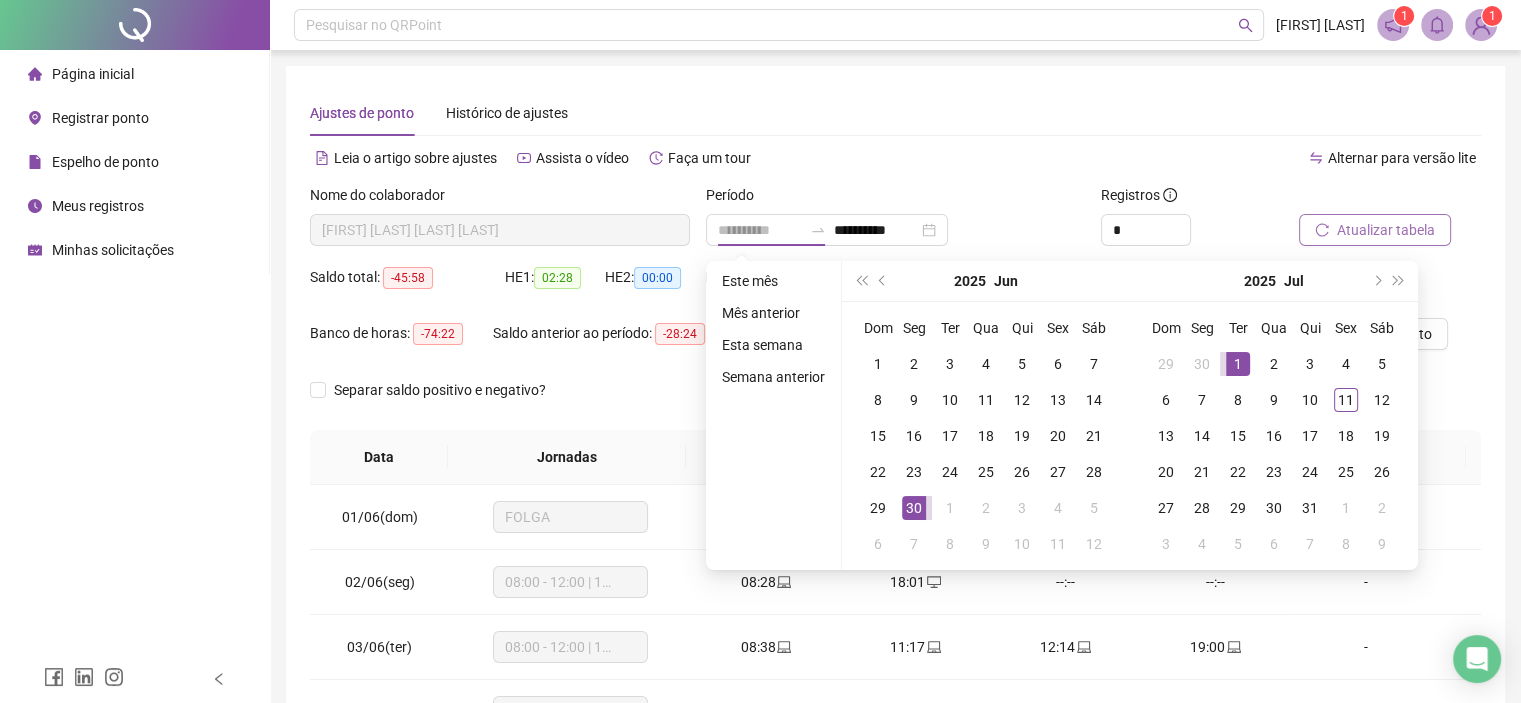 click on "1" at bounding box center (1238, 364) 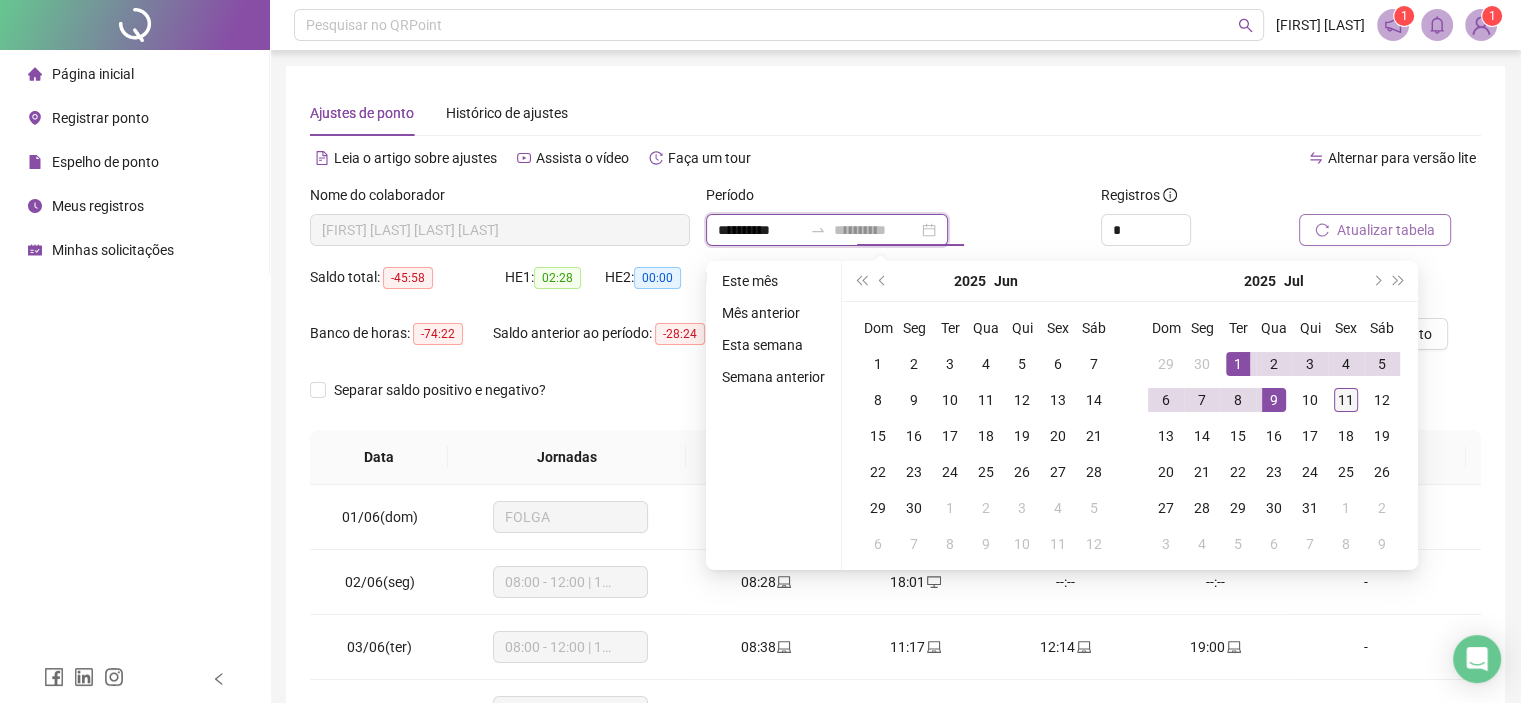 type on "**********" 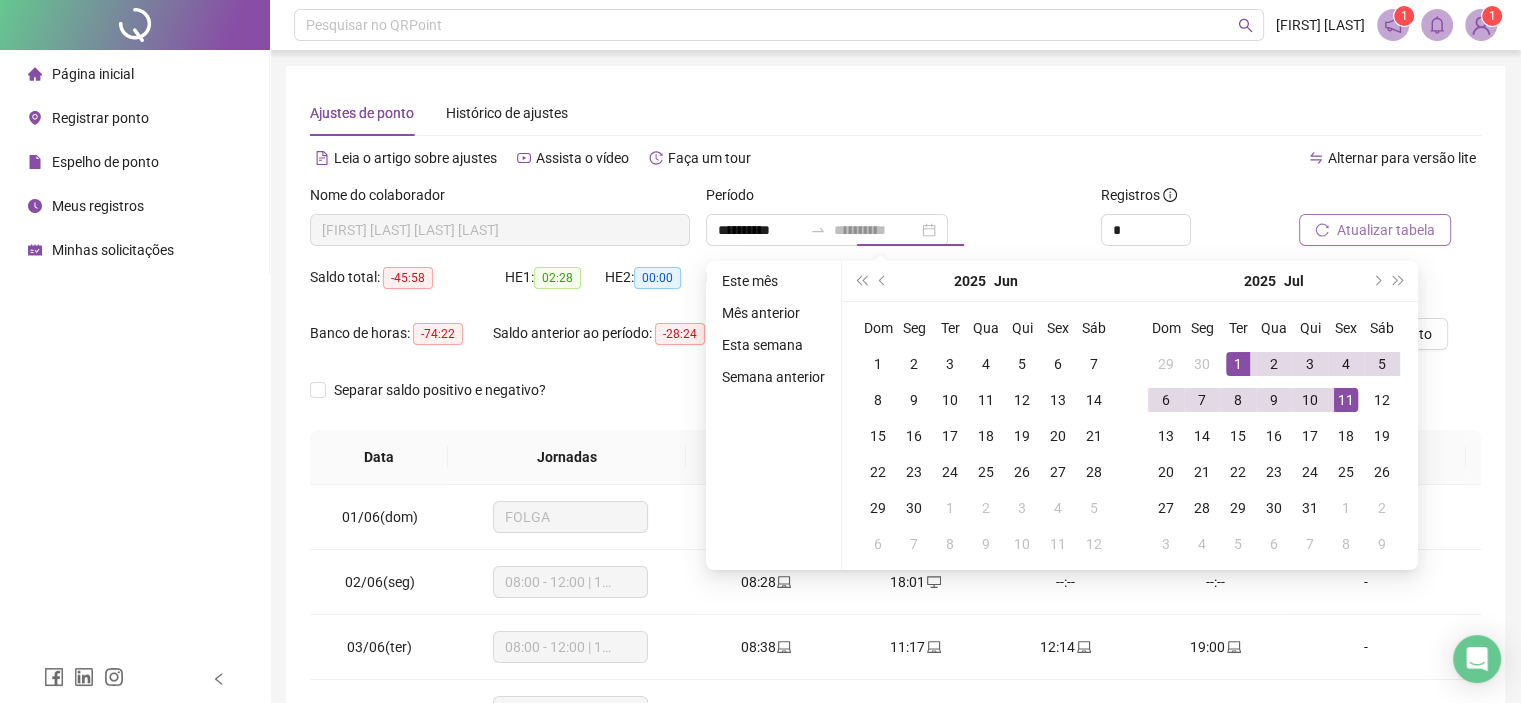 click on "11" at bounding box center (1346, 400) 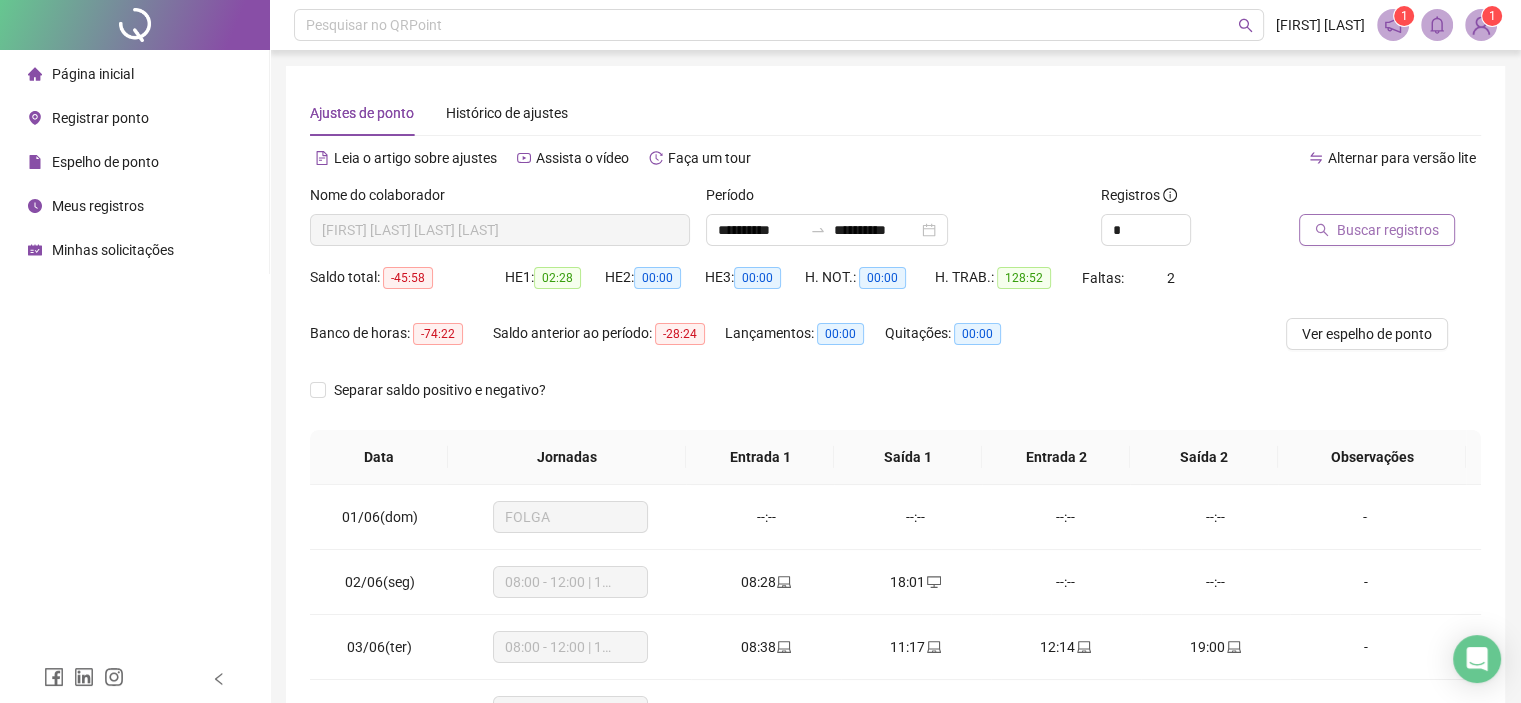 click on "Buscar registros" at bounding box center (1388, 230) 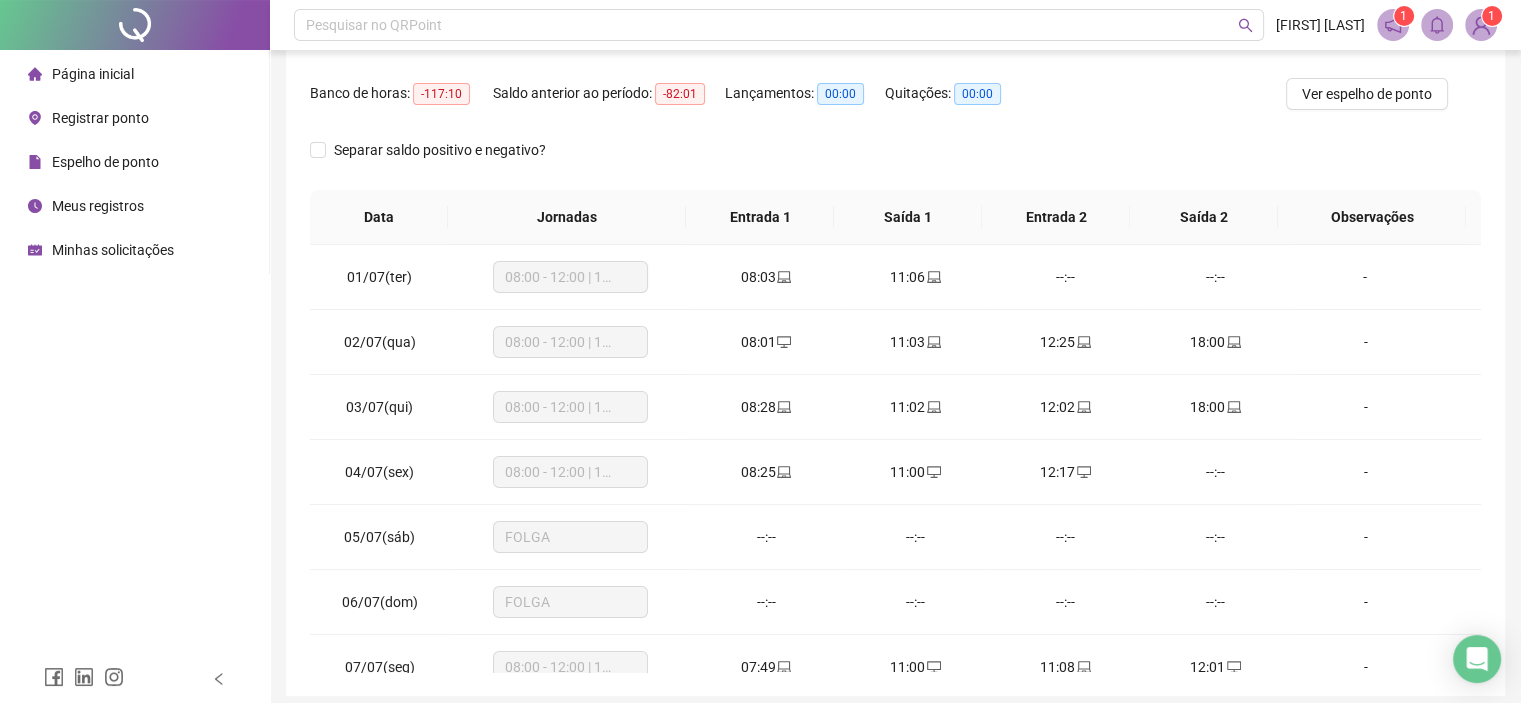 scroll, scrollTop: 300, scrollLeft: 0, axis: vertical 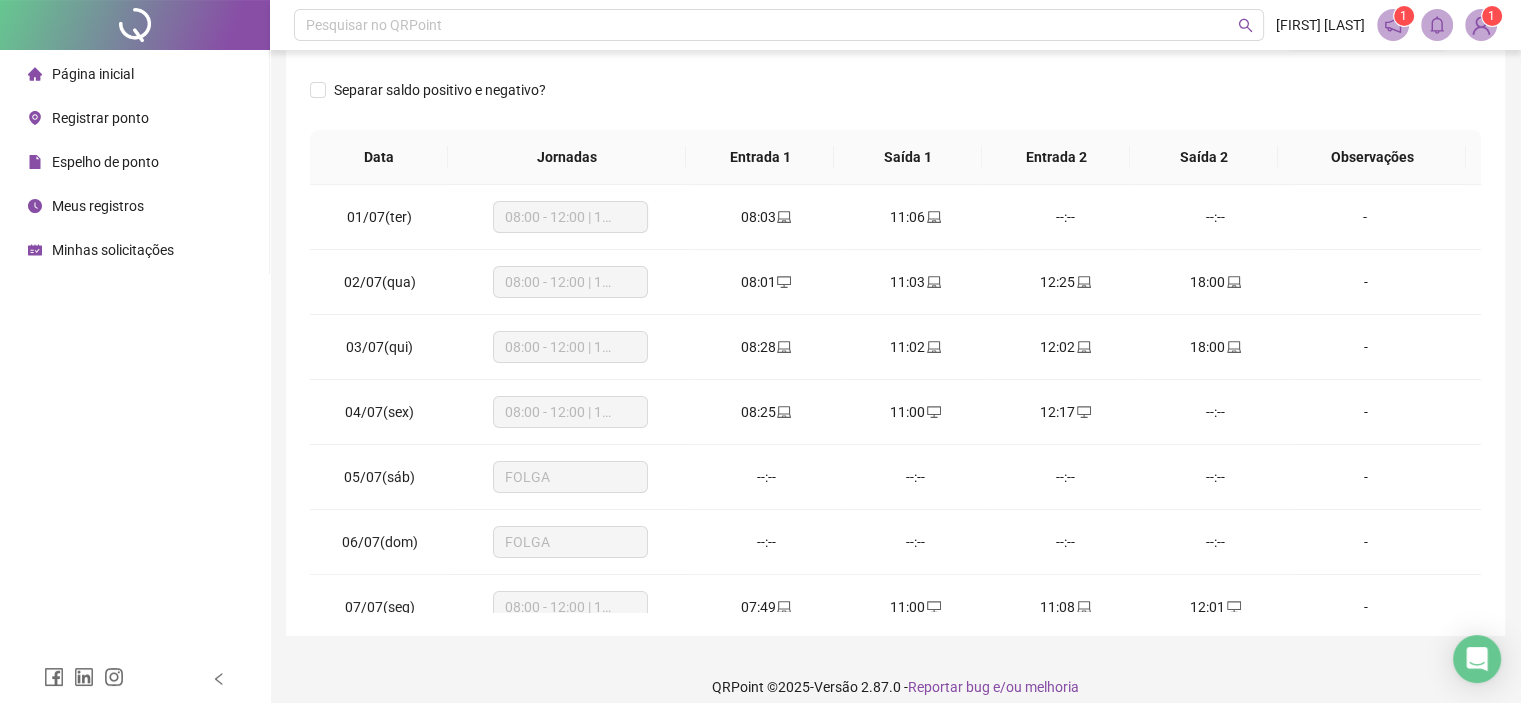 click on "Registrar ponto" at bounding box center (100, 118) 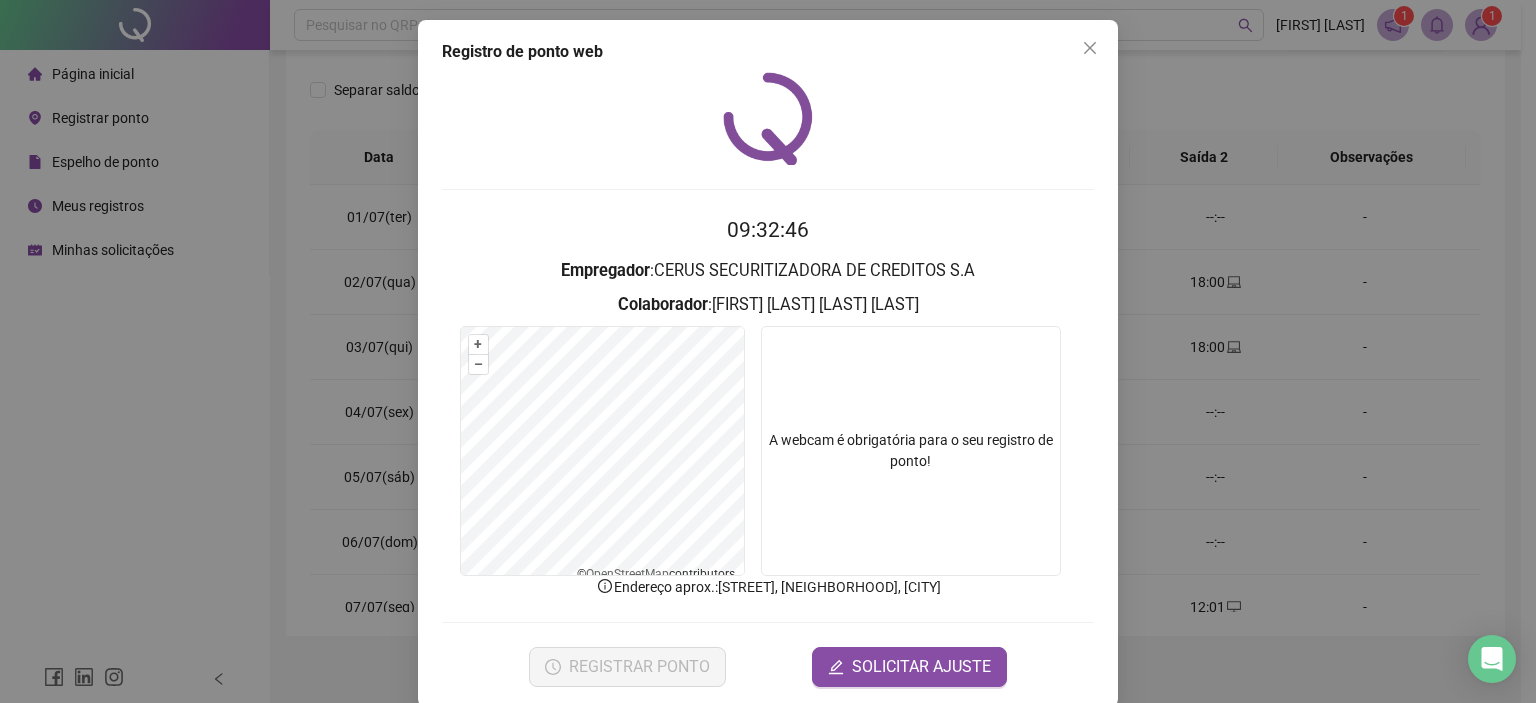 drag, startPoint x: 1077, startPoint y: 47, endPoint x: 1057, endPoint y: 49, distance: 20.09975 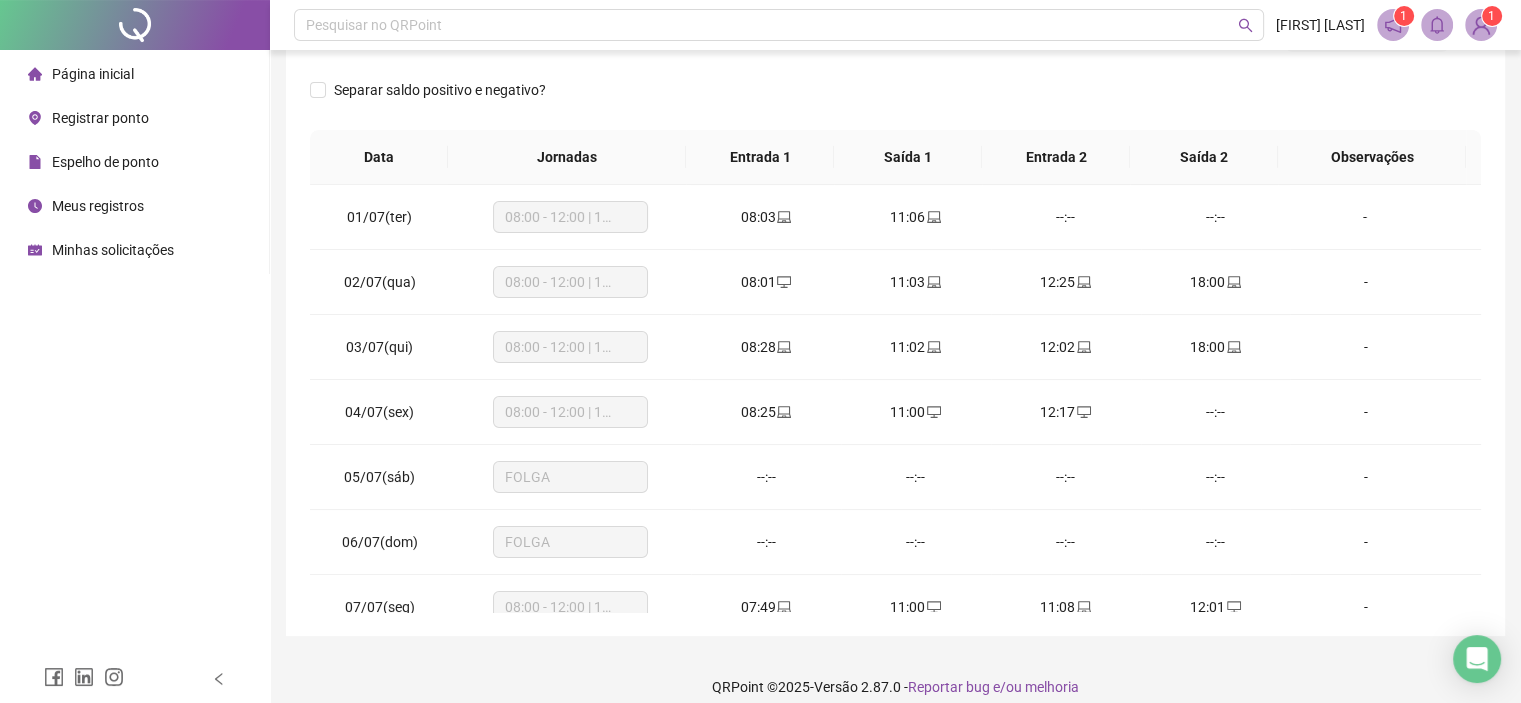 click on "Página inicial" at bounding box center [93, 74] 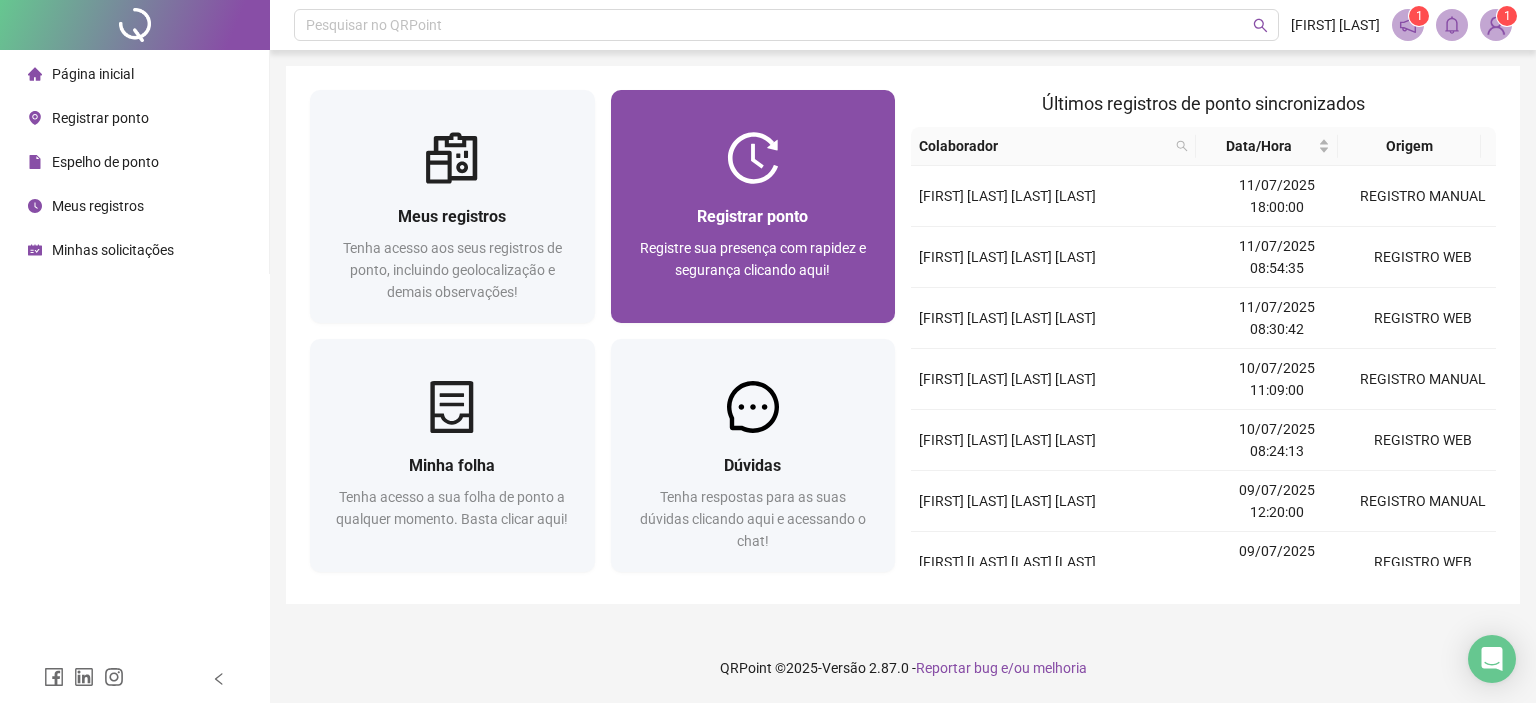 click on "Registrar ponto" at bounding box center (752, 216) 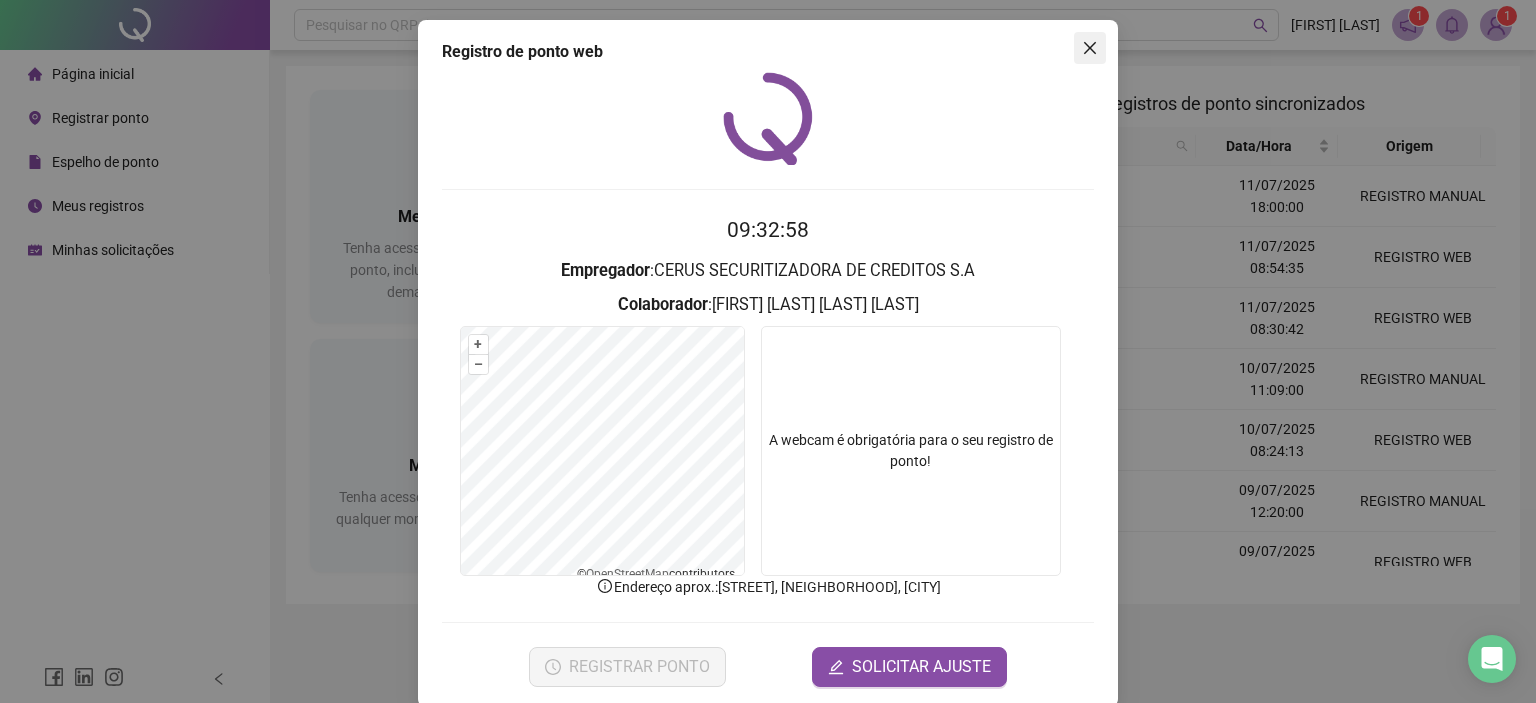 click 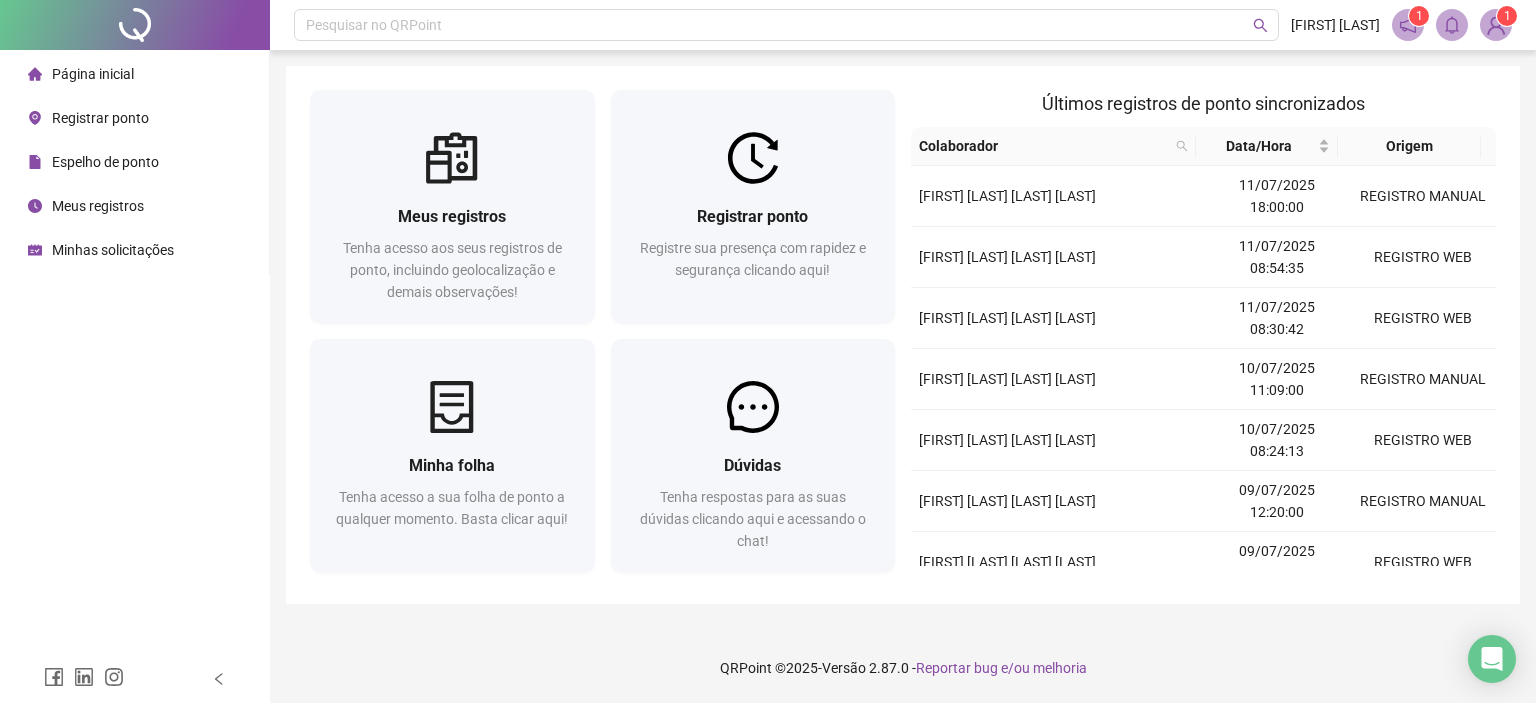 click on "Minhas solicitações" at bounding box center [113, 250] 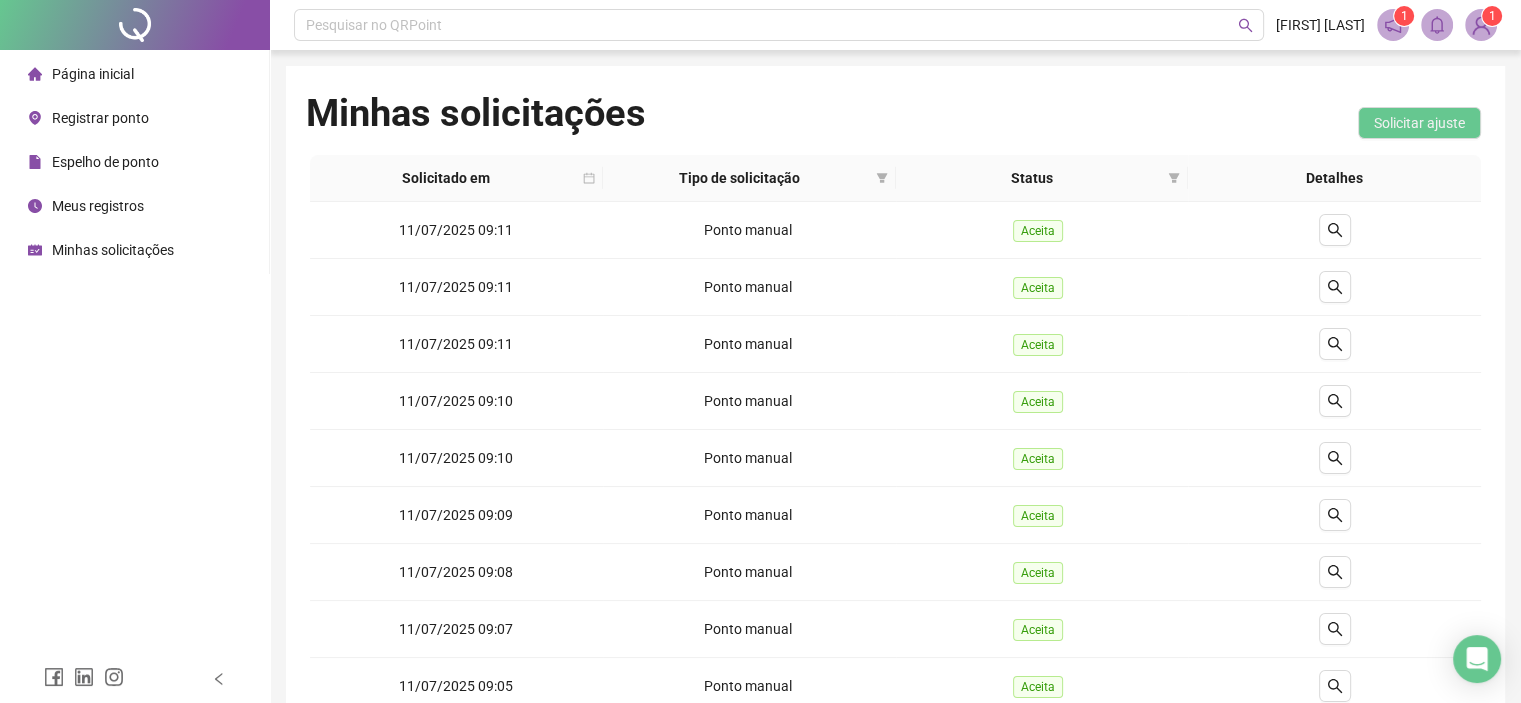 click on "Meus registros" at bounding box center (98, 206) 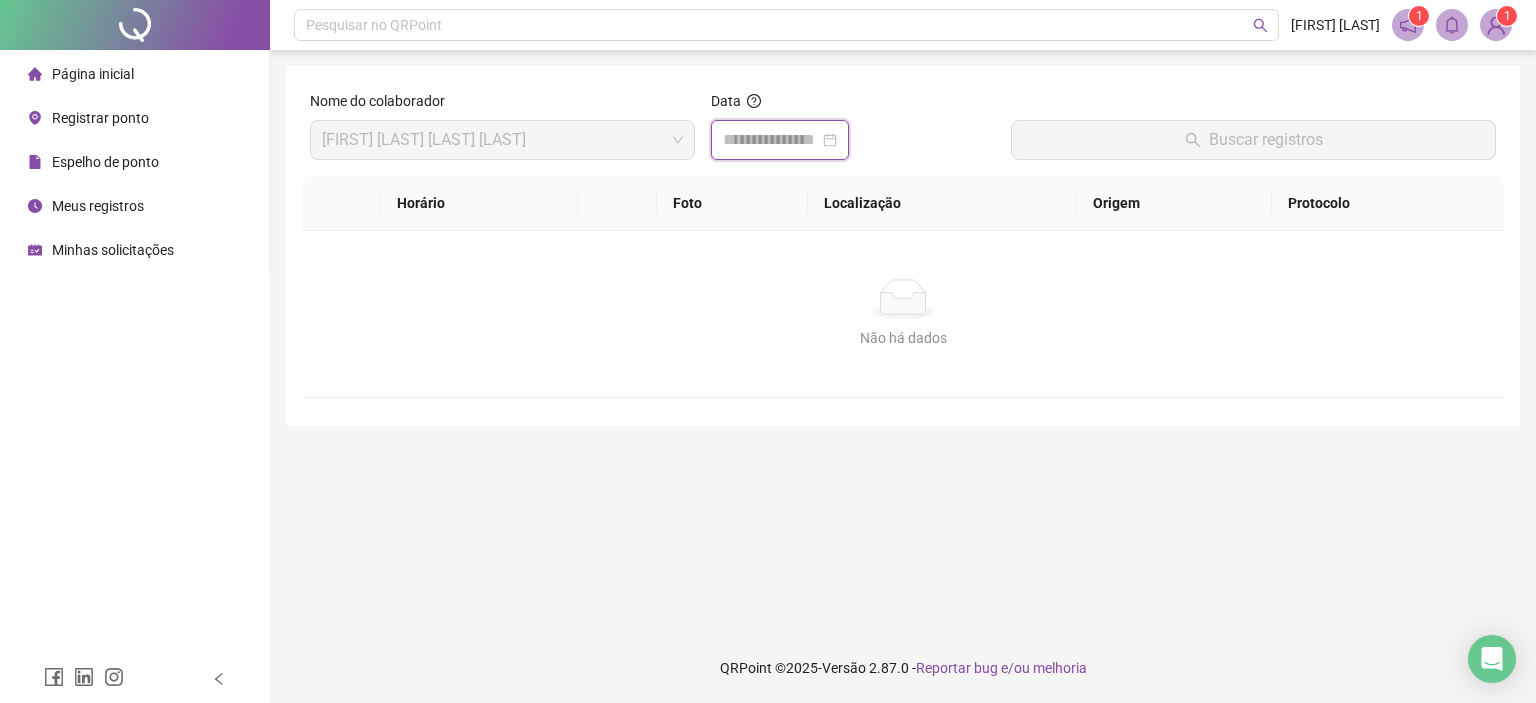 click at bounding box center (771, 140) 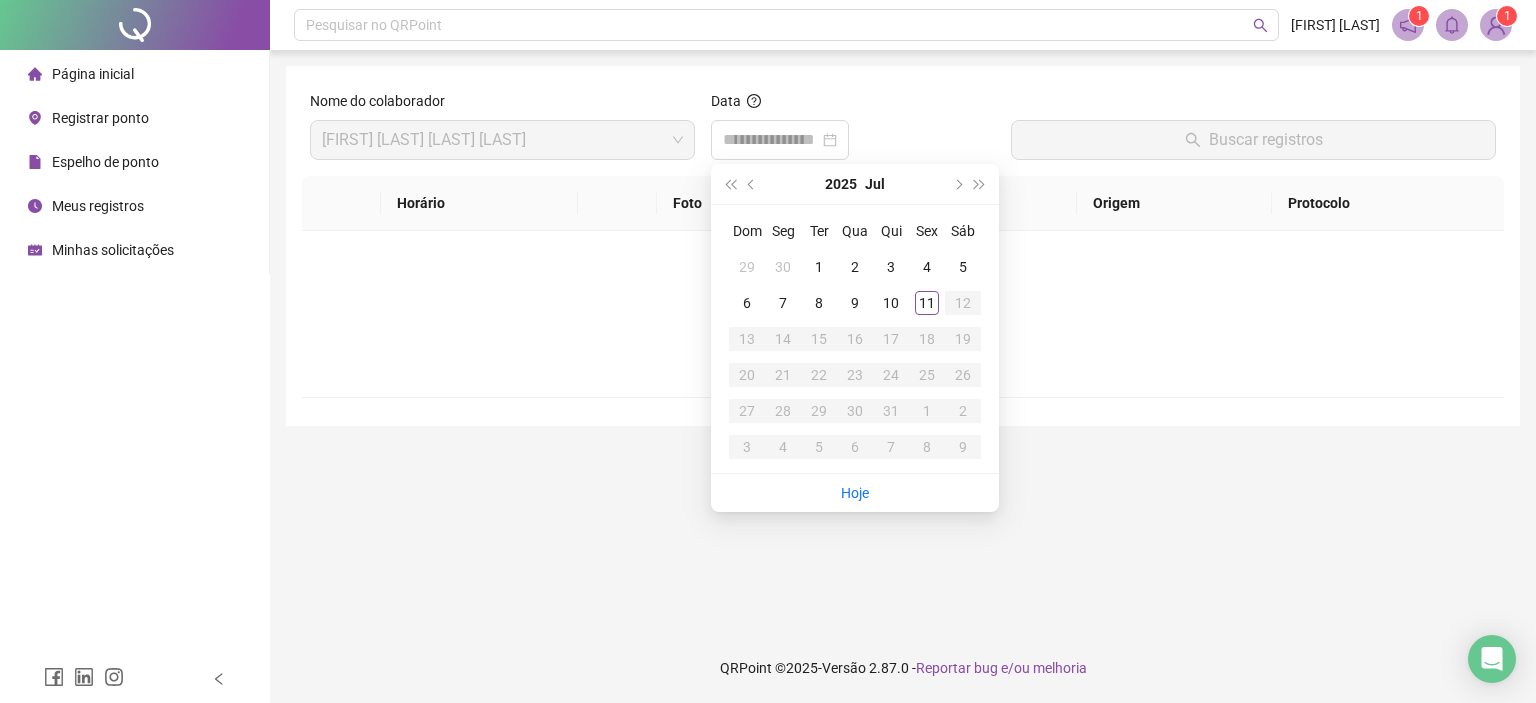click on "Minhas solicitações" at bounding box center [113, 250] 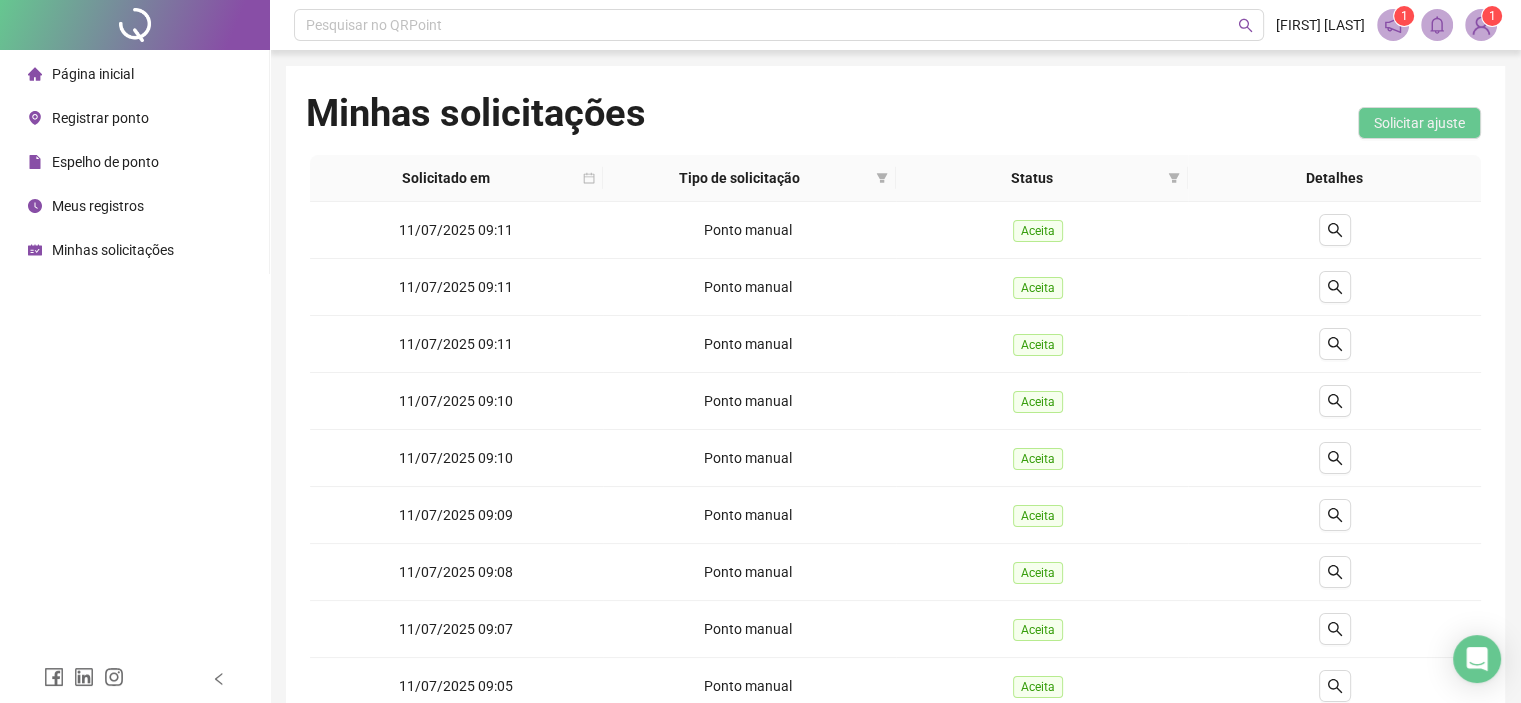 click on "Espelho de ponto" at bounding box center (105, 162) 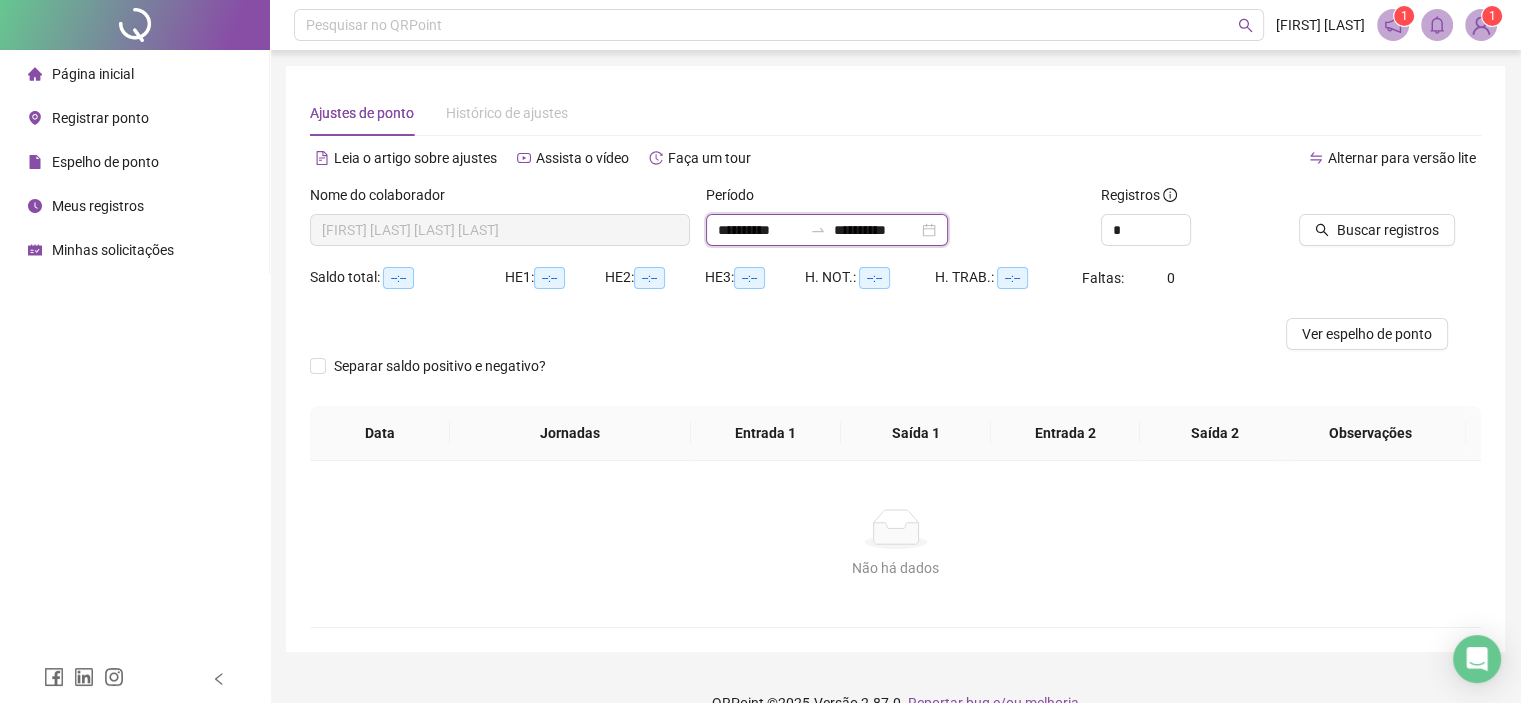 click on "**********" at bounding box center [760, 230] 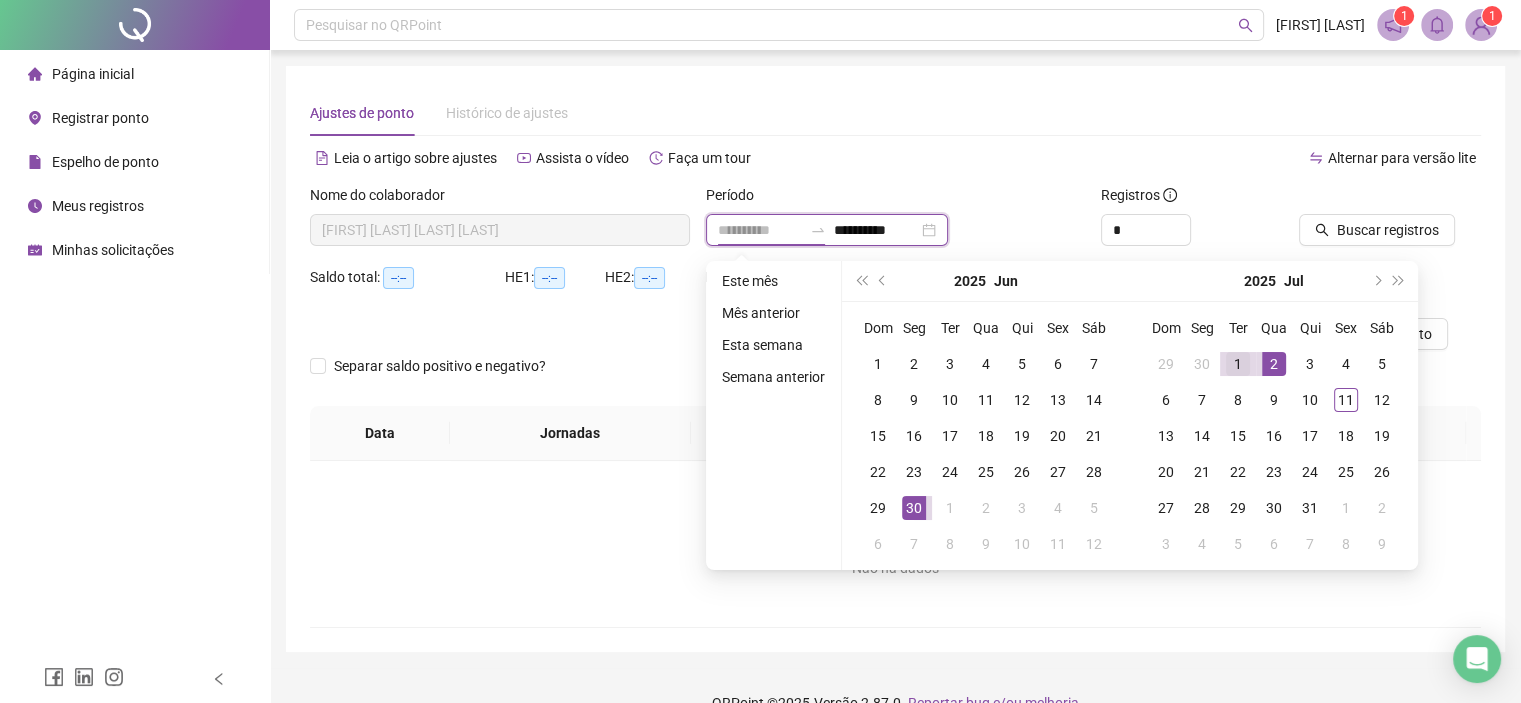 type on "**********" 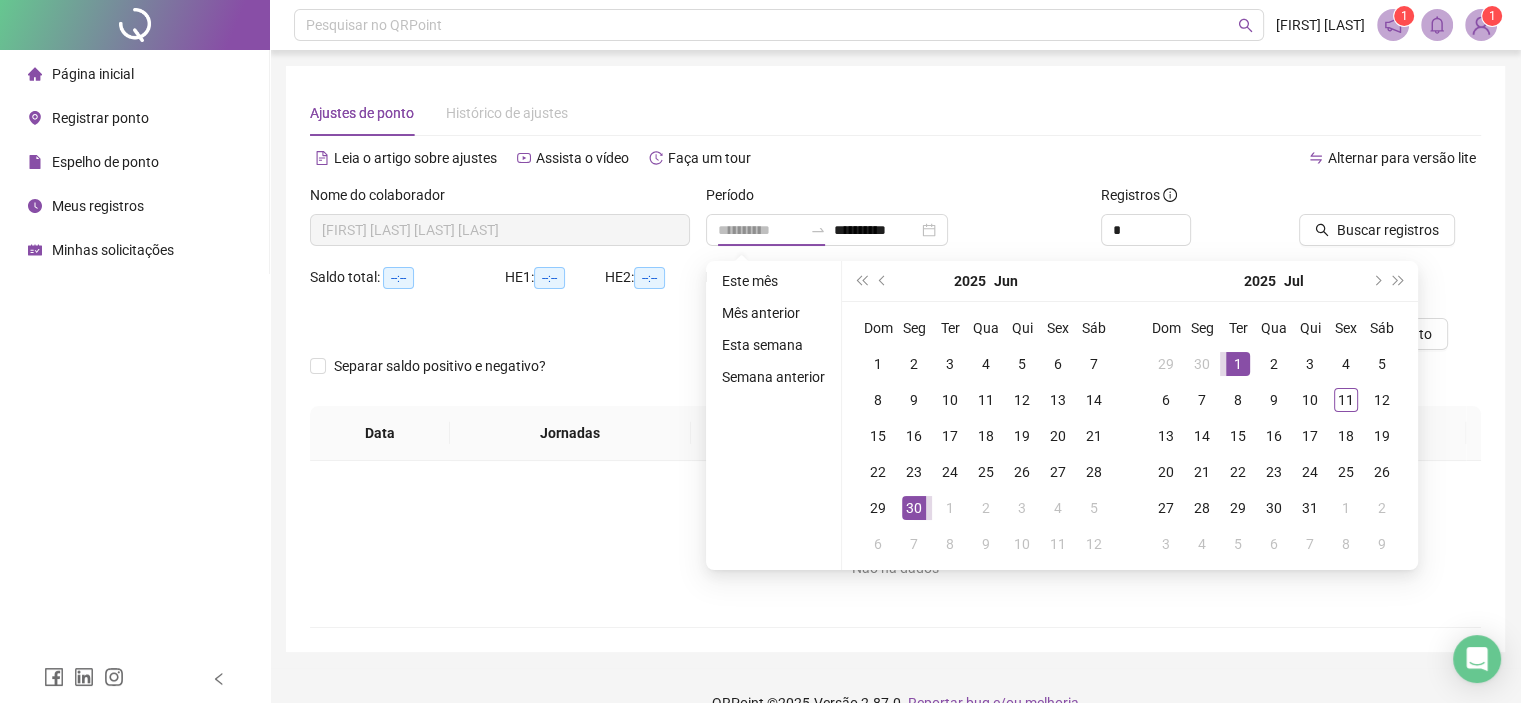 click on "1" at bounding box center (1238, 364) 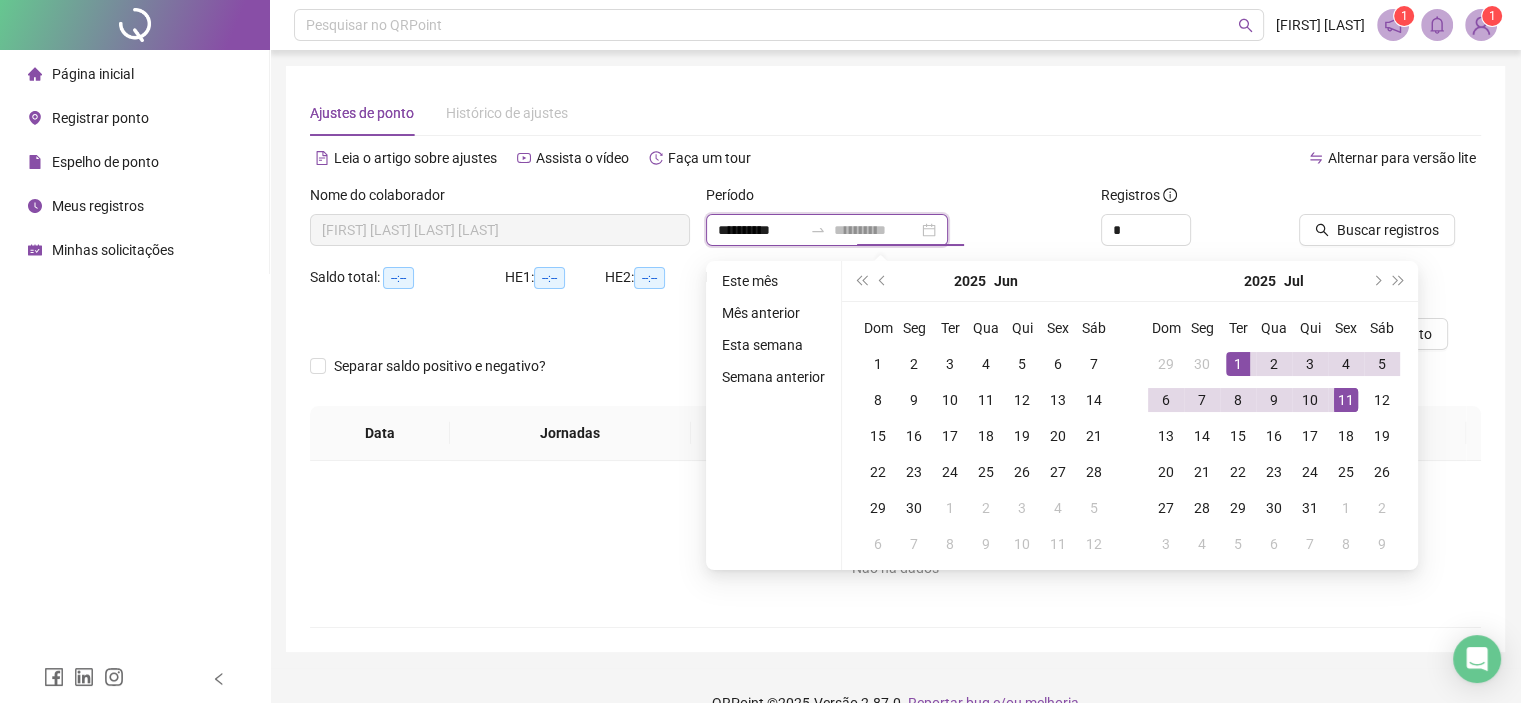type on "**********" 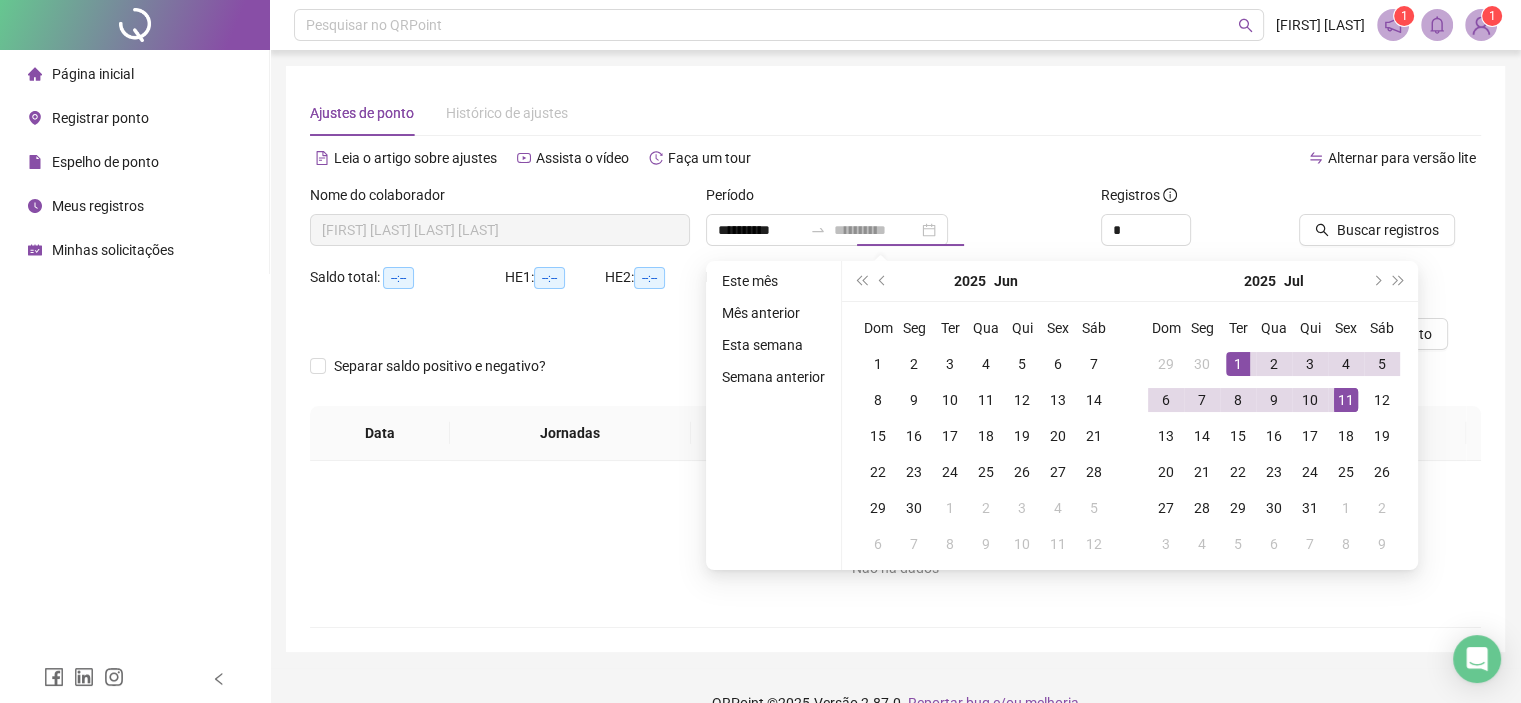click on "11" at bounding box center (1346, 400) 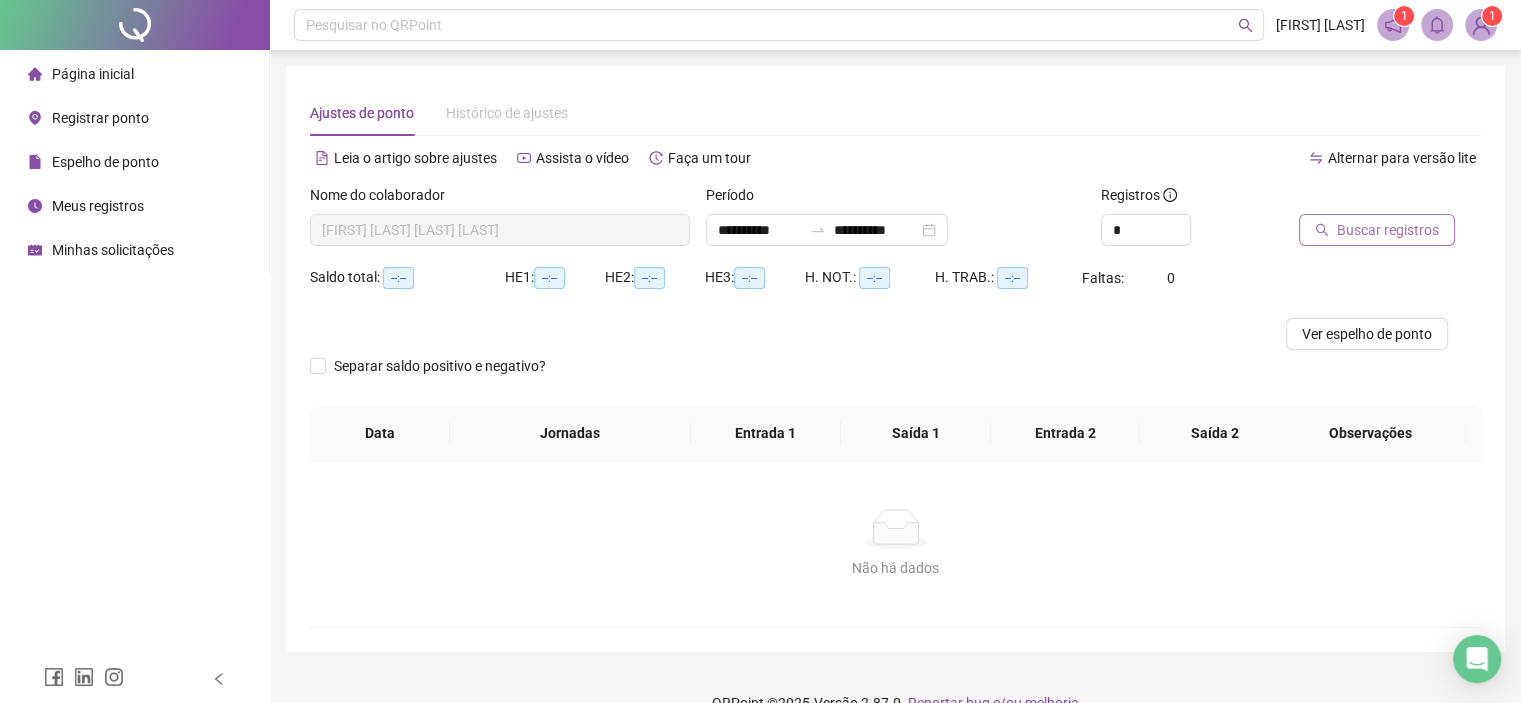 click on "Buscar registros" at bounding box center (1388, 230) 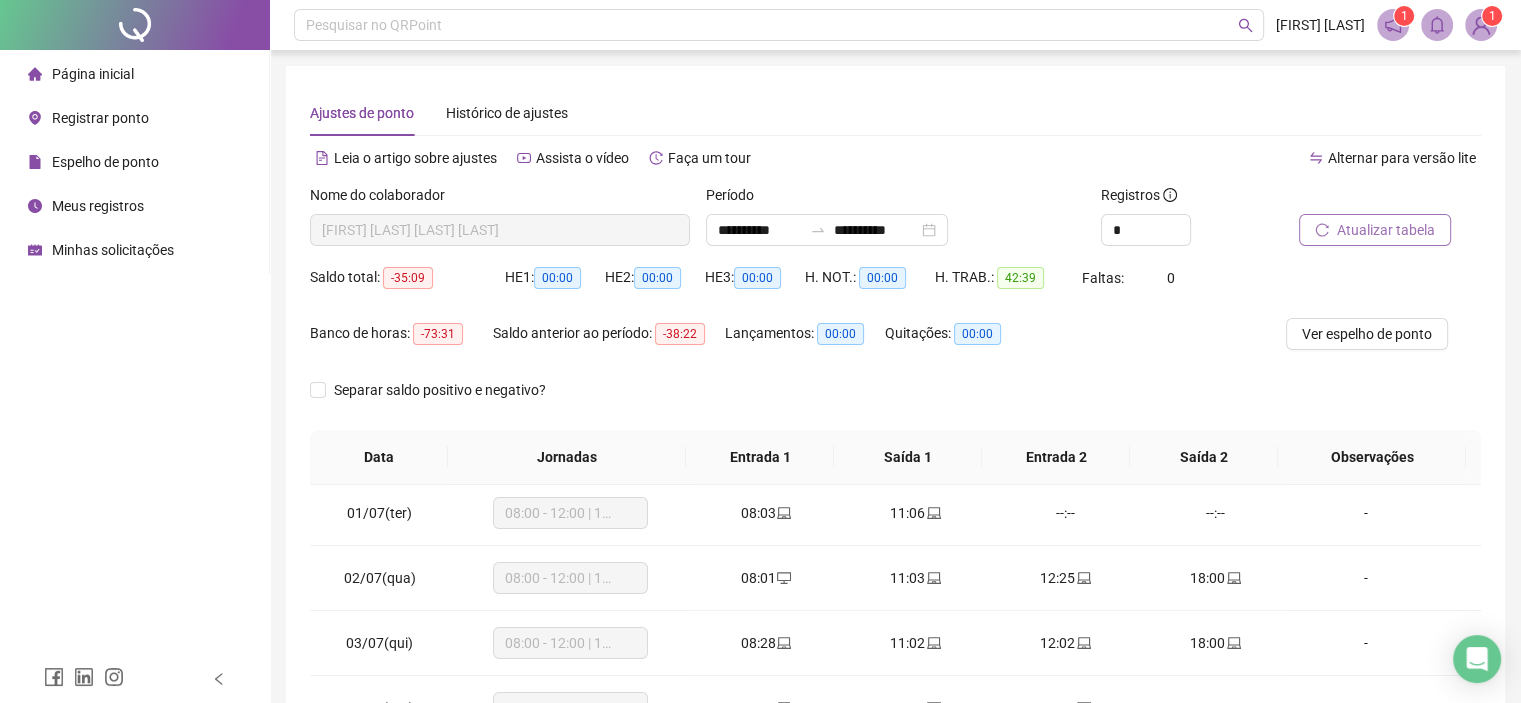 scroll, scrollTop: 0, scrollLeft: 0, axis: both 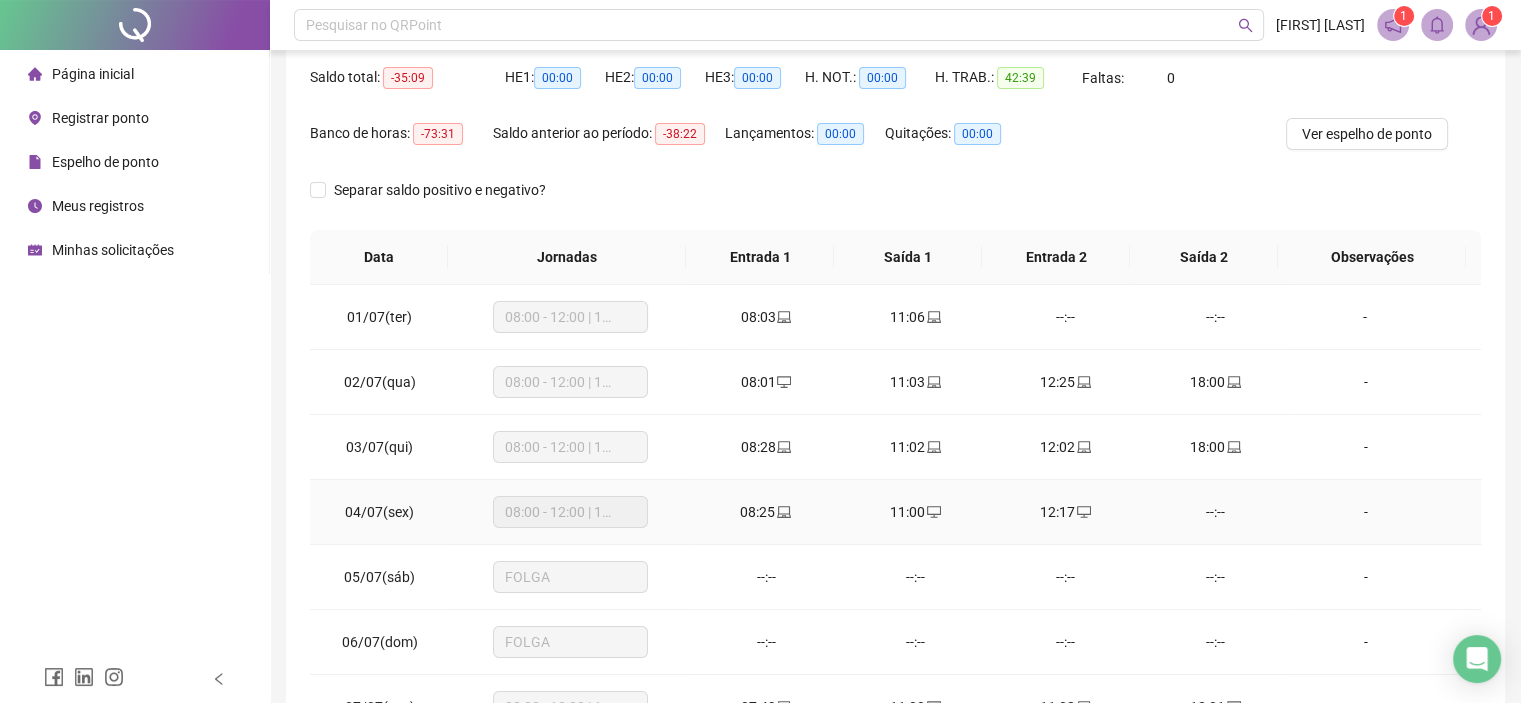 type 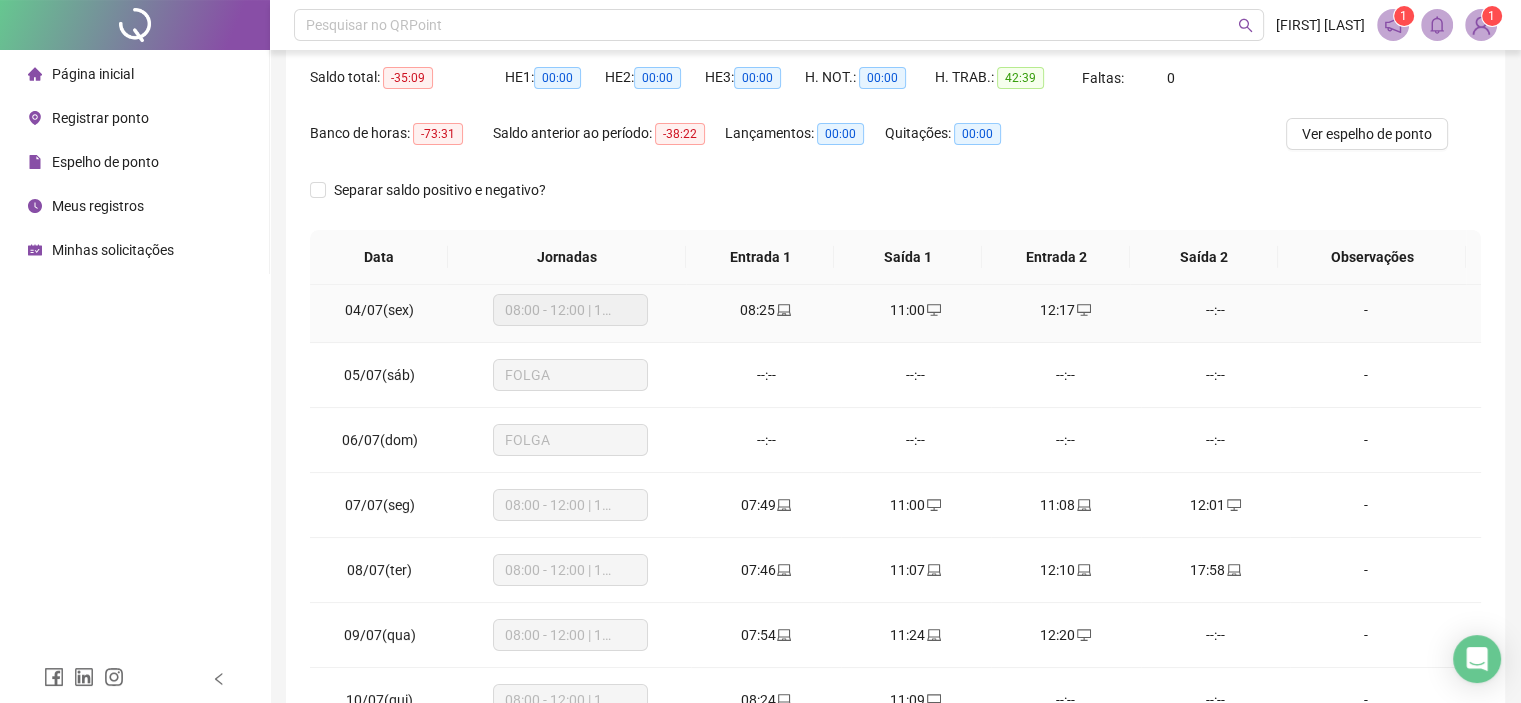scroll, scrollTop: 285, scrollLeft: 0, axis: vertical 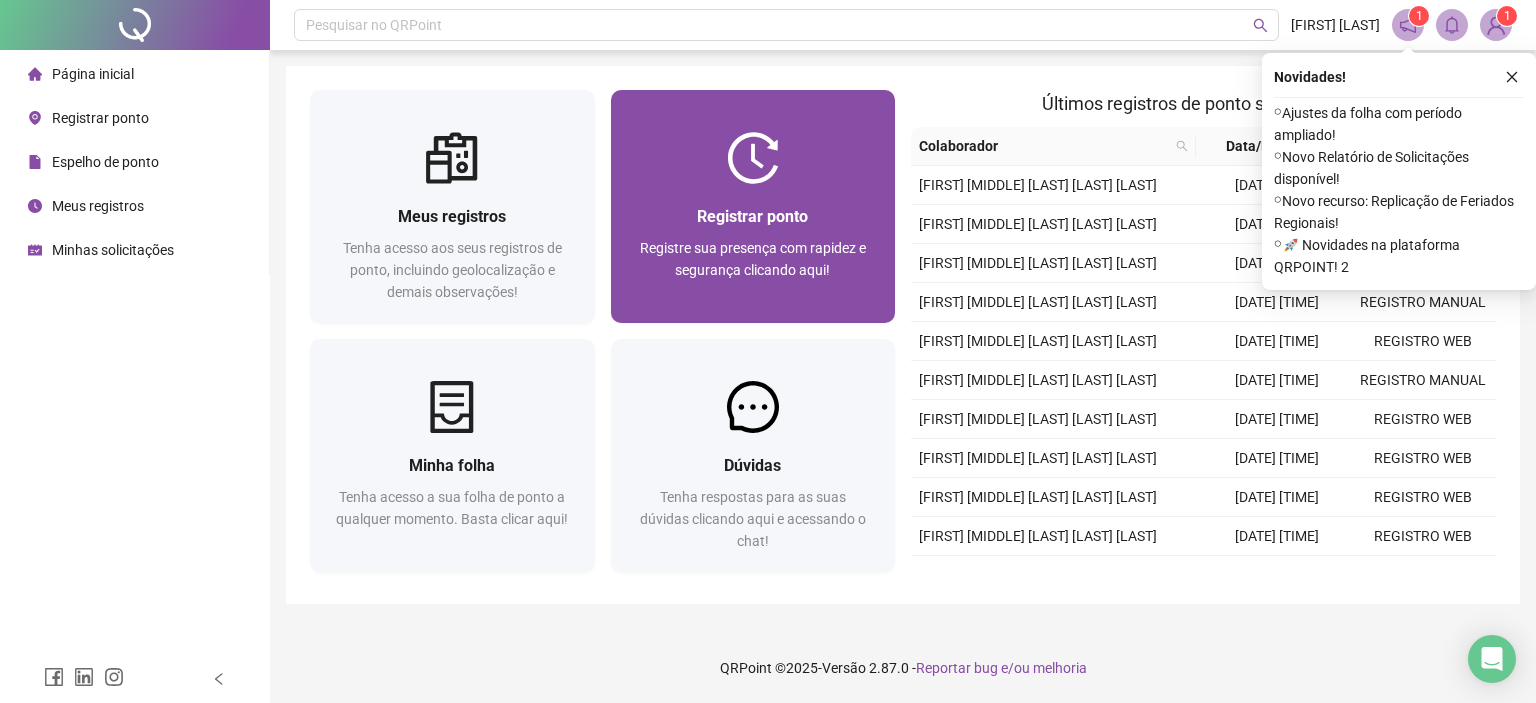 click on "Registrar ponto Registre sua presença com rapidez e segurança clicando aqui!" at bounding box center [753, 253] 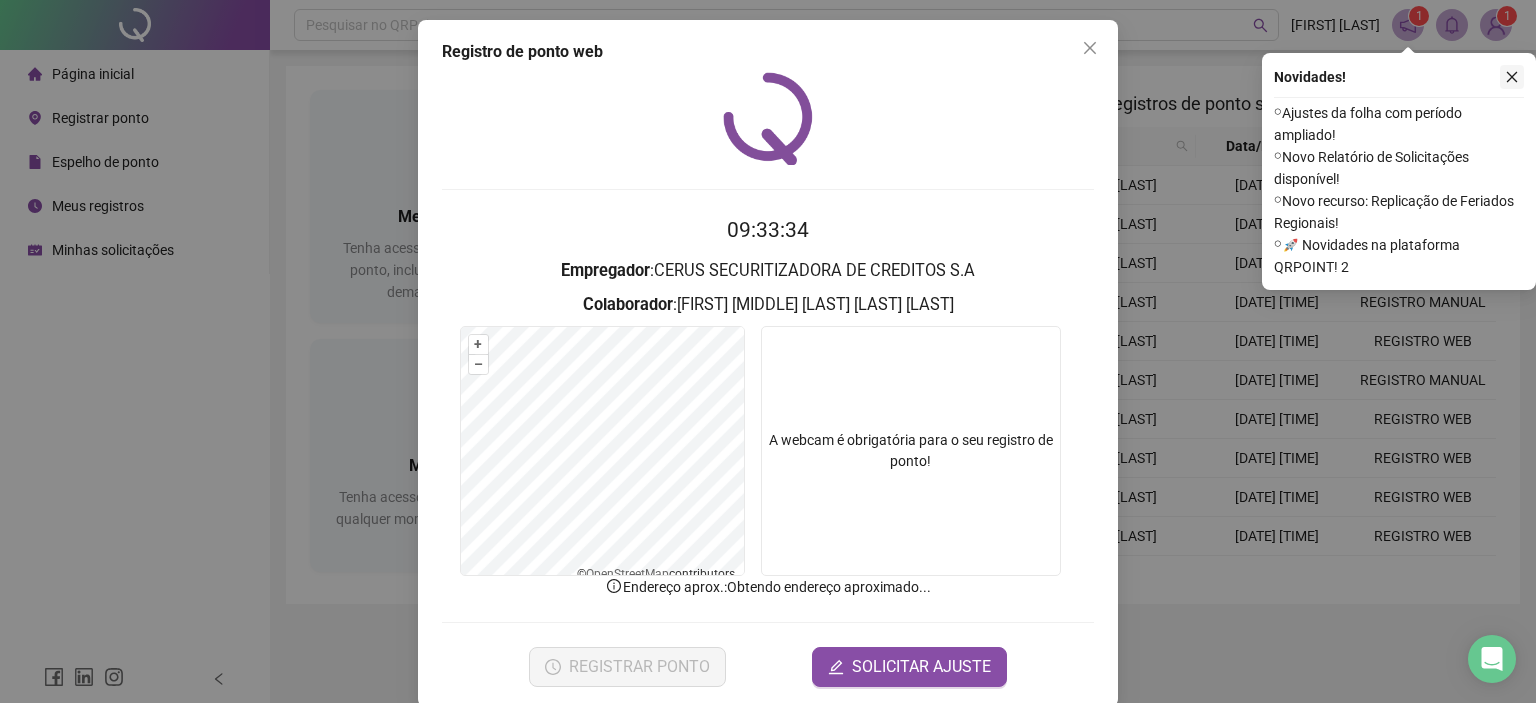 click 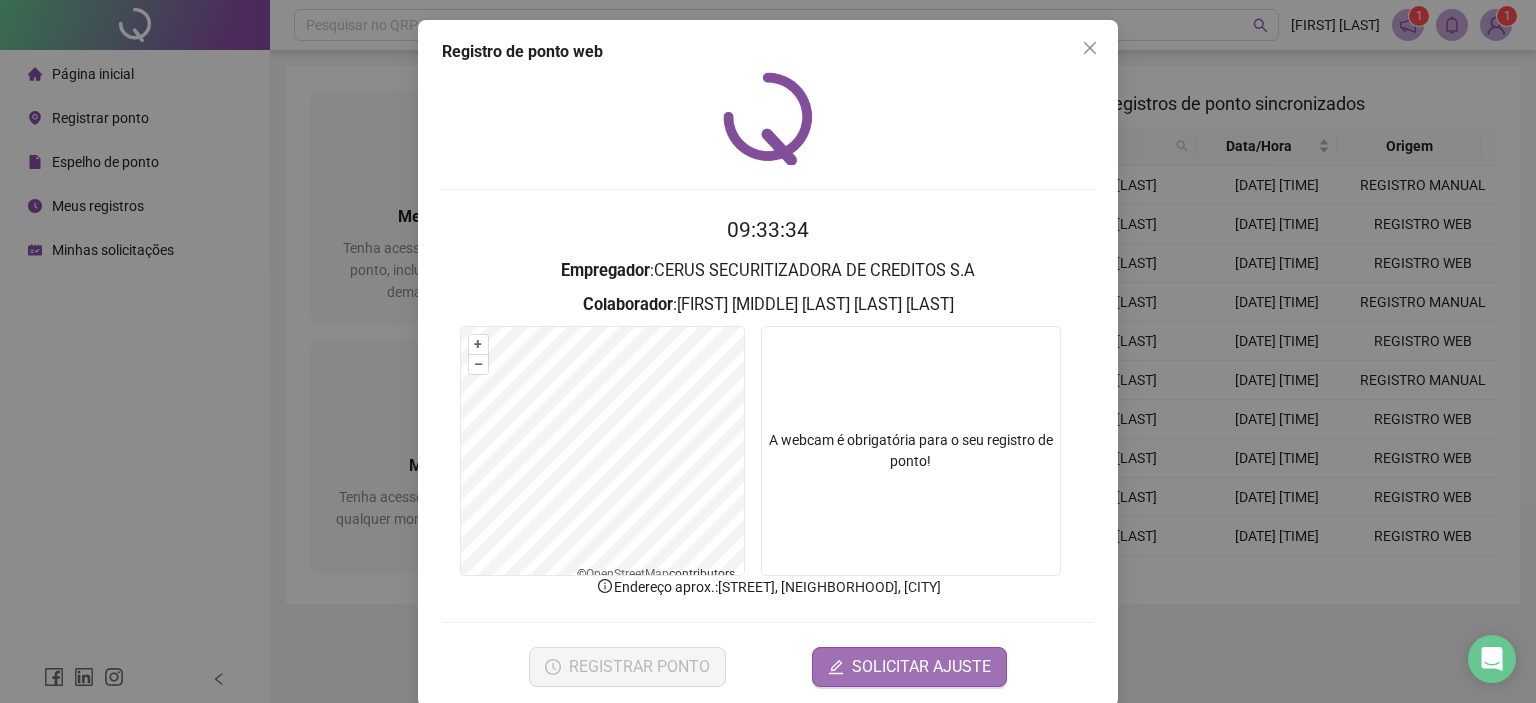 click on "SOLICITAR AJUSTE" at bounding box center (909, 667) 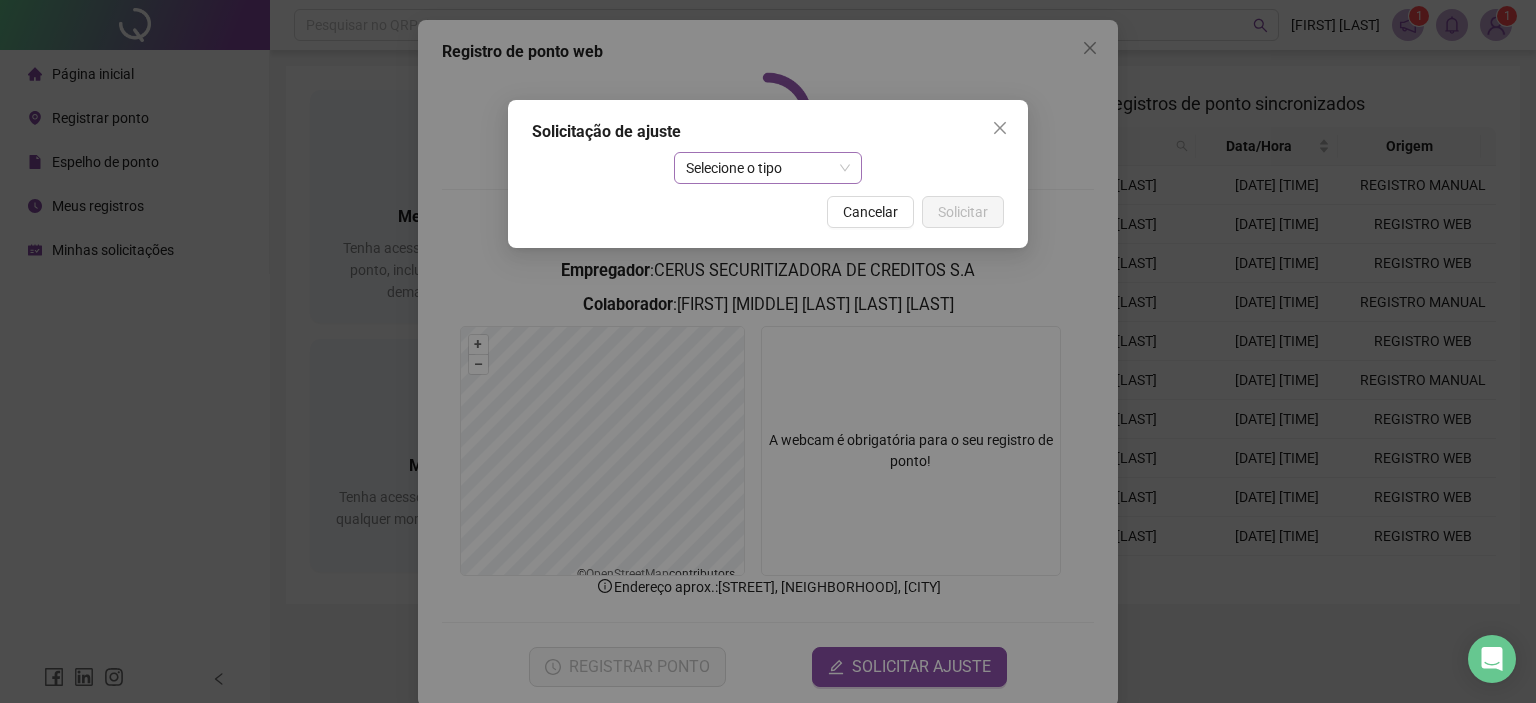 click on "Selecione o tipo" at bounding box center (768, 168) 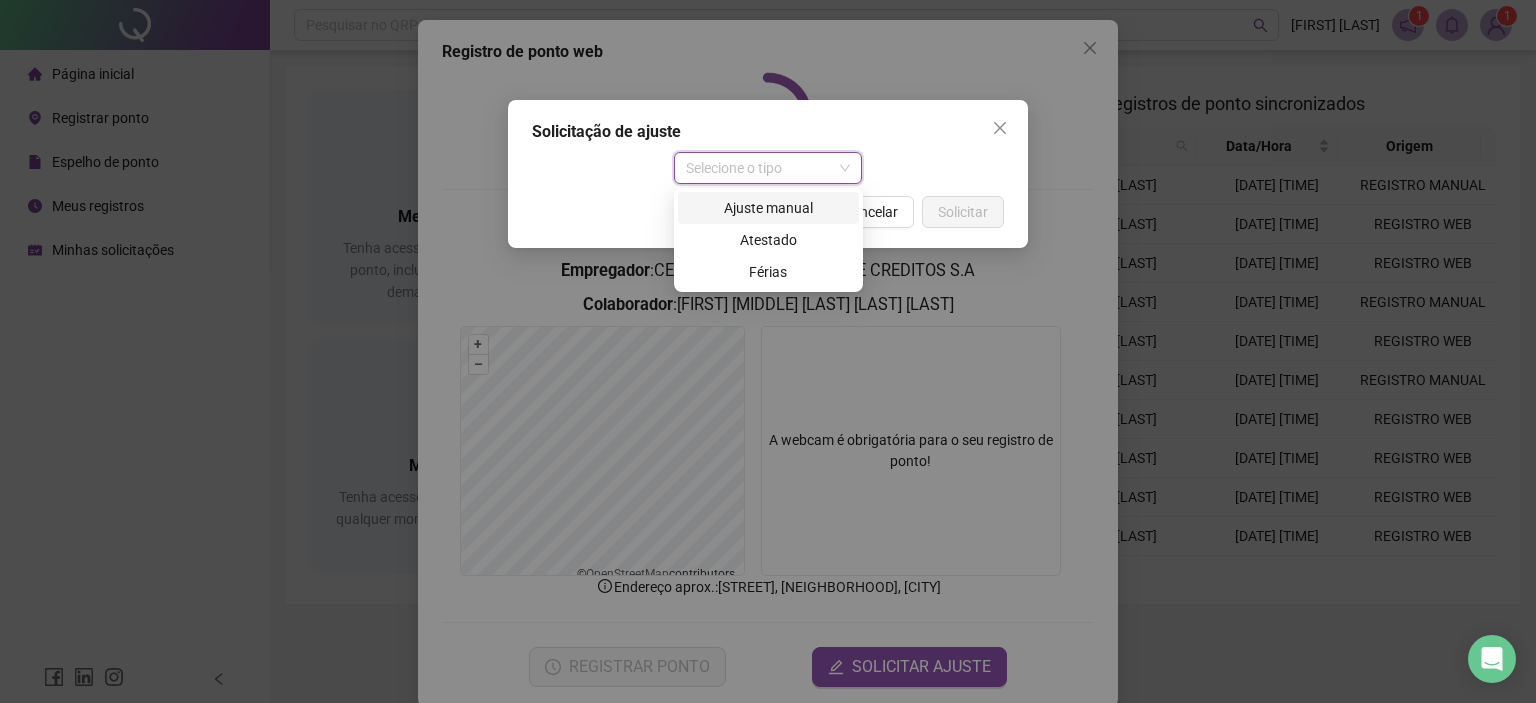 click on "Ajuste manual" at bounding box center (768, 208) 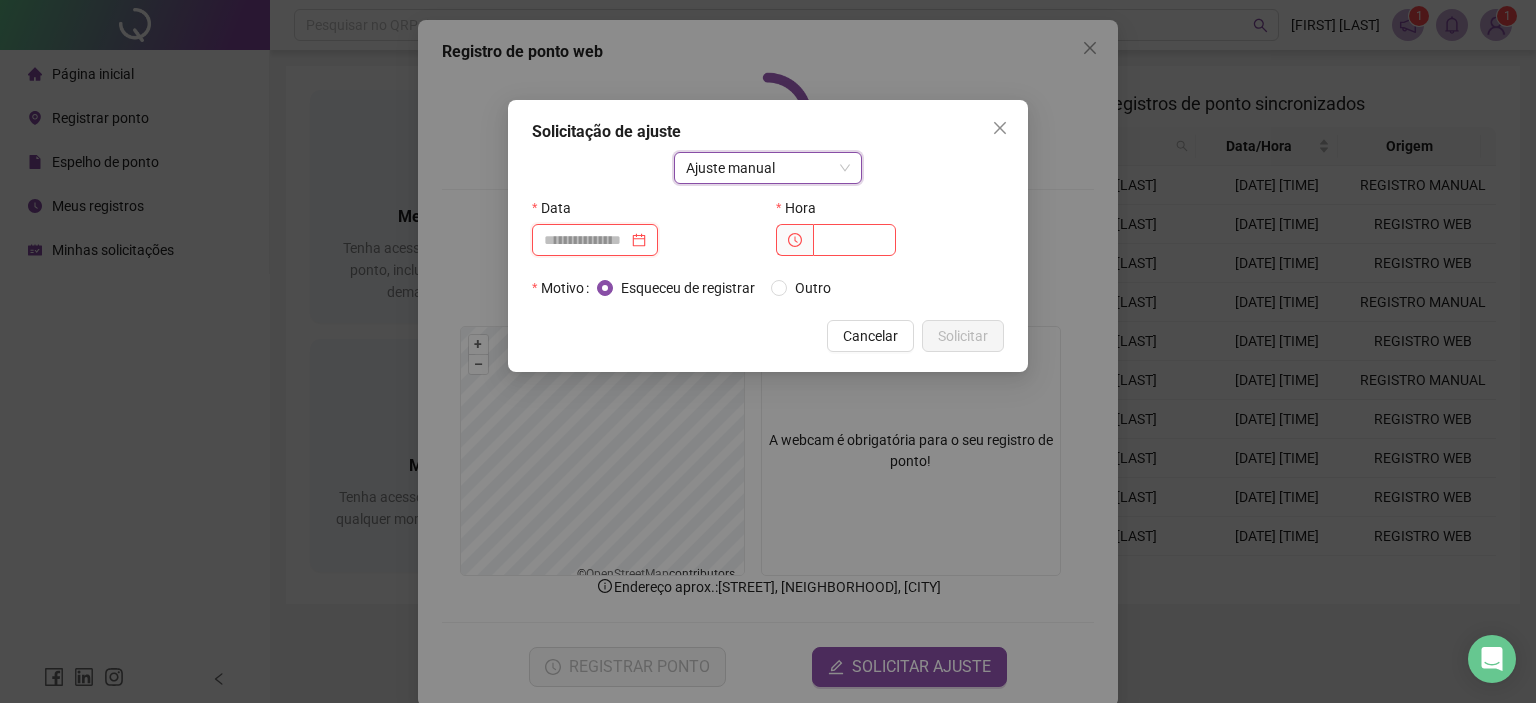 drag, startPoint x: 582, startPoint y: 244, endPoint x: 572, endPoint y: 242, distance: 10.198039 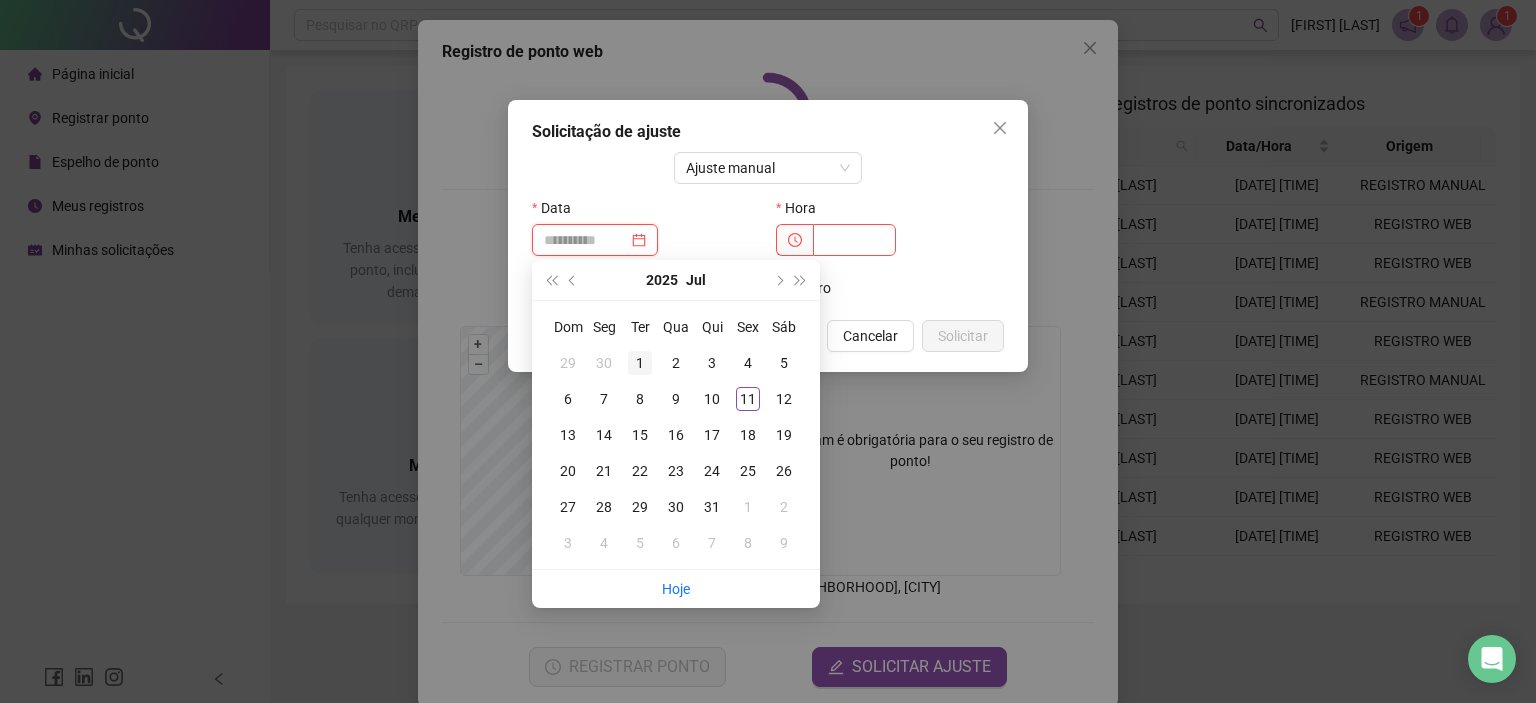 type on "**********" 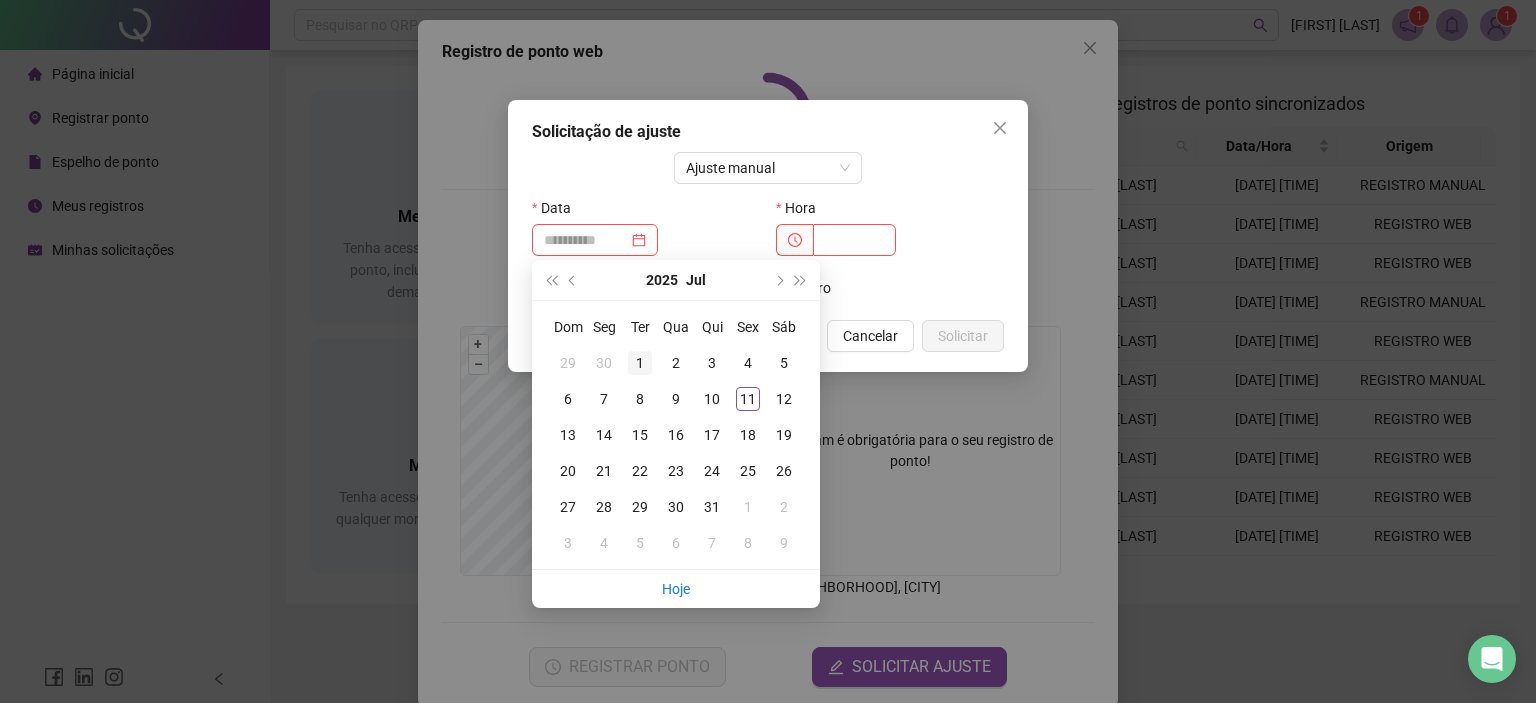 click on "1" at bounding box center (640, 363) 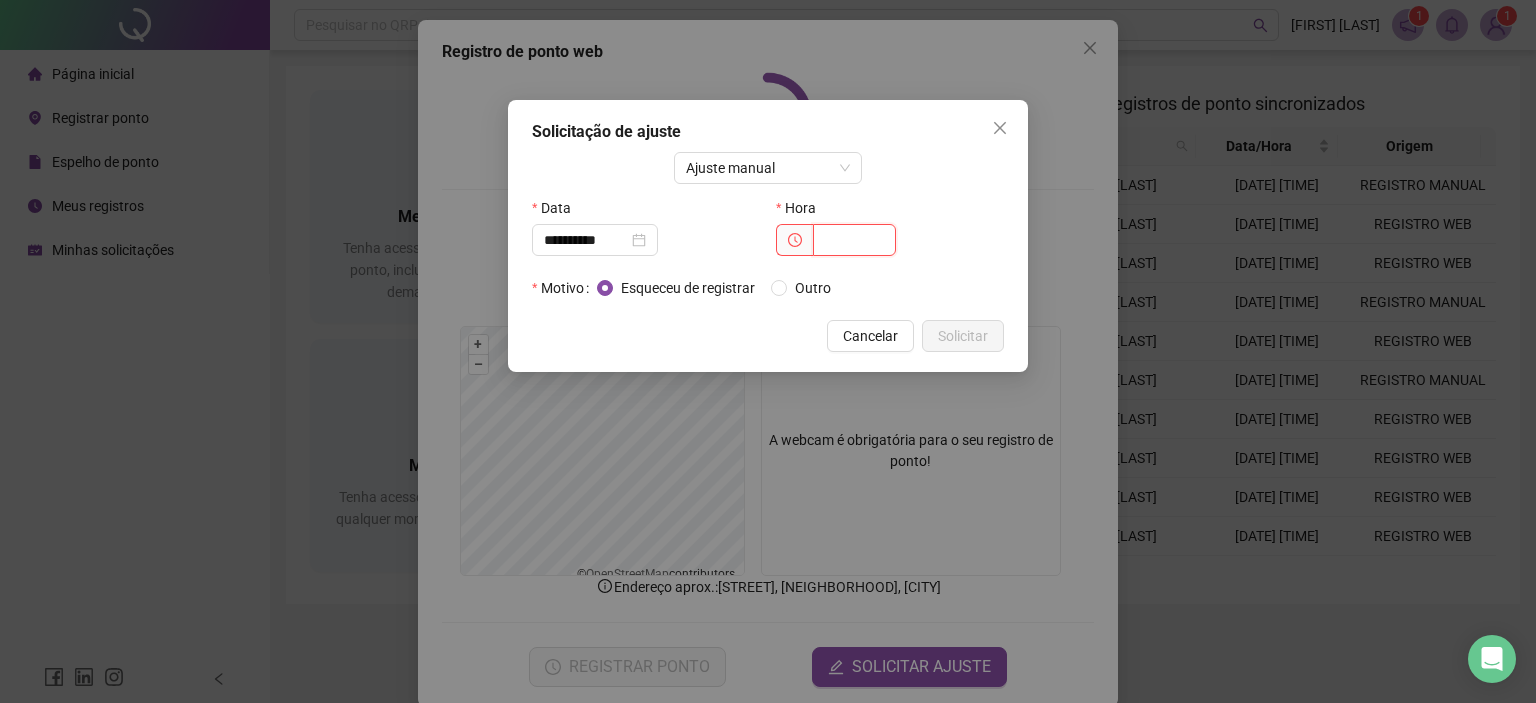 click at bounding box center (854, 240) 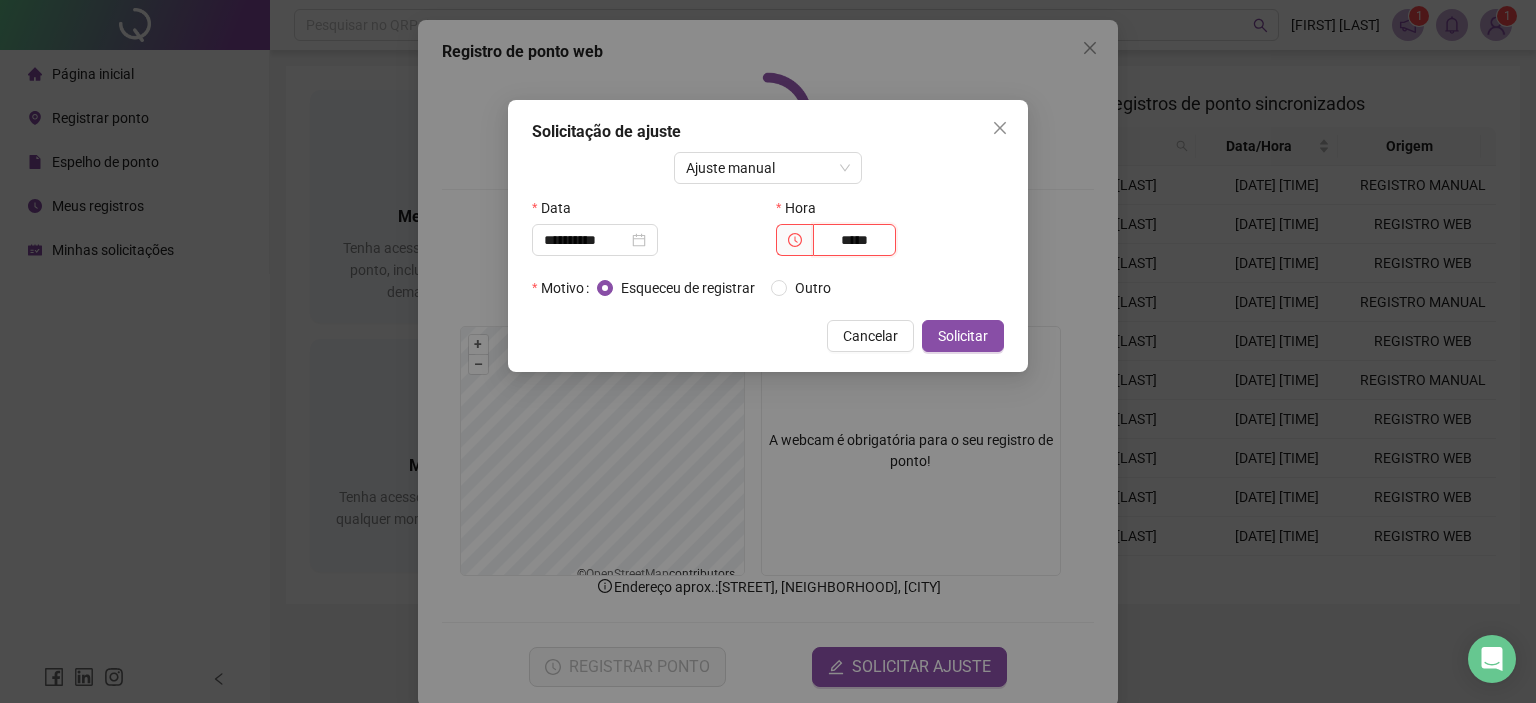 type on "*****" 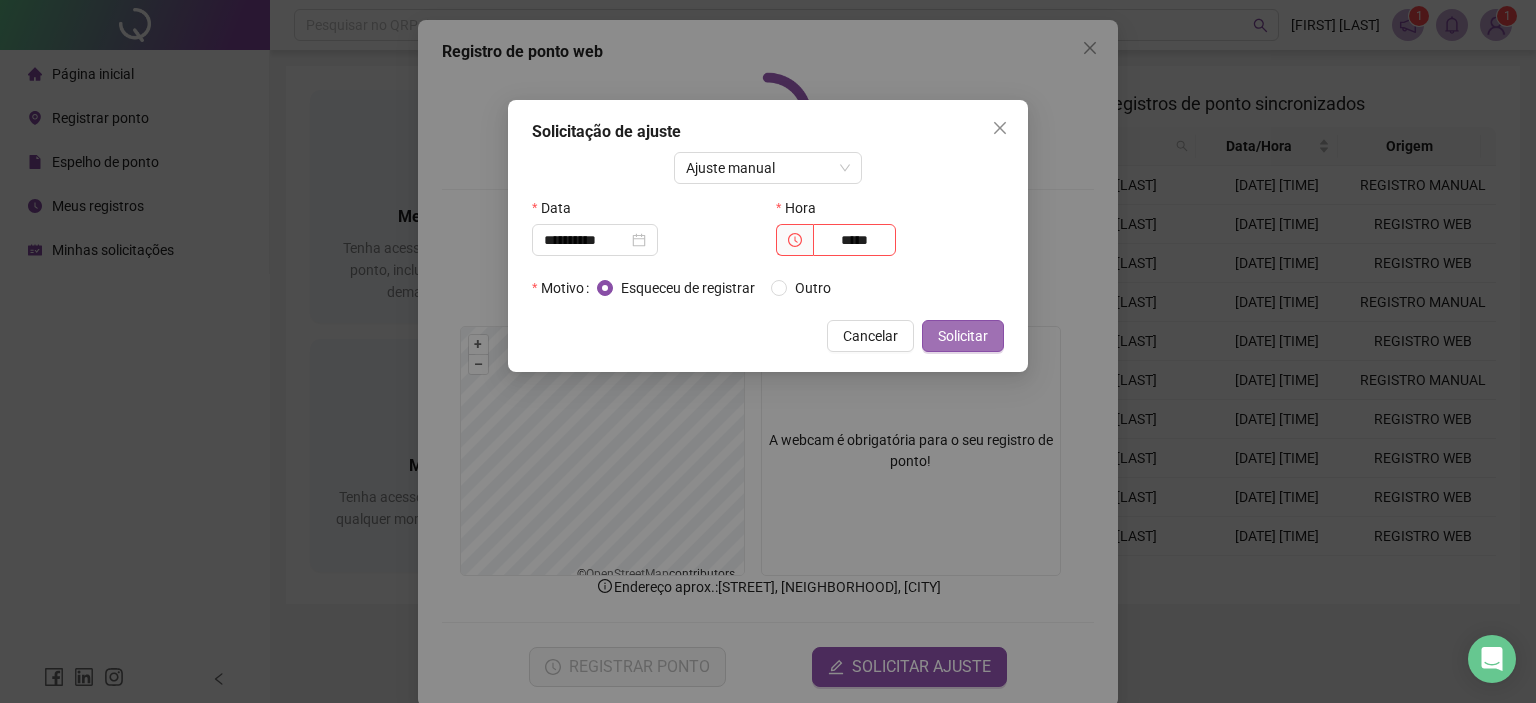 click on "Solicitar" at bounding box center [963, 336] 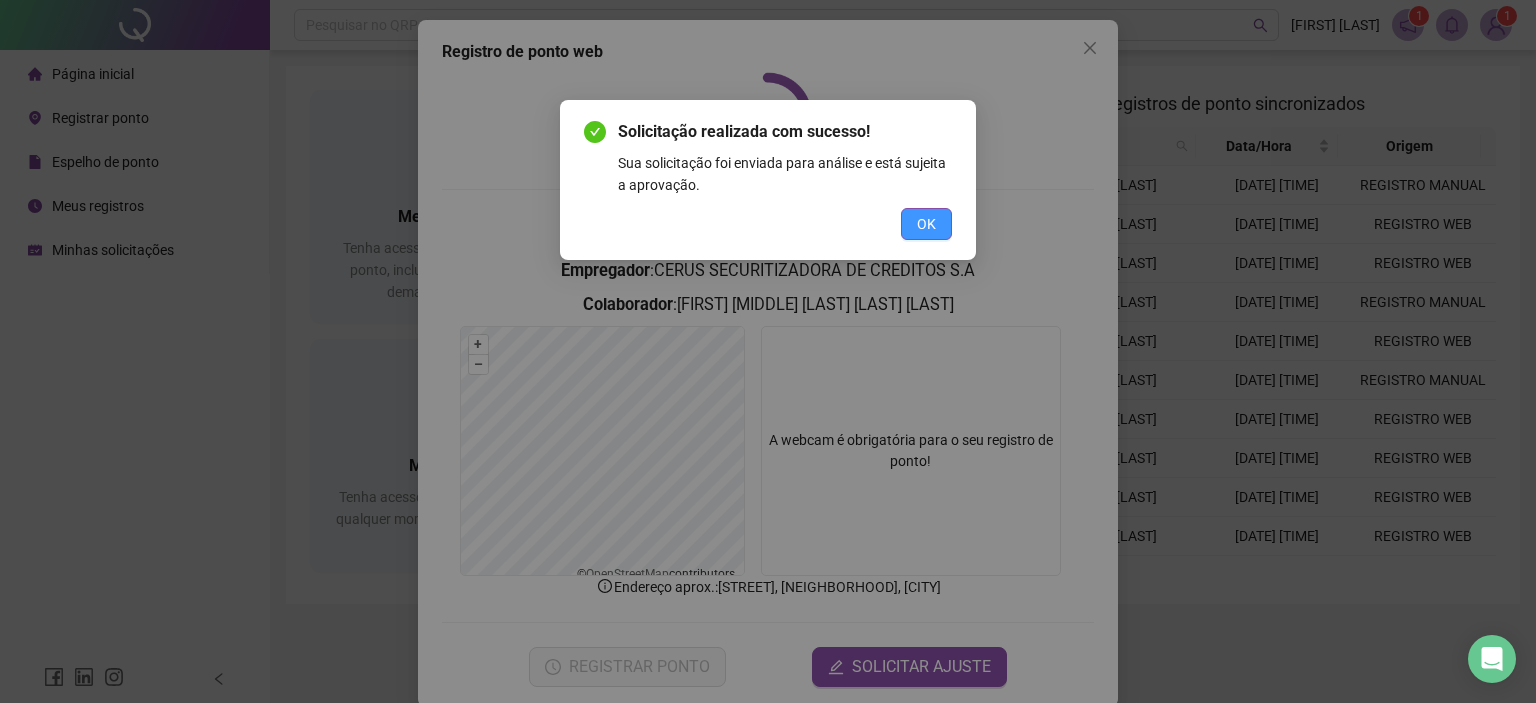click on "OK" at bounding box center (926, 224) 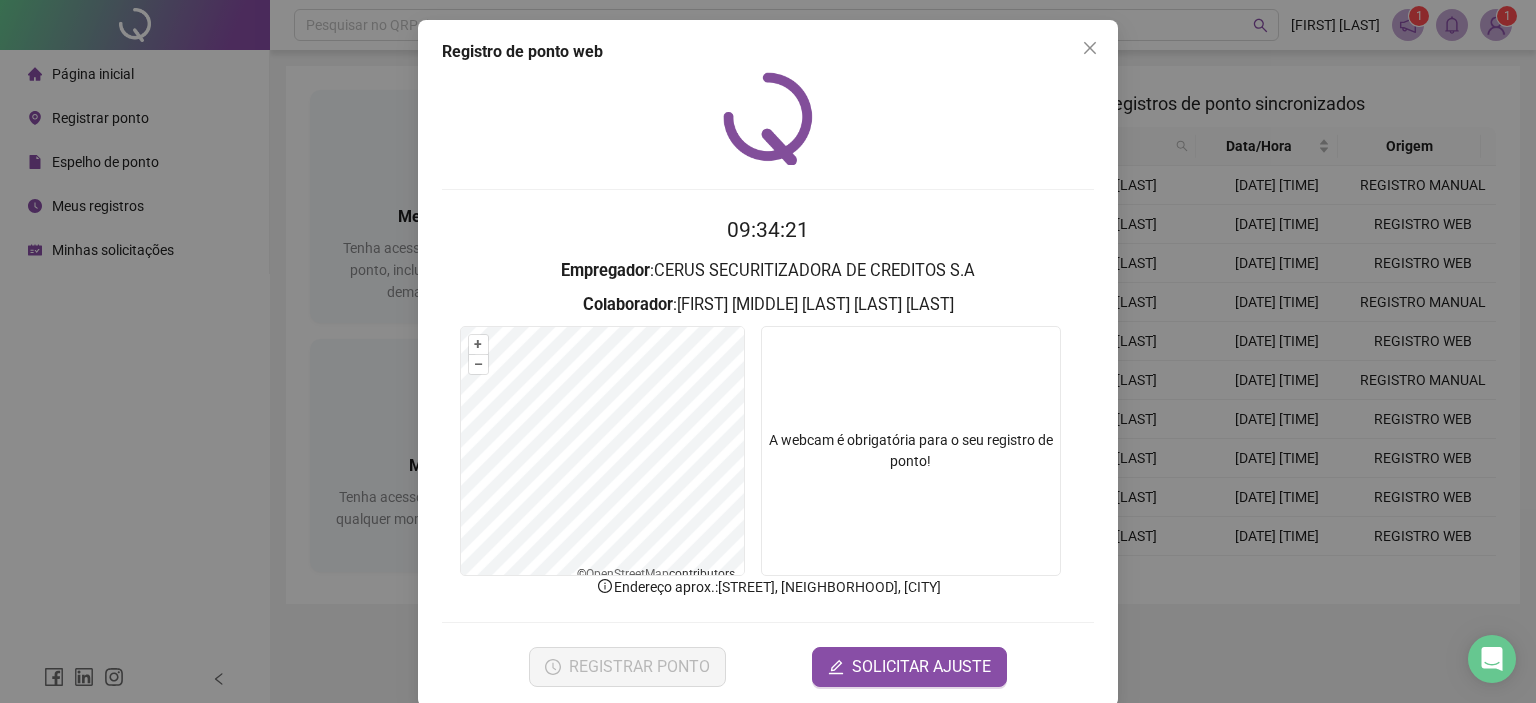 click on "Registro de ponto web 09:34:21 Empregador :  CERUS SECURITIZADORA DE CREDITOS S.A Colaborador :  HELOISA MARCIA RAULINO DE SOUZA SANTOS + – ⇧ › ©  OpenStreetMap  contributors. A webcam é obrigatória para o seu registro de ponto! Endereço aprox. :  Avenida Juarez Barroso, Edson Queiroz, Fortaleza REGISTRAR PONTO SOLICITAR AJUSTE" at bounding box center [768, 363] 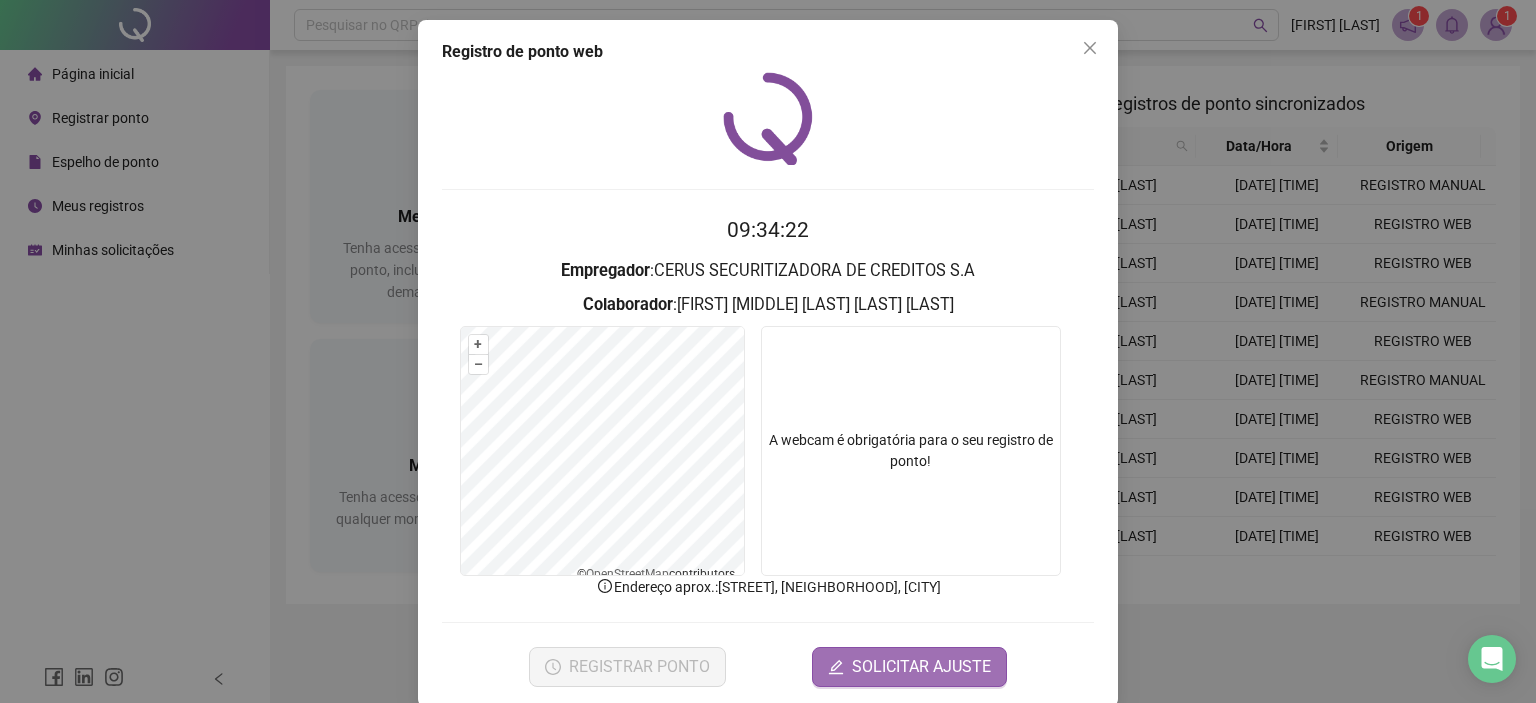 click on "SOLICITAR AJUSTE" at bounding box center [921, 667] 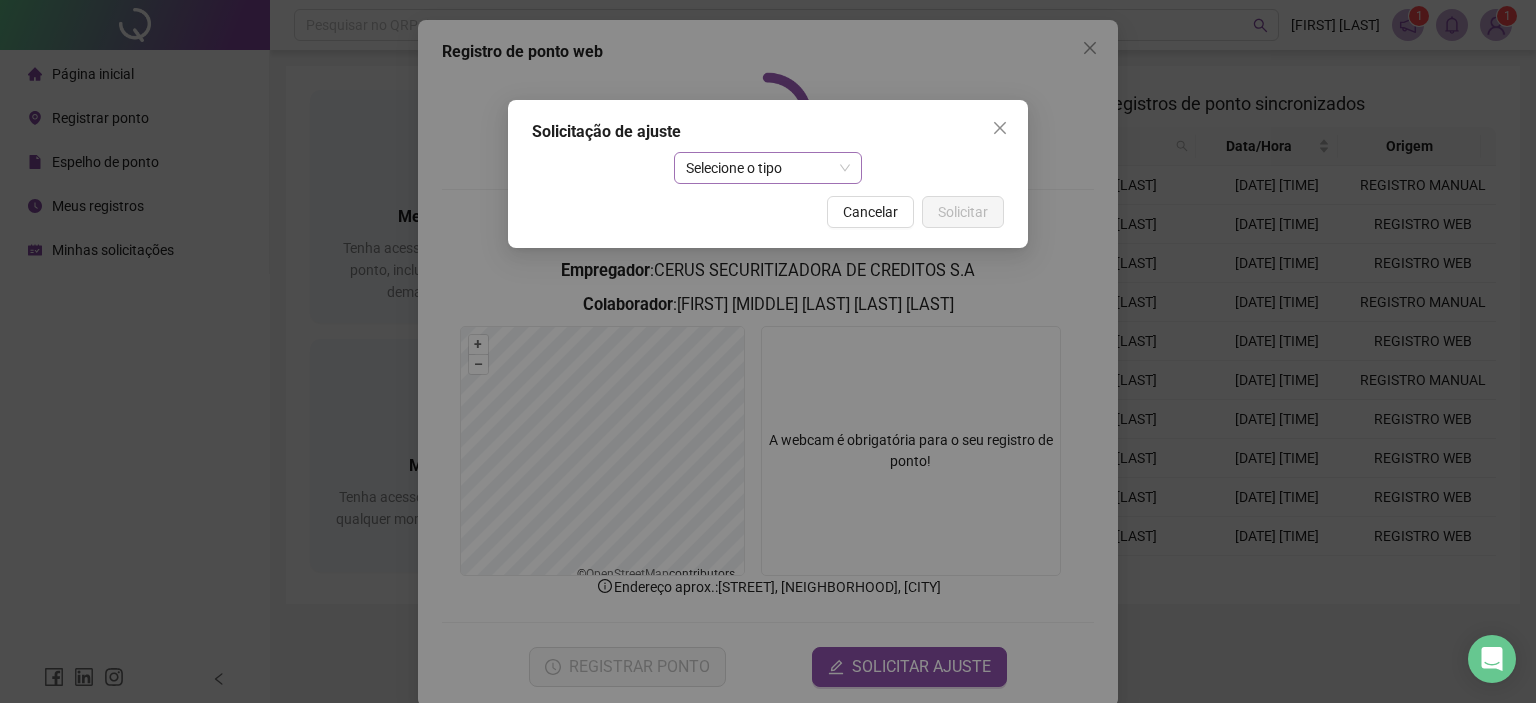 click on "Selecione o tipo" at bounding box center (768, 168) 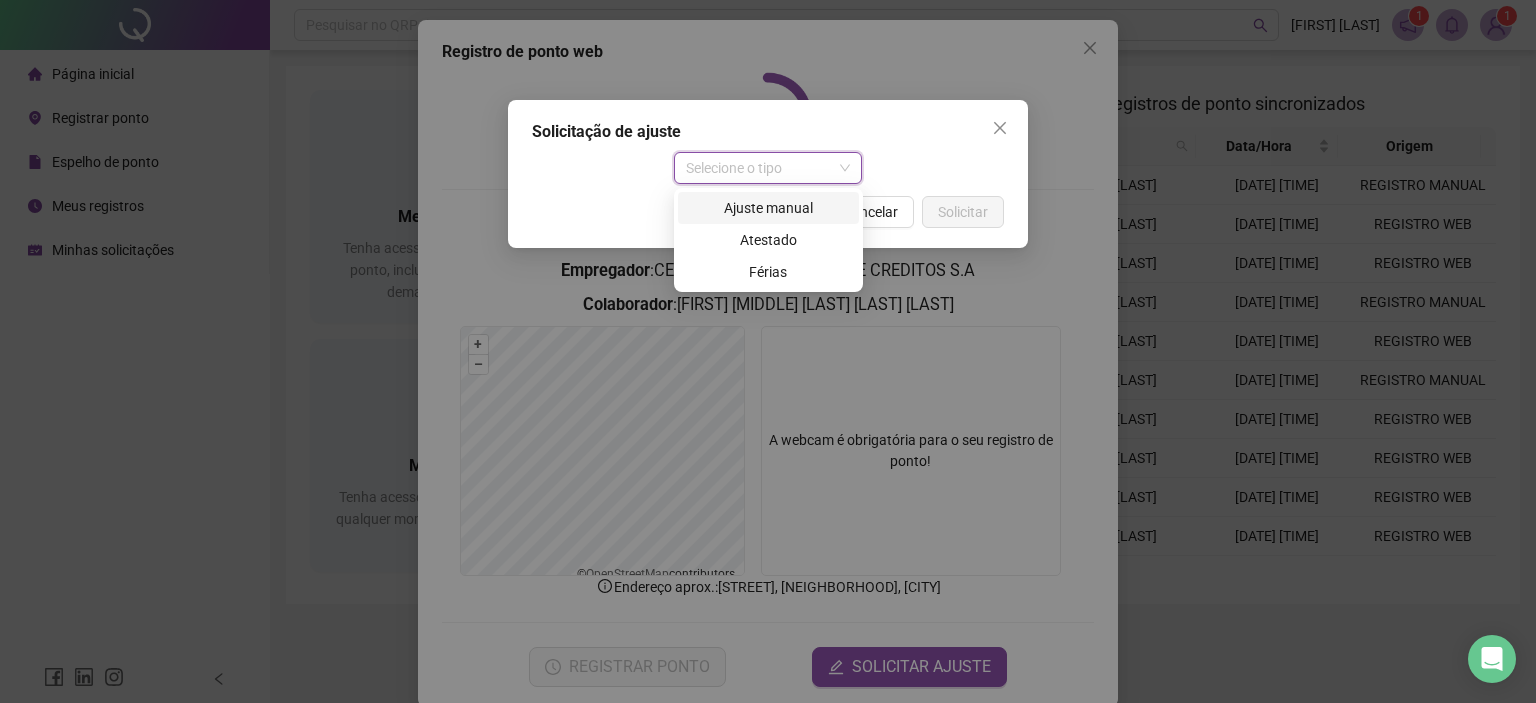 click on "Ajuste manual" at bounding box center (768, 208) 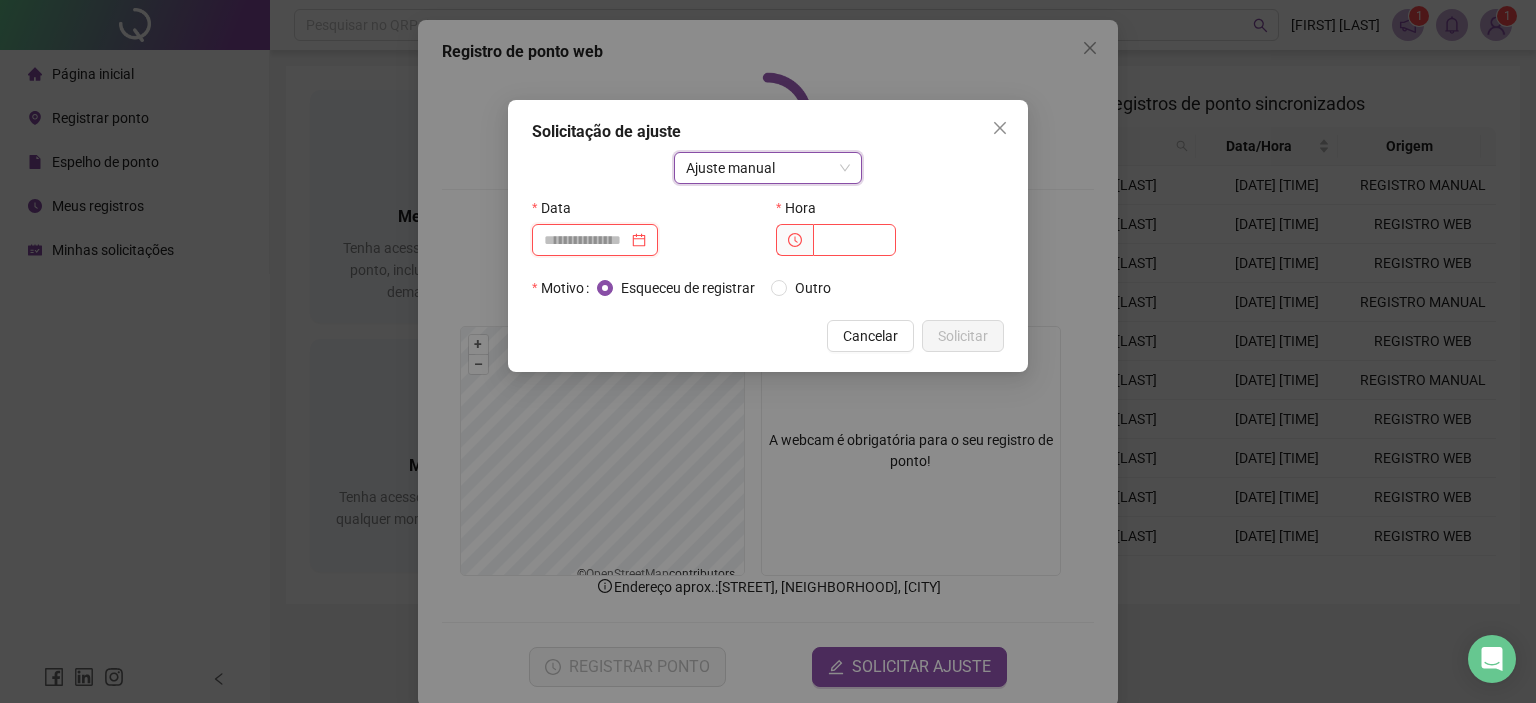 click at bounding box center (586, 240) 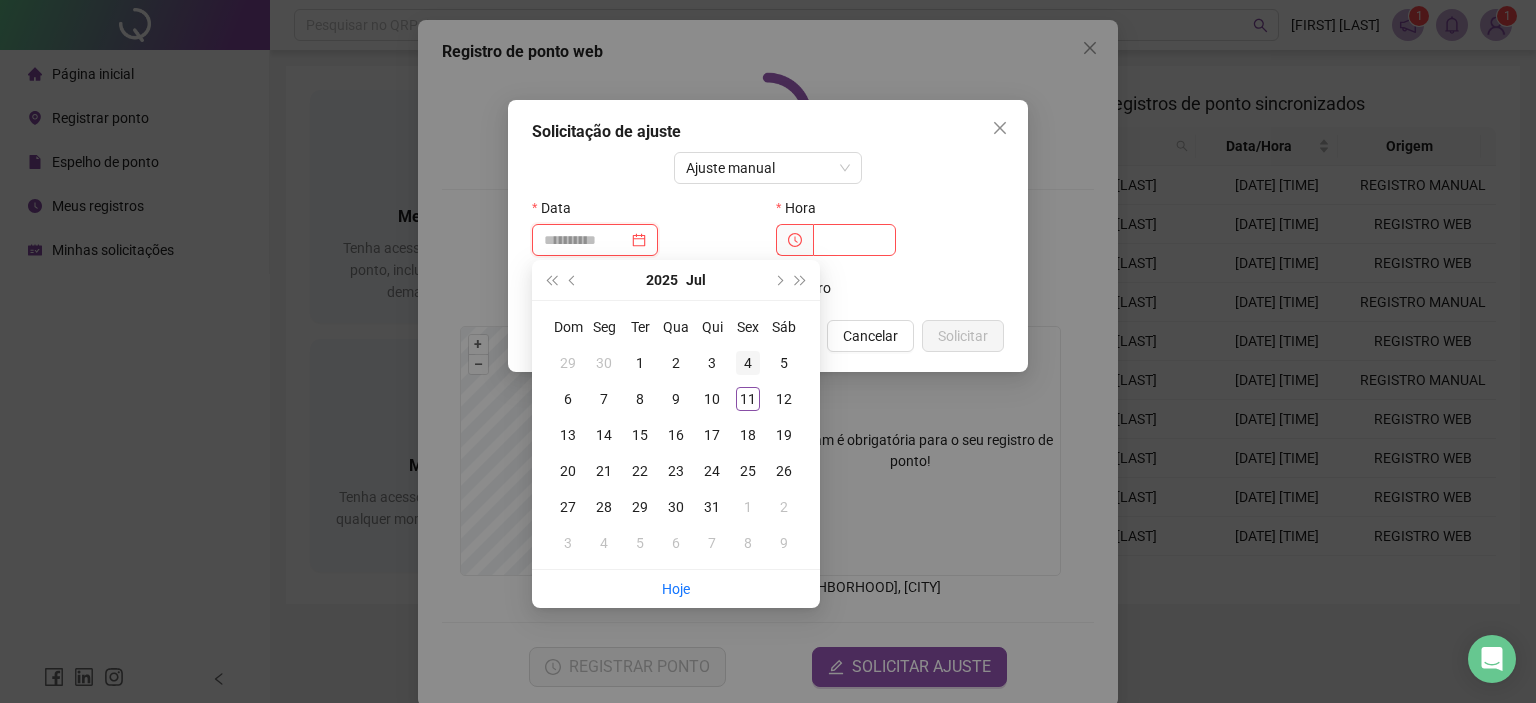 type on "**********" 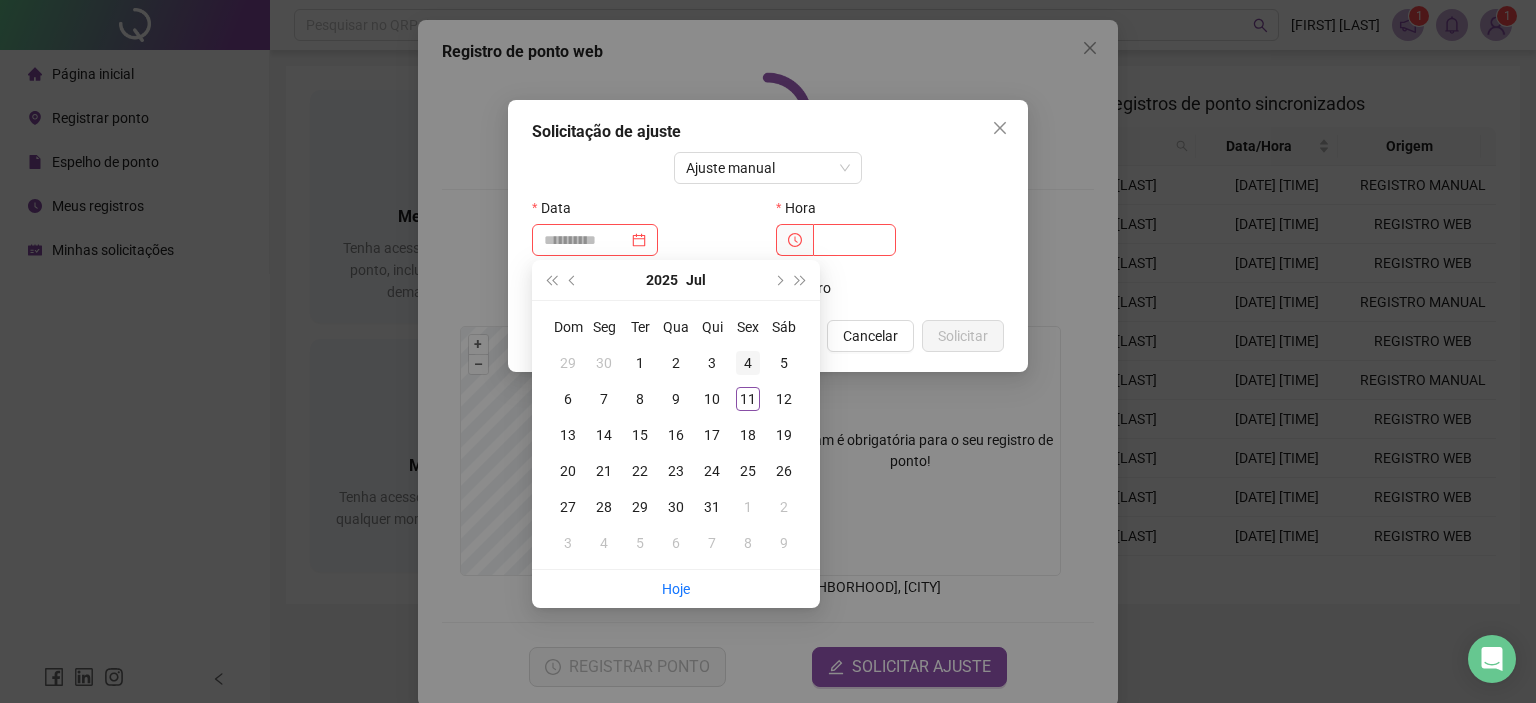 click on "4" at bounding box center (748, 363) 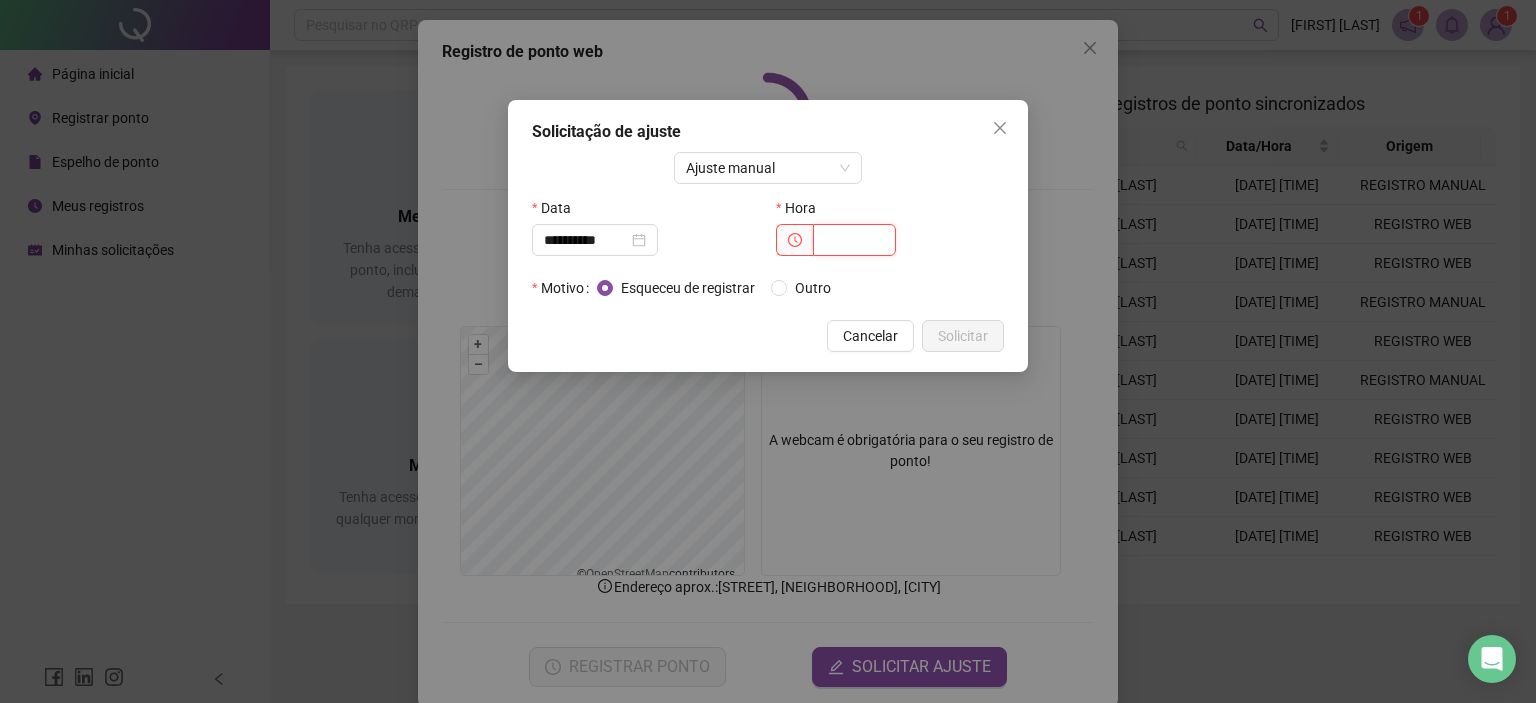 click at bounding box center [854, 240] 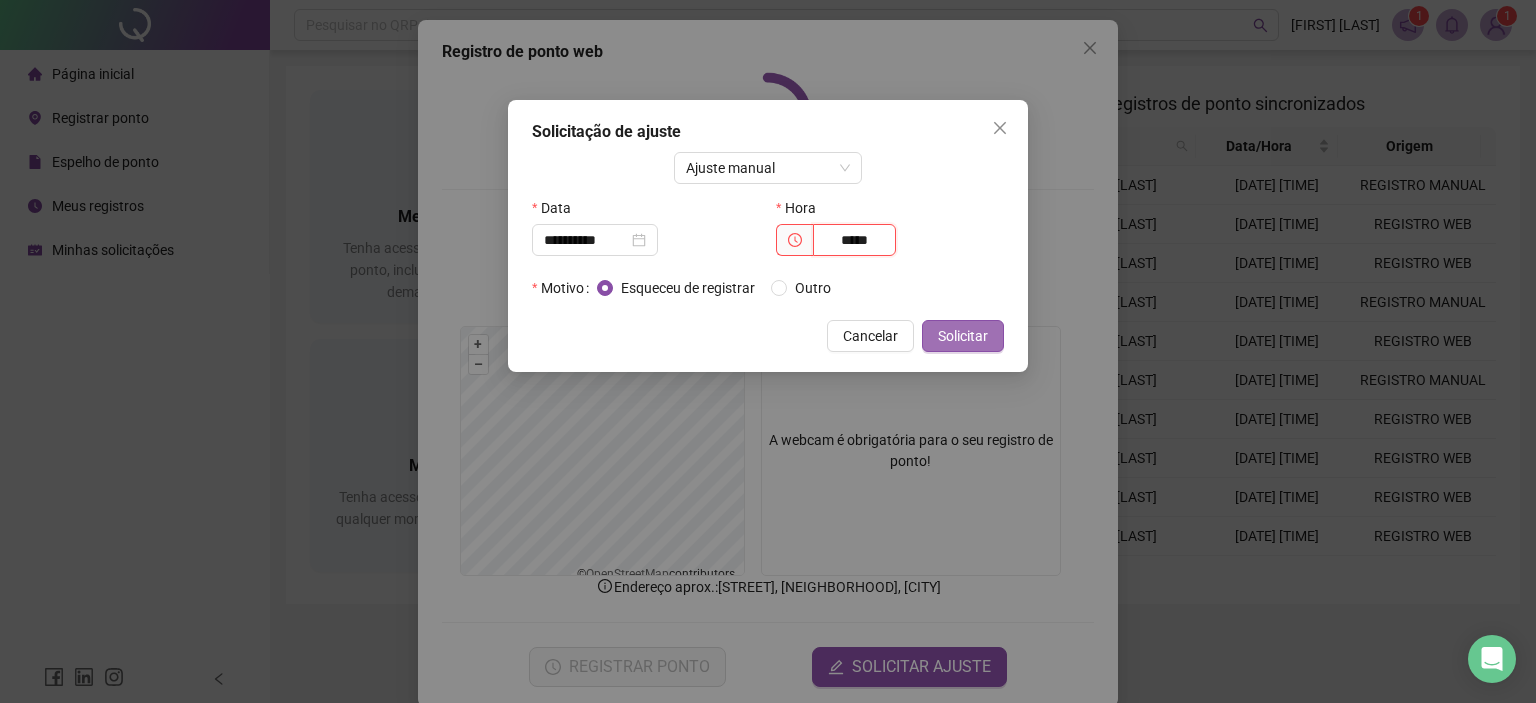 type on "*****" 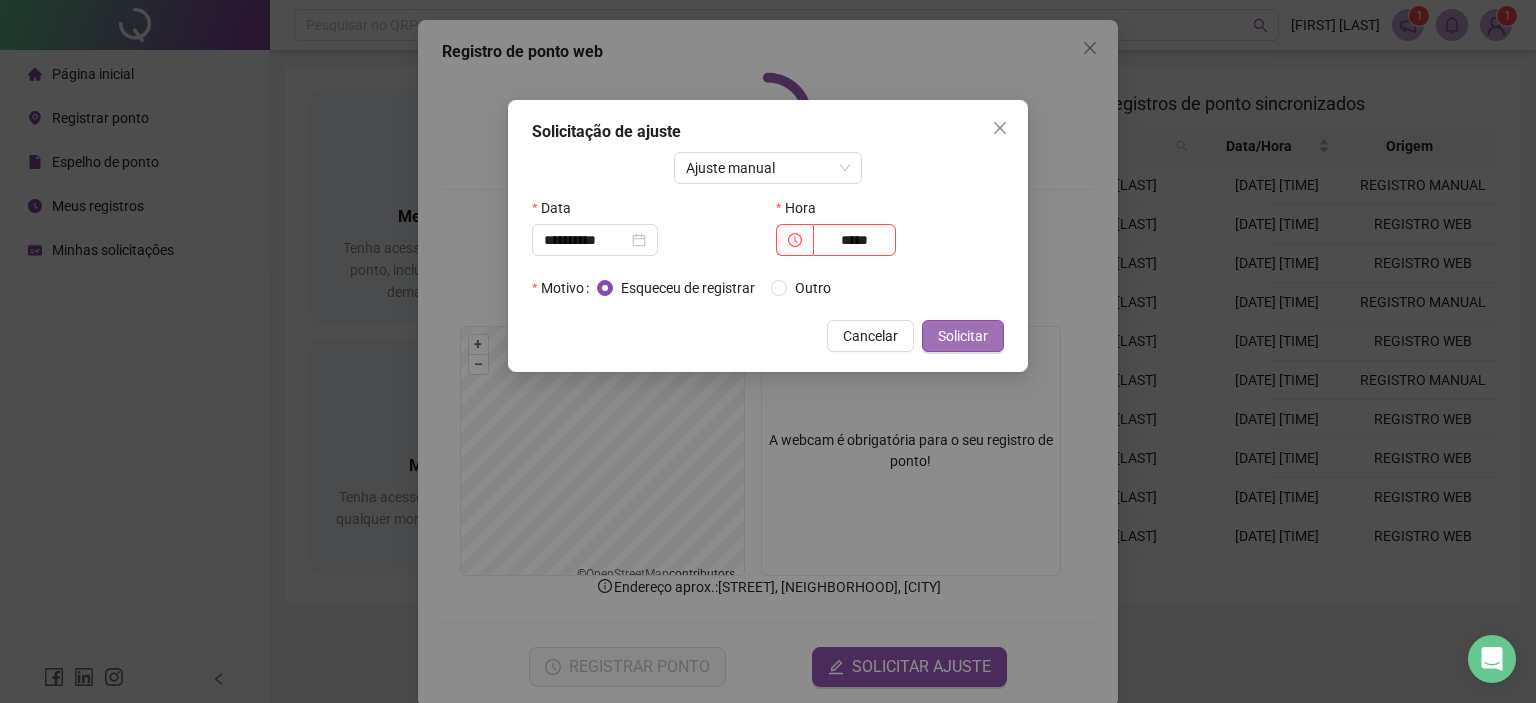 click on "Solicitar" at bounding box center [963, 336] 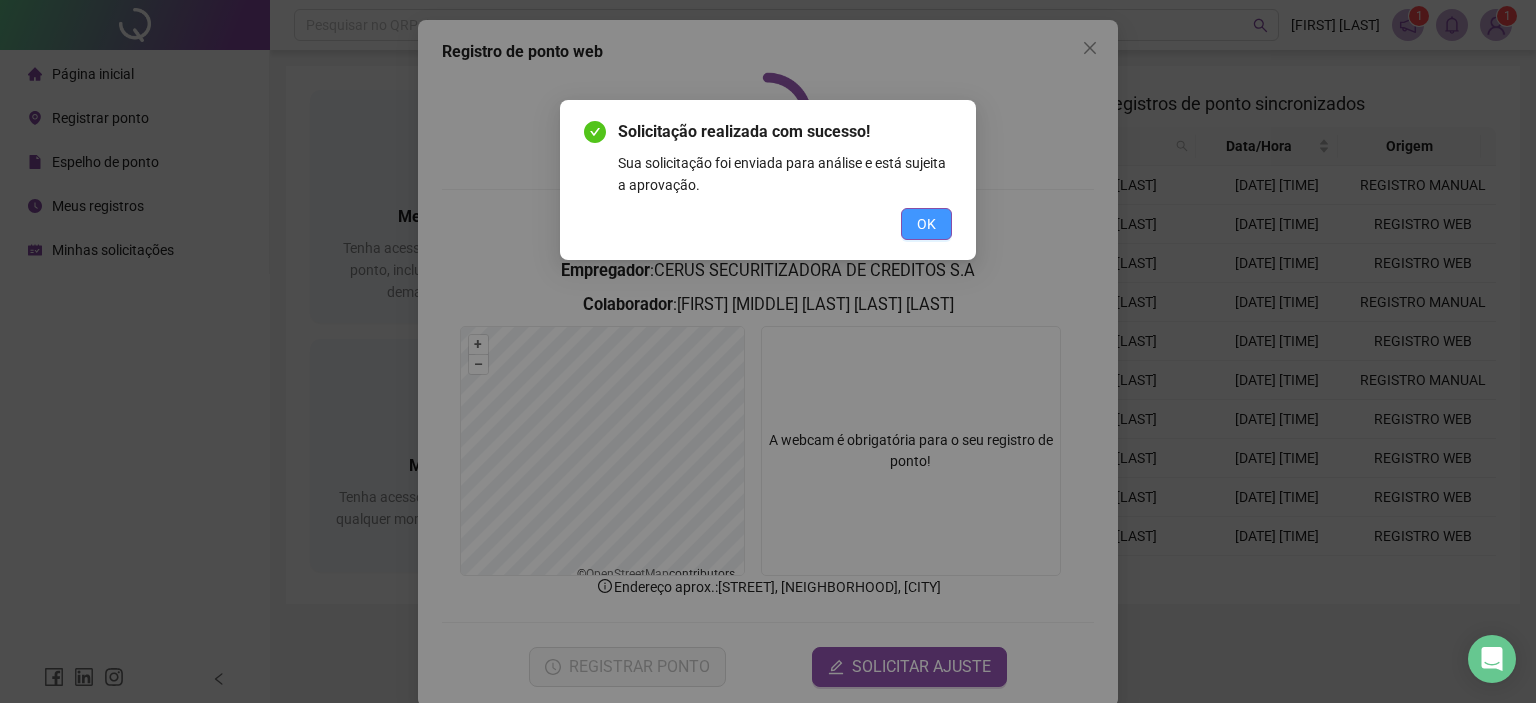 click on "OK" at bounding box center [926, 224] 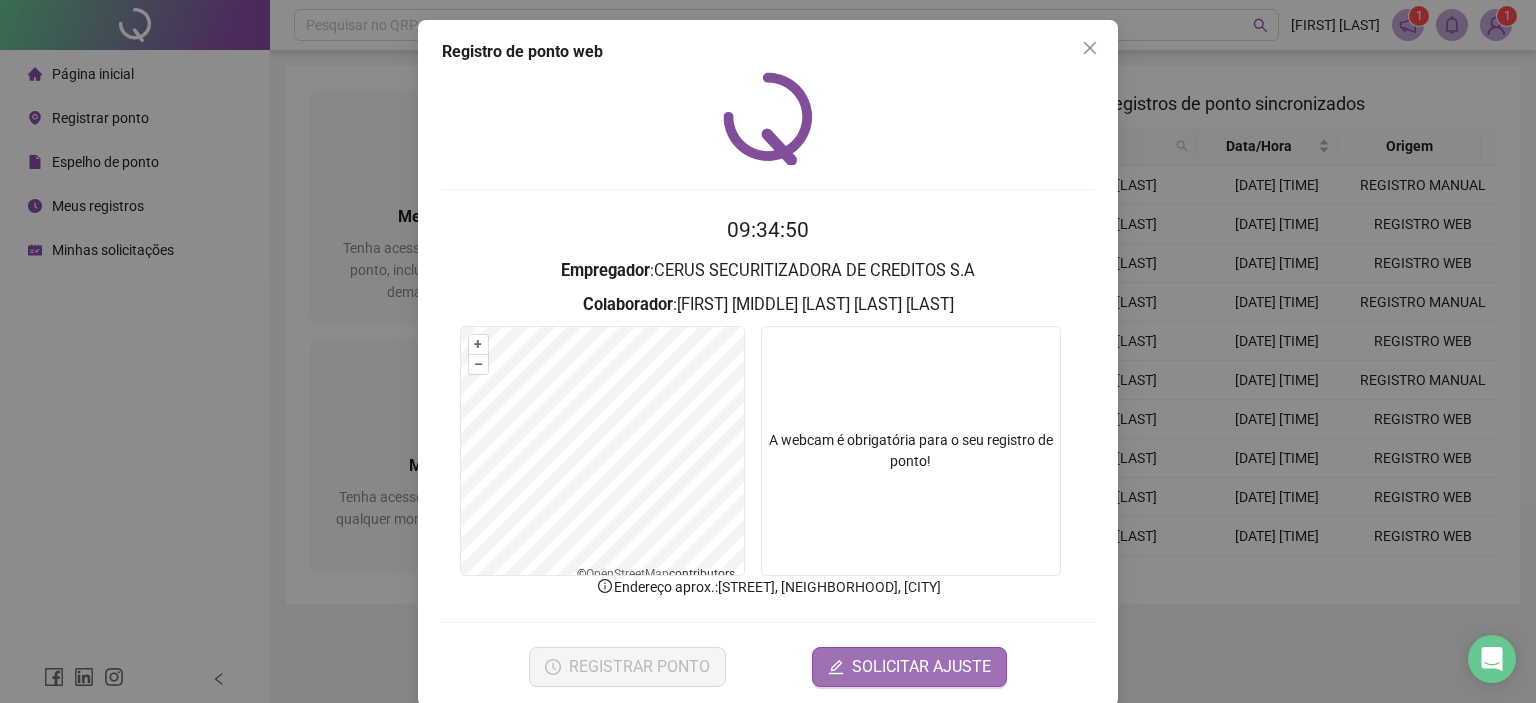 click on "SOLICITAR AJUSTE" at bounding box center [921, 667] 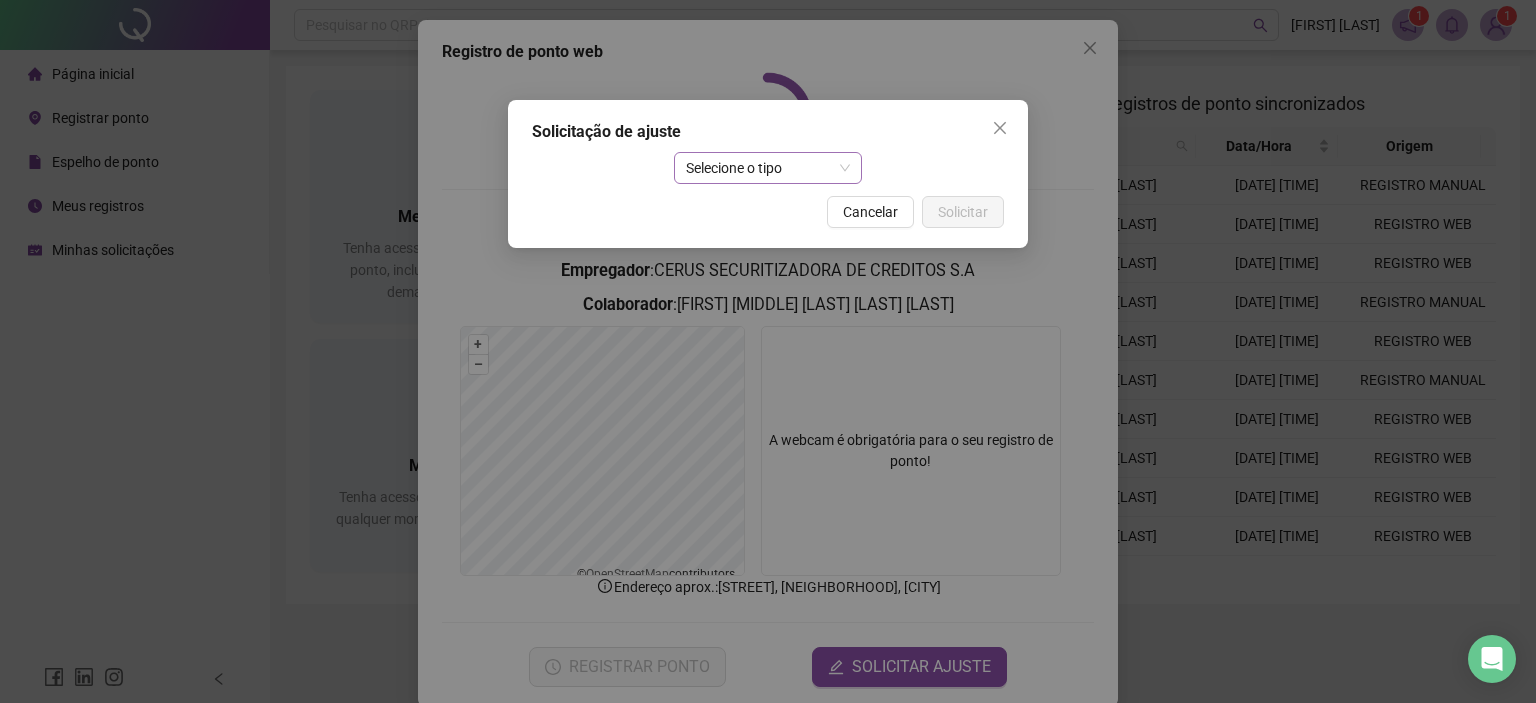 click on "Selecione o tipo" at bounding box center (768, 168) 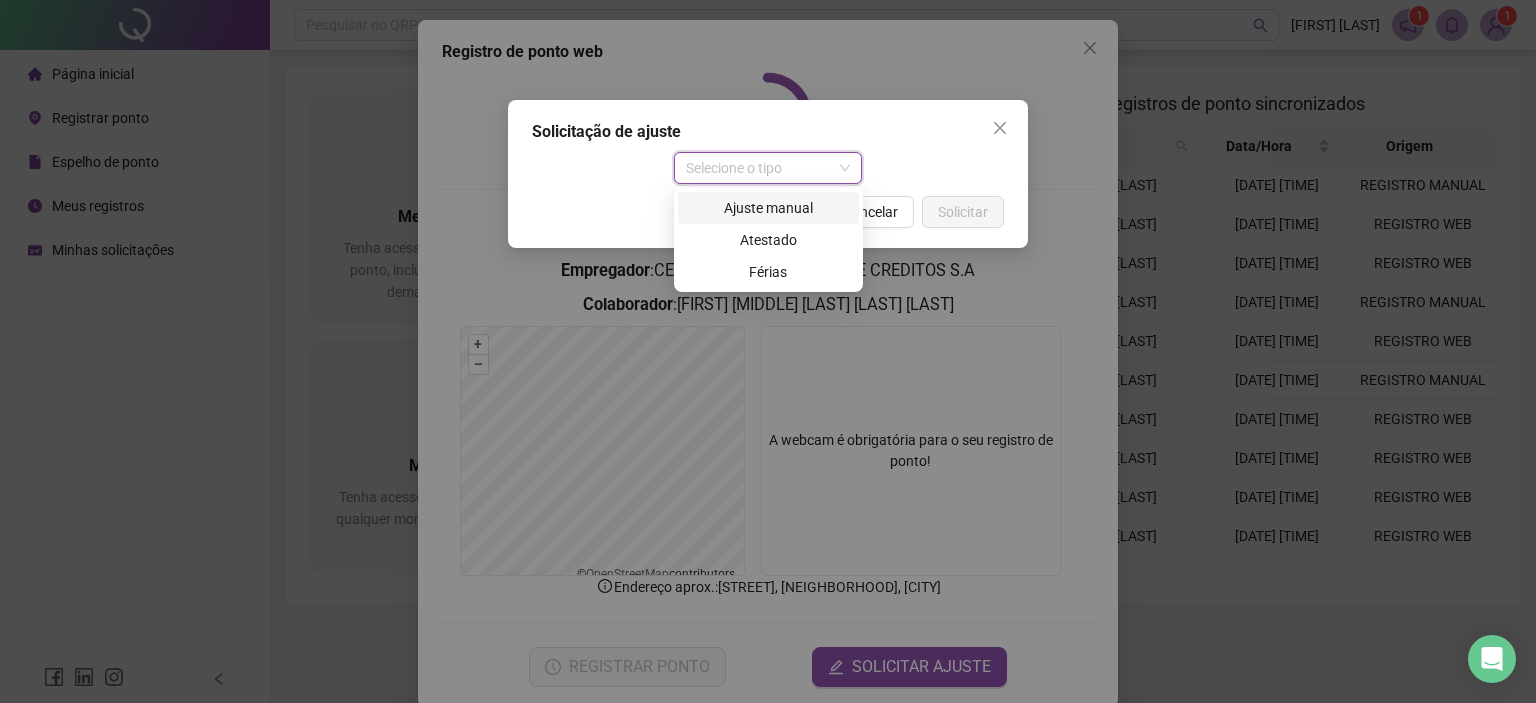 click on "Ajuste manual" at bounding box center [768, 208] 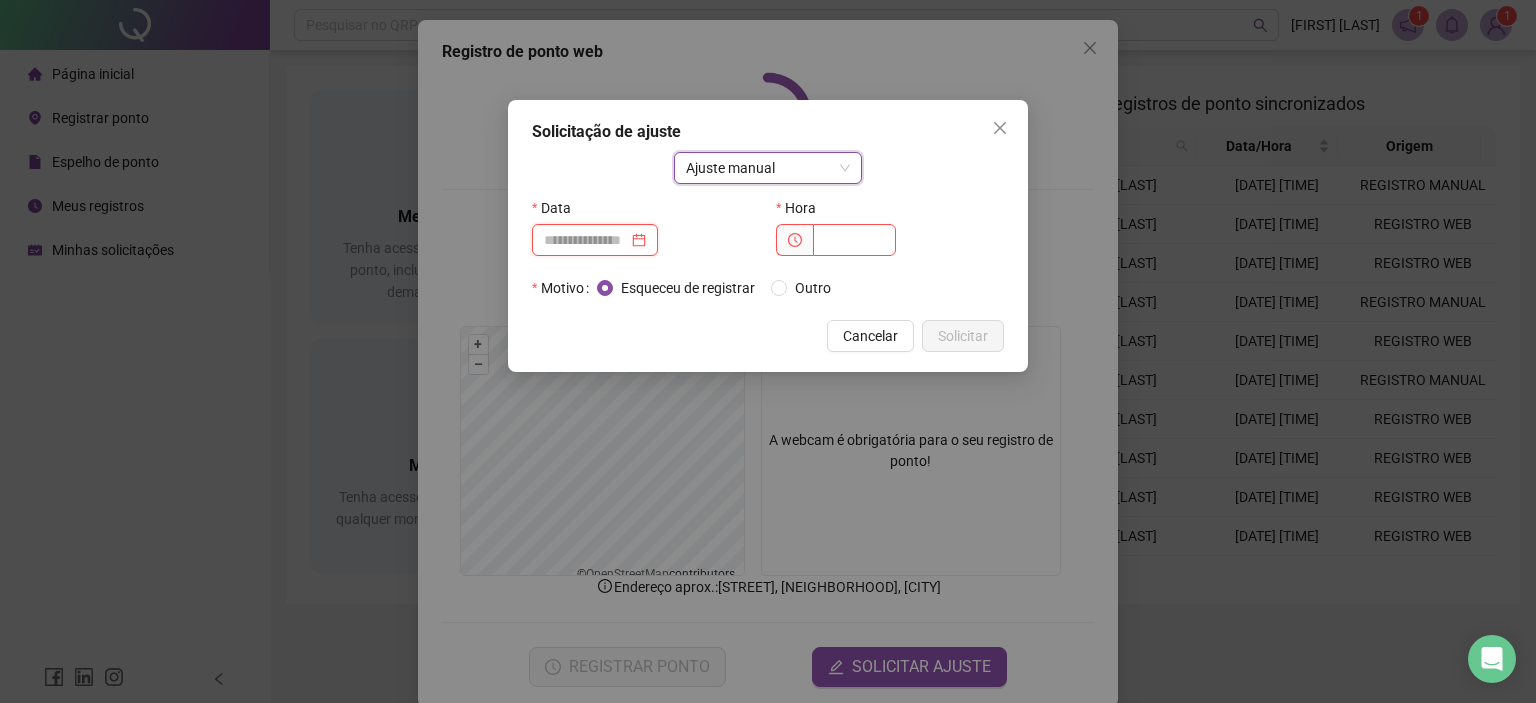 click at bounding box center [586, 240] 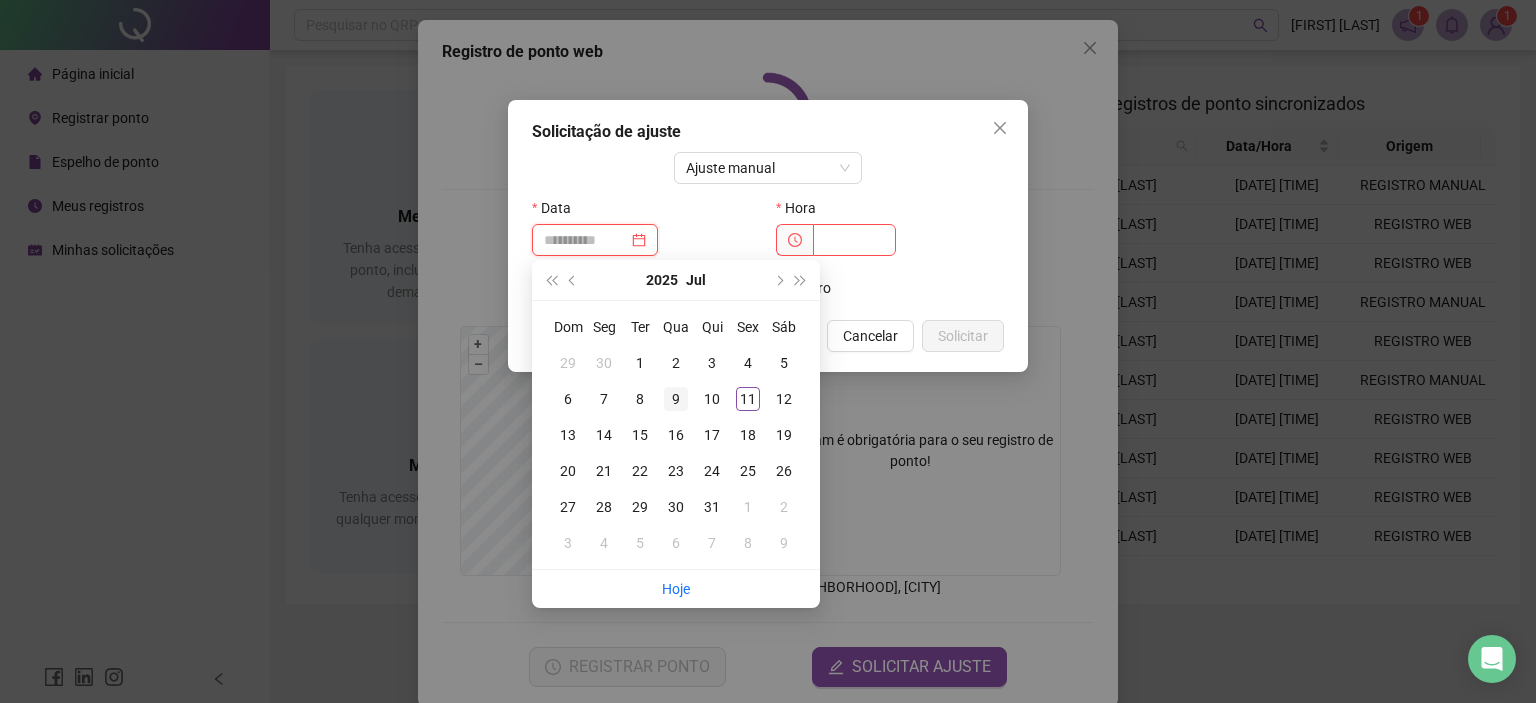 type on "**********" 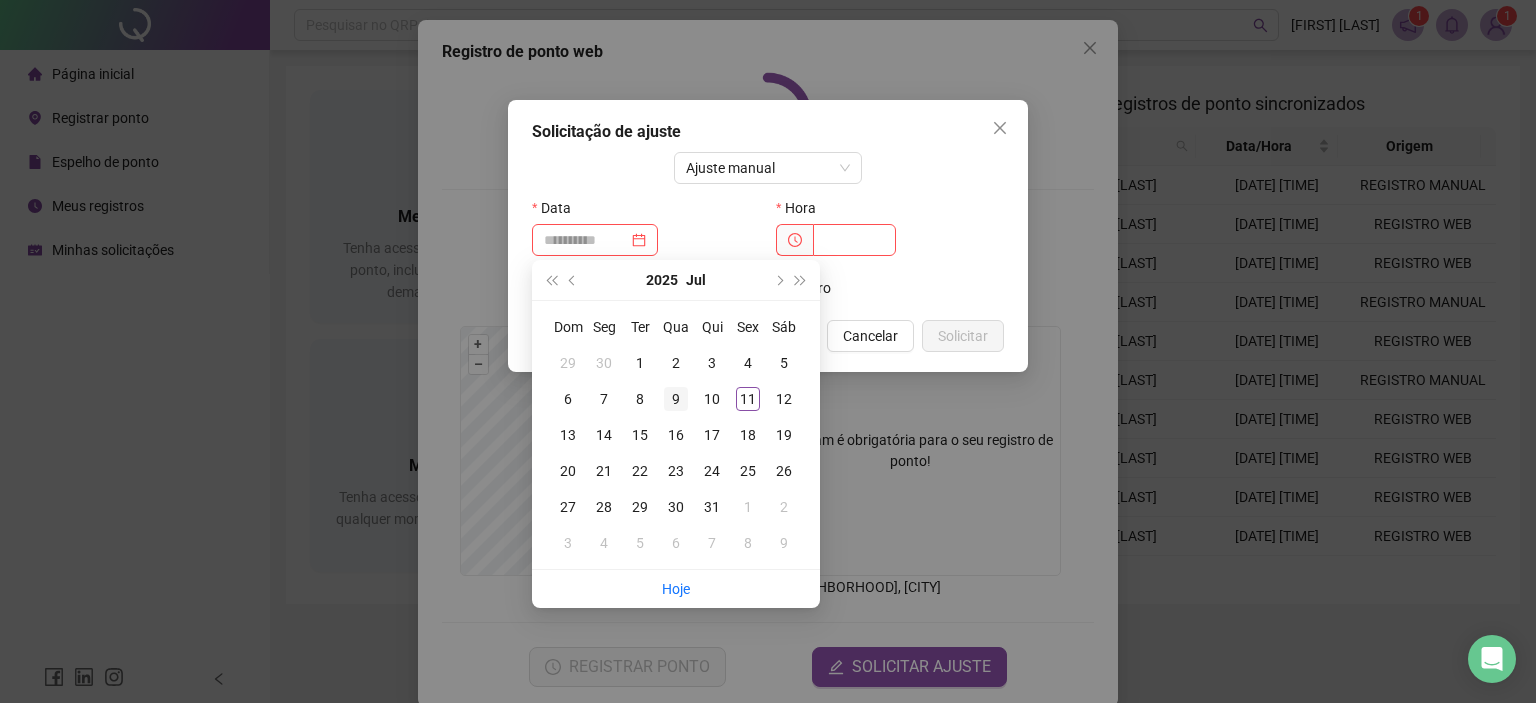 click on "9" at bounding box center [676, 399] 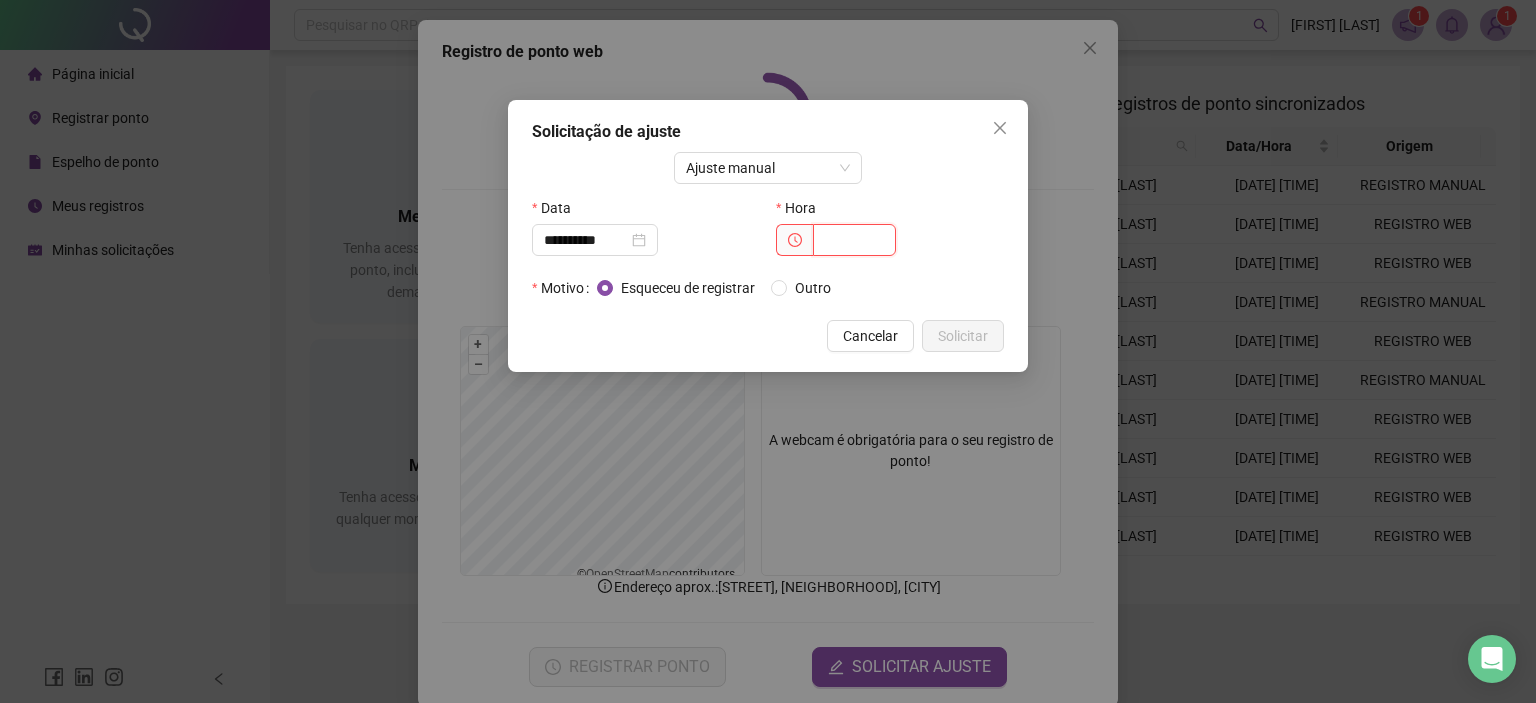 click at bounding box center (854, 240) 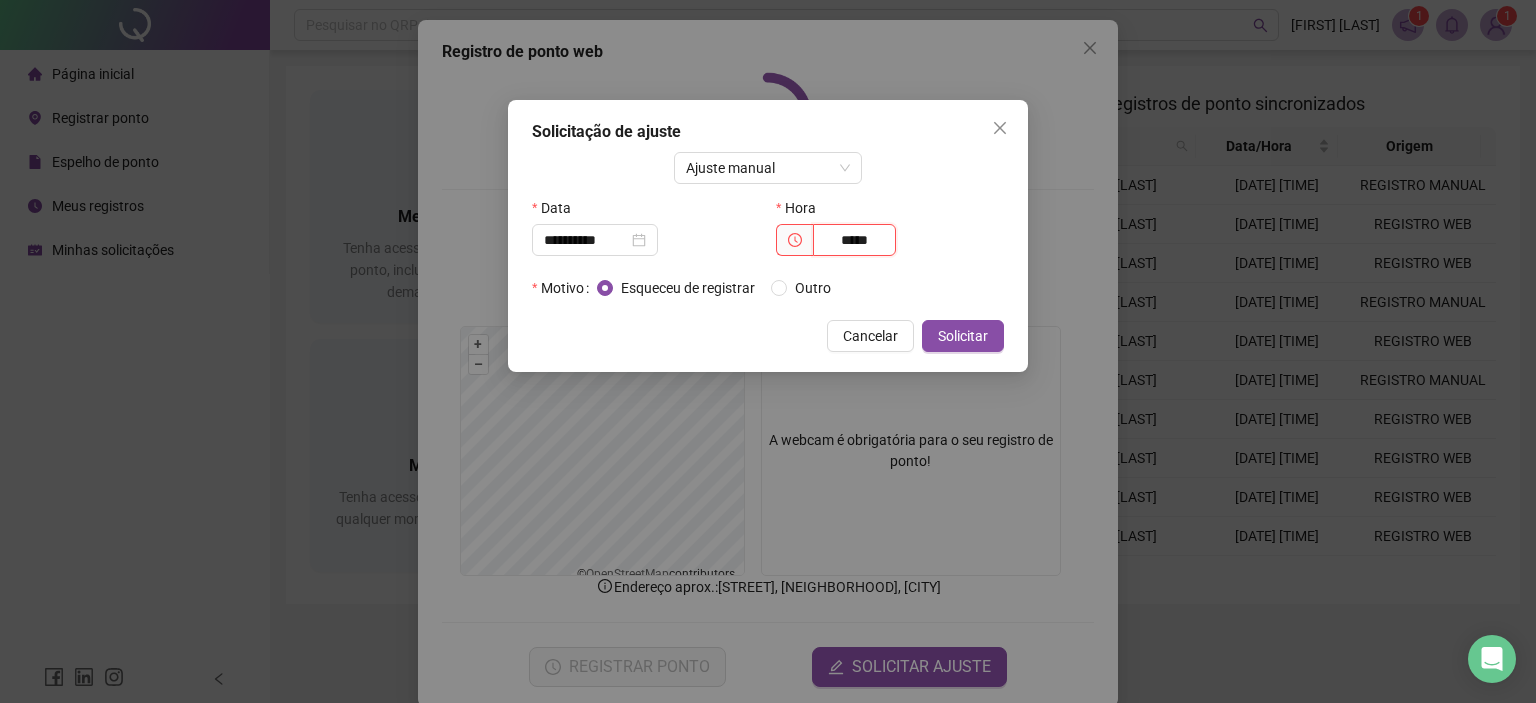 type on "*****" 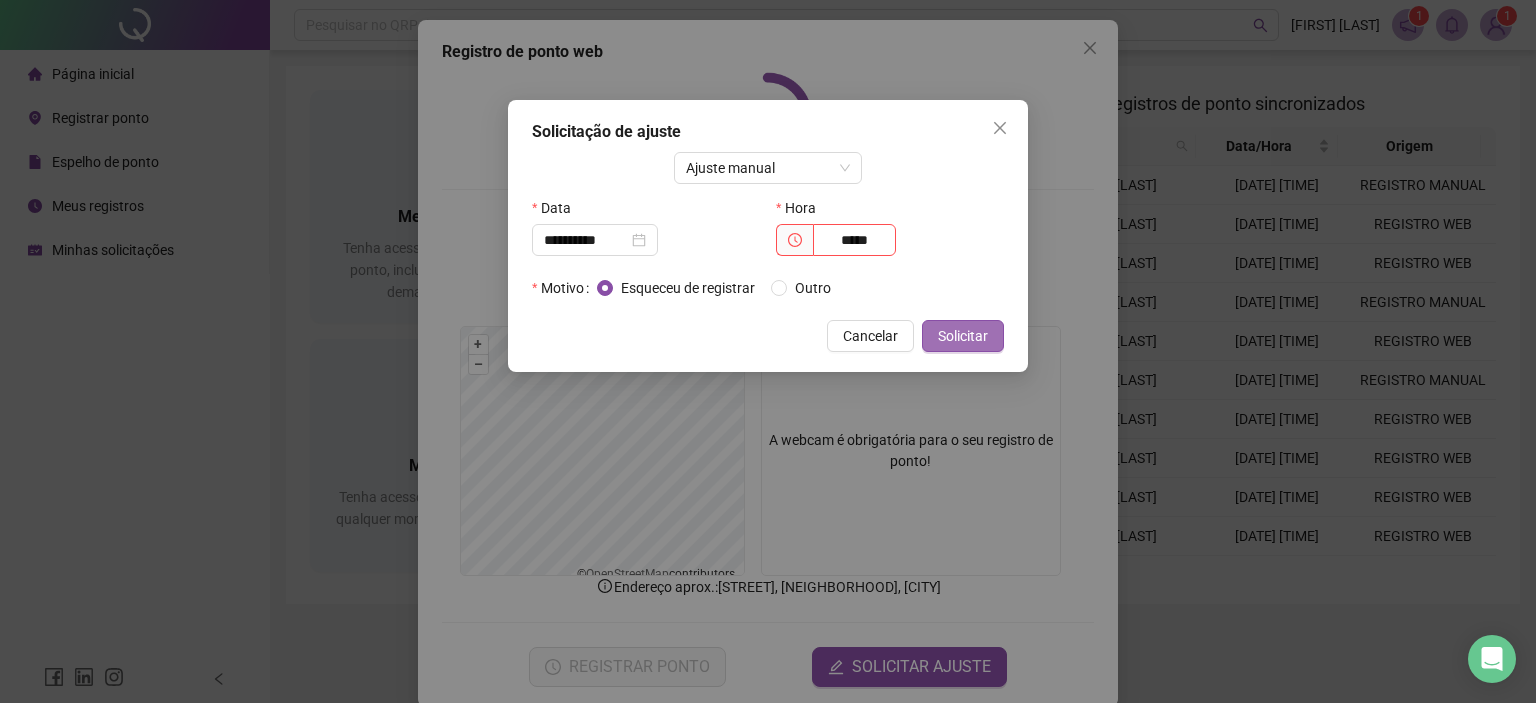 click on "Solicitar" at bounding box center [963, 336] 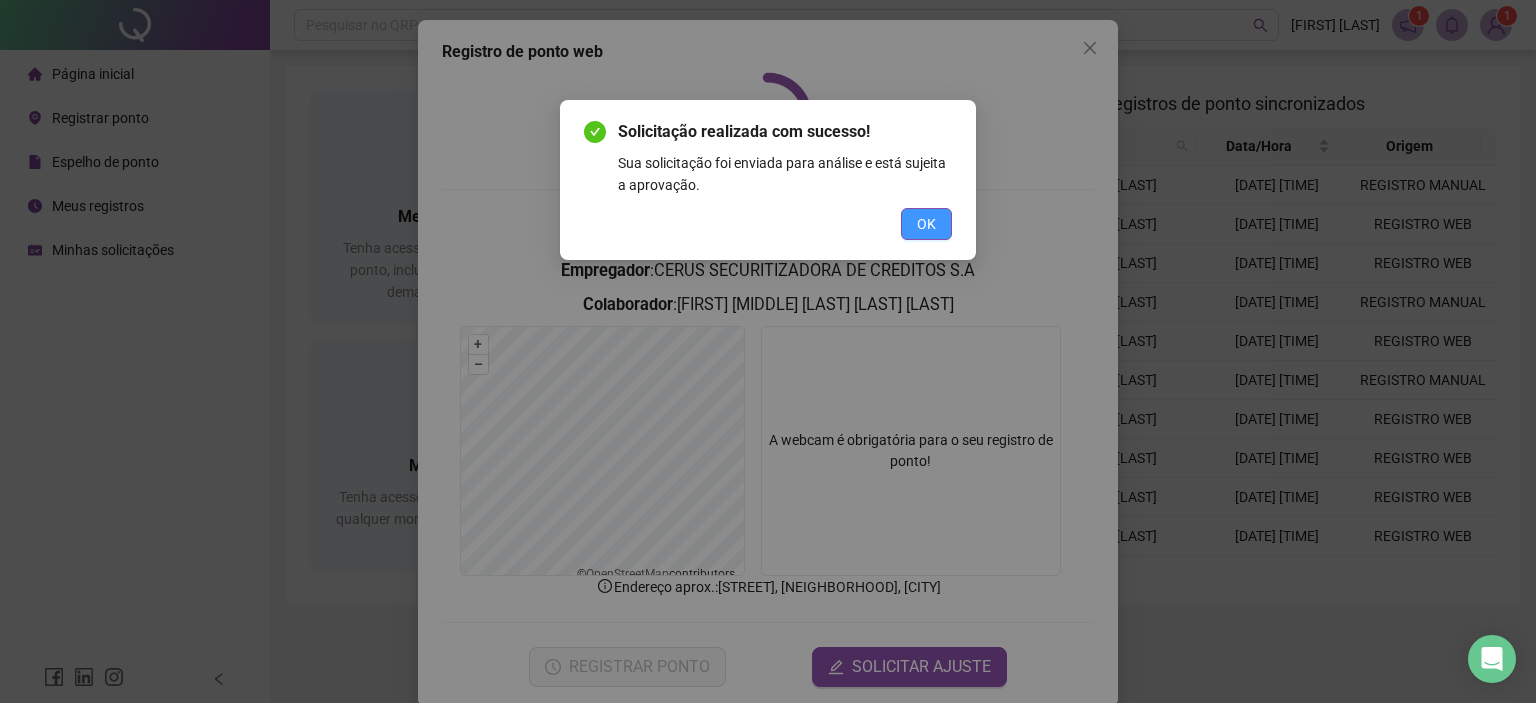 click on "OK" at bounding box center (926, 224) 